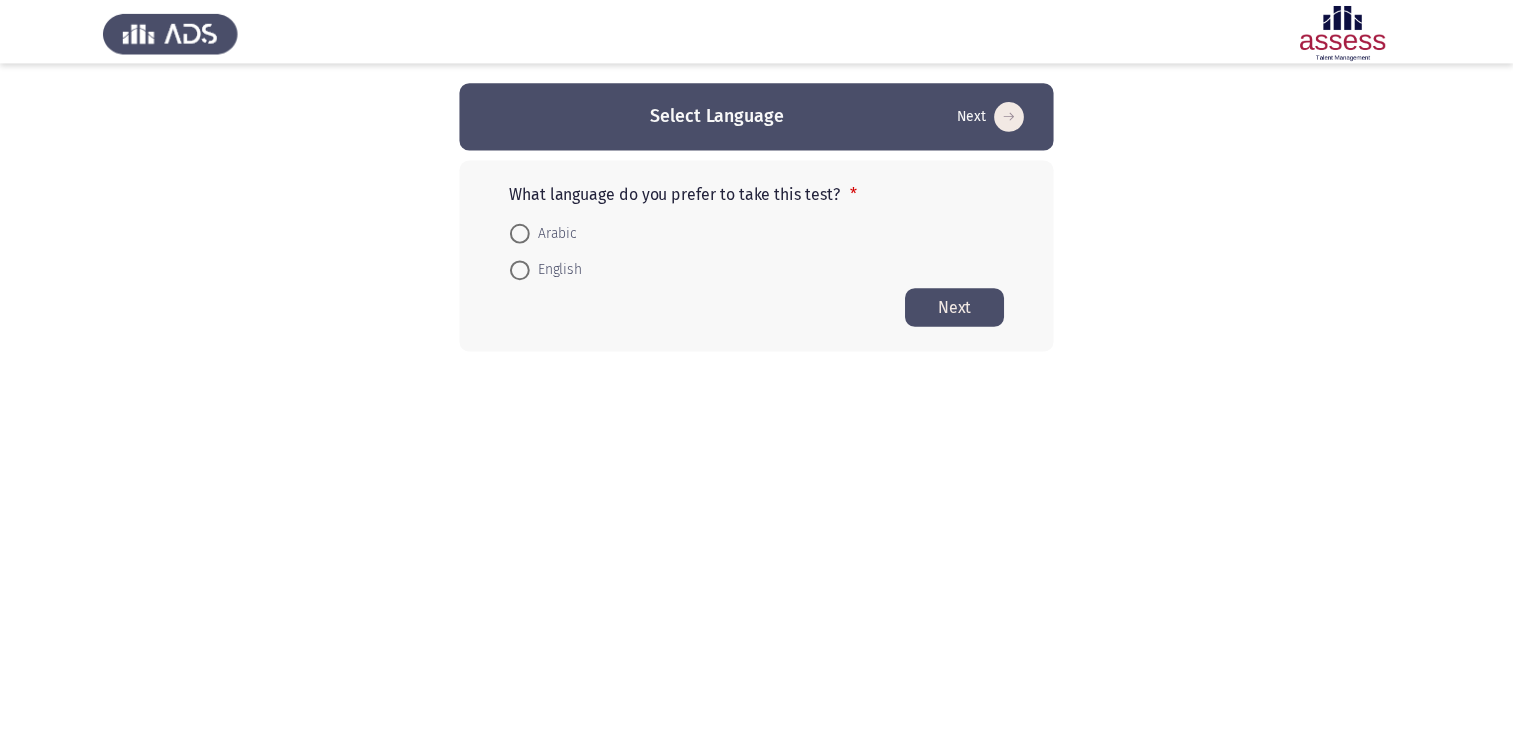 scroll, scrollTop: 0, scrollLeft: 0, axis: both 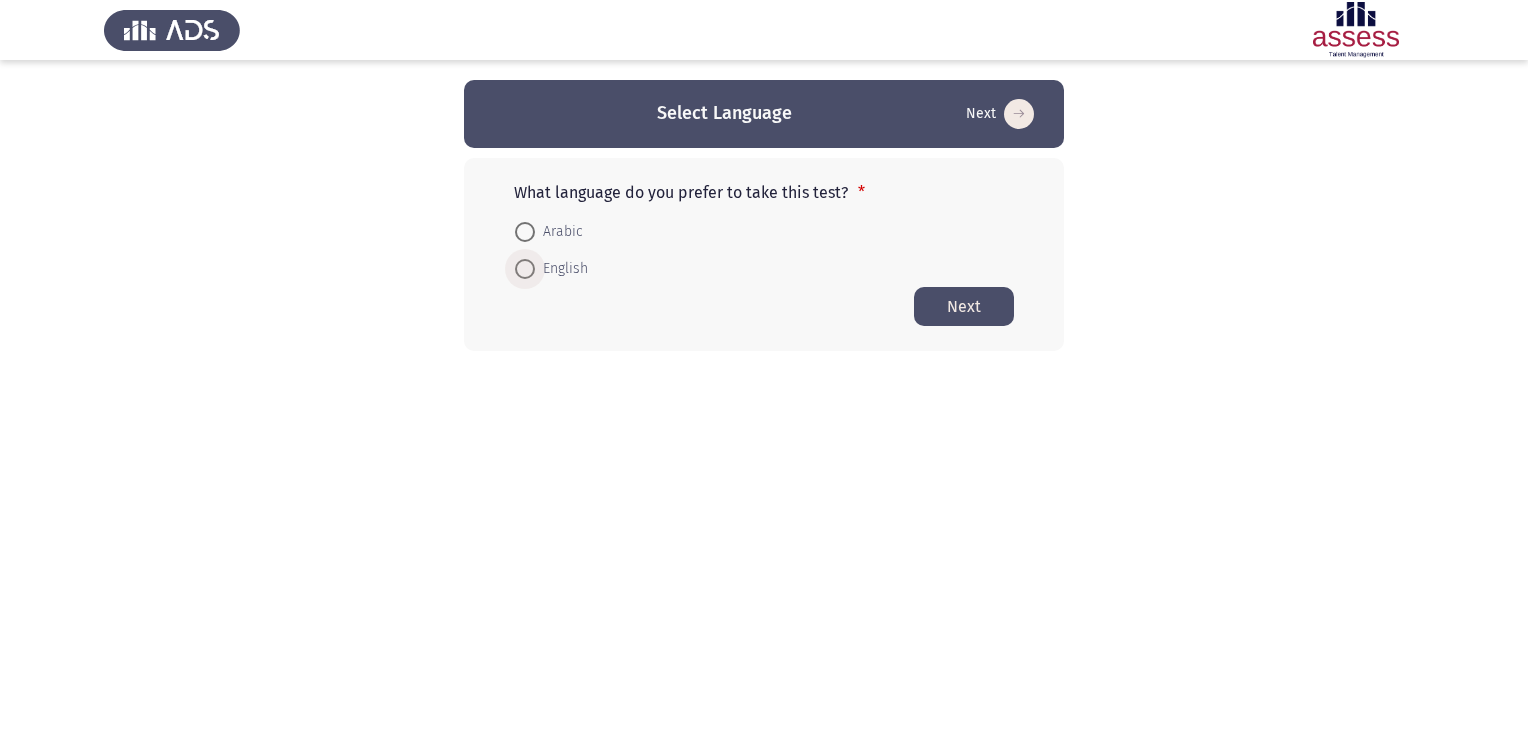click at bounding box center [525, 269] 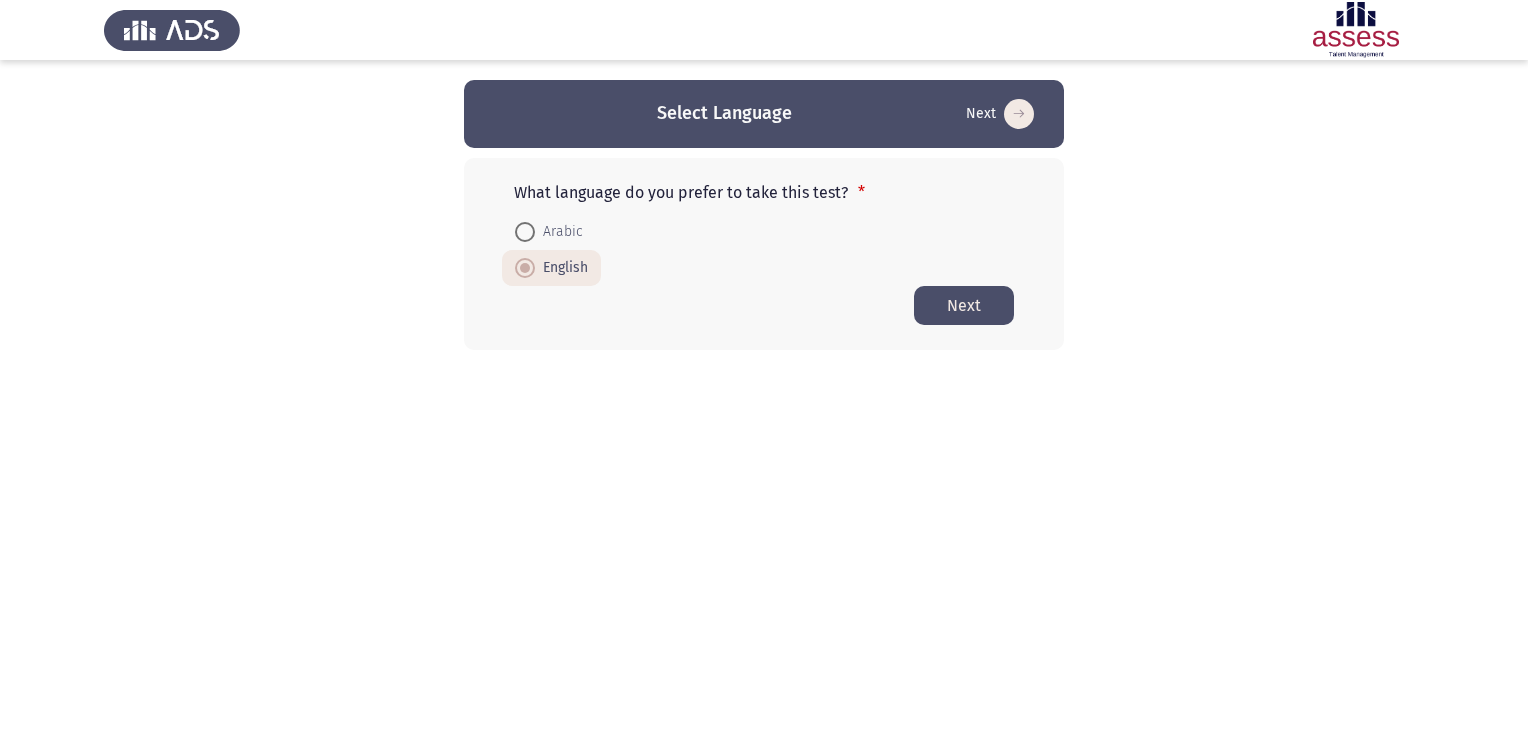 click on "Next" 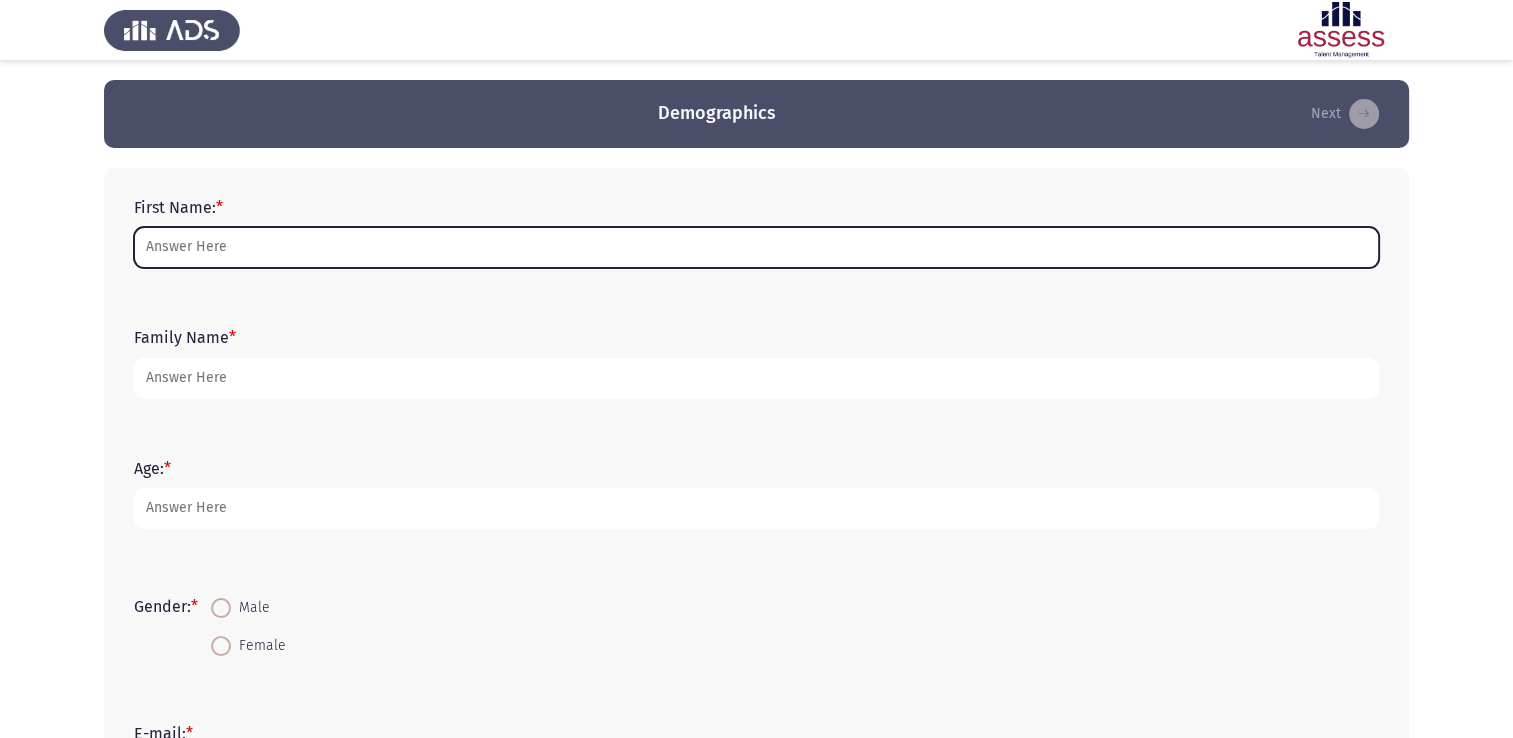 click on "First Name:   *" at bounding box center (756, 247) 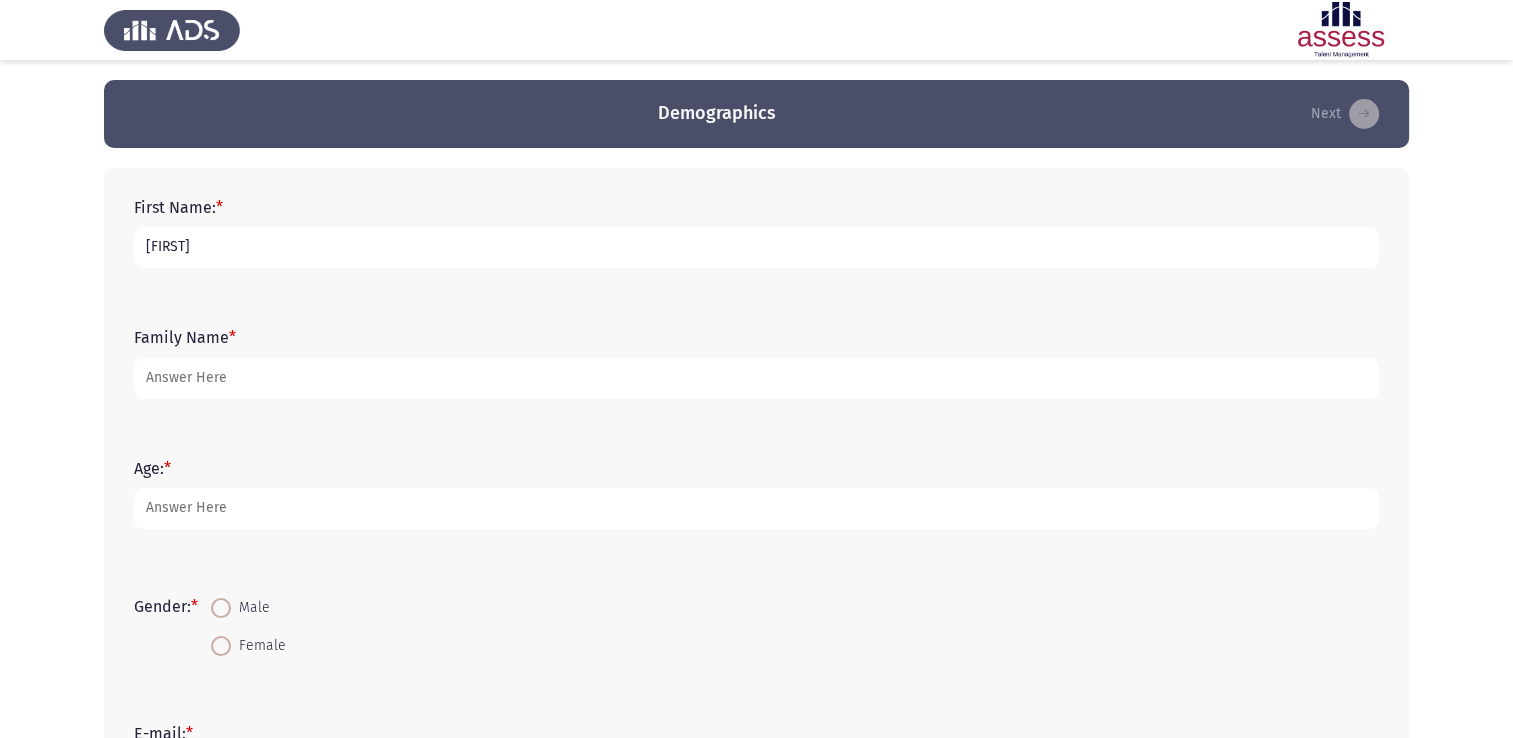 type on "[FIRST]" 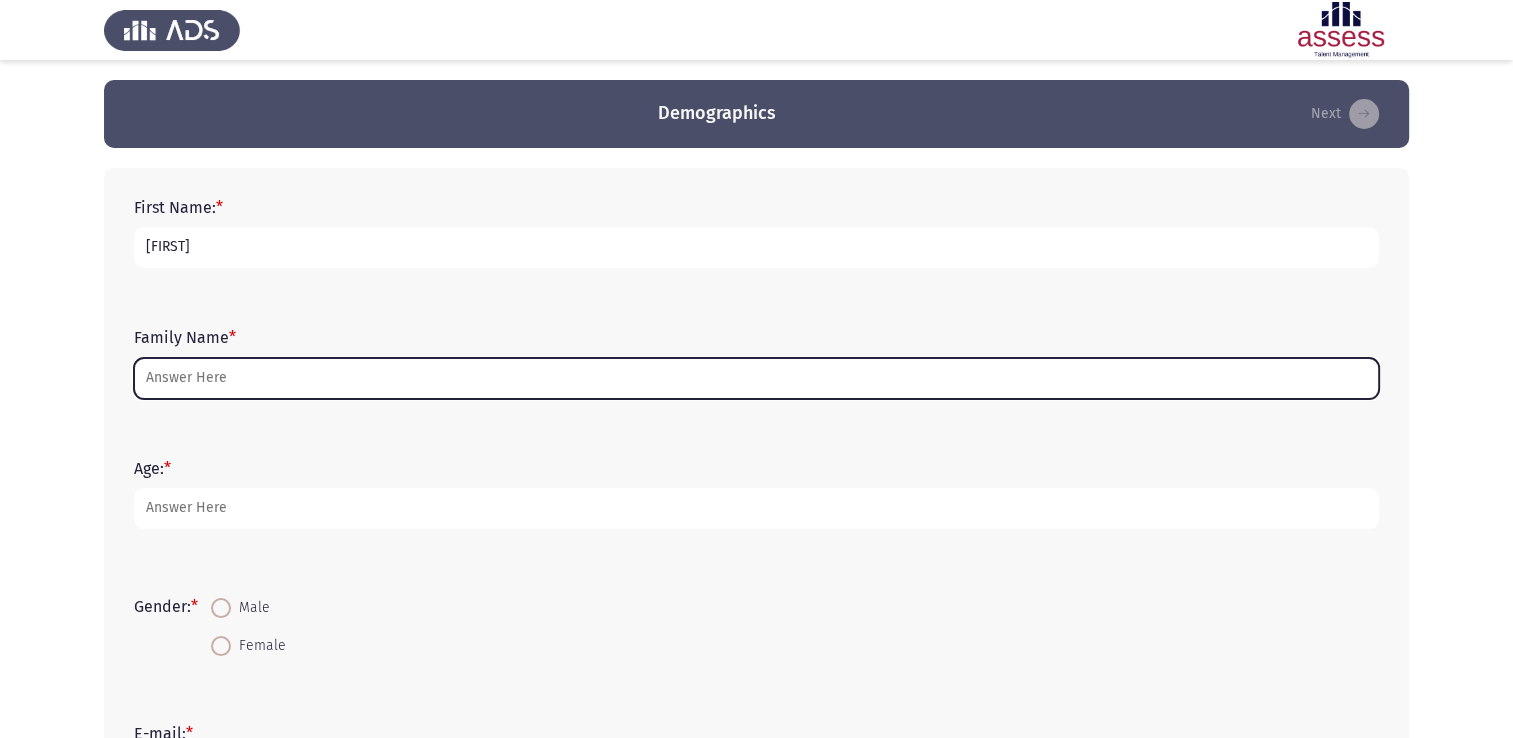 click on "Family Name   *" at bounding box center (756, 378) 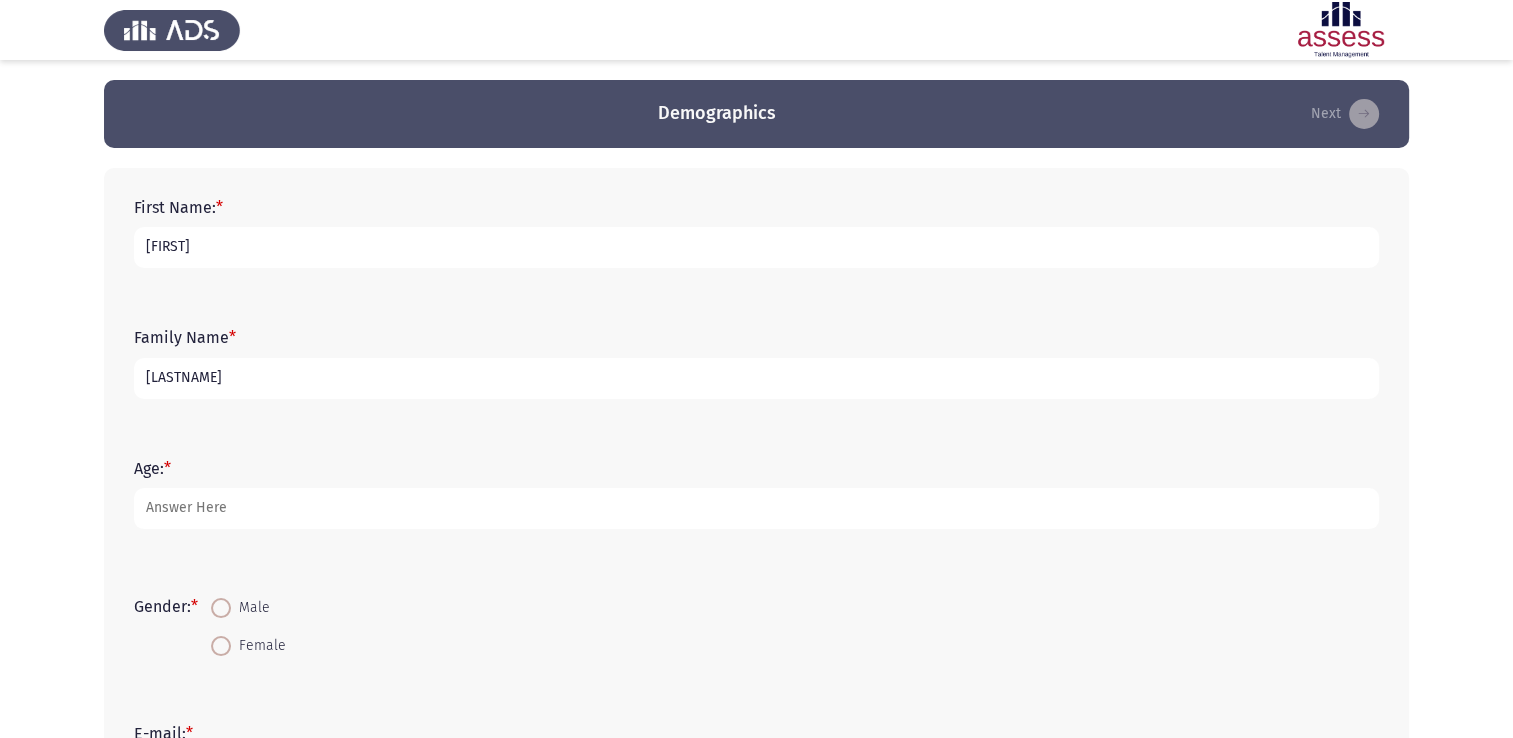 type on "[LASTNAME]" 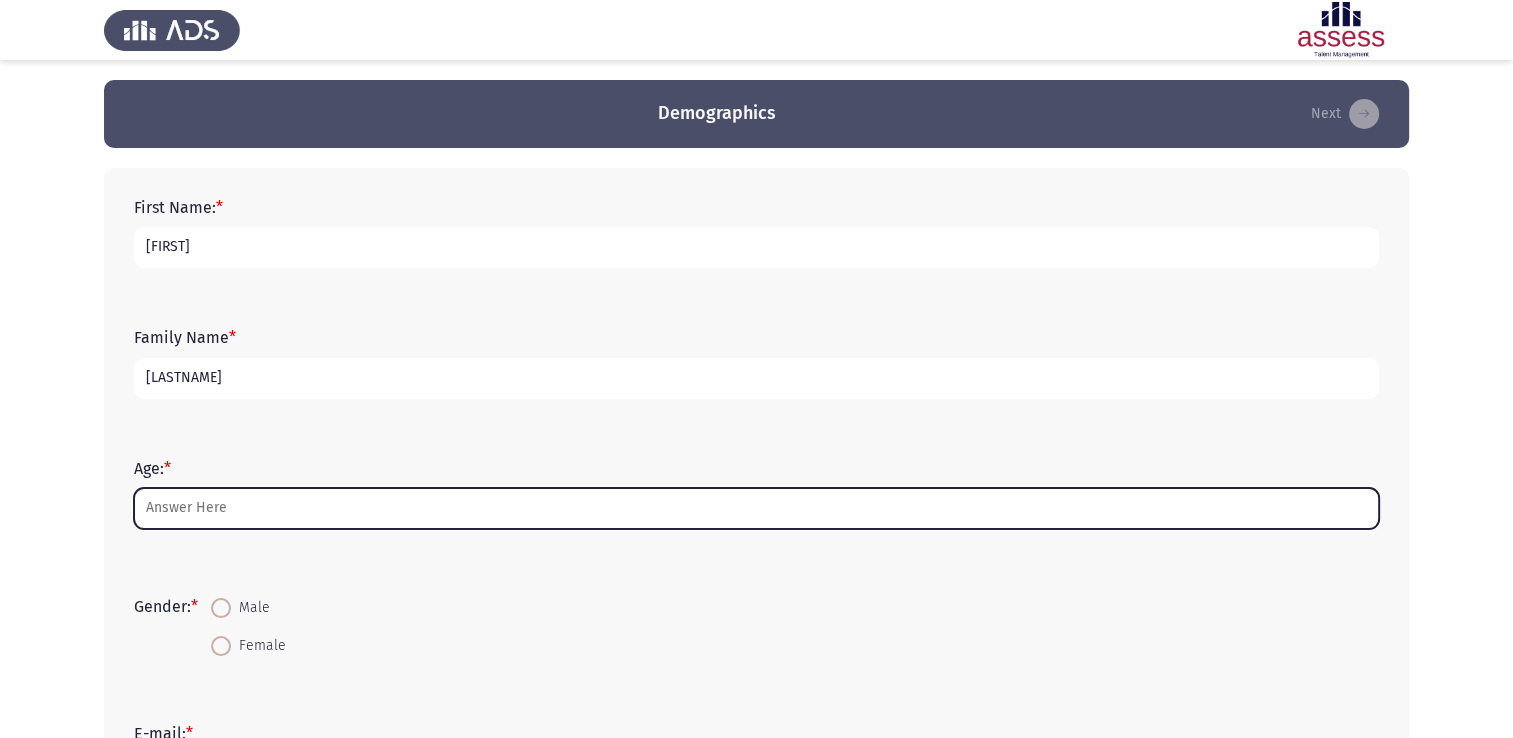click on "Age:   *" at bounding box center (756, 508) 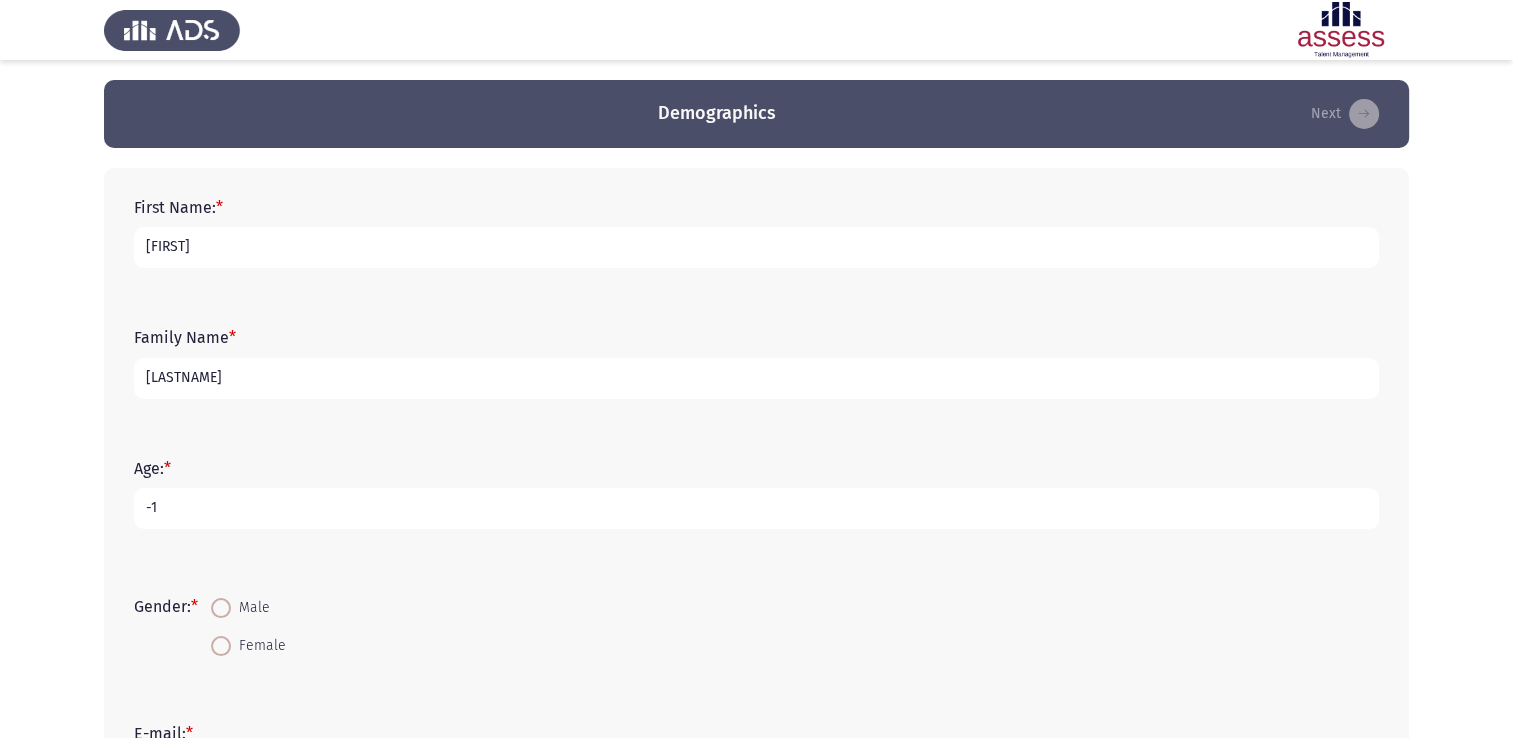 scroll, scrollTop: 415, scrollLeft: 0, axis: vertical 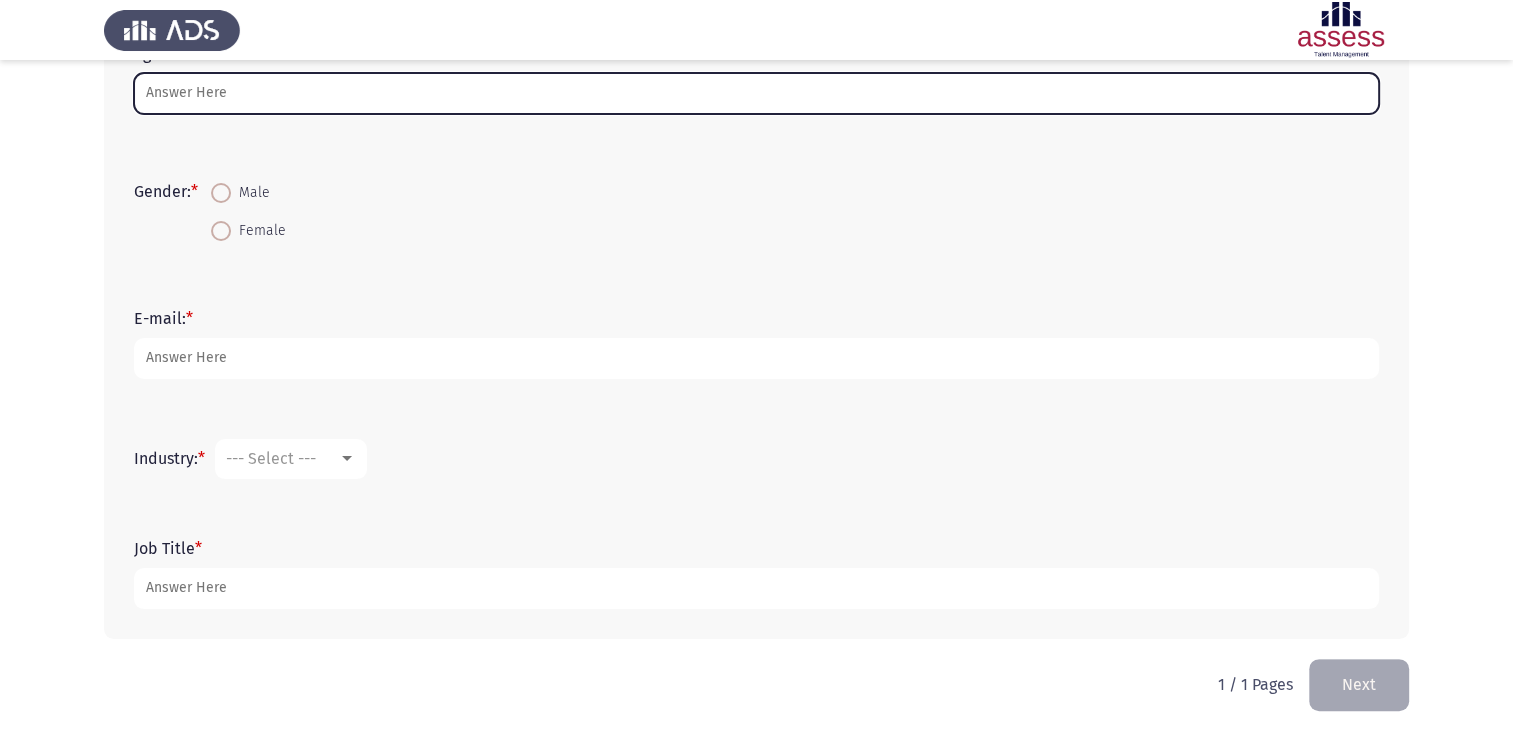 type on "-1" 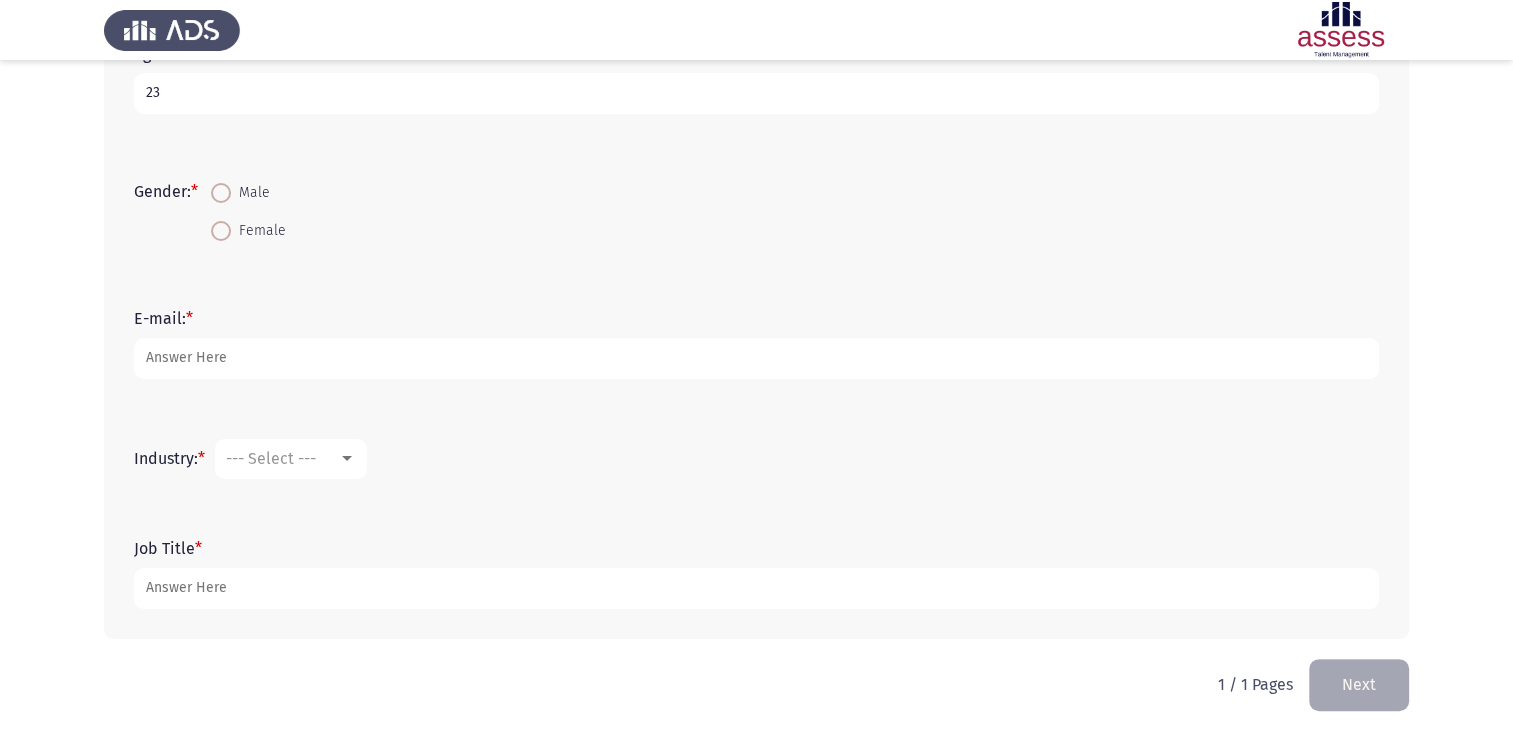 type on "23" 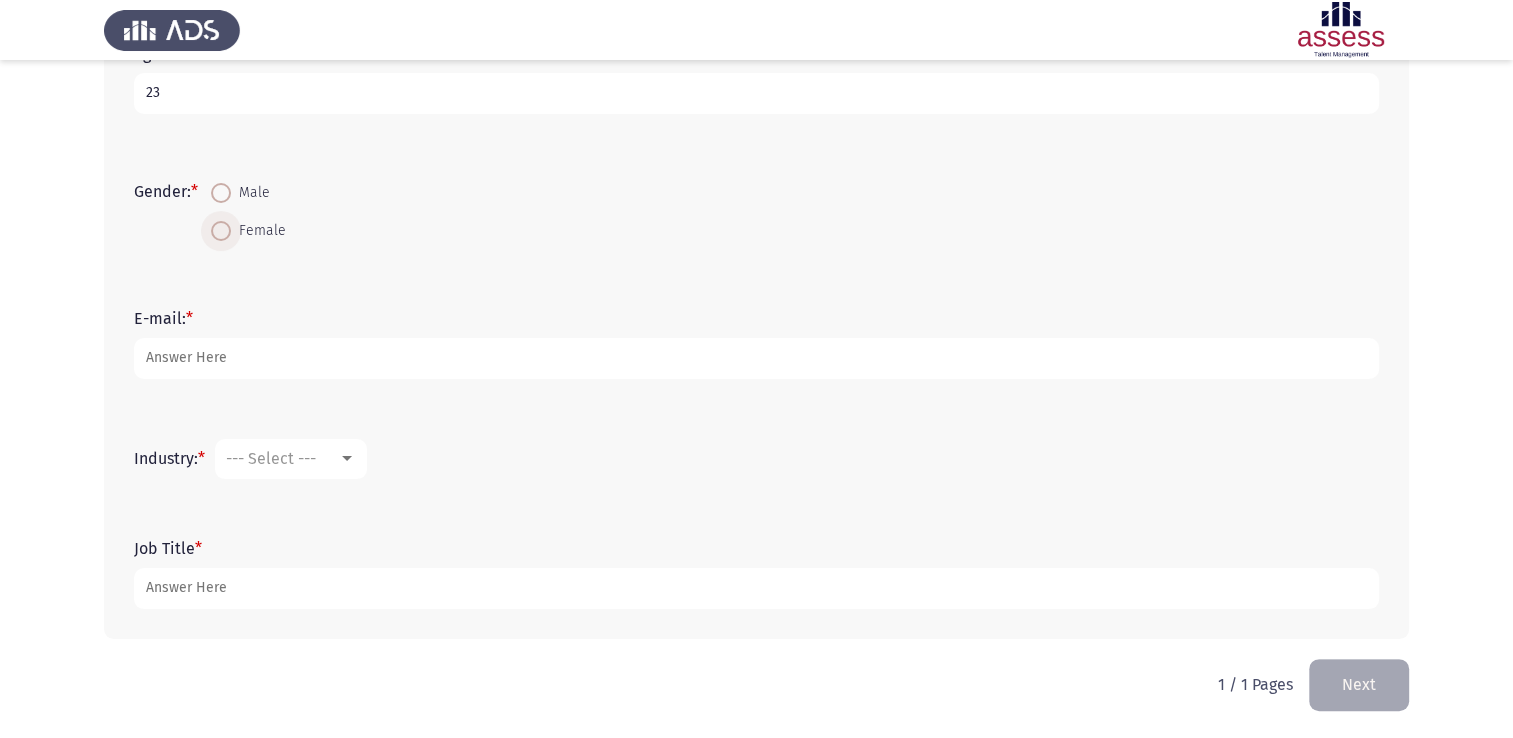 click at bounding box center [221, 231] 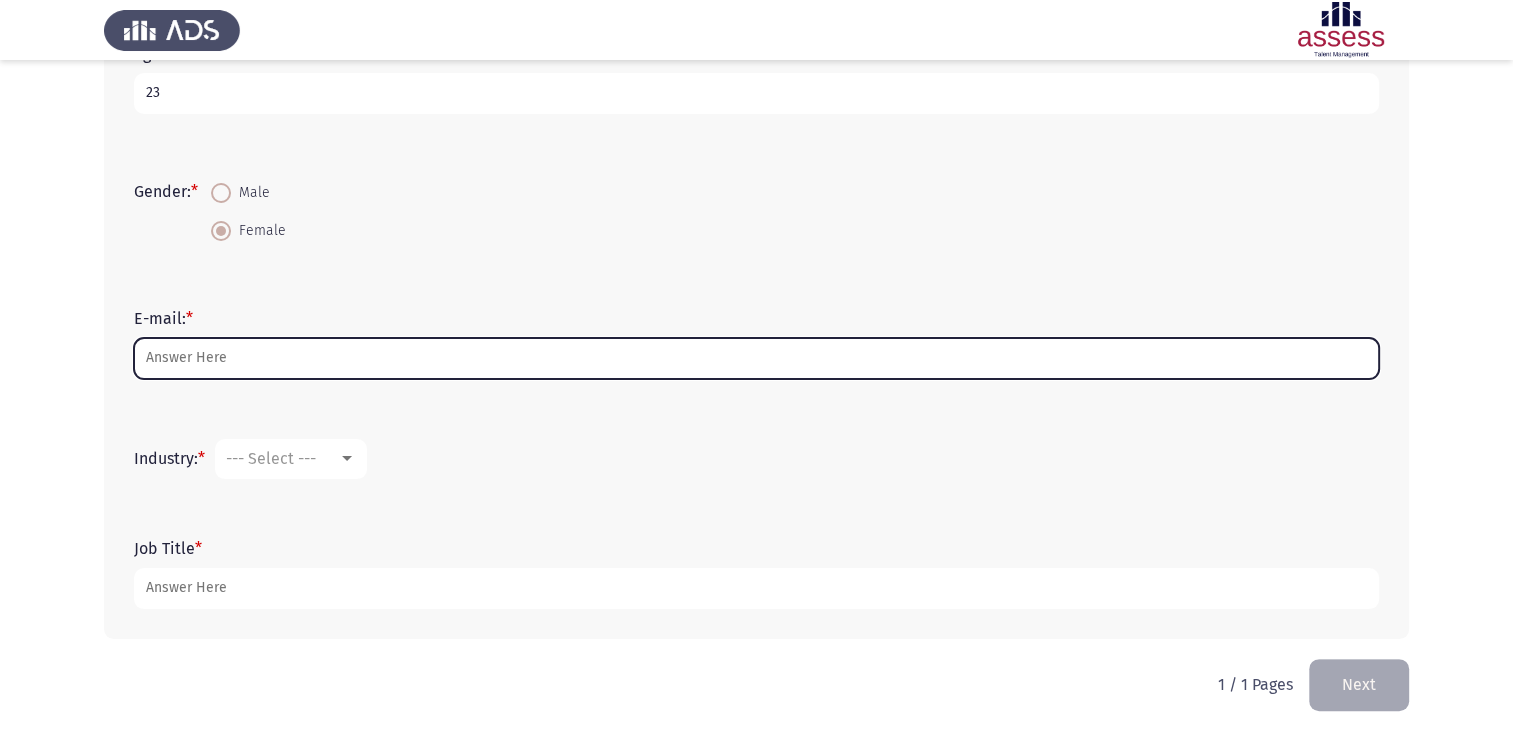 click on "E-mail:   *" at bounding box center (756, 358) 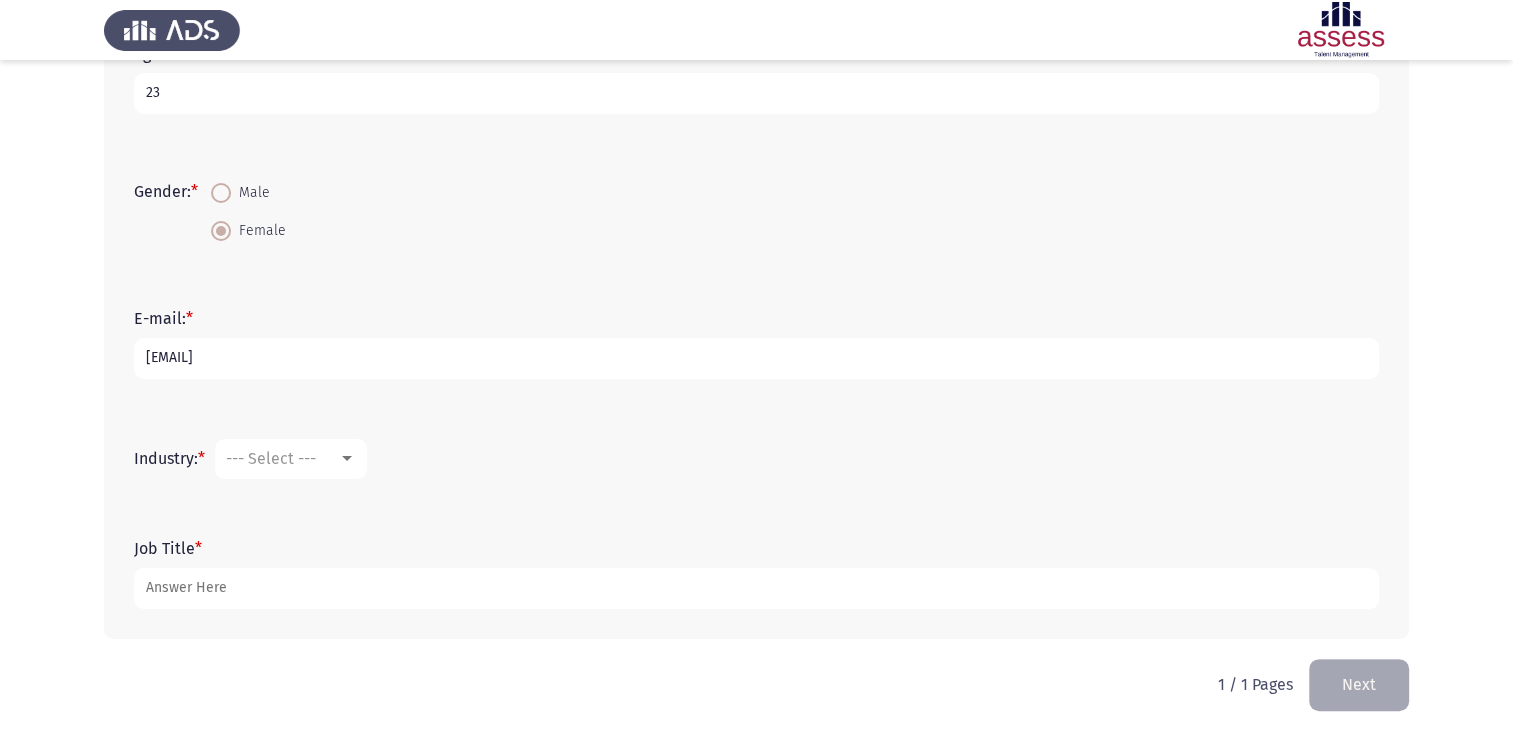 type on "[EMAIL]" 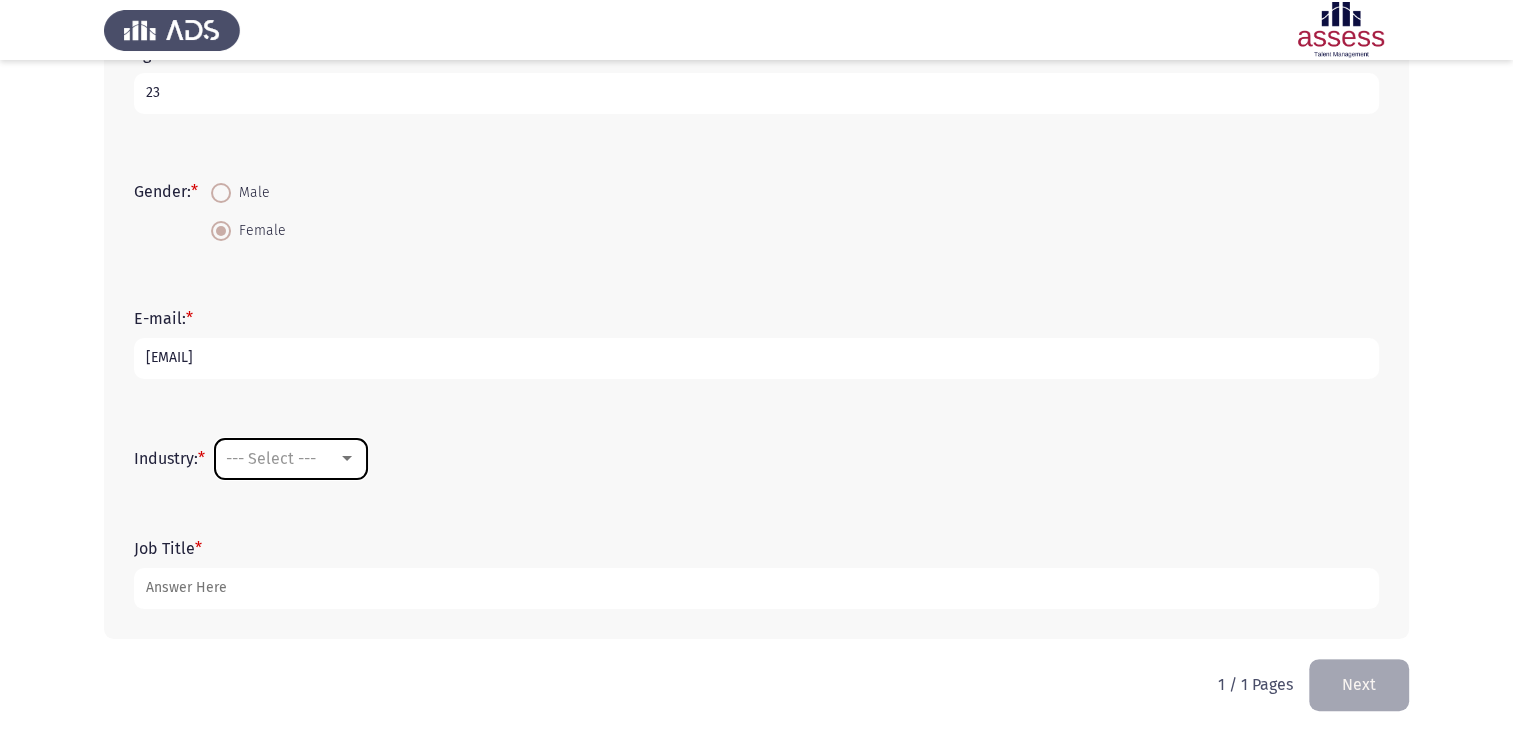 click on "--- Select ---" at bounding box center [282, 458] 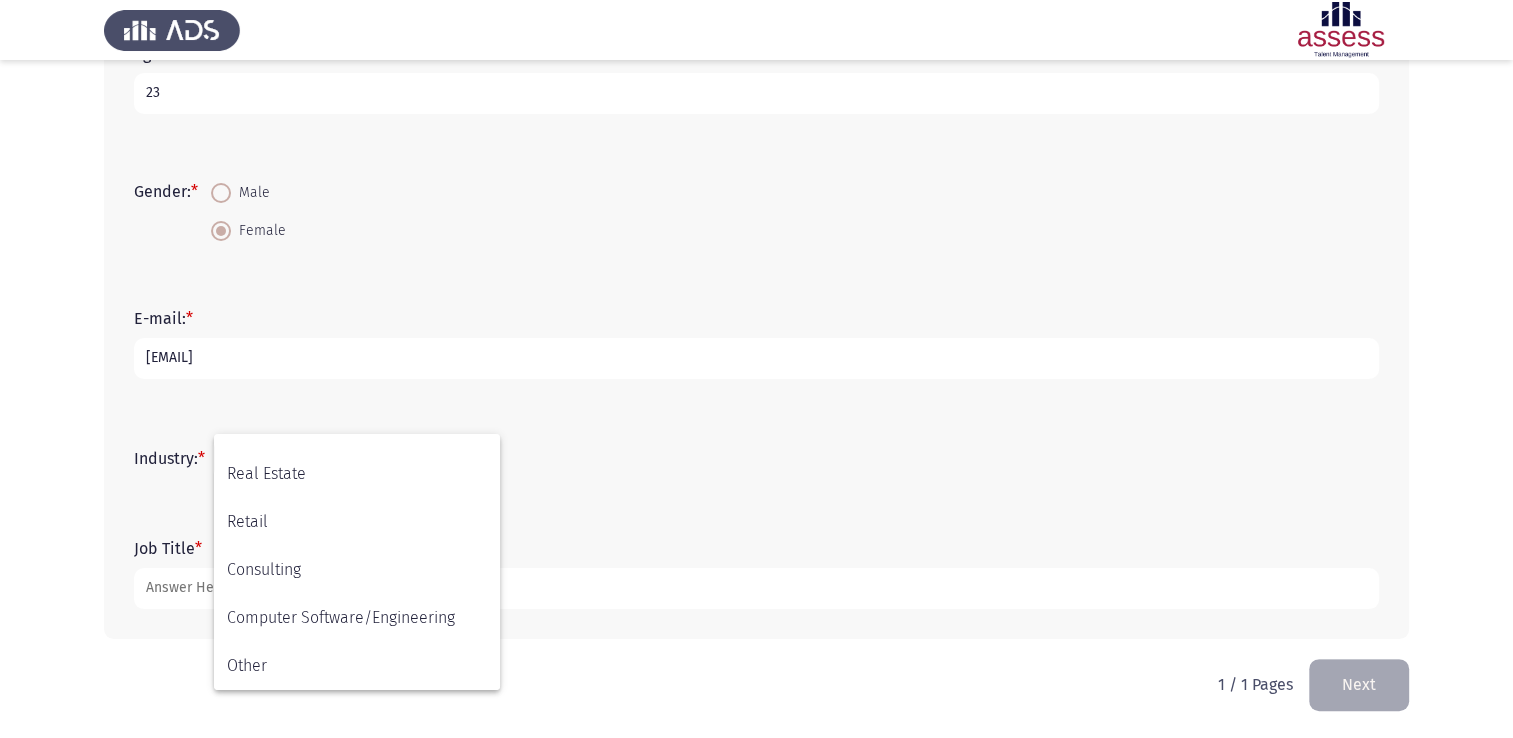 scroll, scrollTop: 384, scrollLeft: 0, axis: vertical 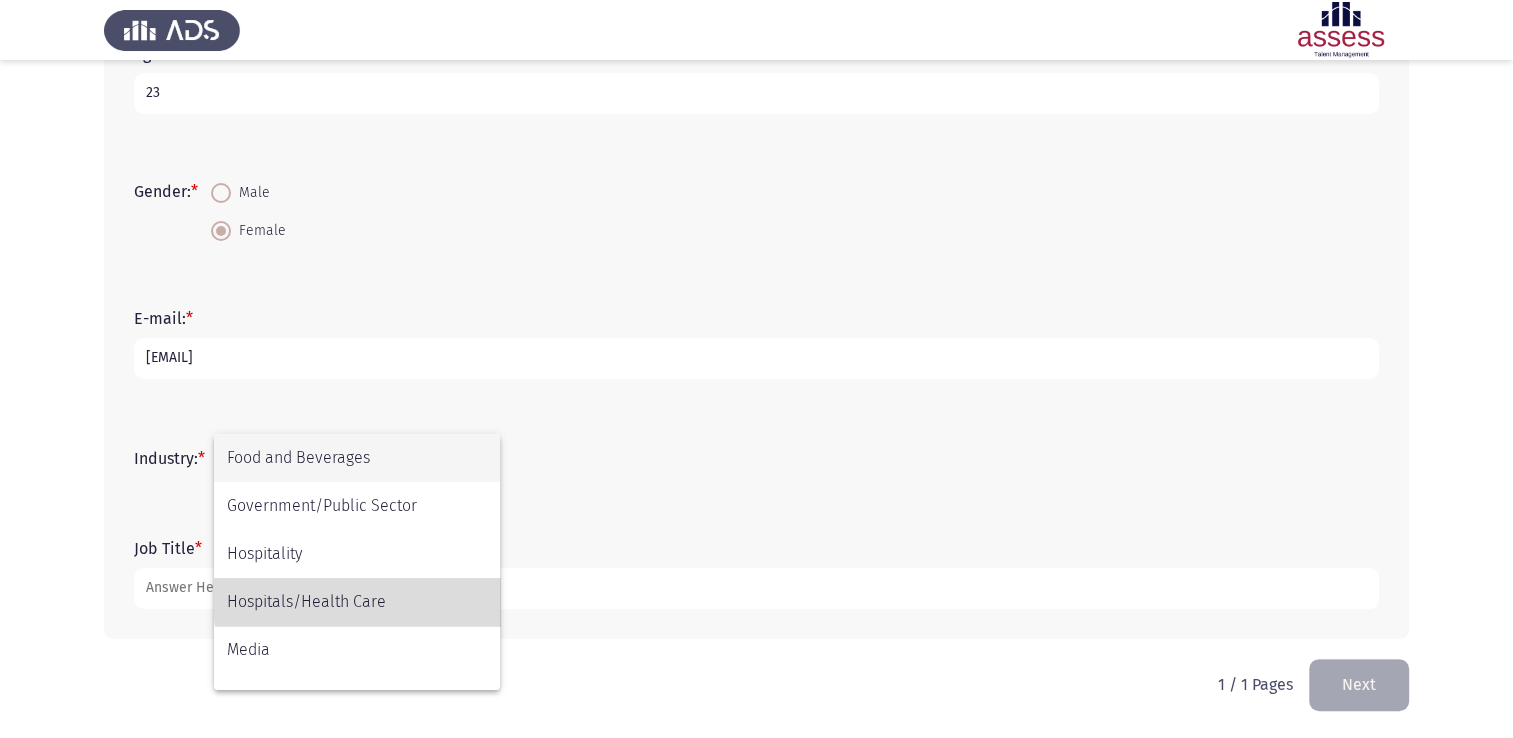 click on "Hospitals/Health Care" at bounding box center [357, 602] 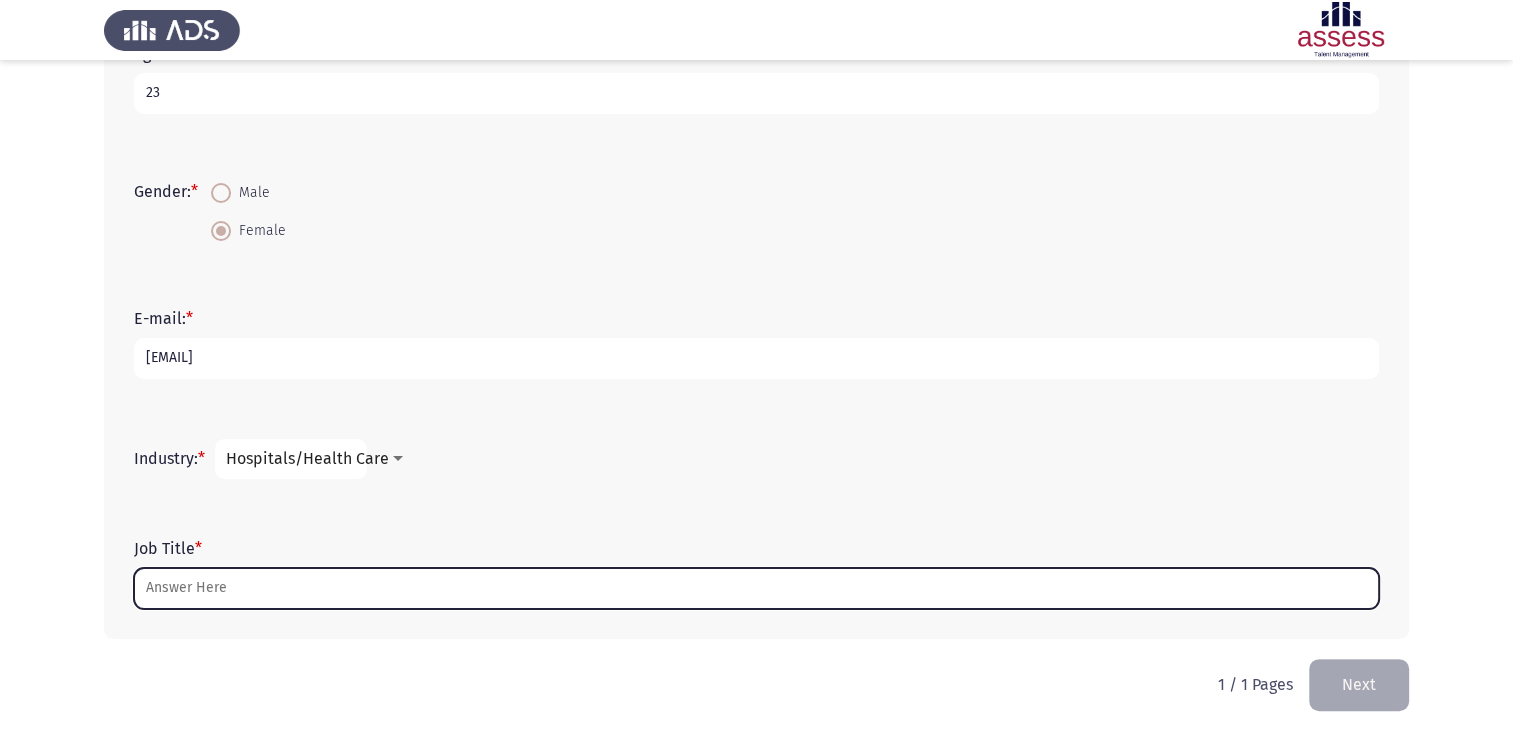 click on "Job Title   *" at bounding box center [756, 588] 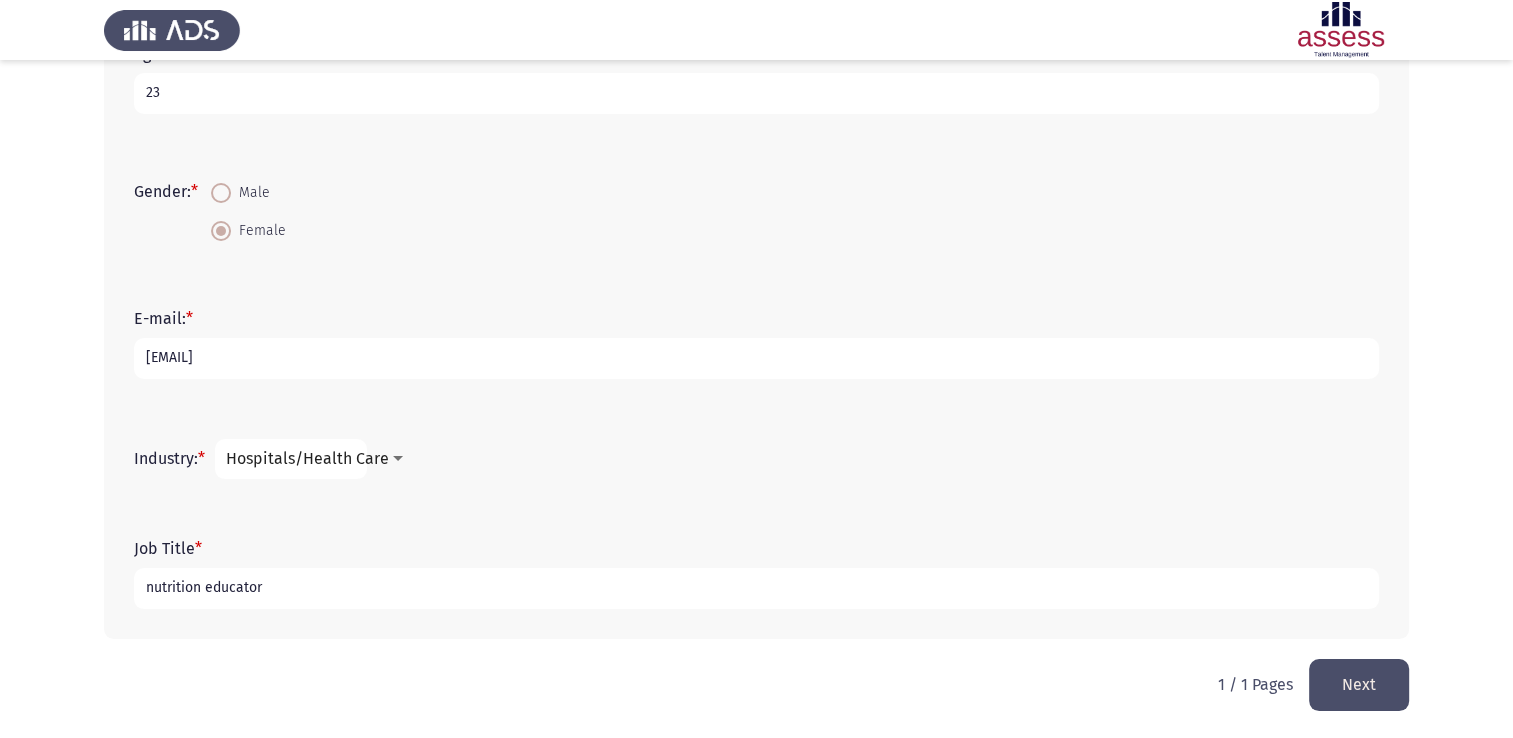 type on "nutrition educator" 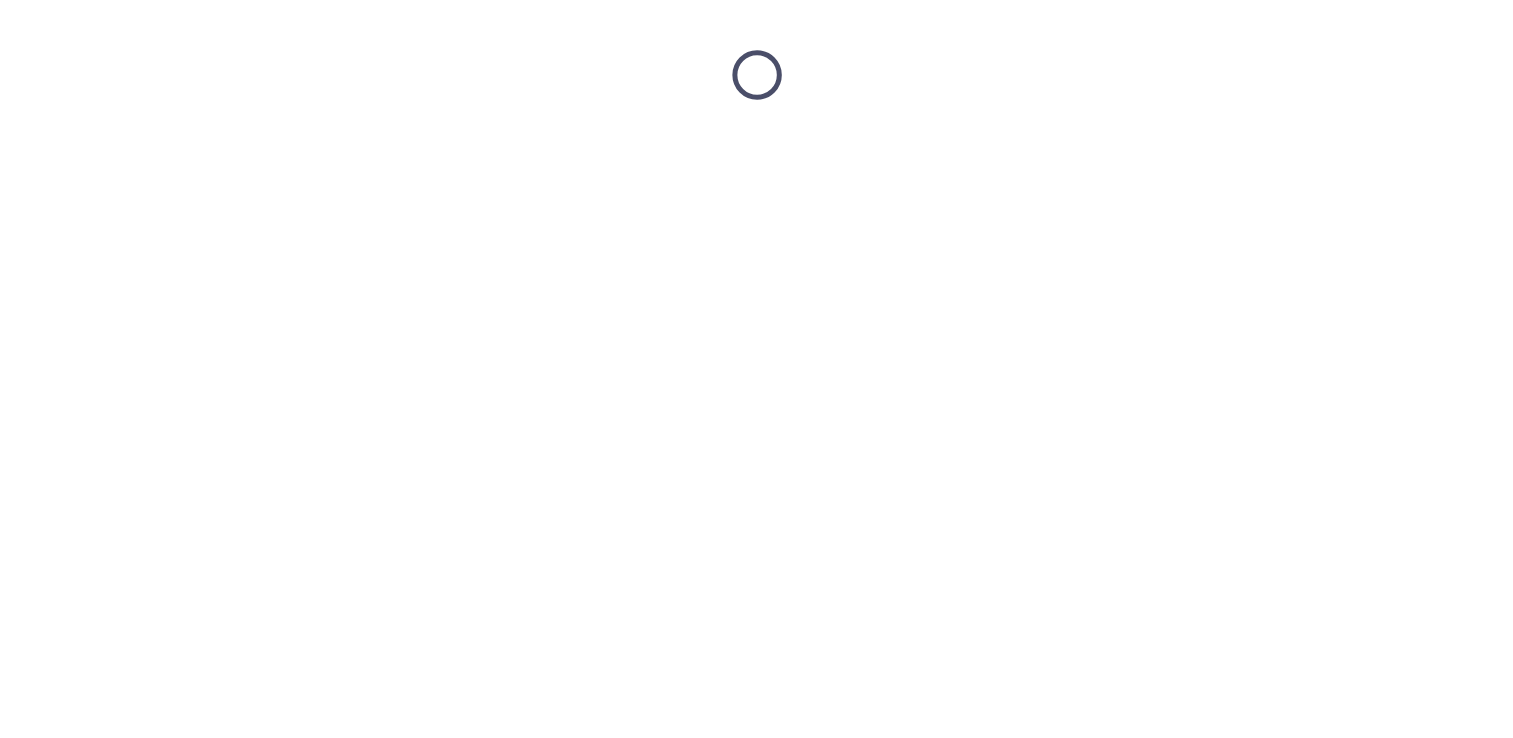 scroll, scrollTop: 0, scrollLeft: 0, axis: both 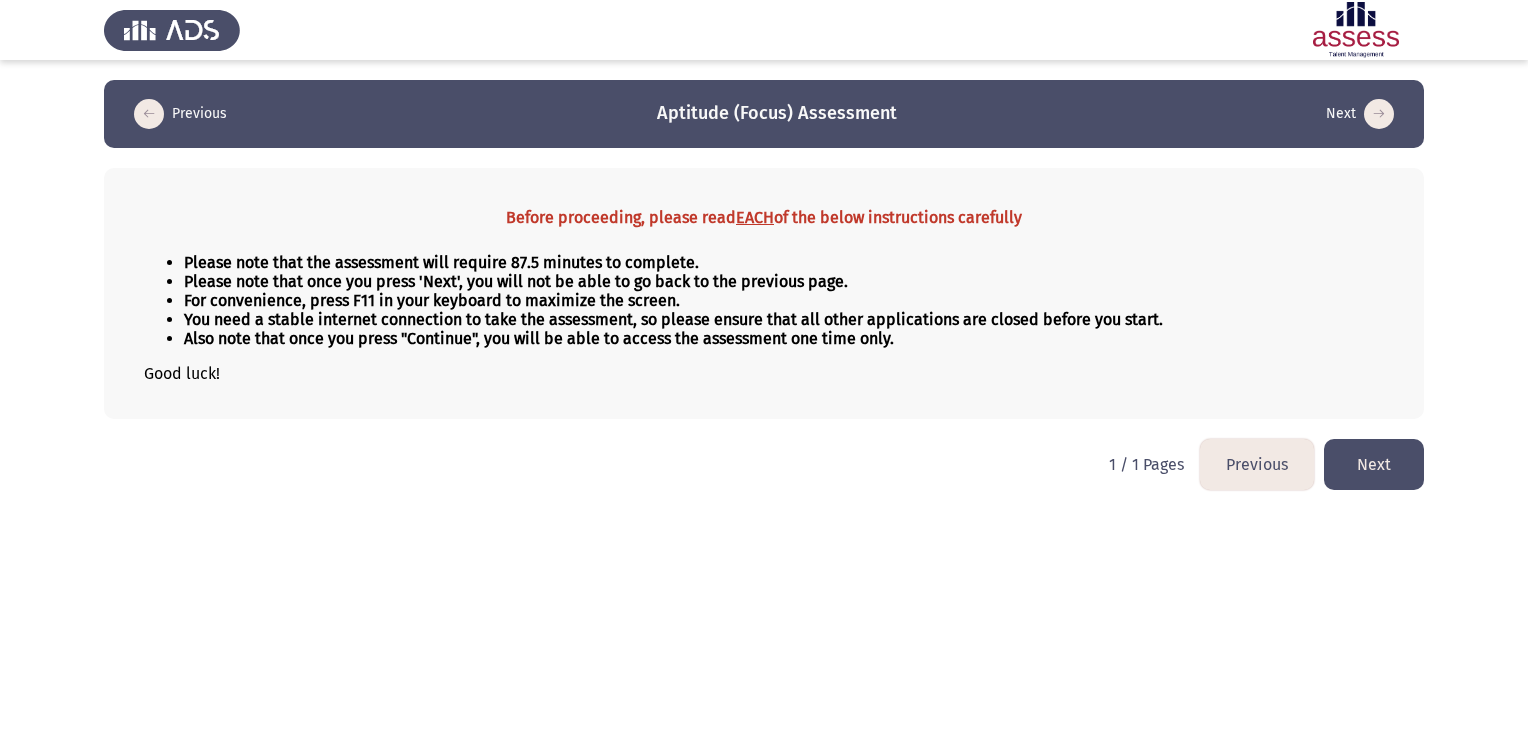 click on "Next" 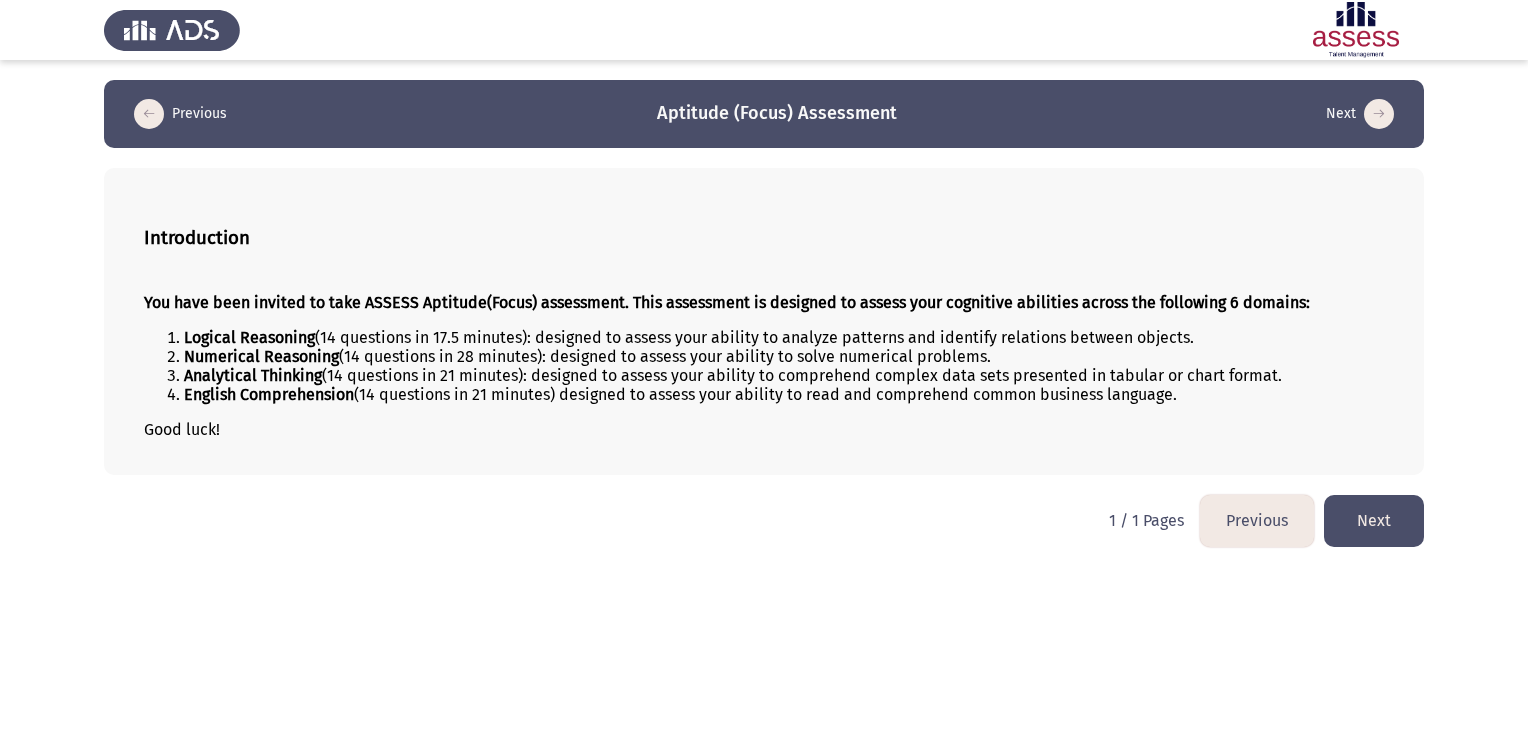 click on "Next" 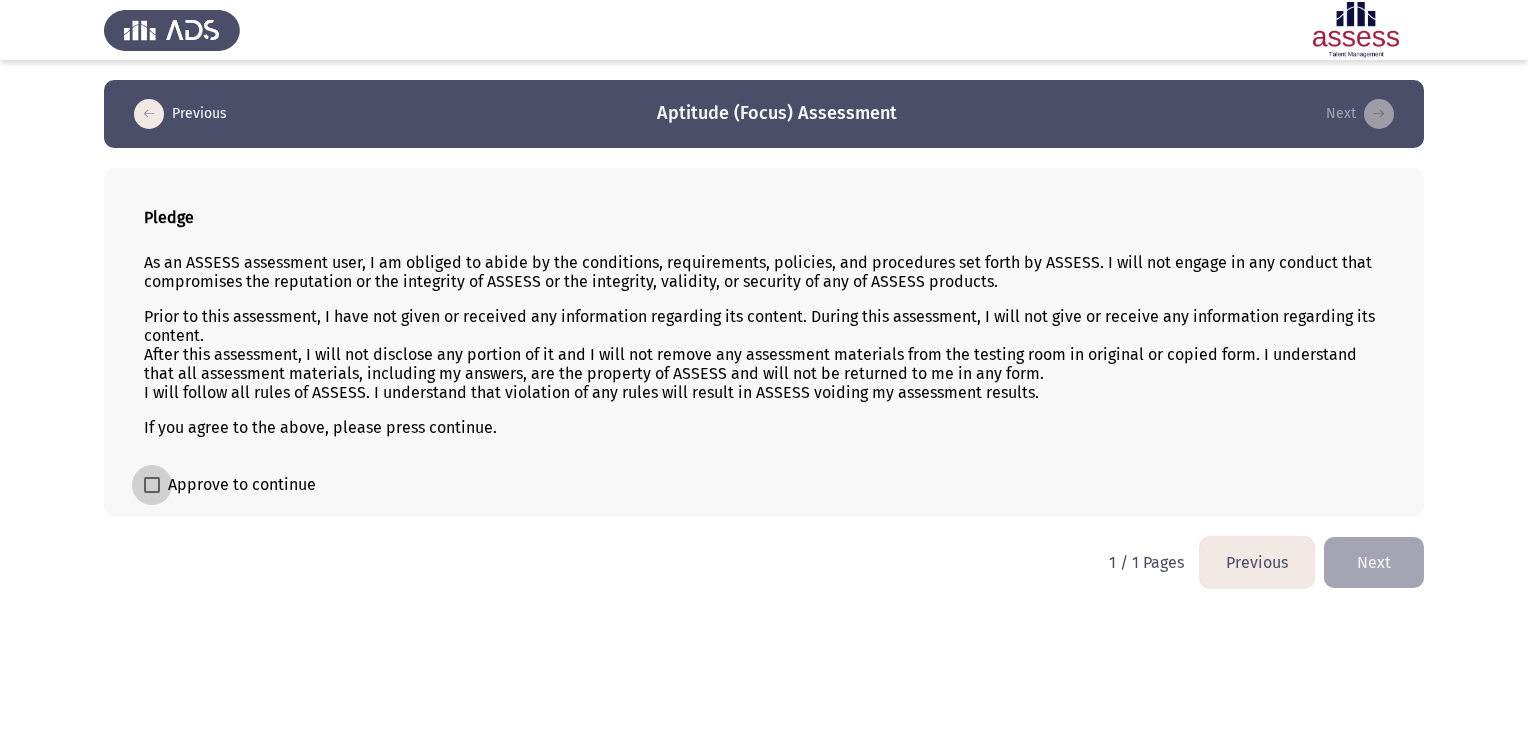 click at bounding box center [152, 485] 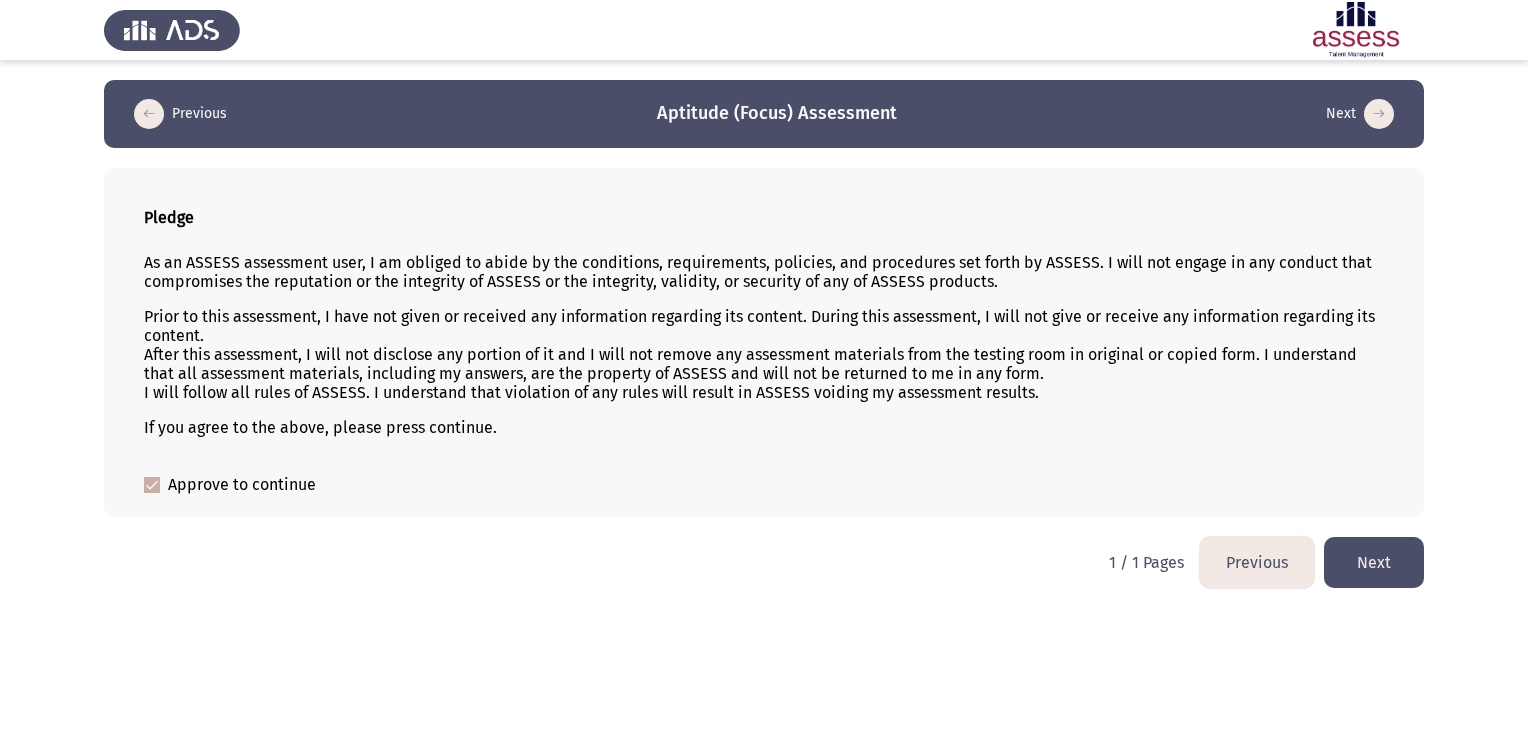 click on "Next" 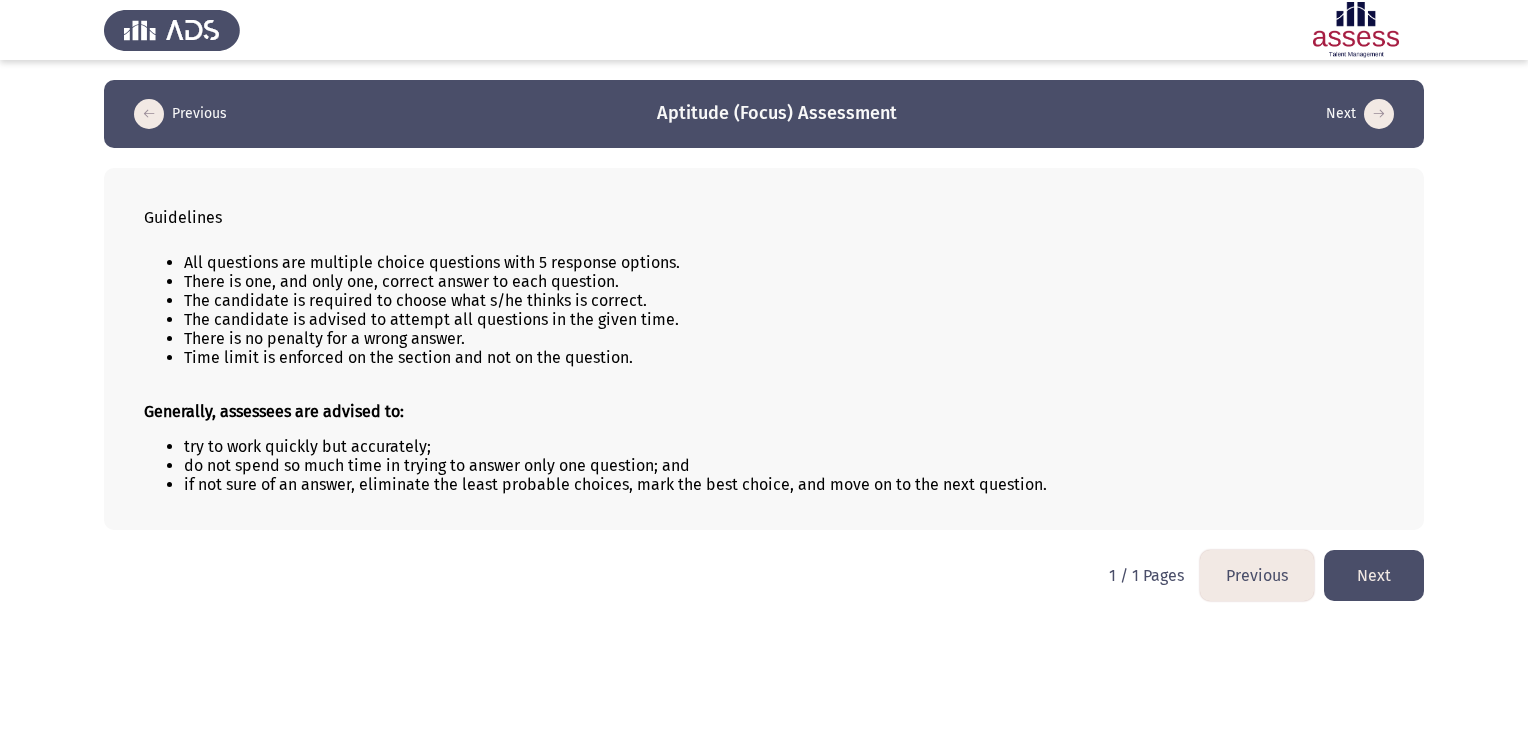 click on "Next" 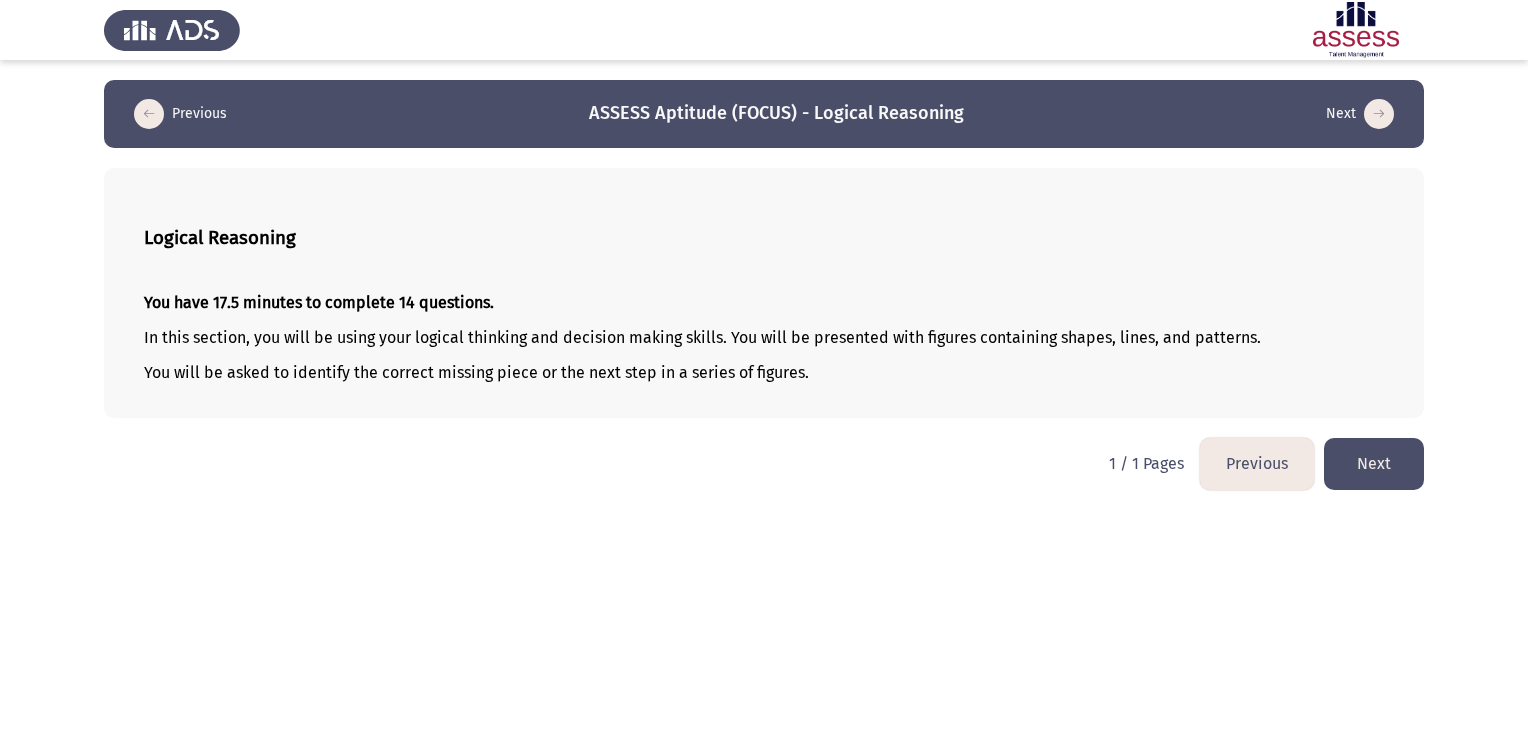 click on "Next" 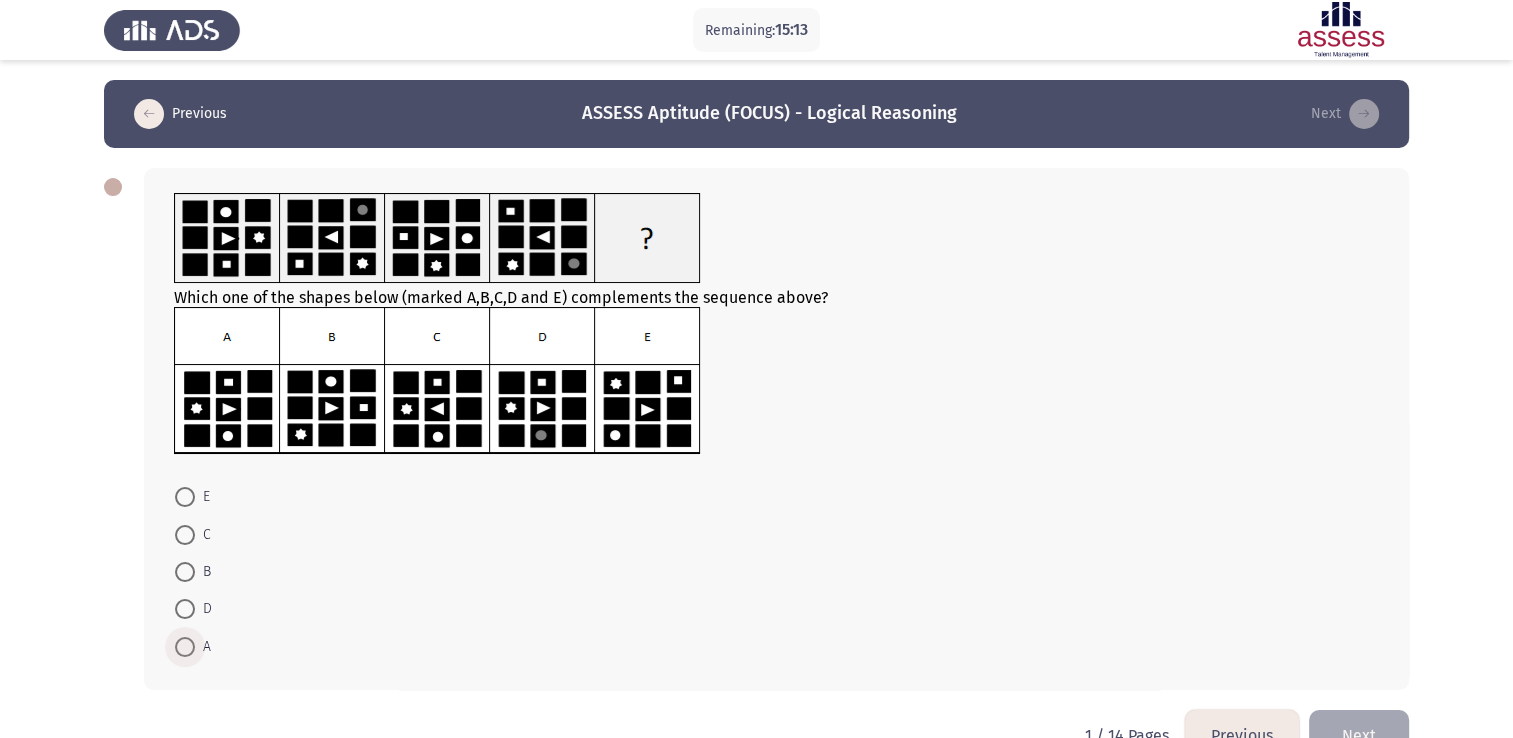 click at bounding box center (185, 647) 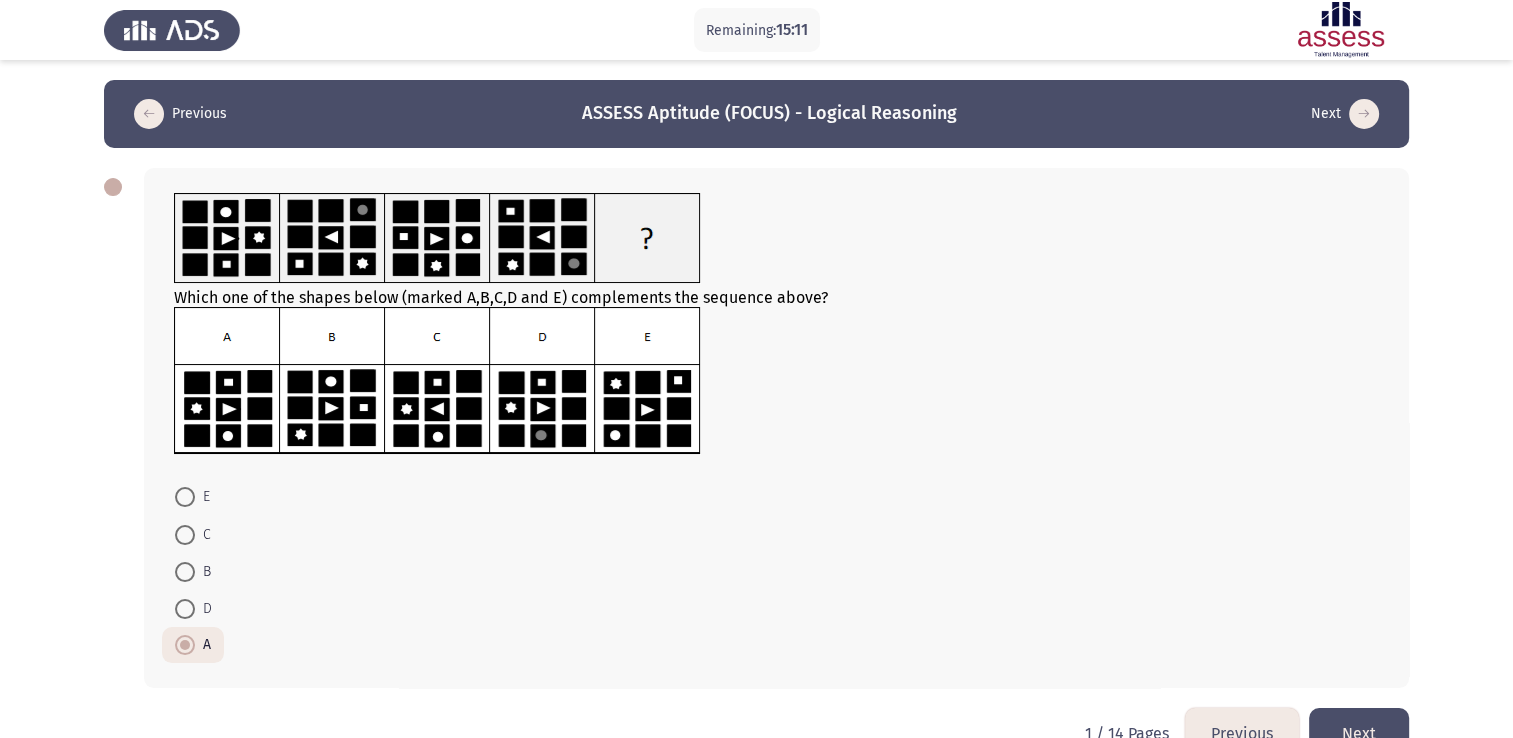 click on "Next" 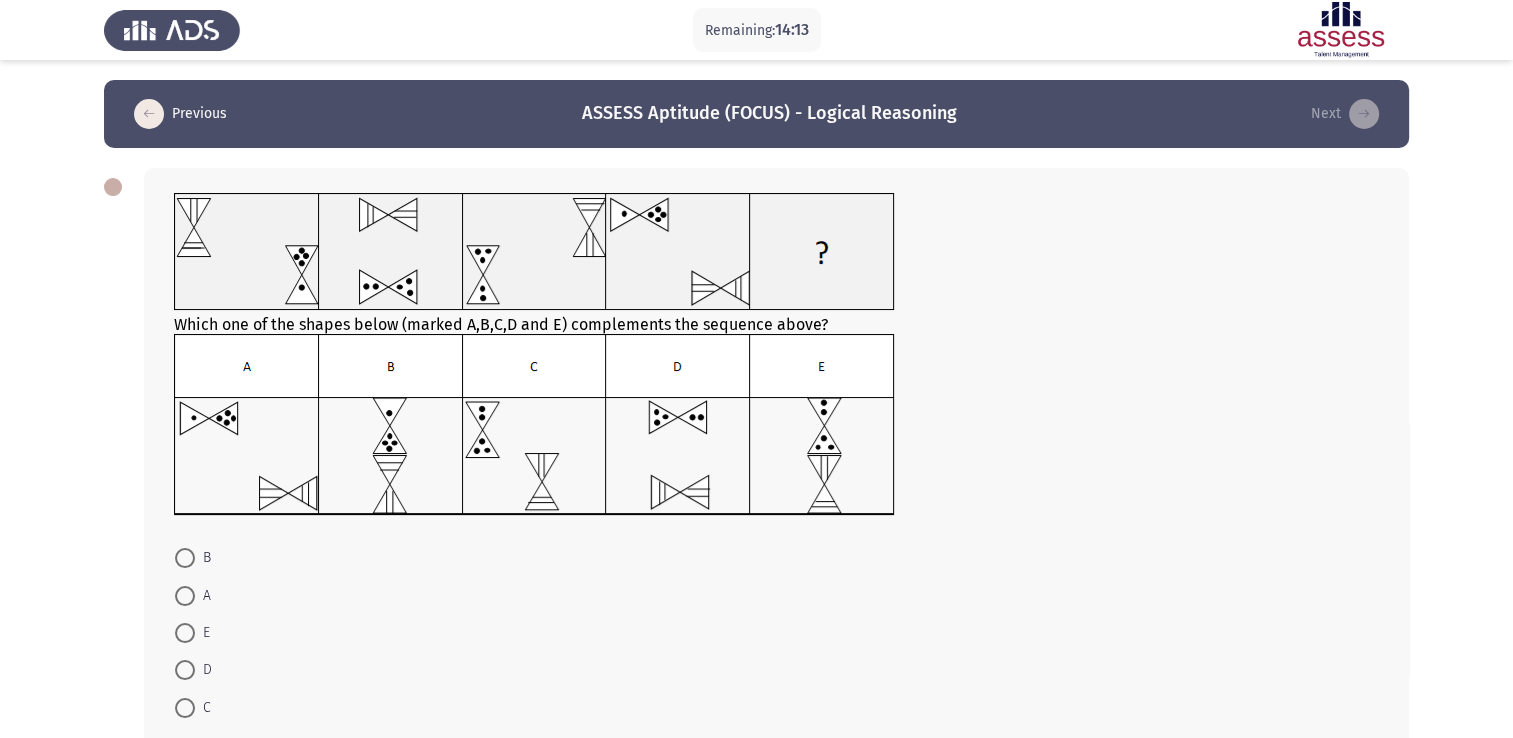 click at bounding box center [185, 670] 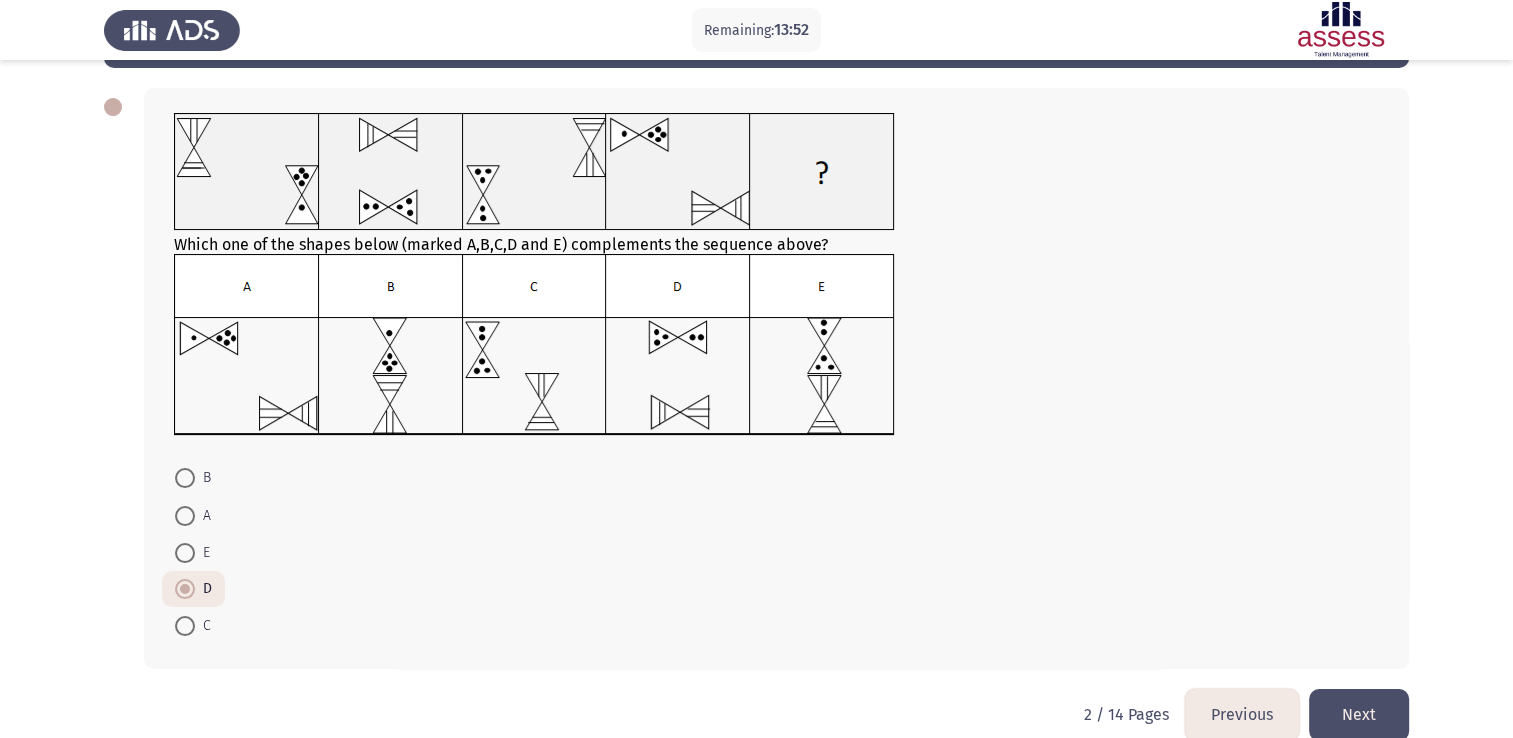 scroll, scrollTop: 110, scrollLeft: 0, axis: vertical 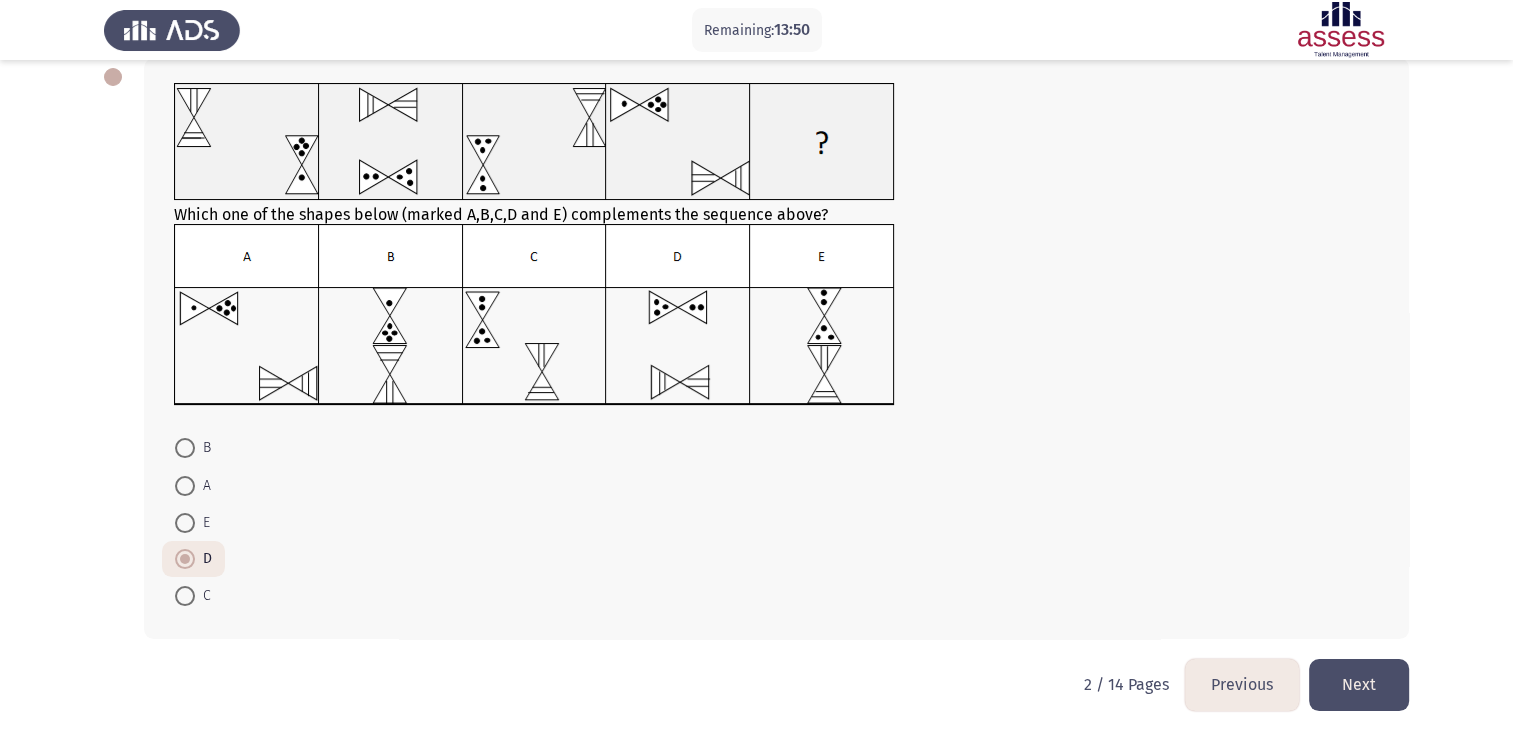 click on "Next" 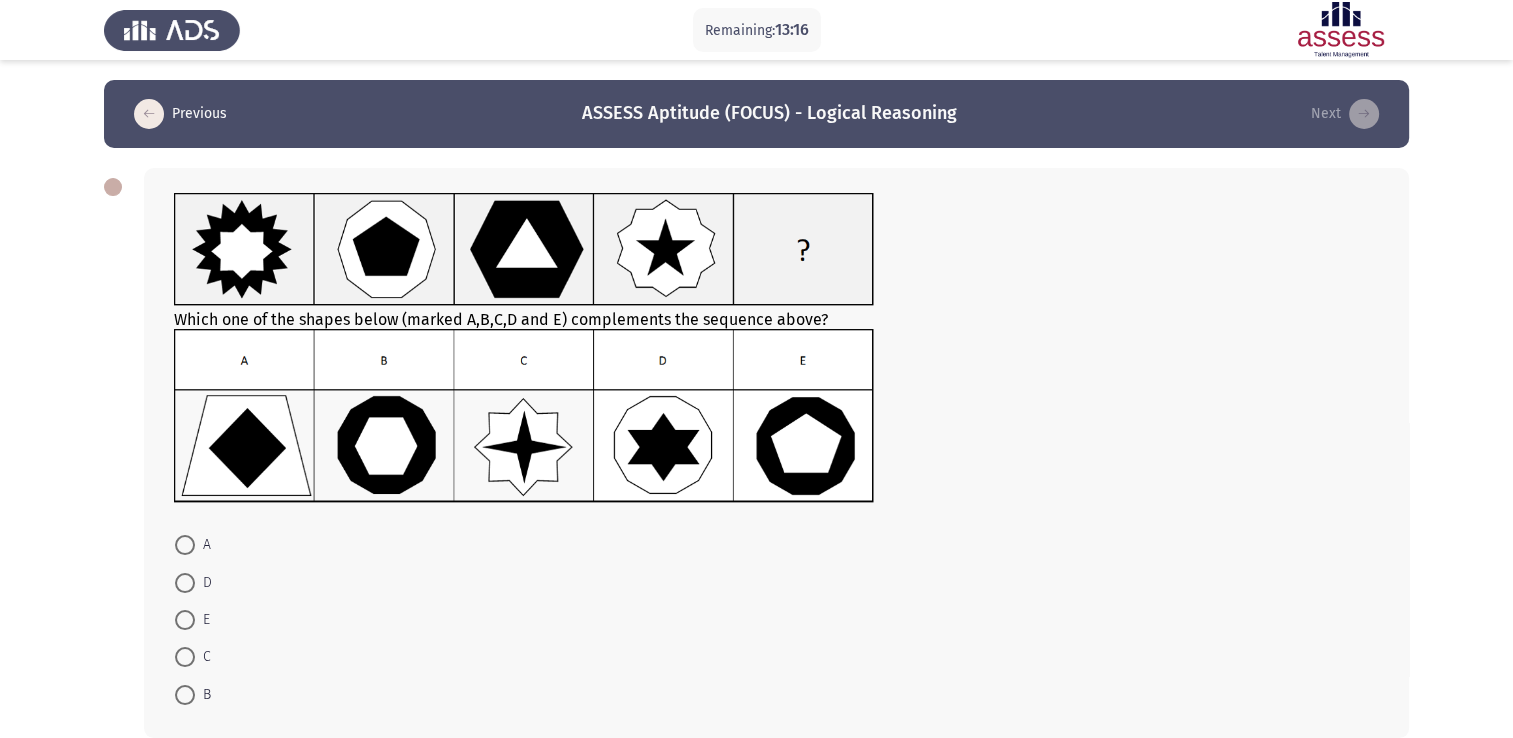 click 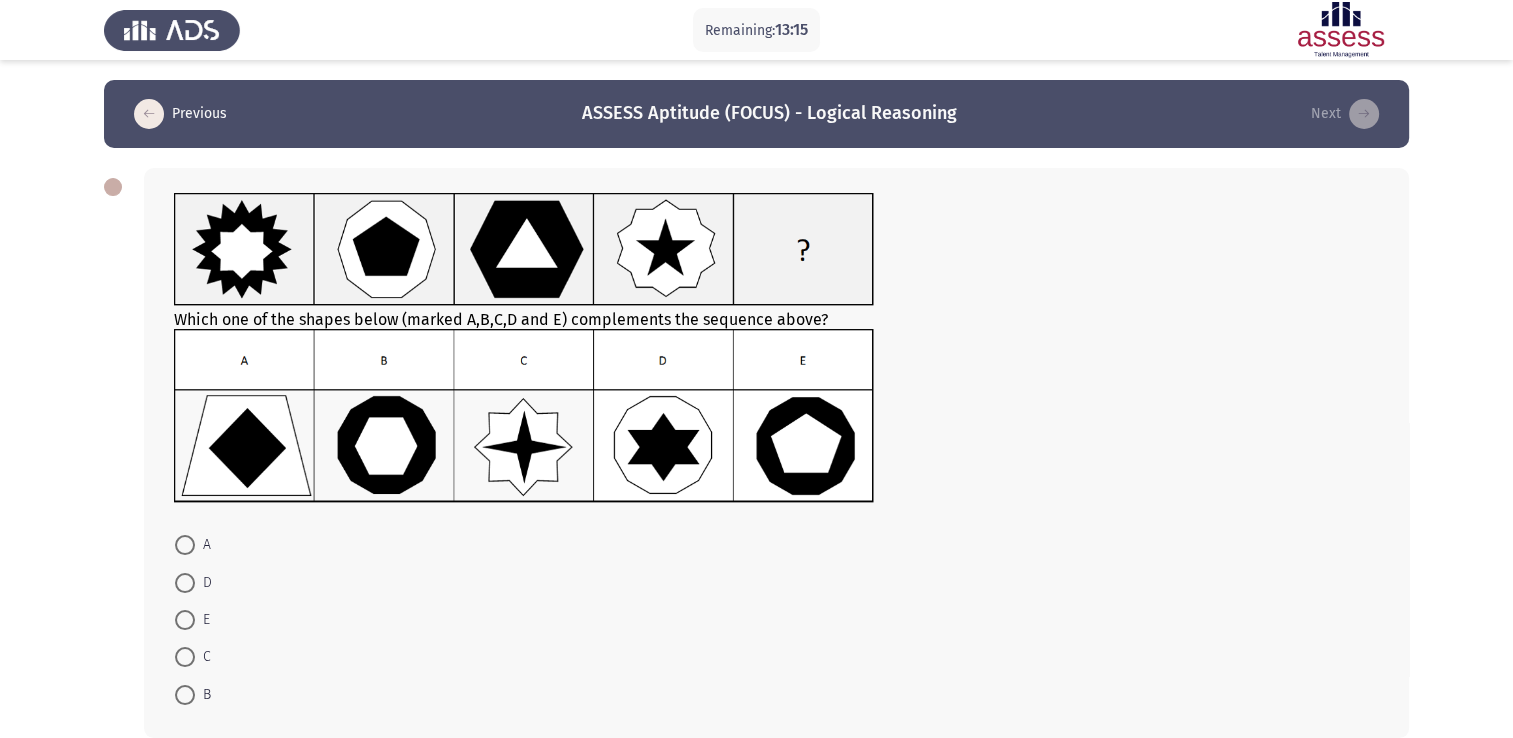 click 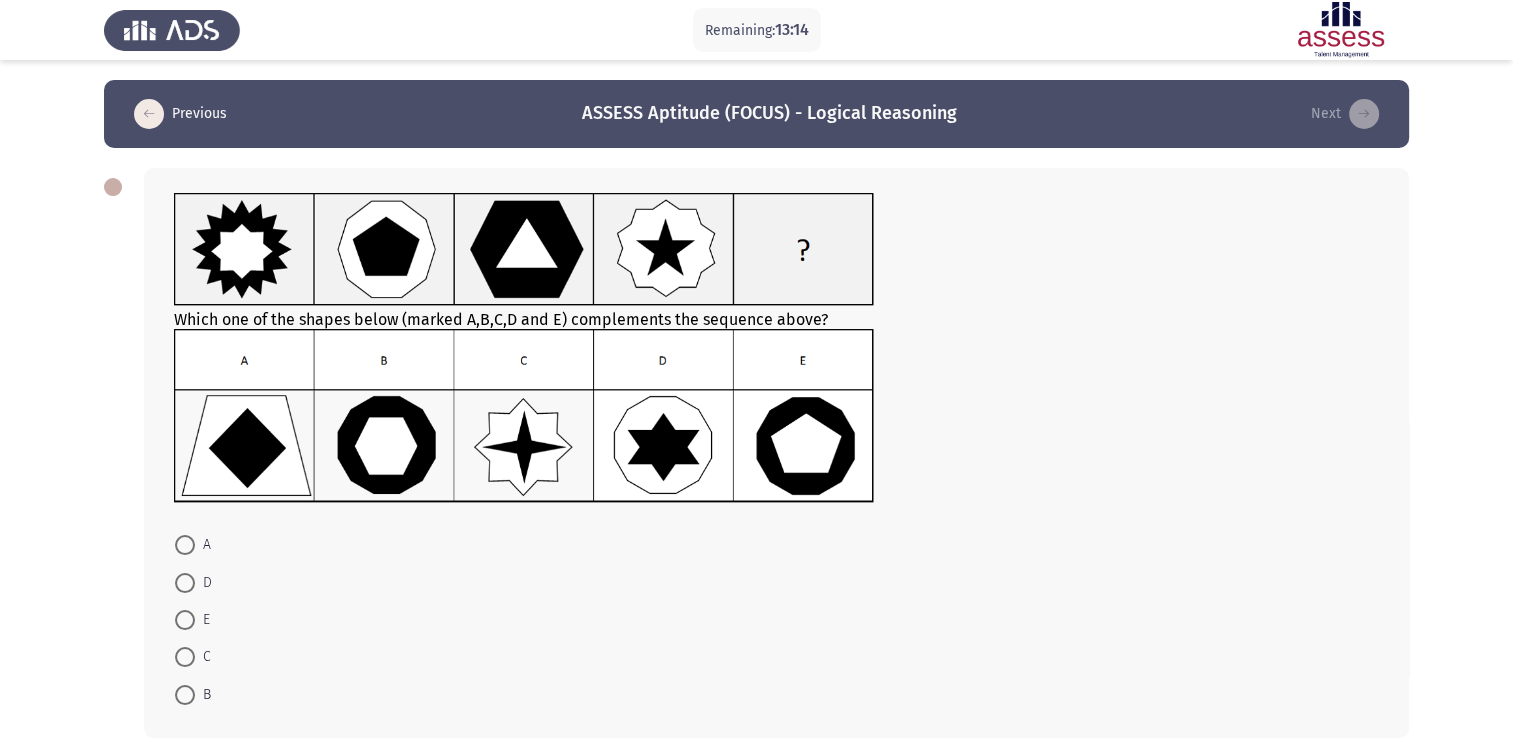 click 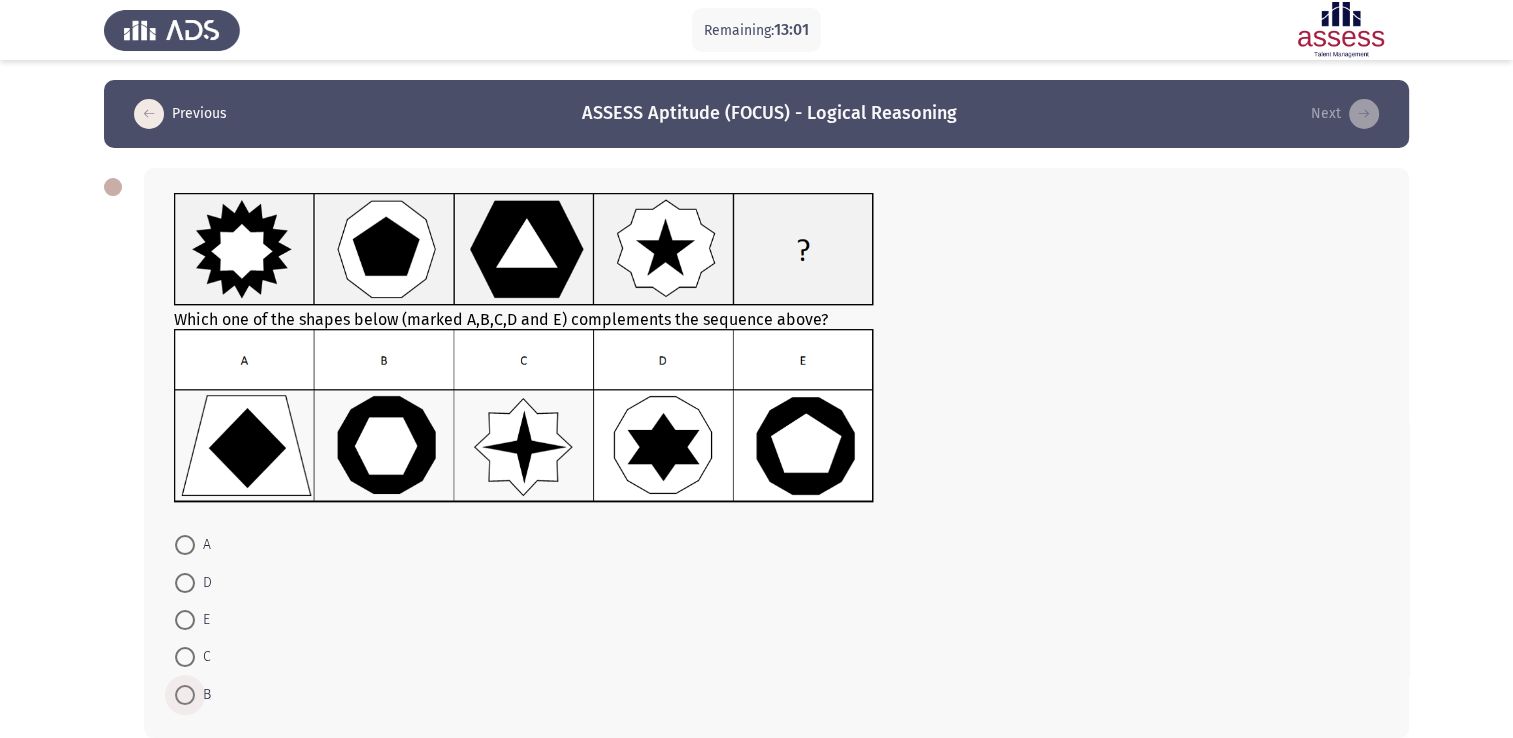 click on "B" at bounding box center [193, 695] 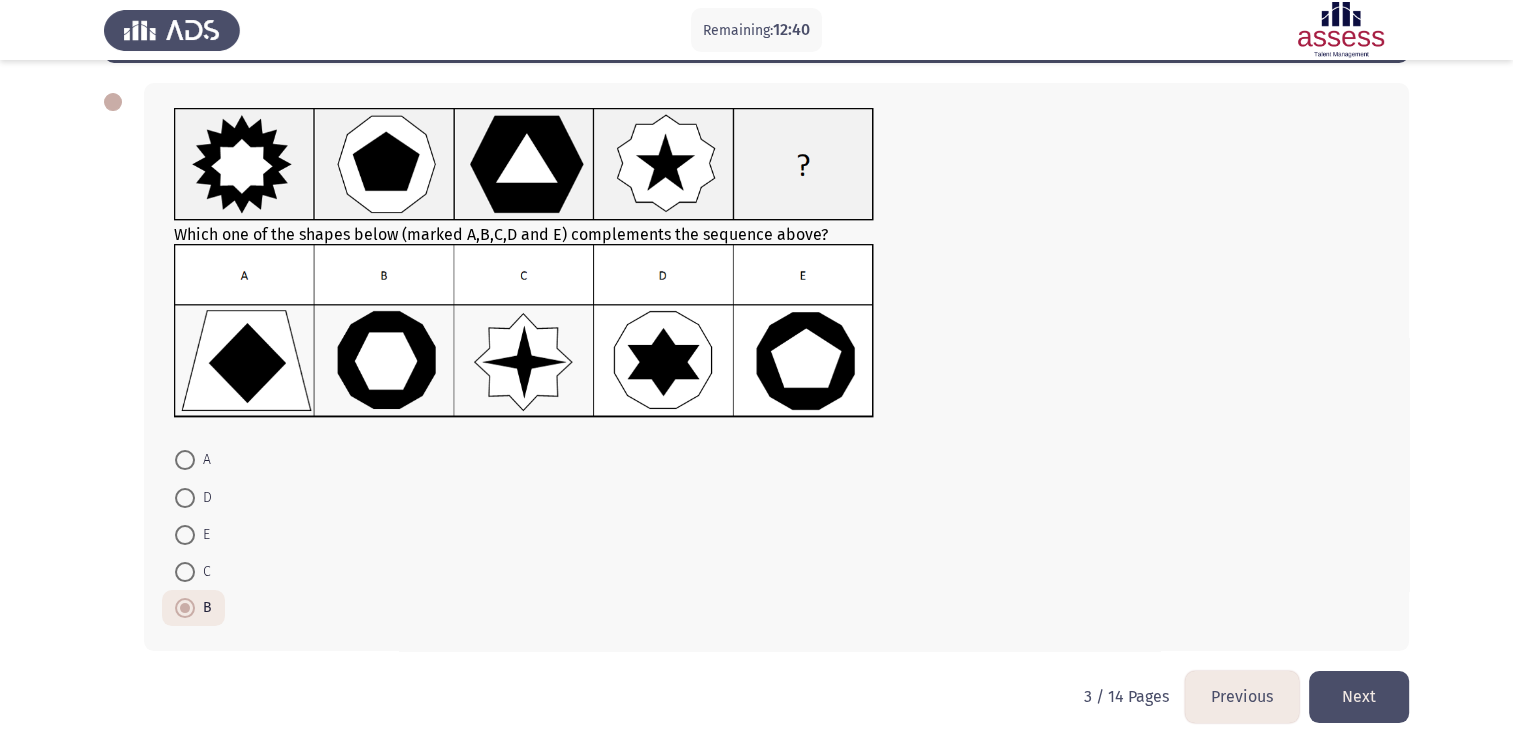 scroll, scrollTop: 97, scrollLeft: 0, axis: vertical 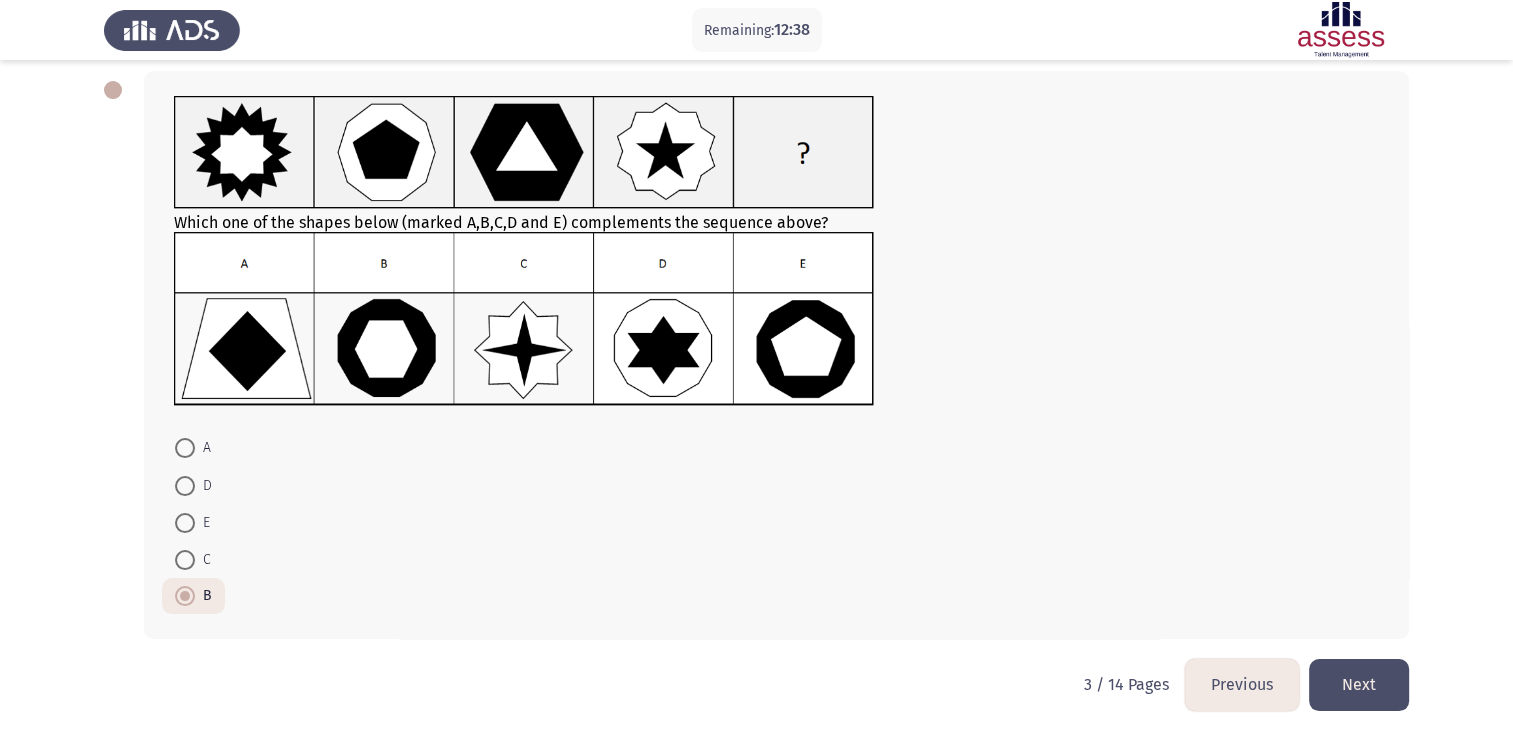 click on "Next" 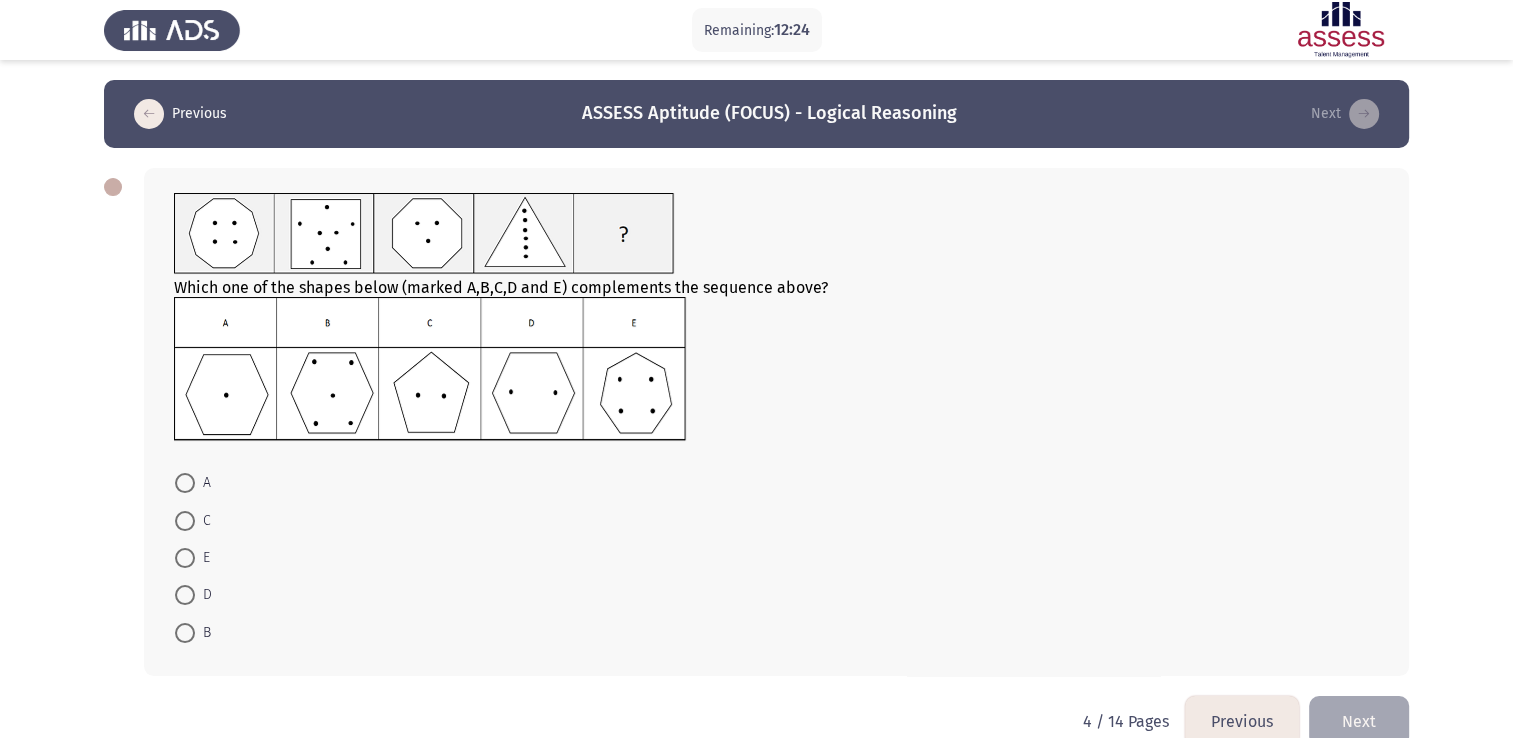 click 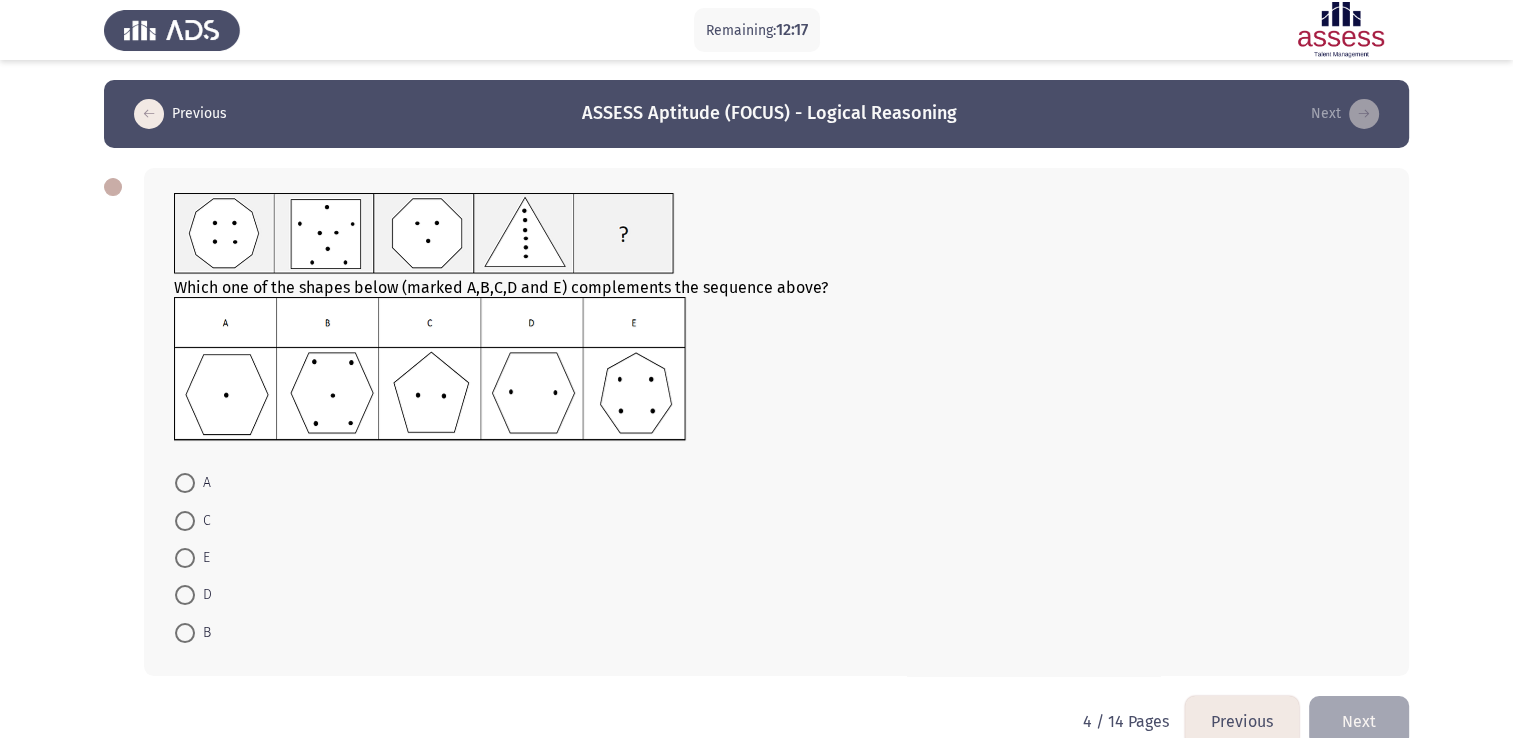 click on "Which one of the shapes below (marked A,B,C,D and E) complements the sequence above?    A     C     E     D     B" 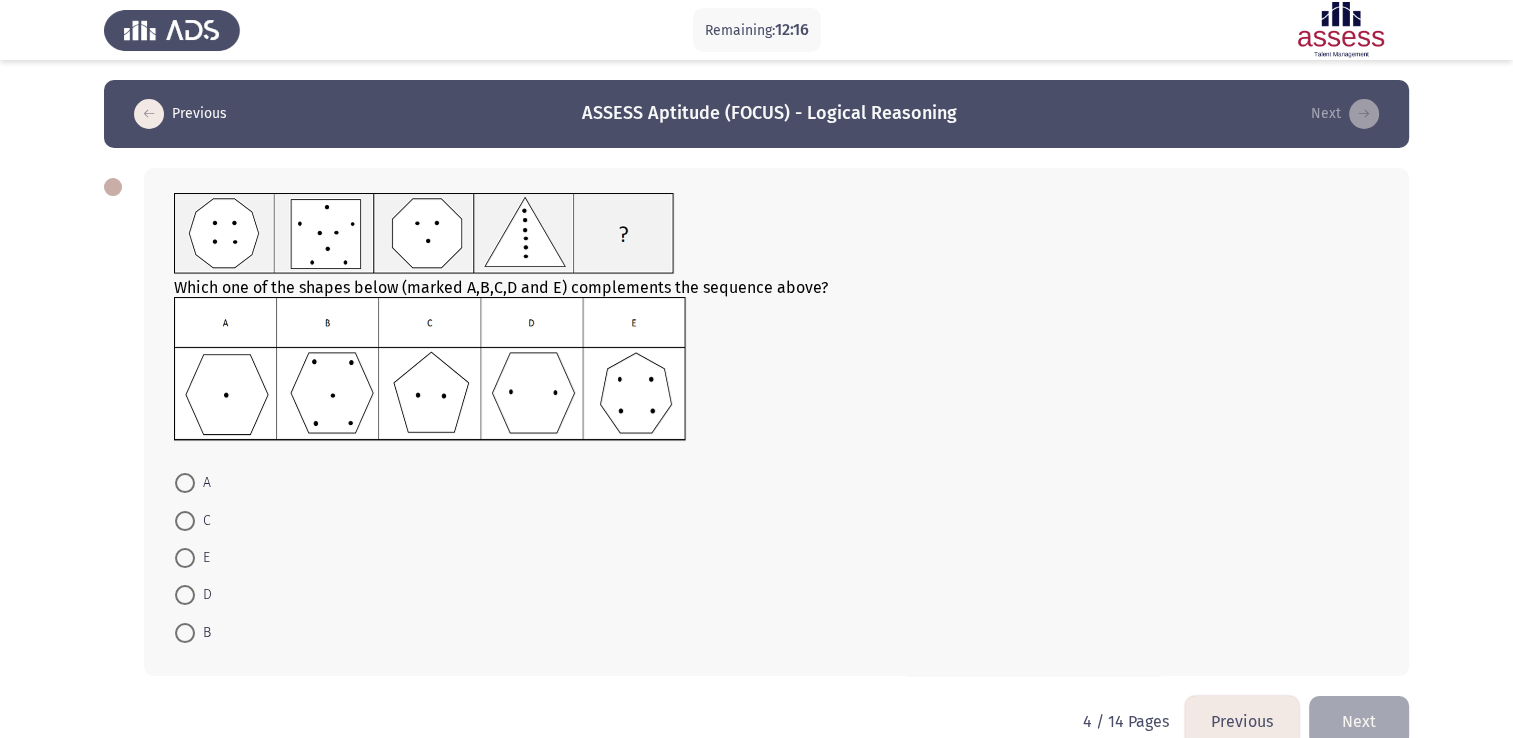 click 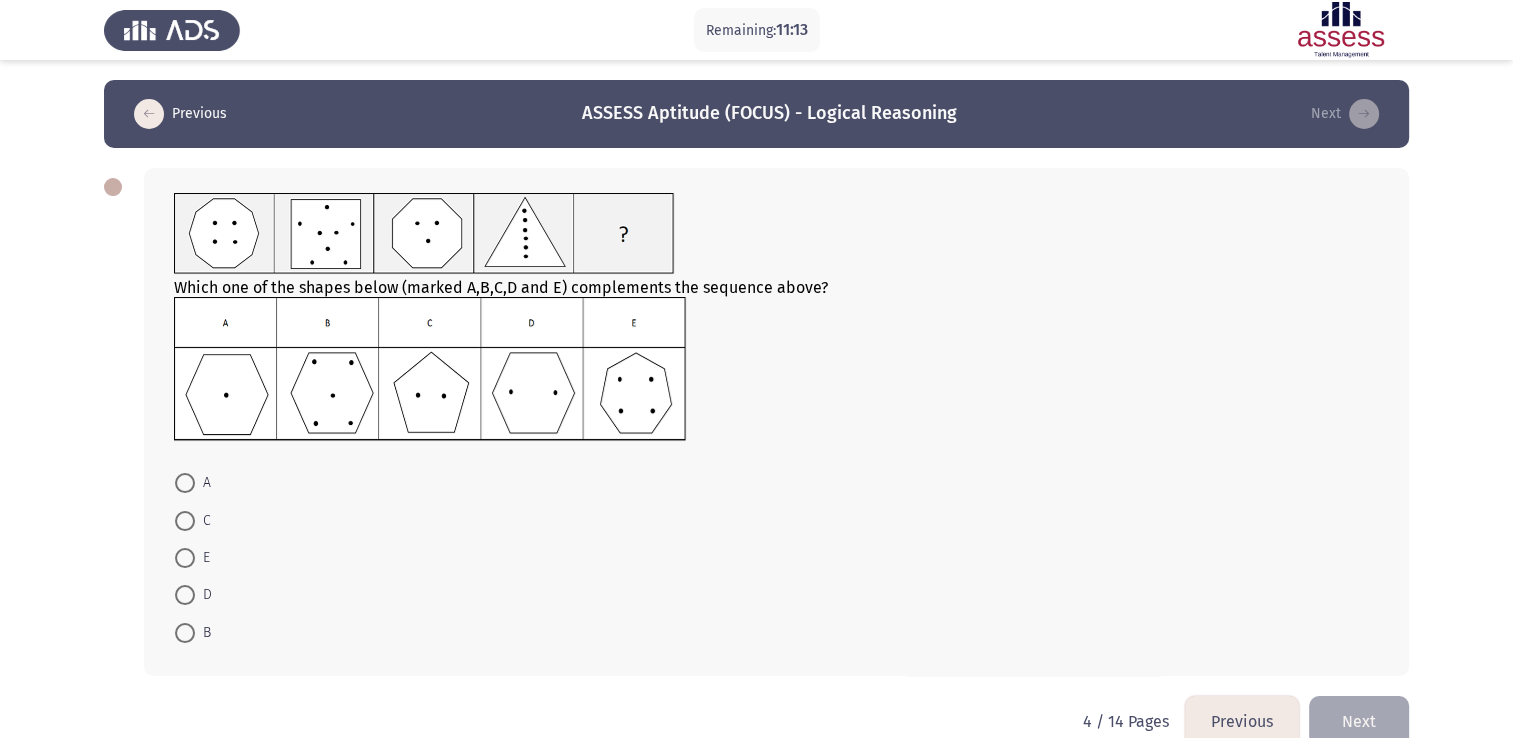 click on "Which one of the shapes below (marked A,B,C,D and E) complements the sequence above?    A     C     E     D     B" 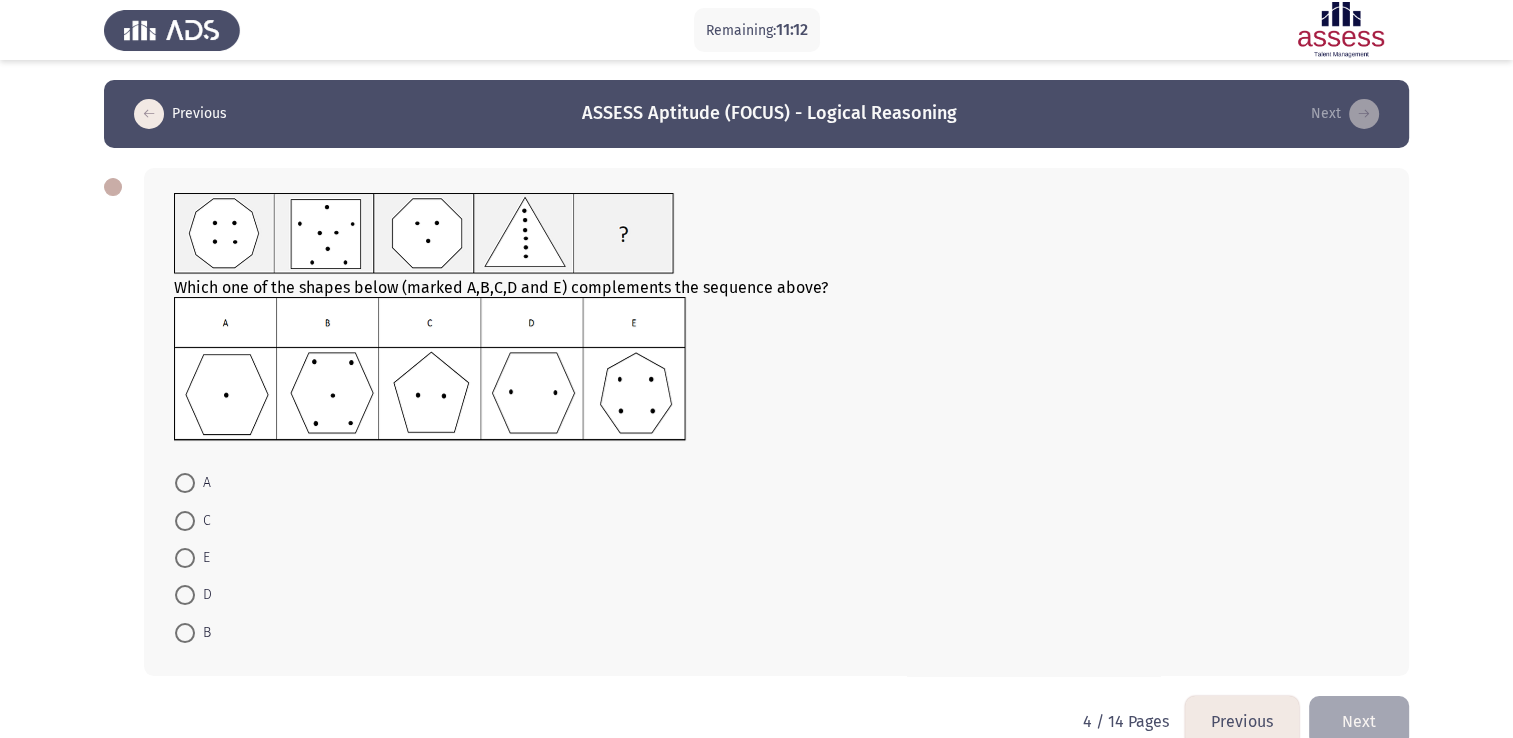 click 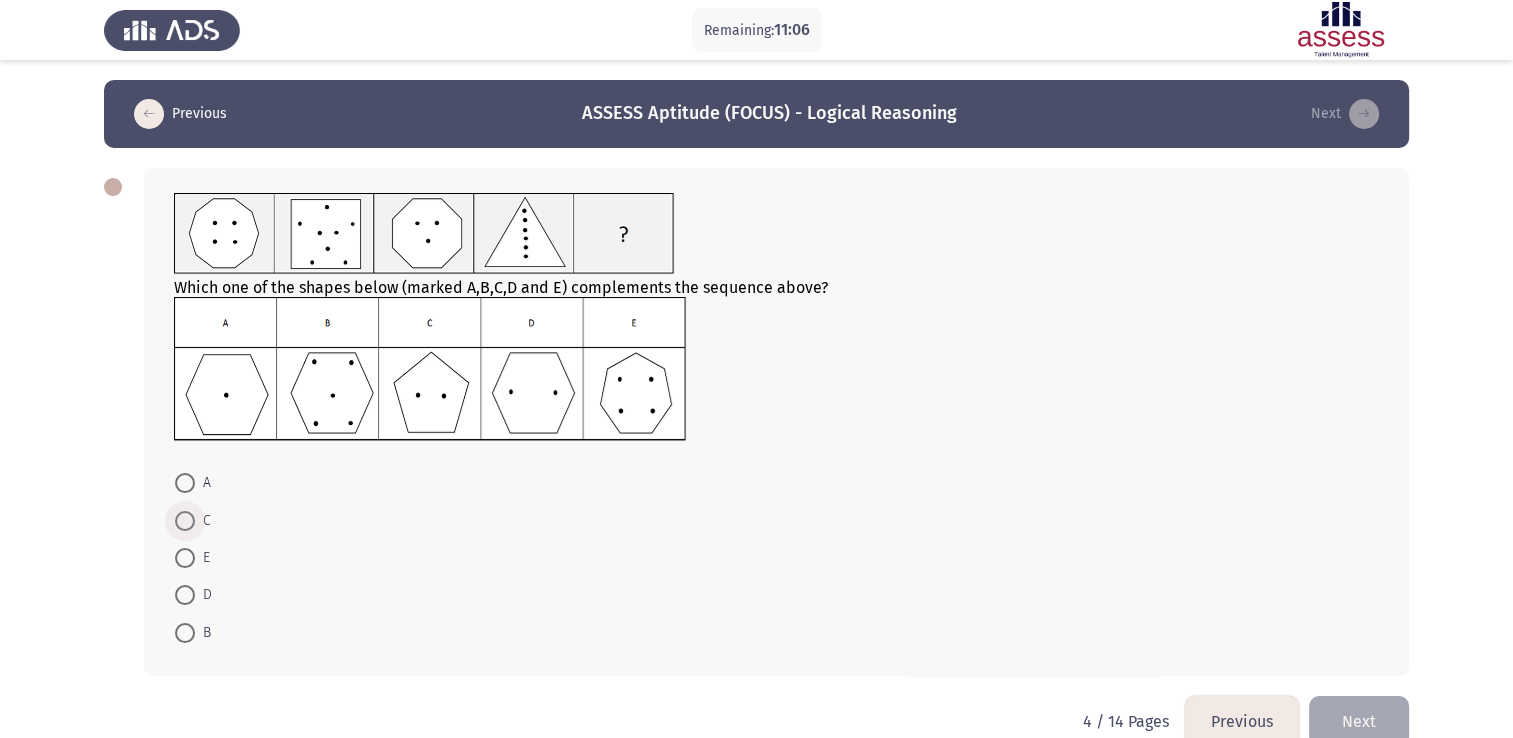 click at bounding box center [185, 521] 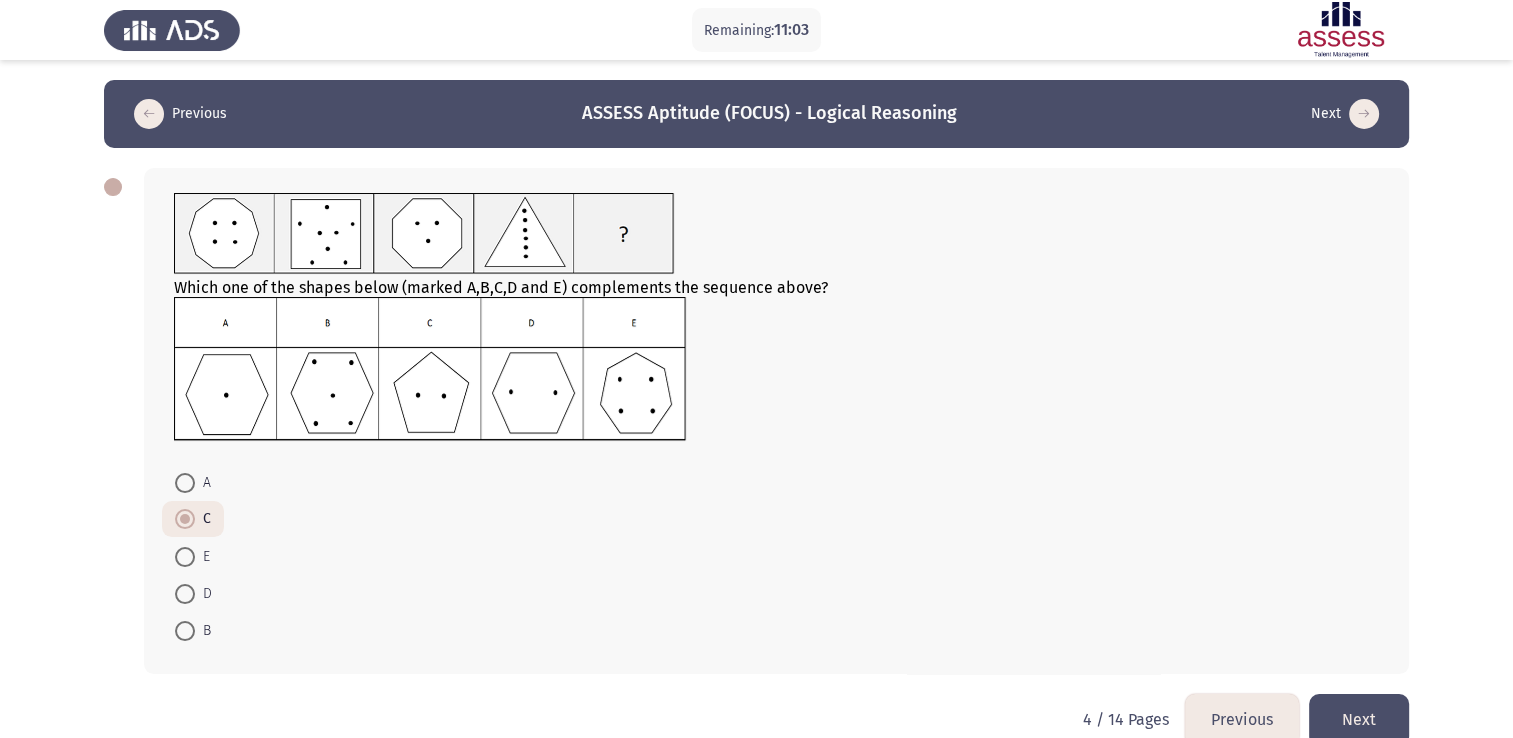 click on "Next" 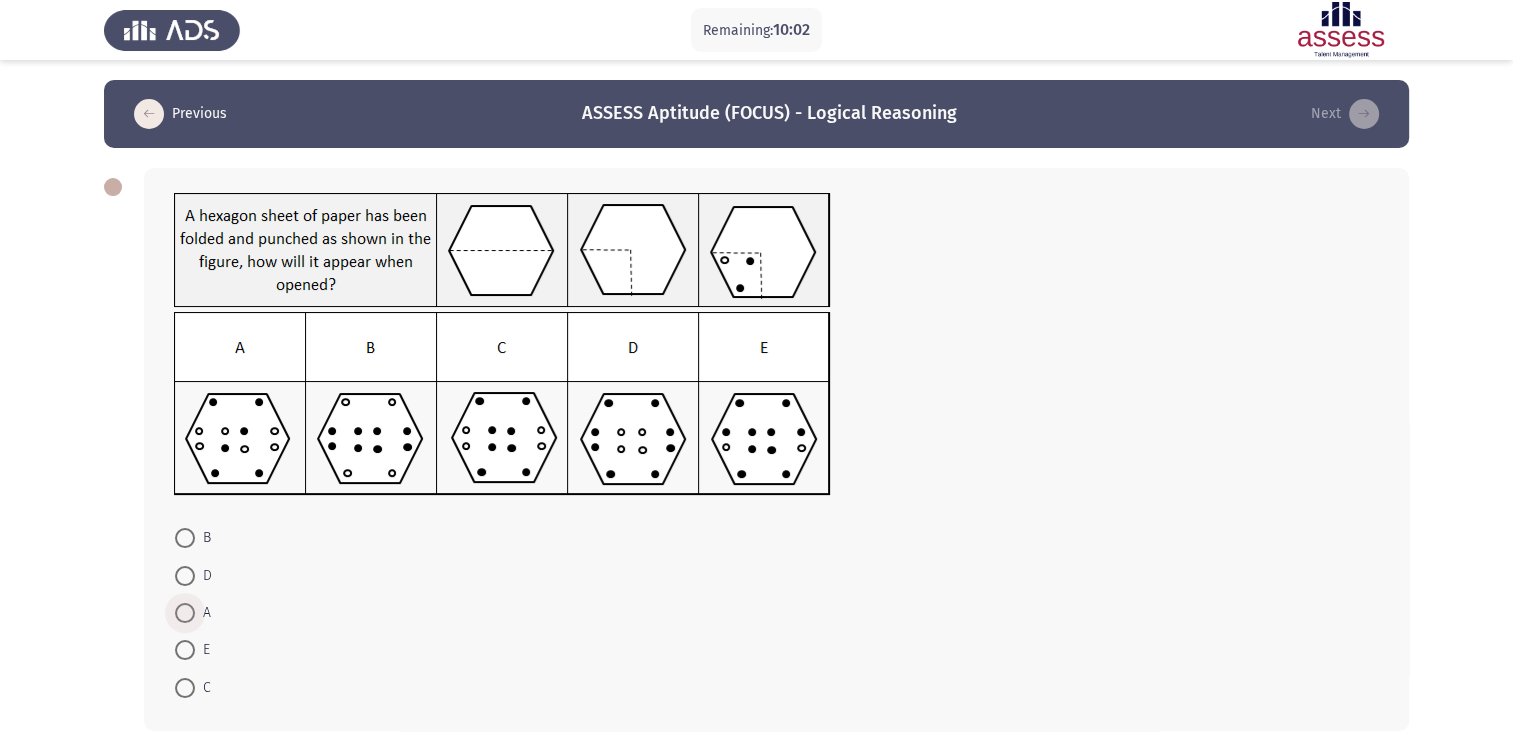 click at bounding box center (185, 613) 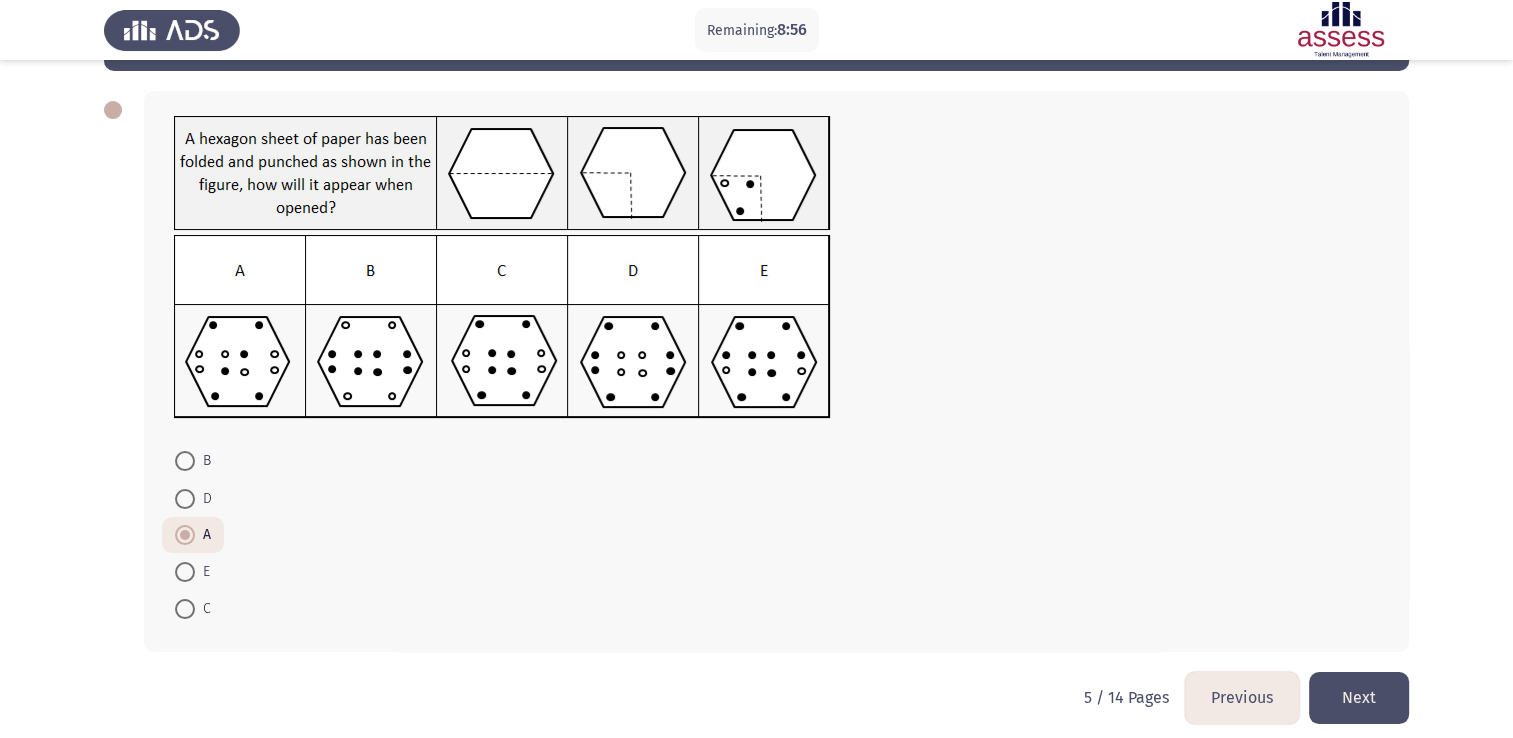 scroll, scrollTop: 90, scrollLeft: 0, axis: vertical 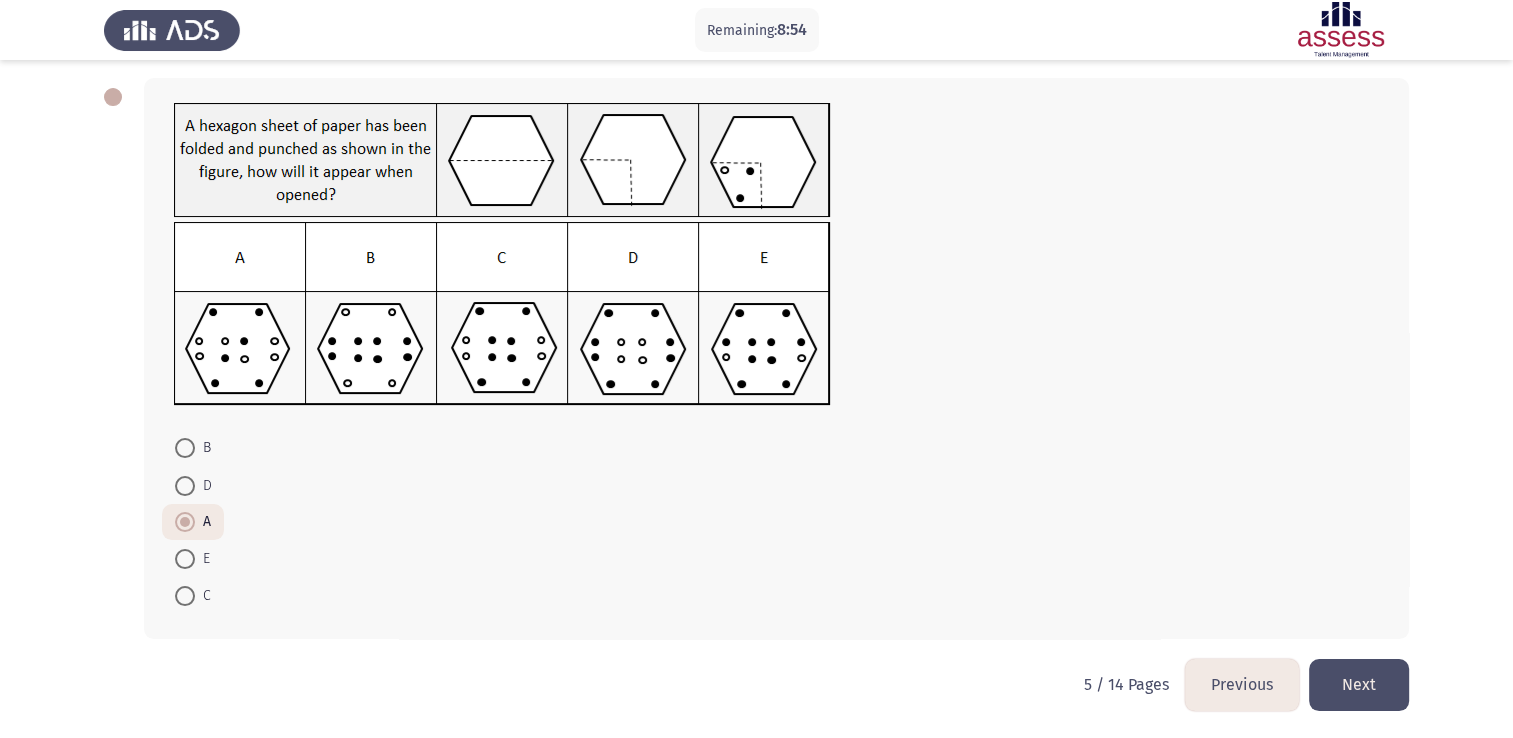 click on "Next" 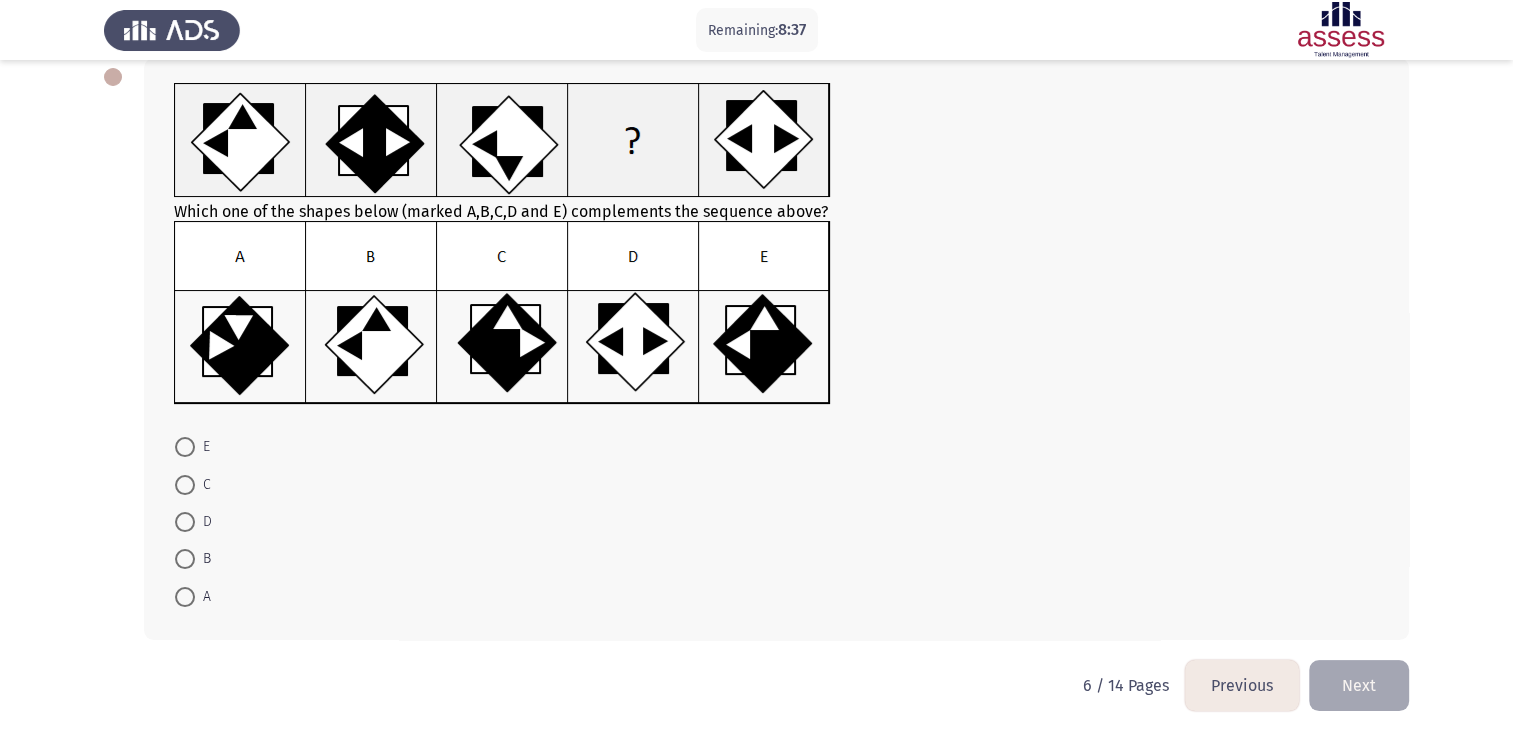 scroll, scrollTop: 70, scrollLeft: 0, axis: vertical 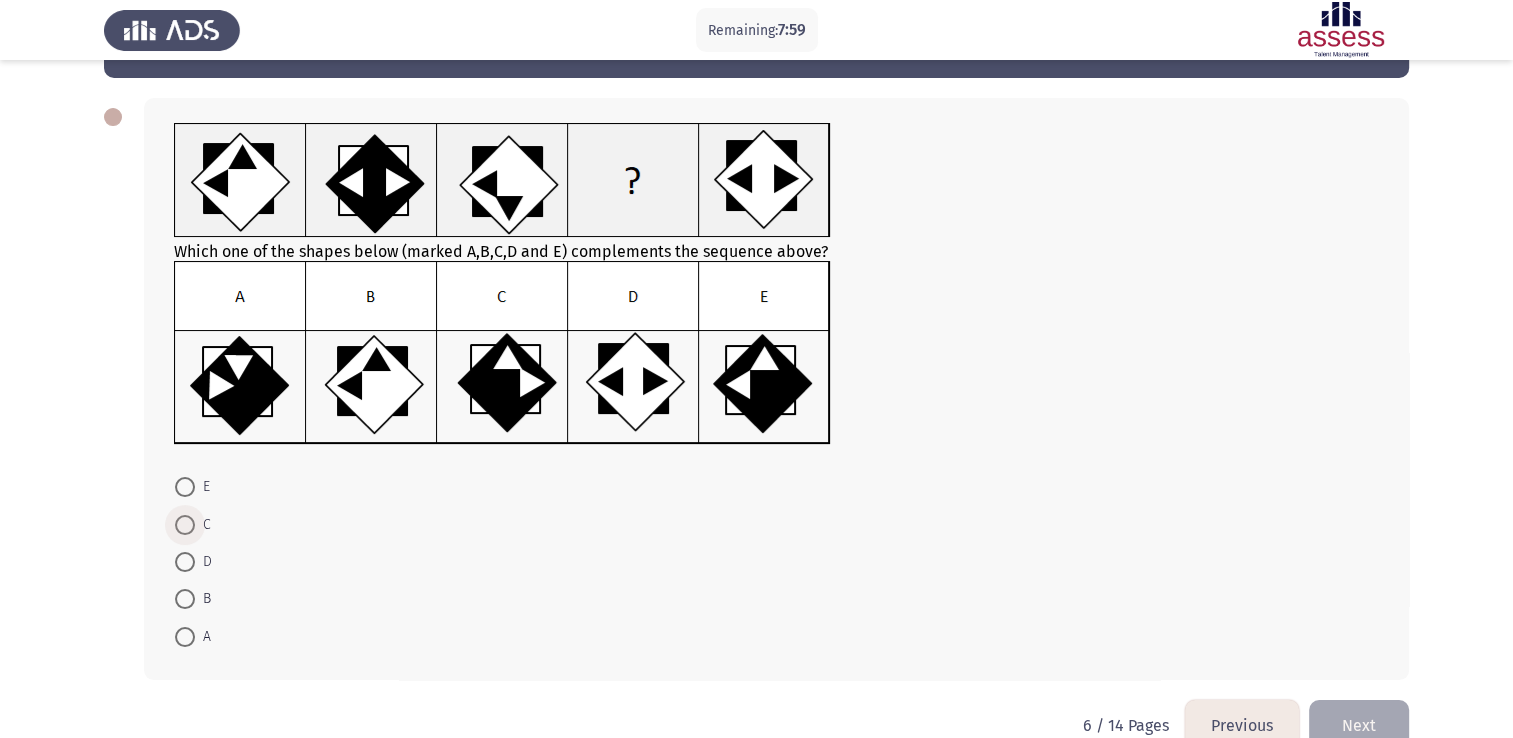click at bounding box center (185, 525) 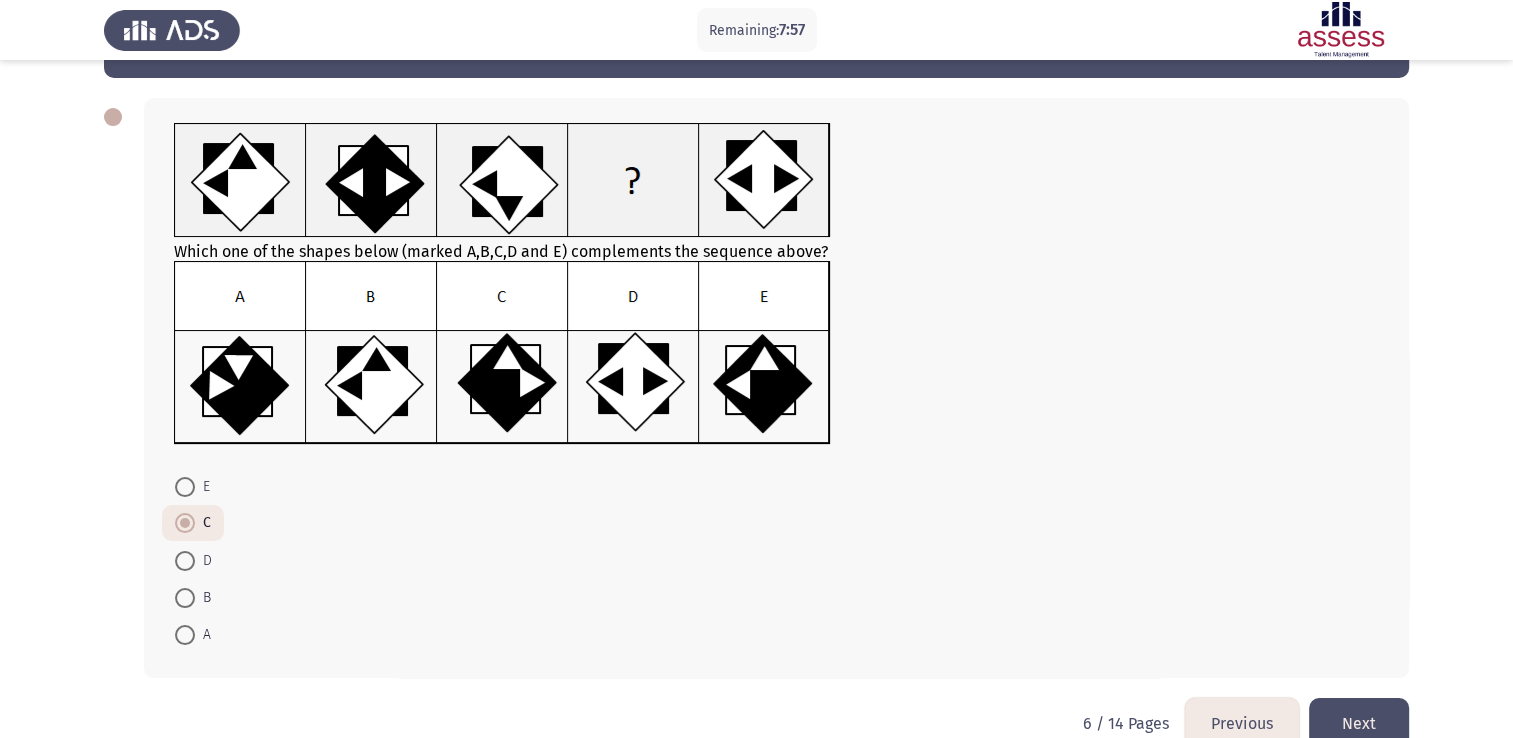 click on "Next" 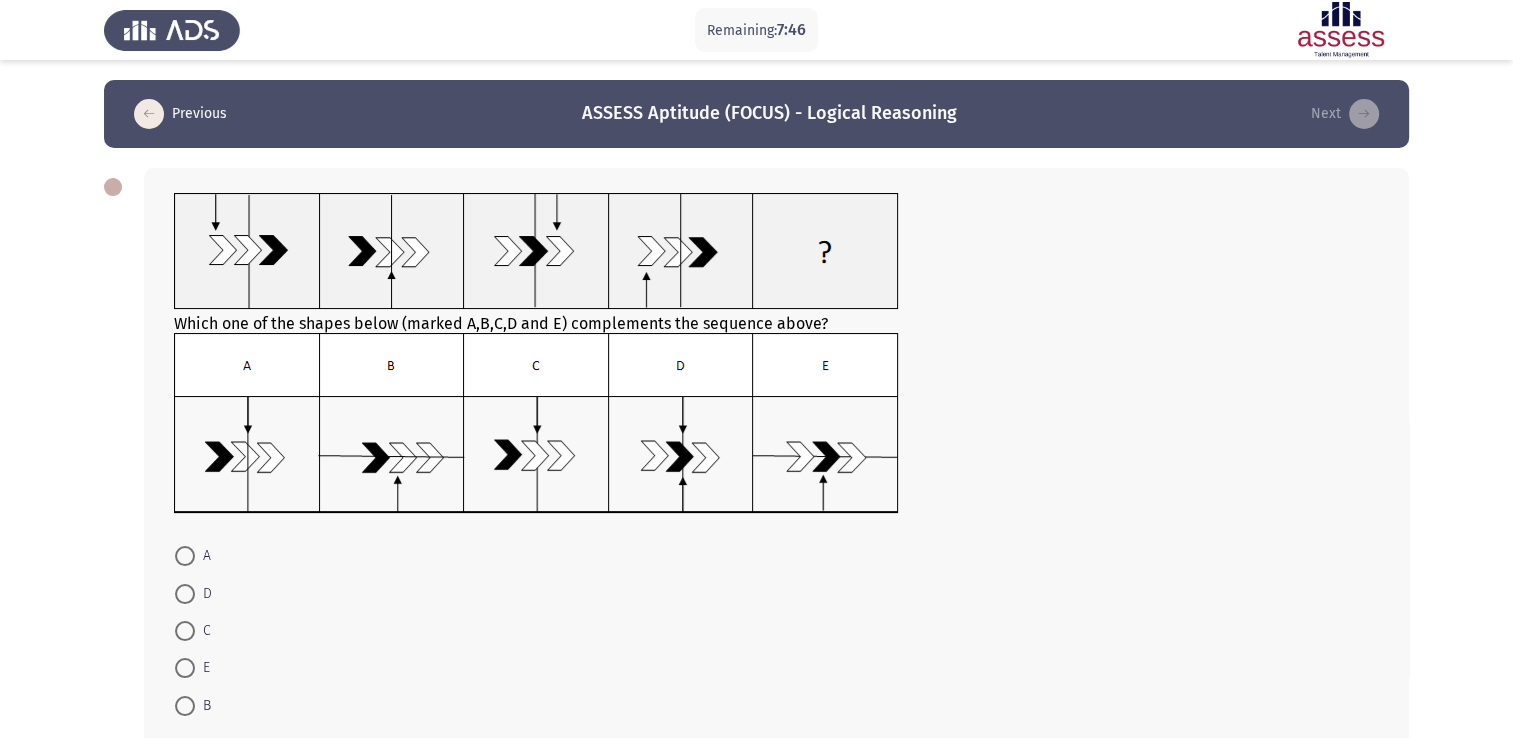 click 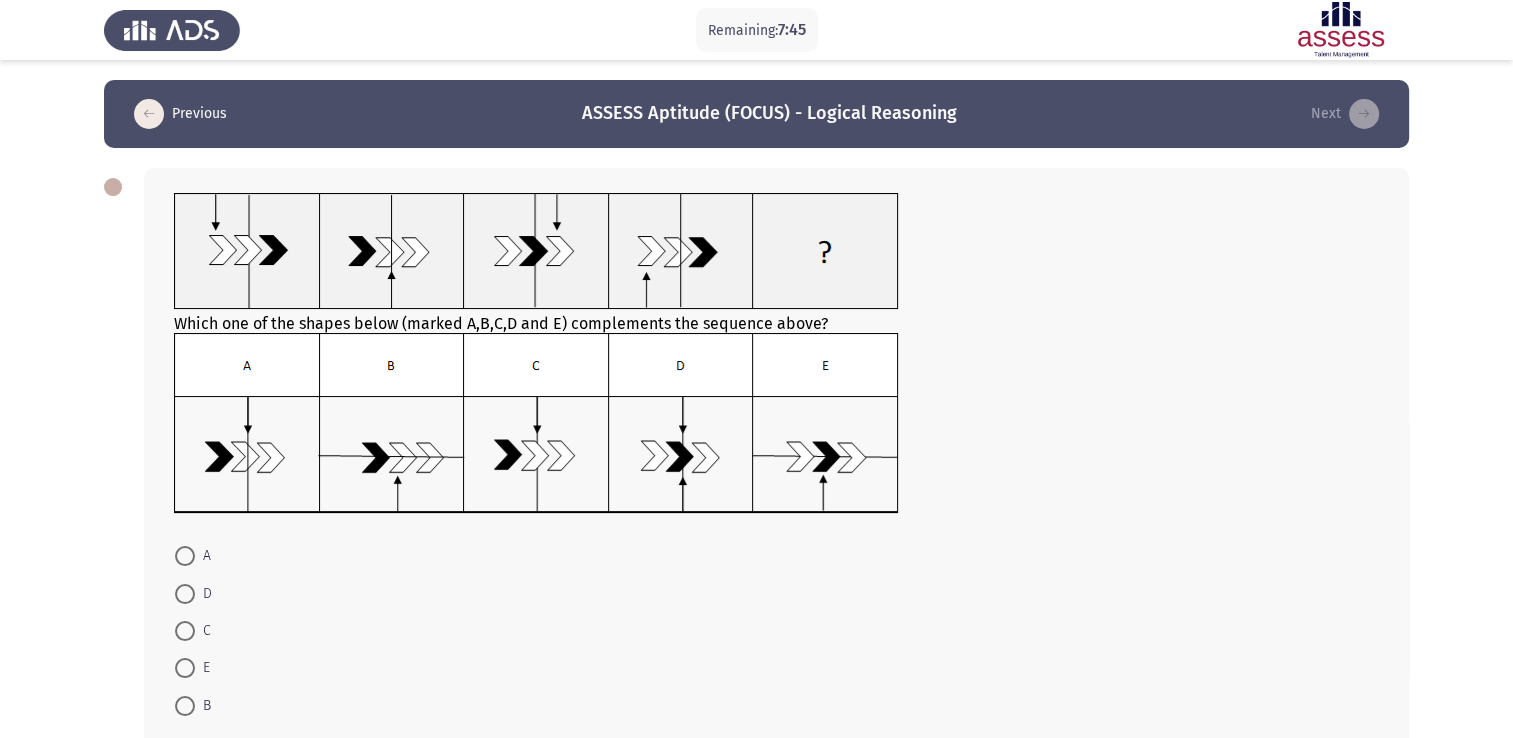 click 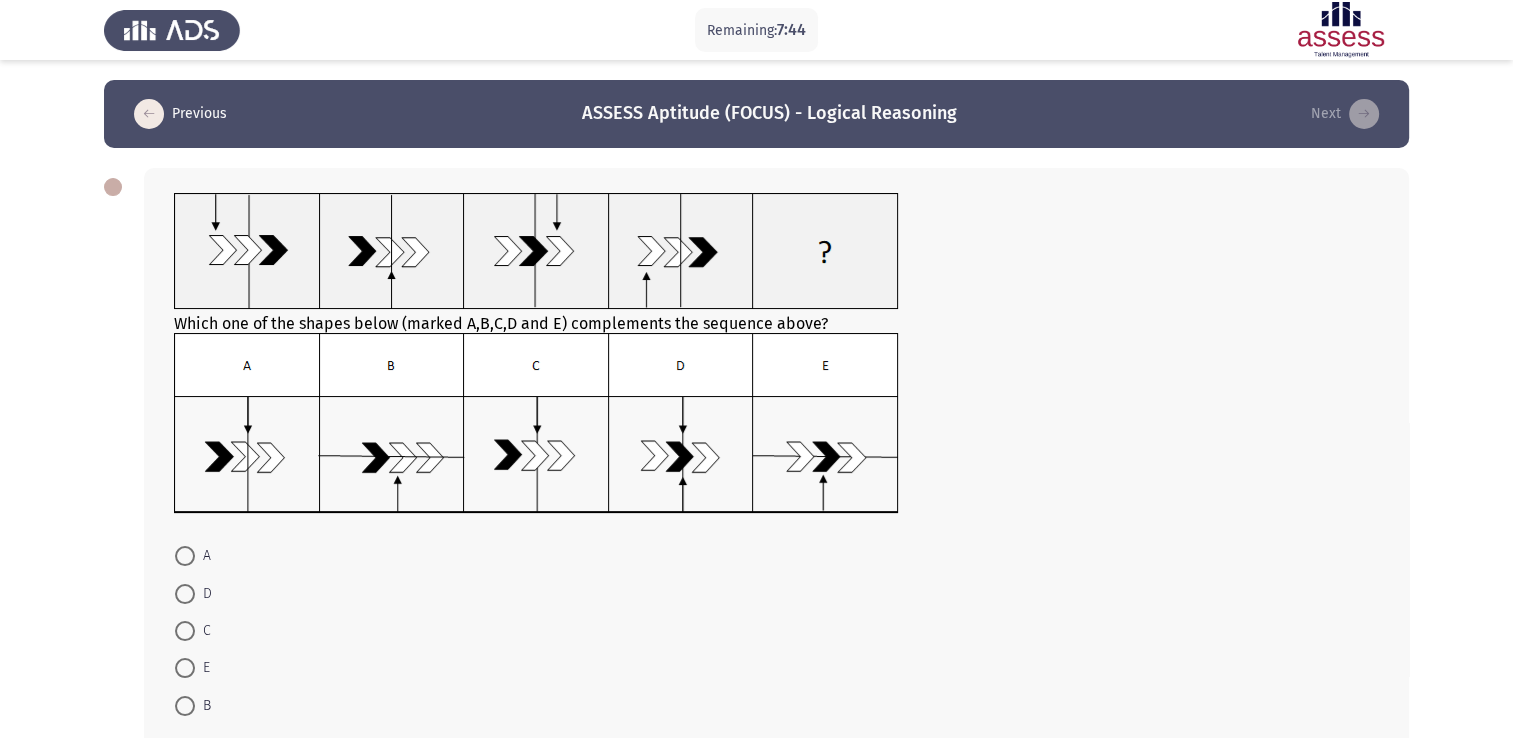 click 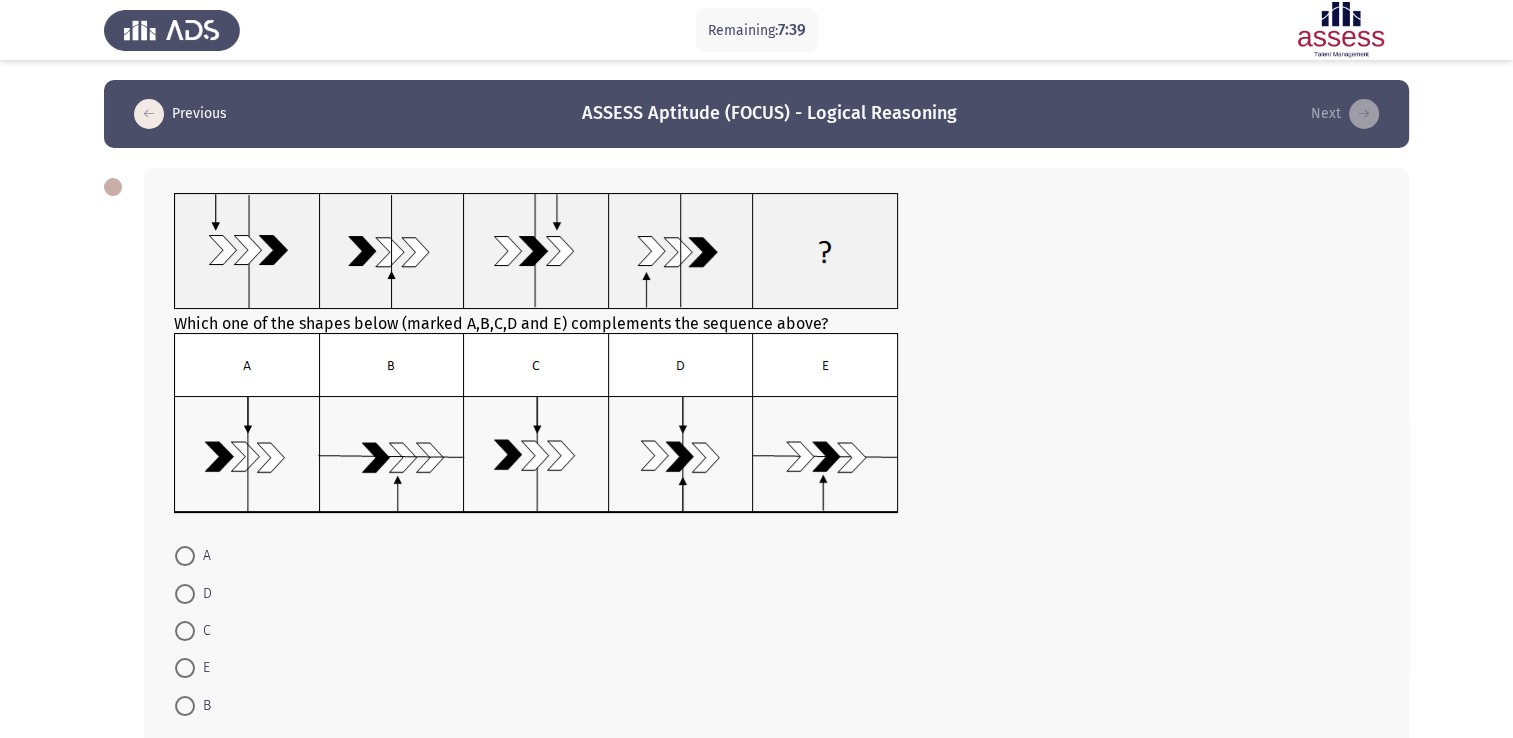 click on "Which one of the shapes below (marked A,B,C,D and E) complements the sequence above?" 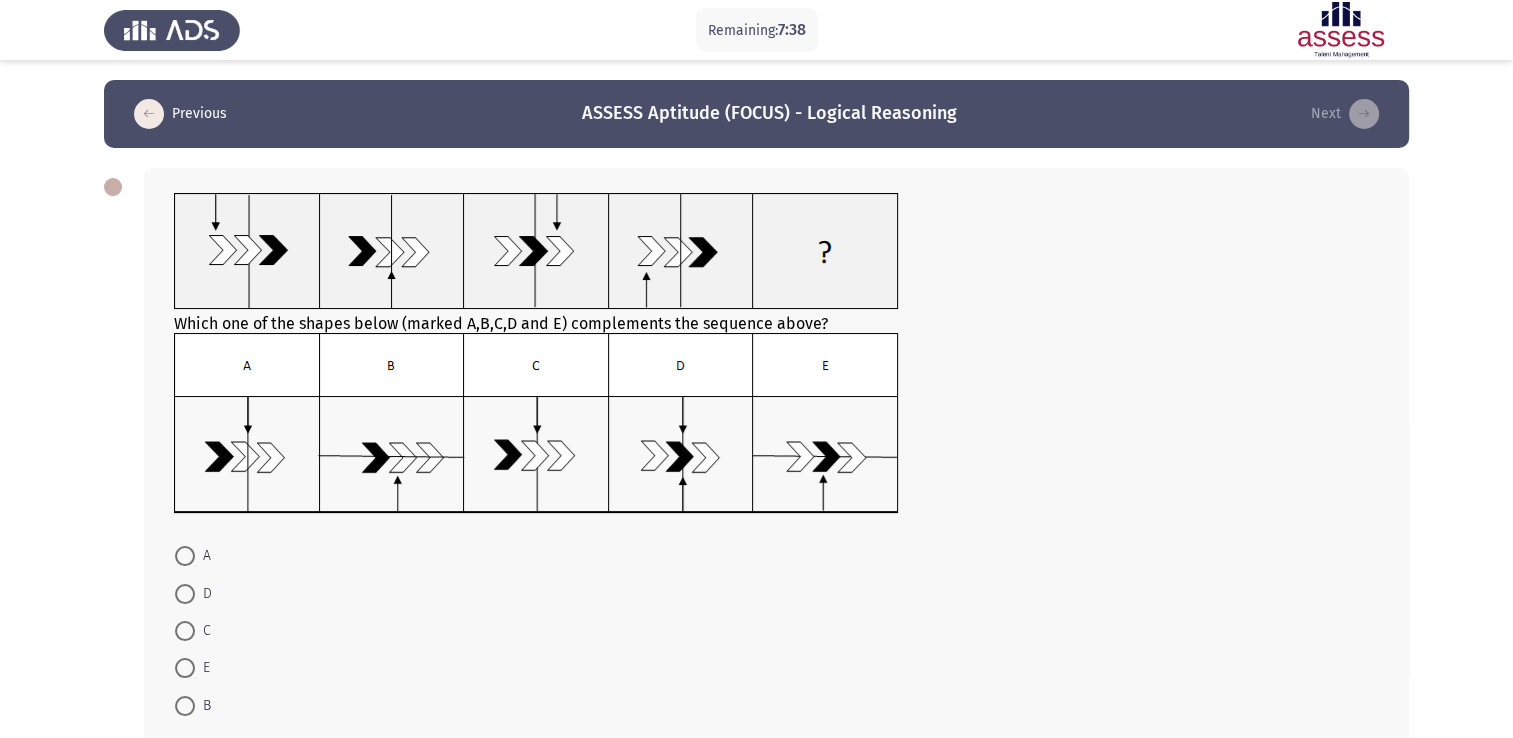 click 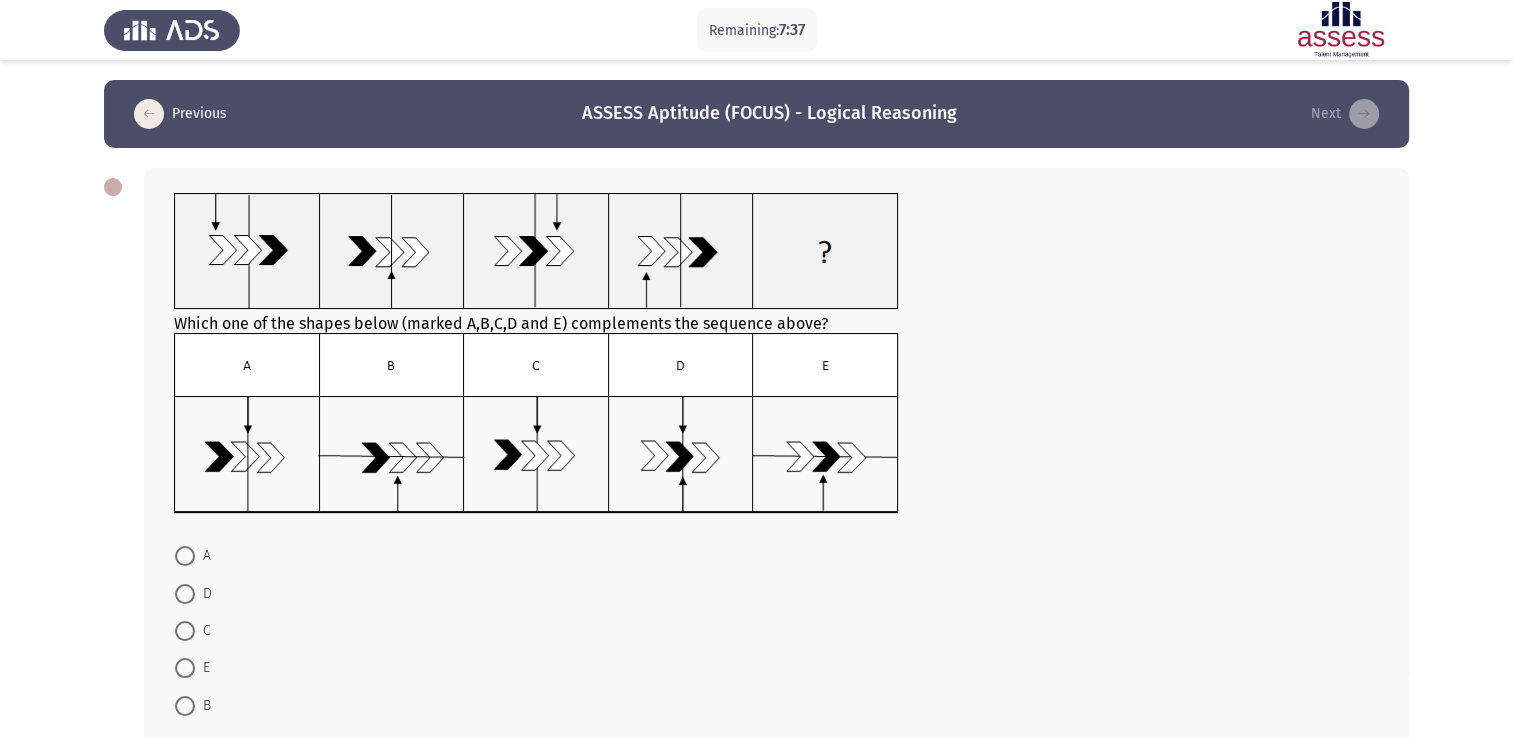 click 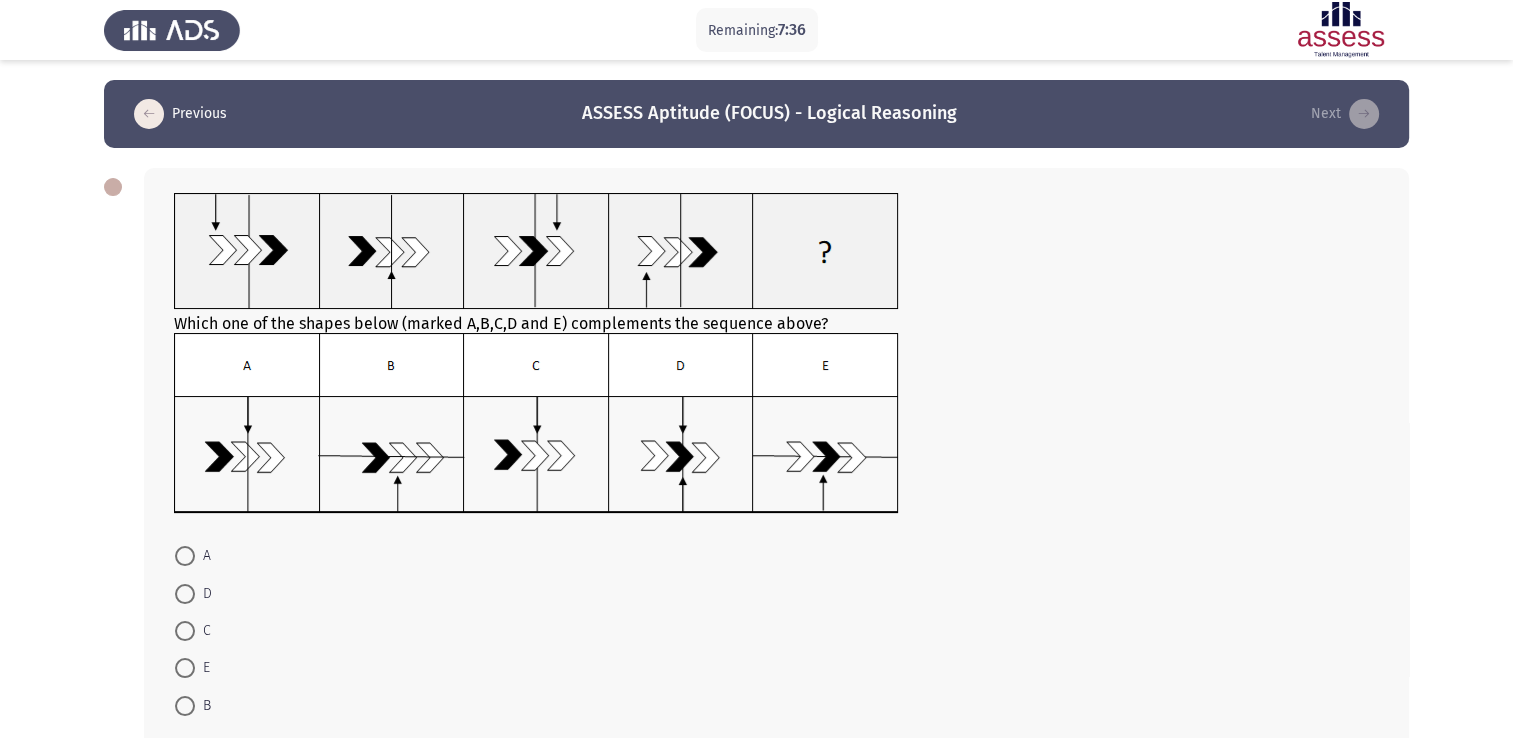 click 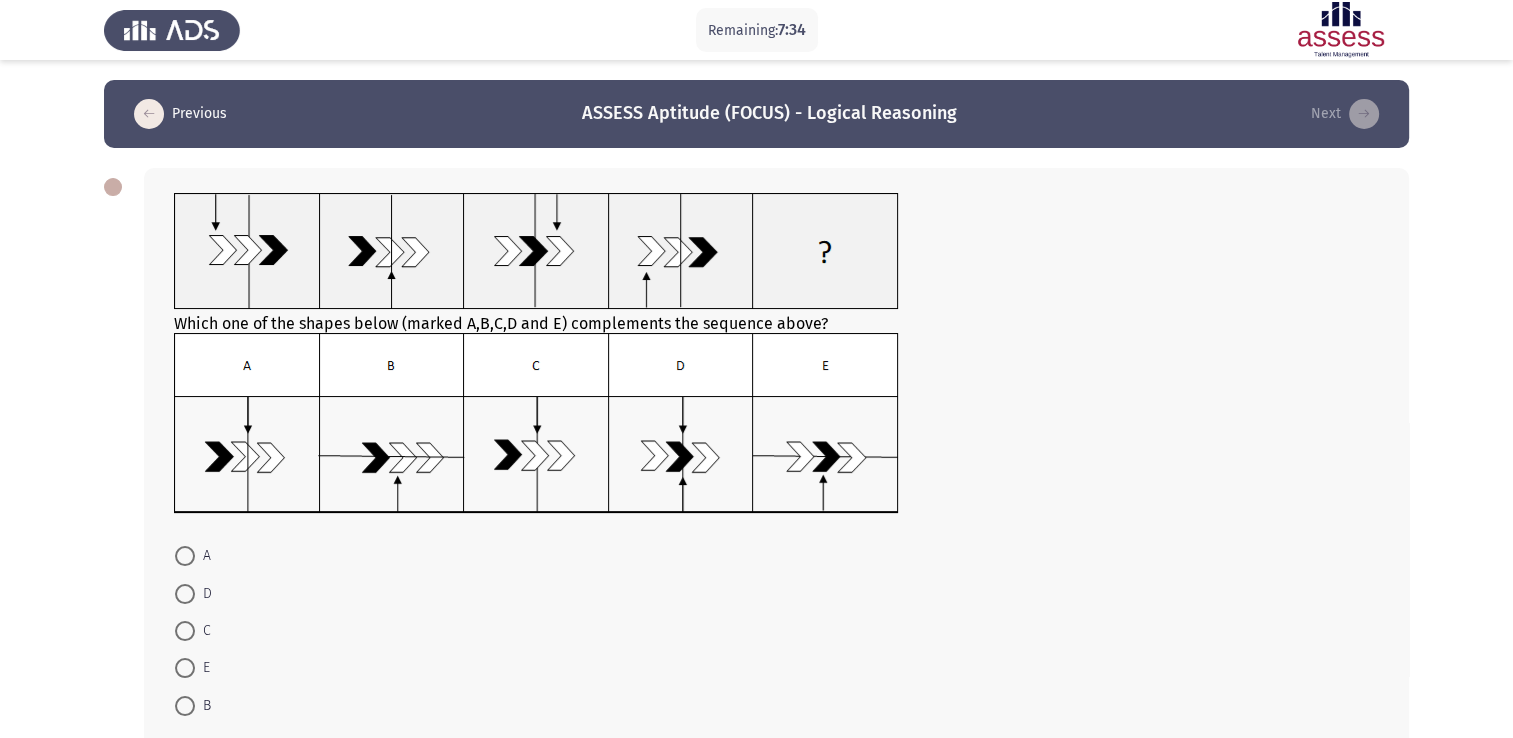 click 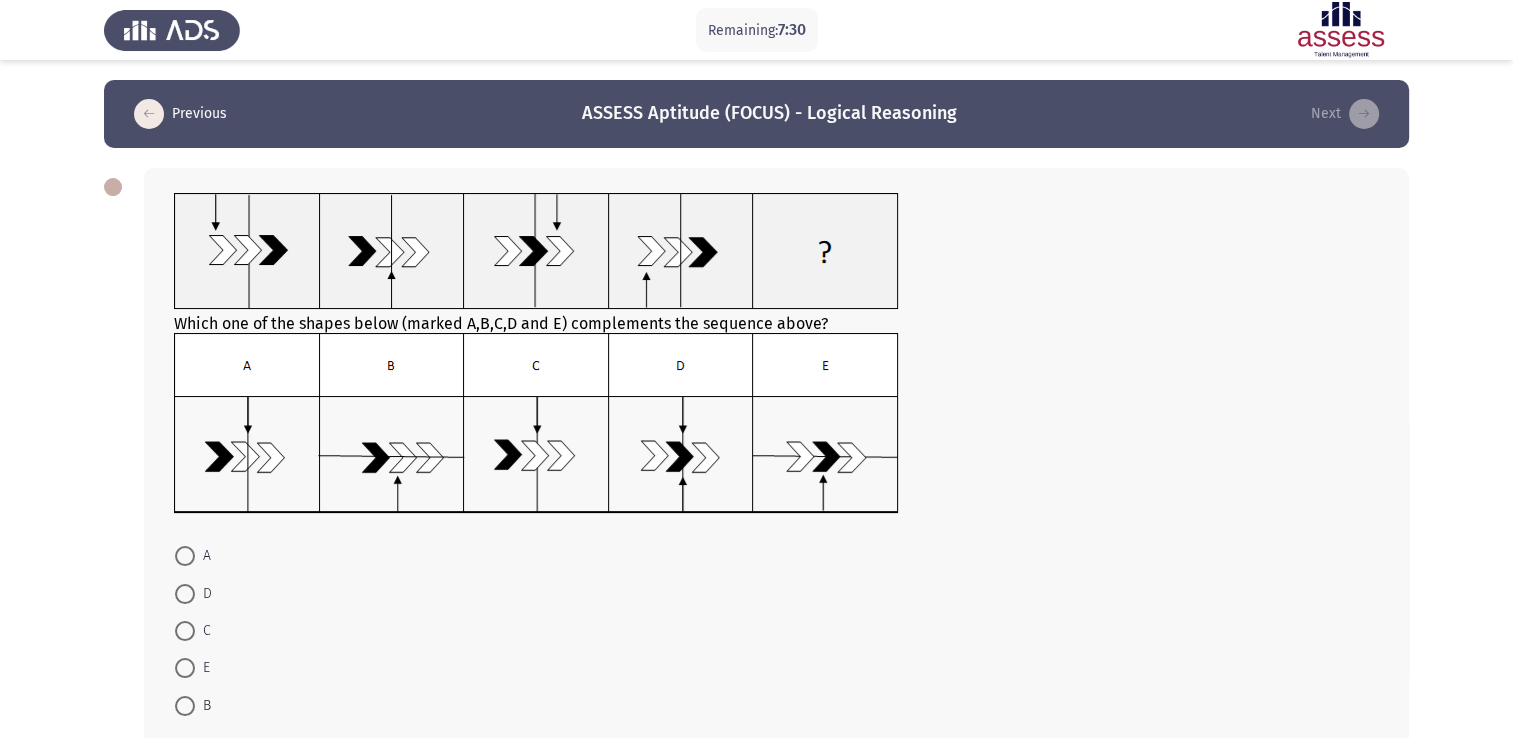 click 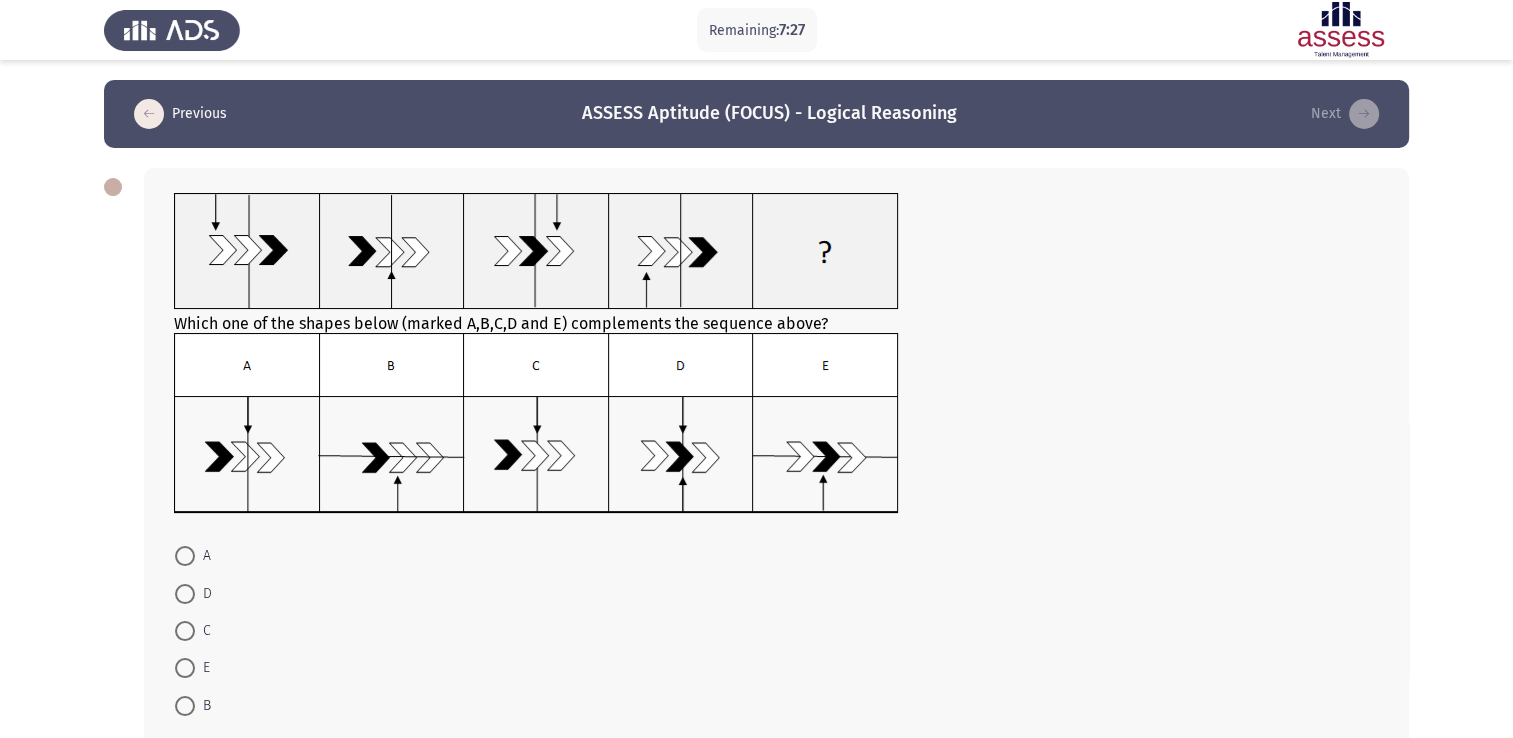 click on "A     D     C     E     B" 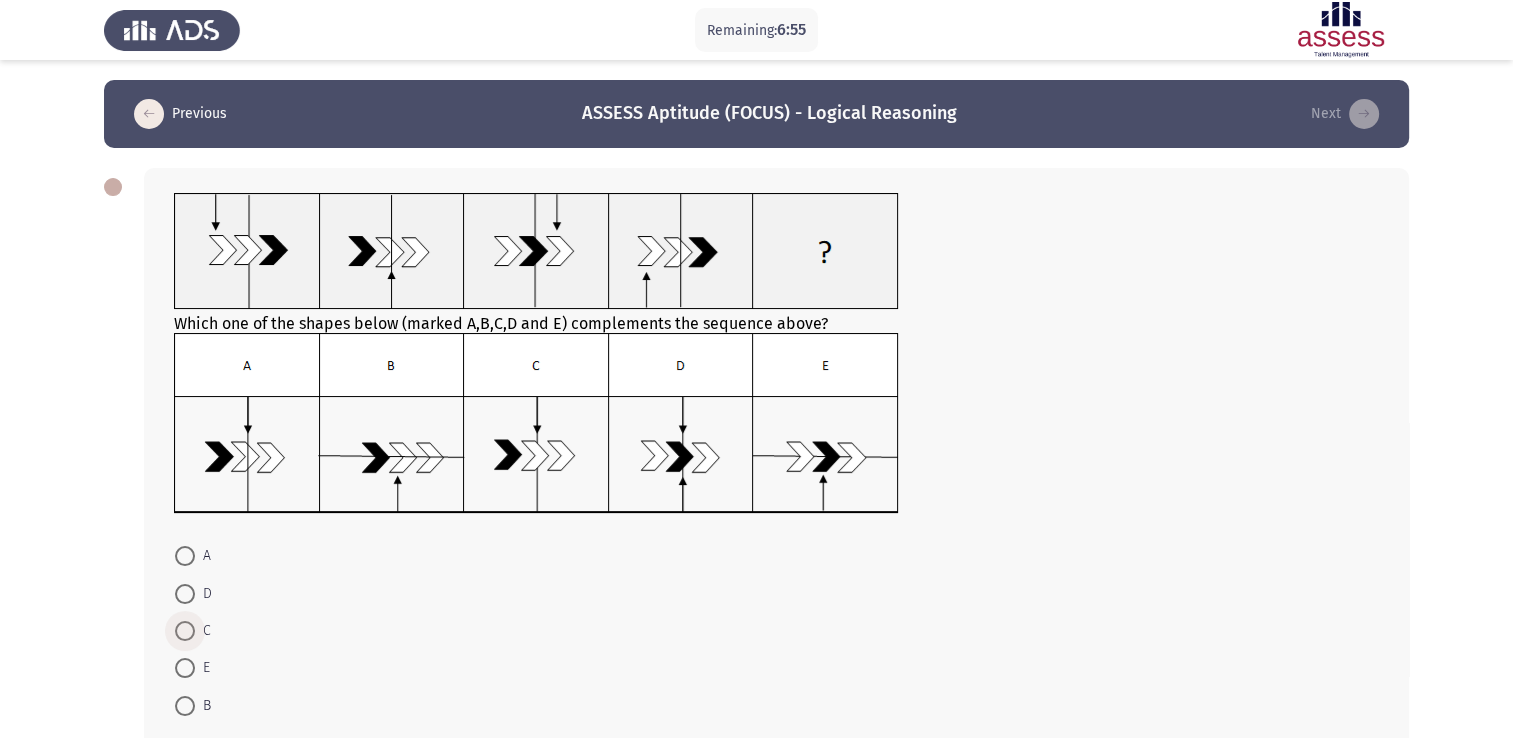 click at bounding box center [185, 631] 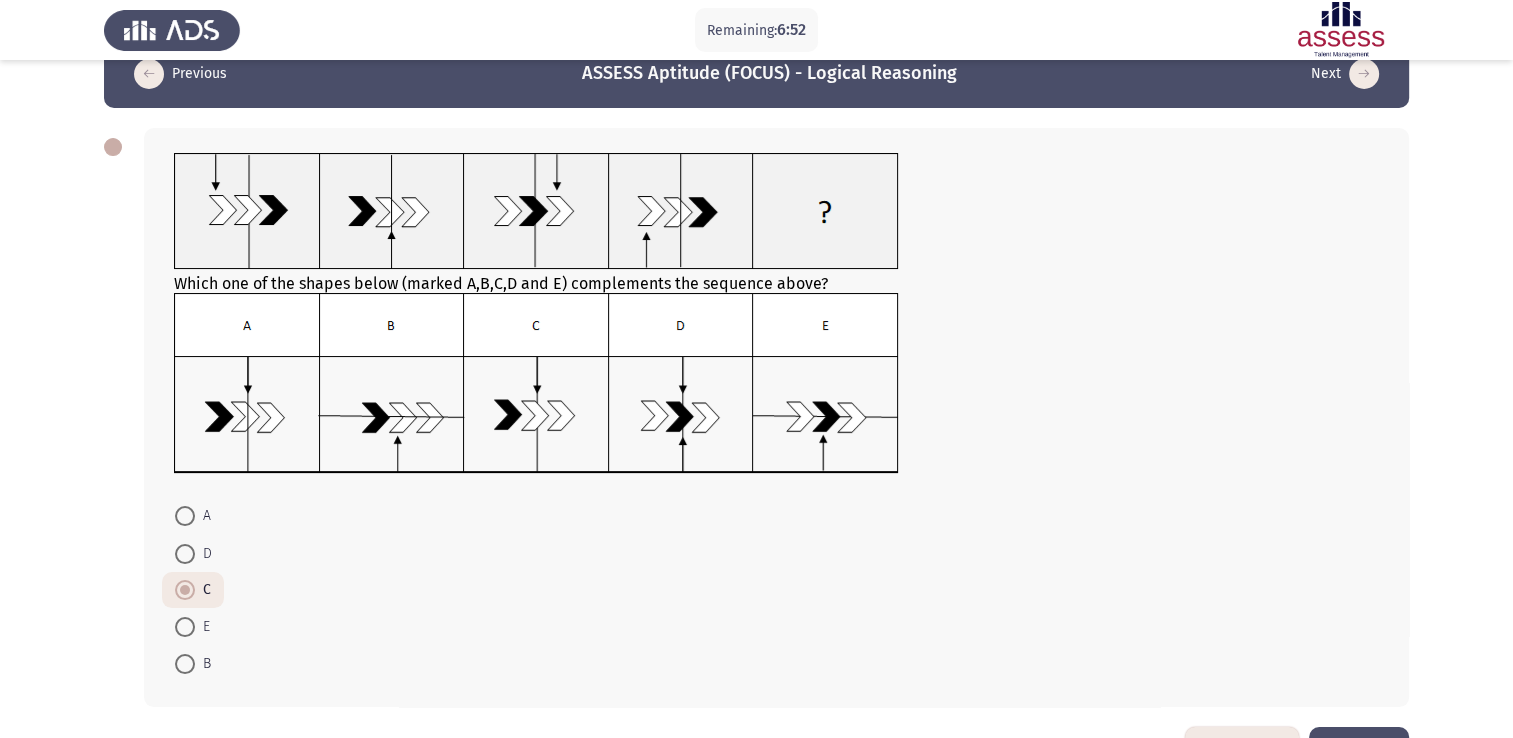 scroll, scrollTop: 108, scrollLeft: 0, axis: vertical 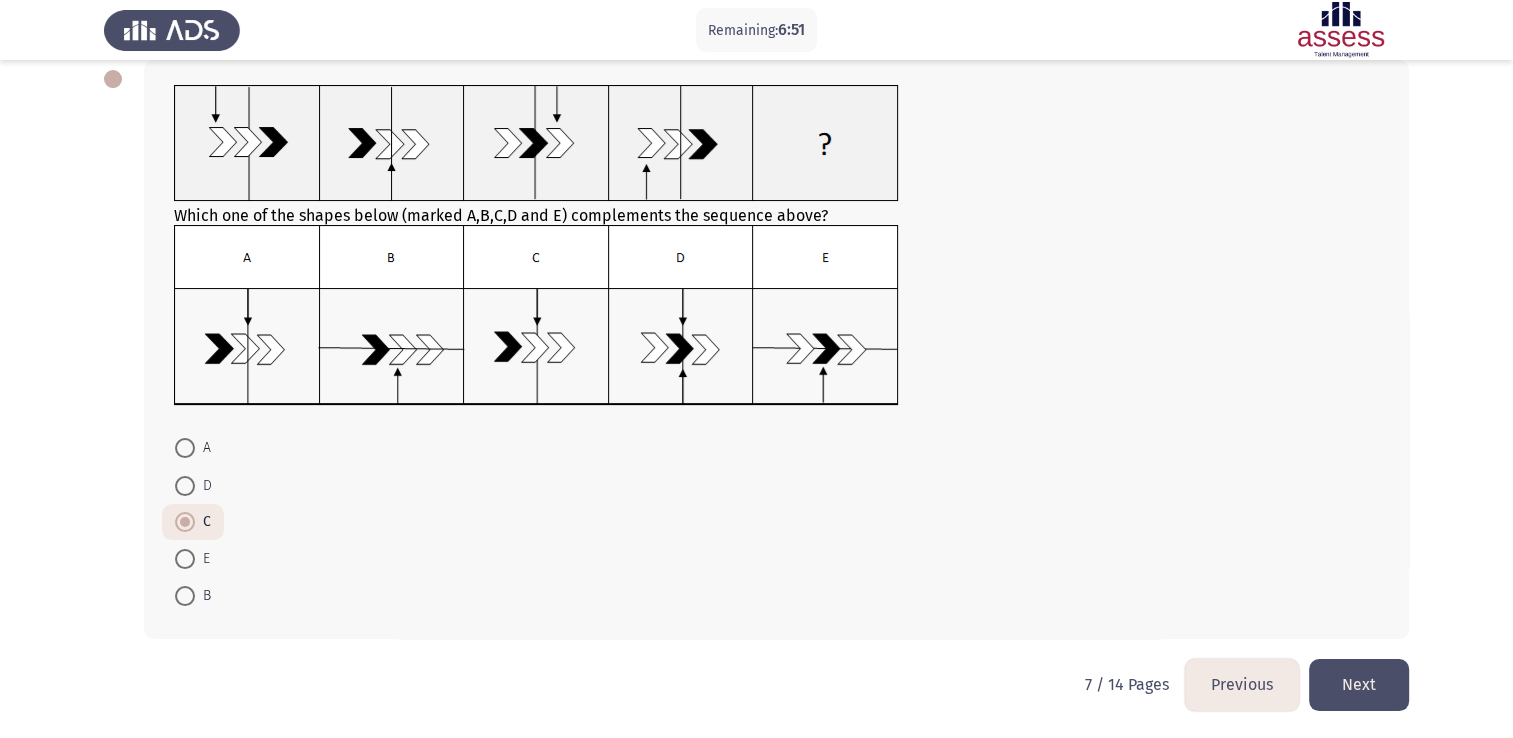 click on "Next" 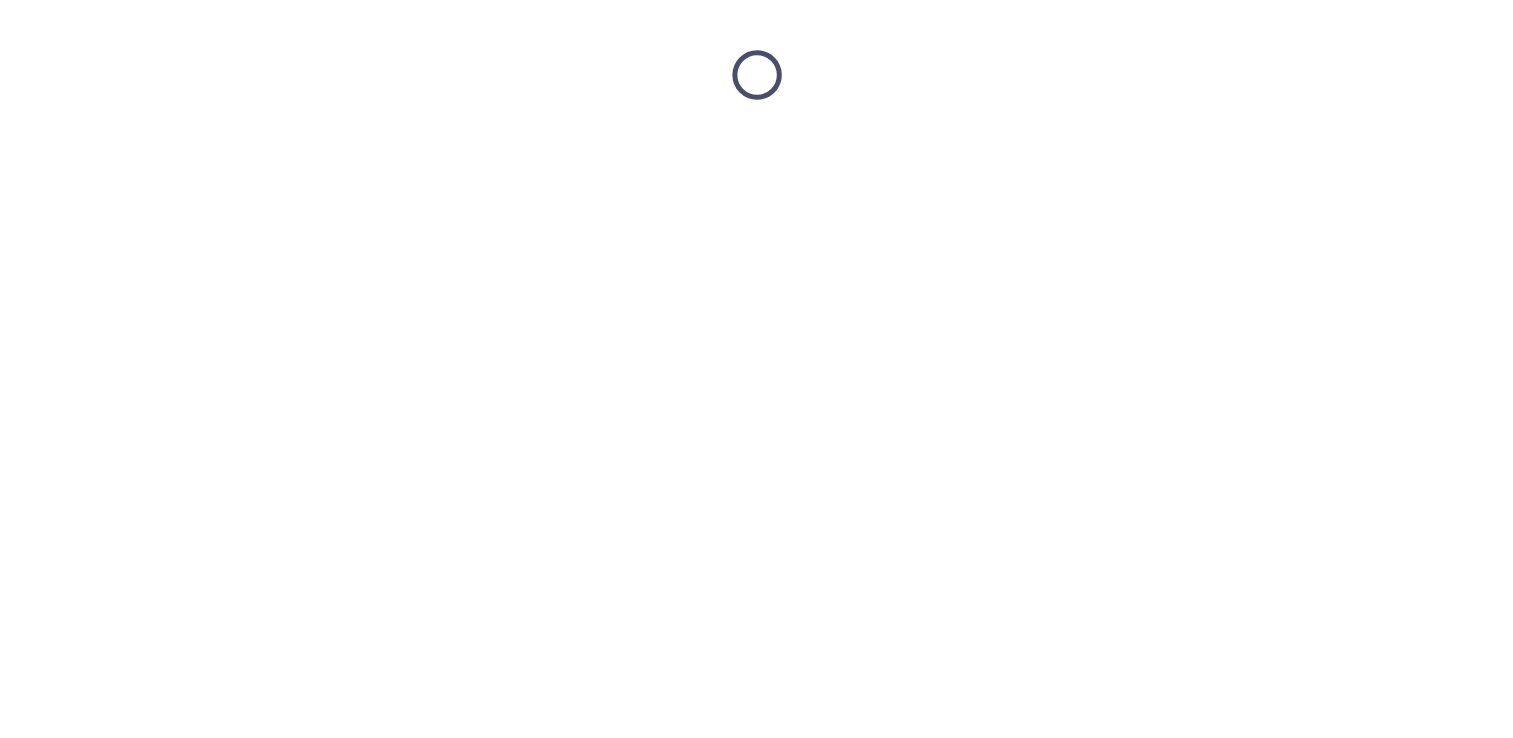scroll, scrollTop: 0, scrollLeft: 0, axis: both 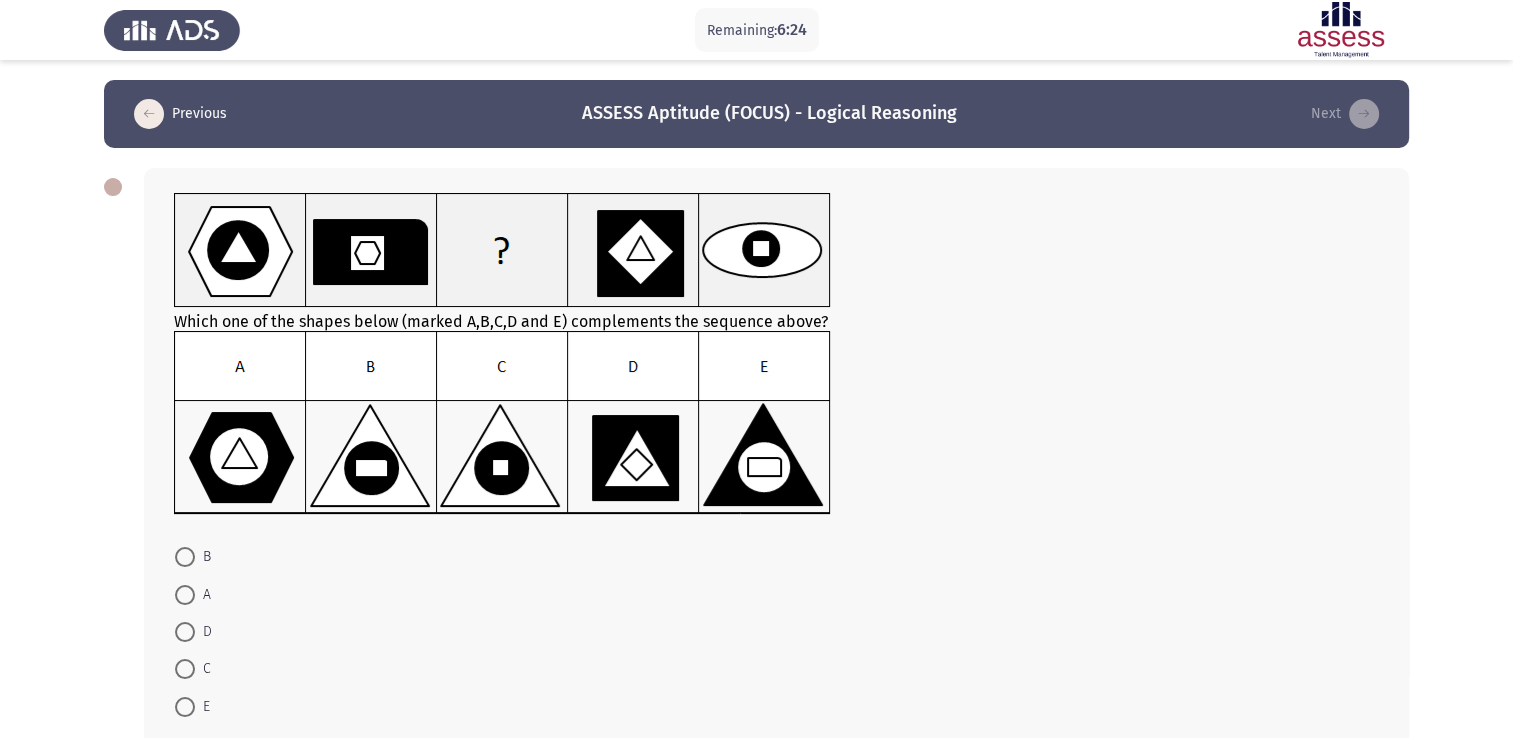click at bounding box center (185, 669) 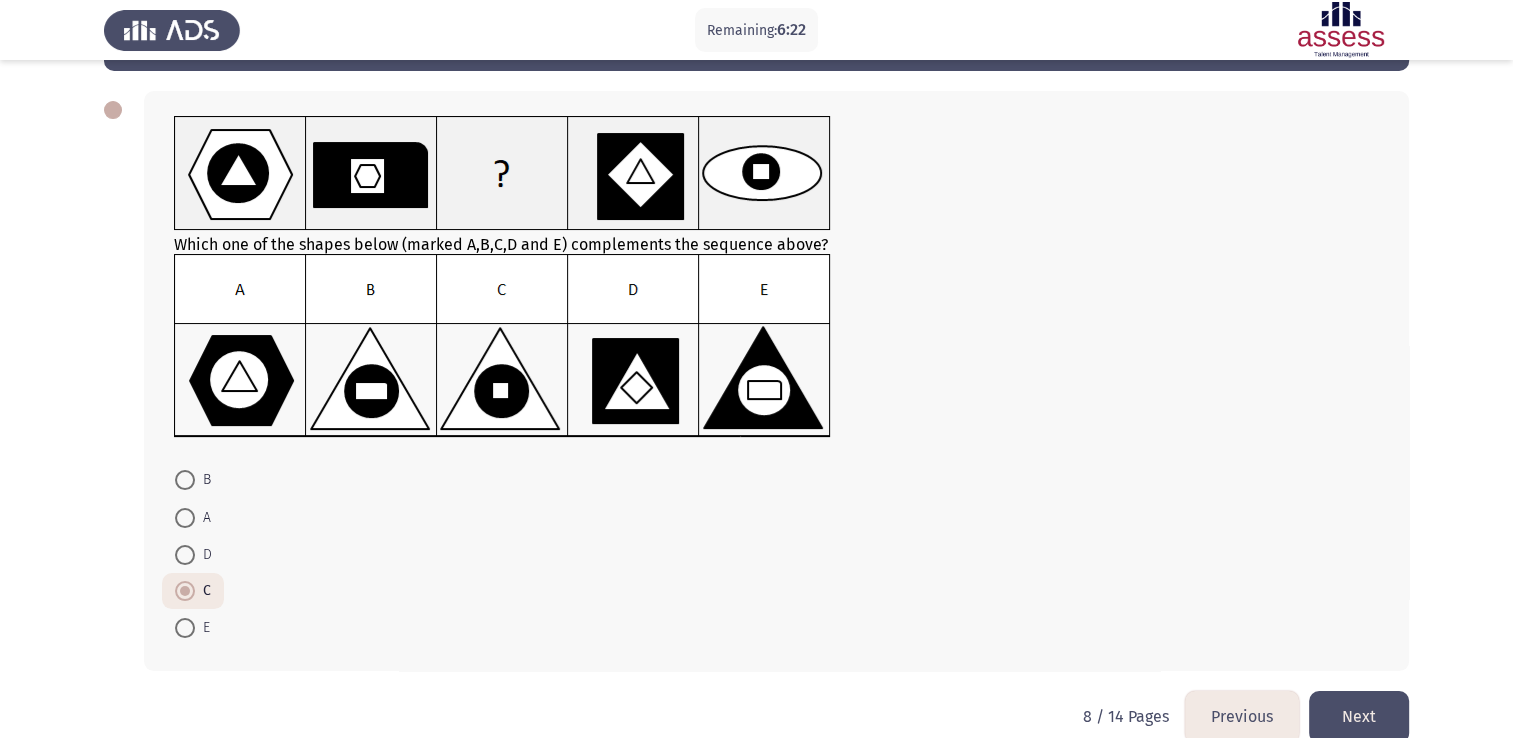 scroll, scrollTop: 80, scrollLeft: 0, axis: vertical 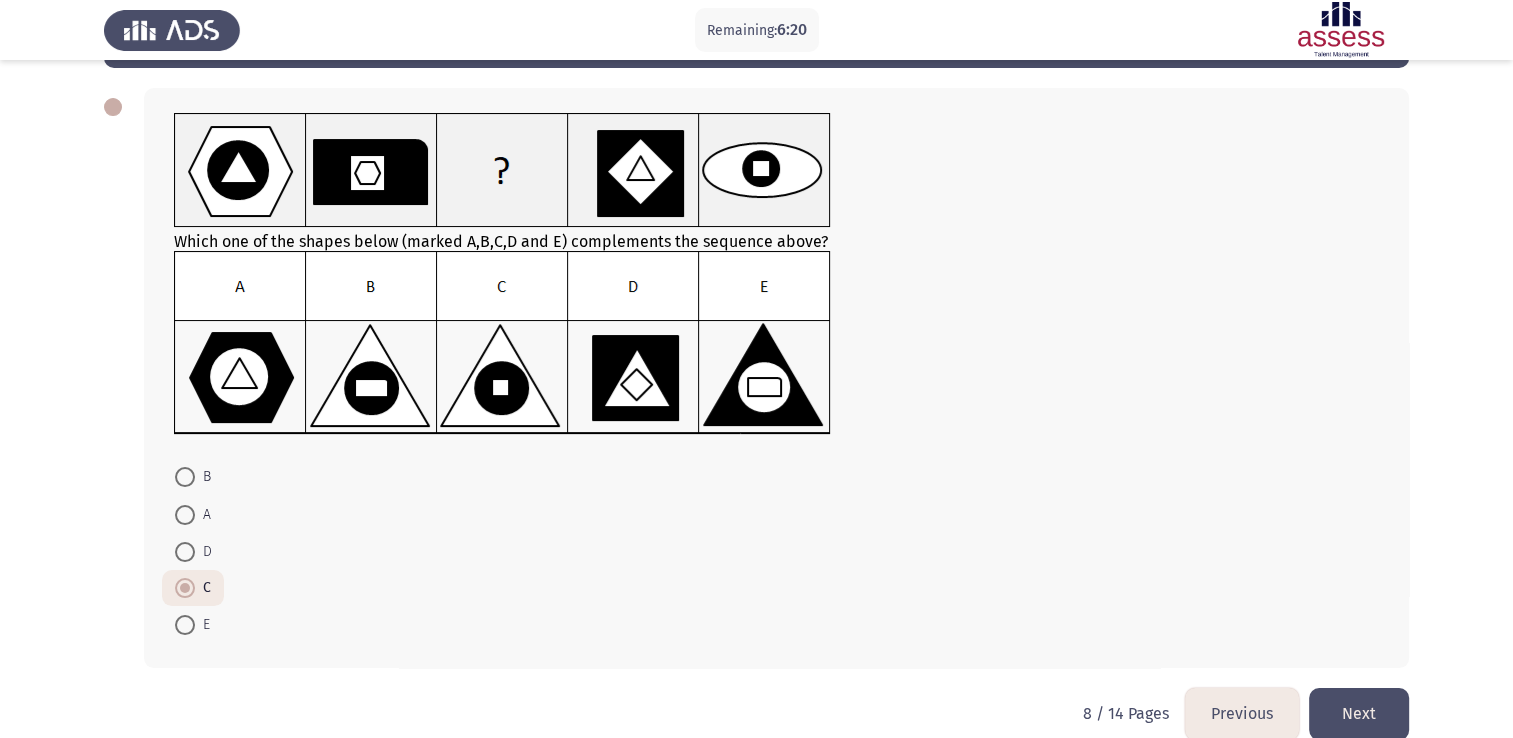 click on "Next" 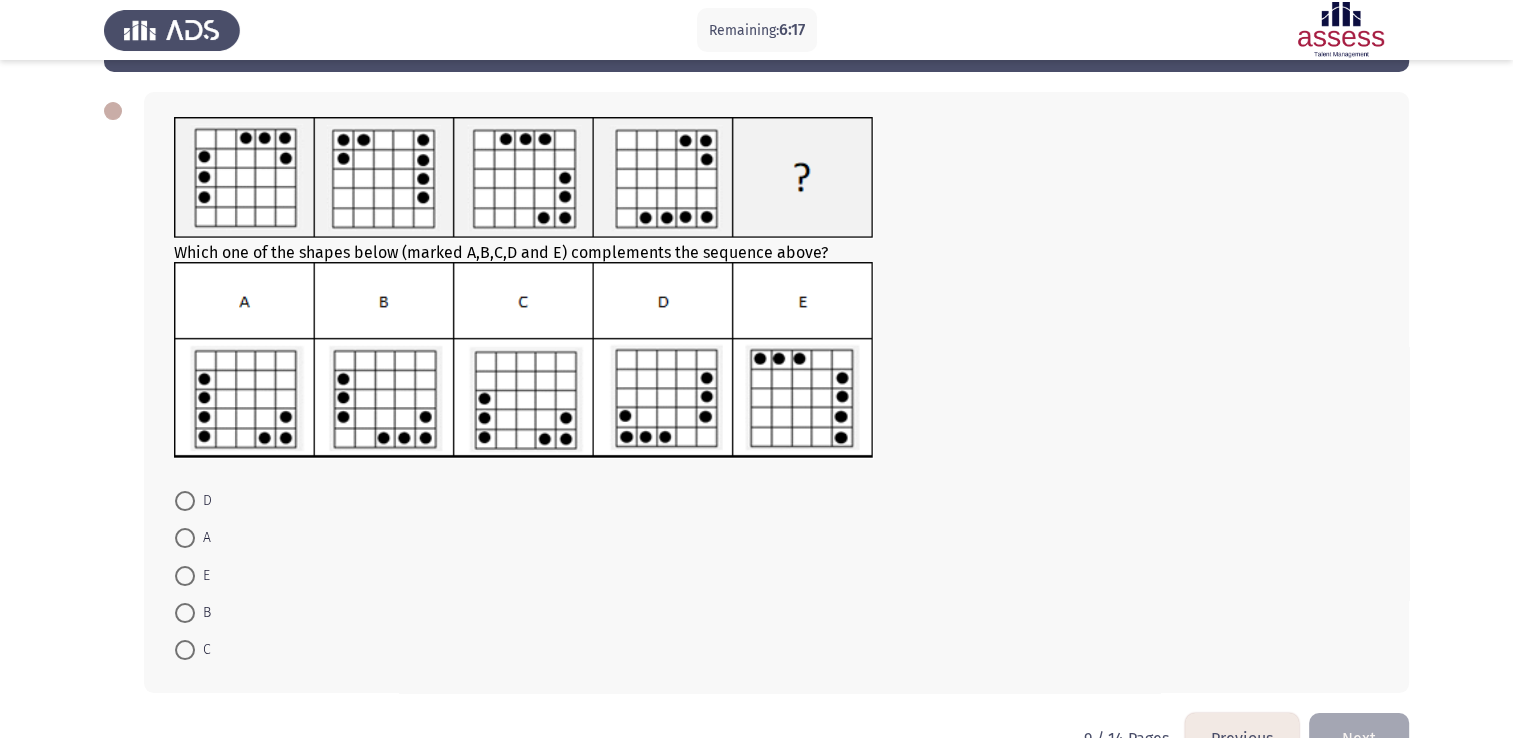 scroll, scrollTop: 80, scrollLeft: 0, axis: vertical 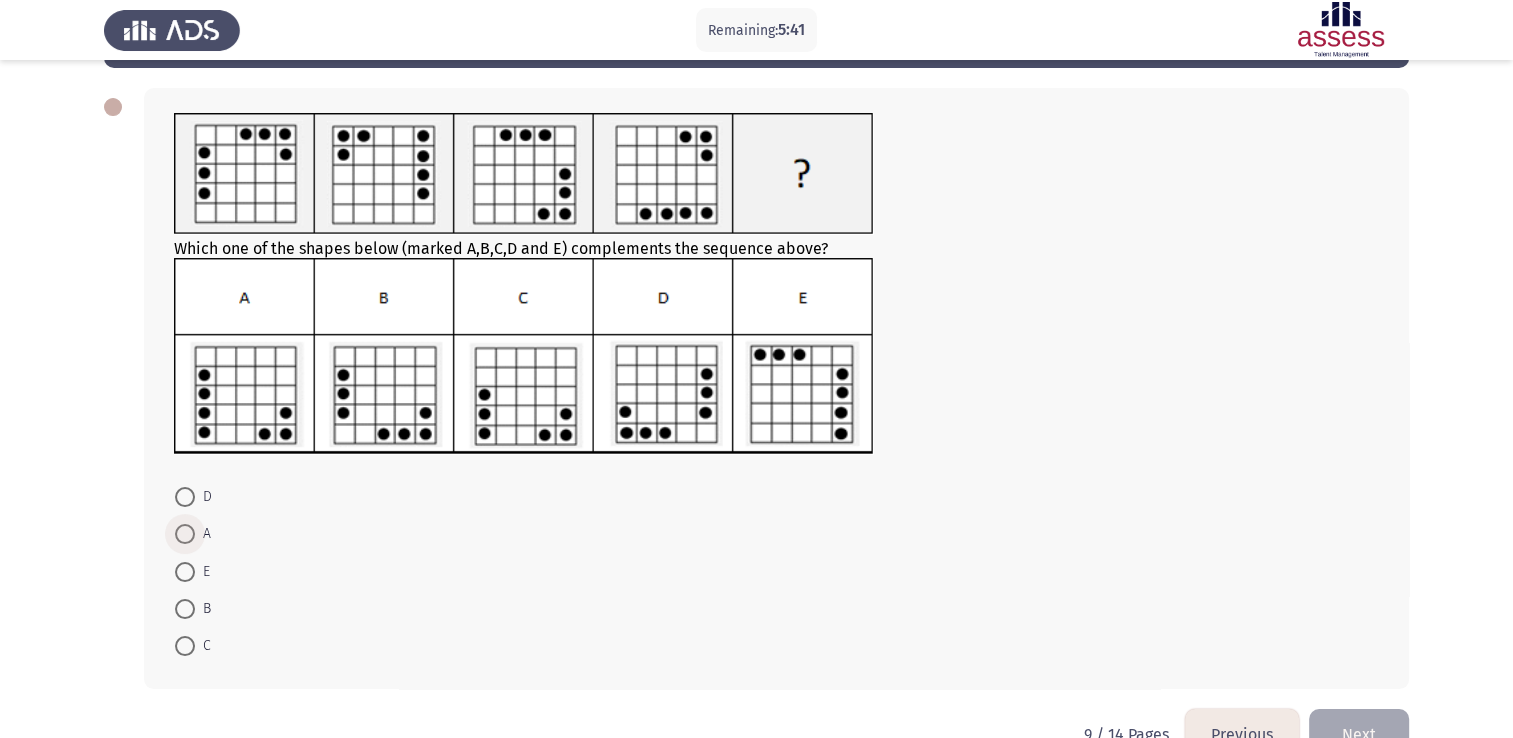 click at bounding box center (185, 534) 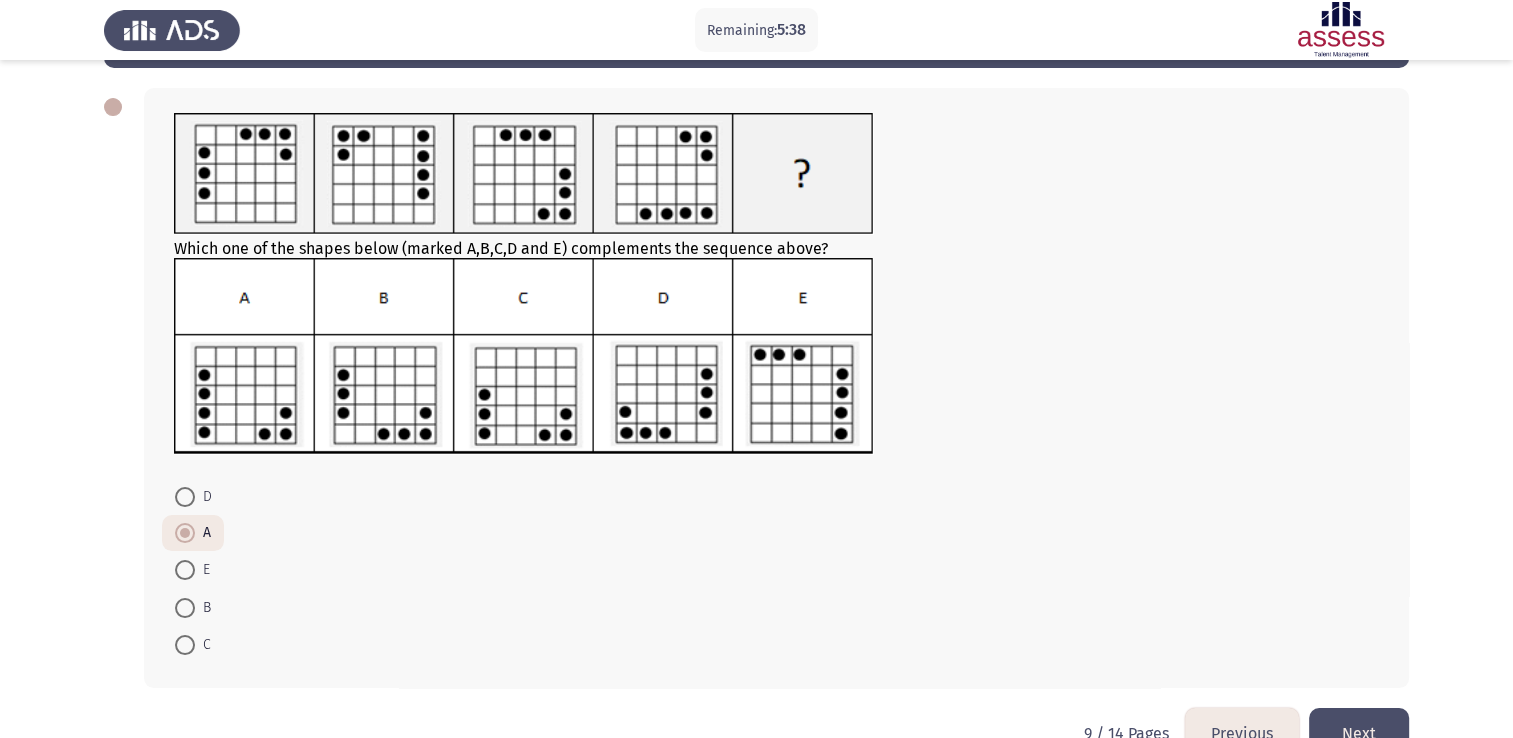 click on "Next" 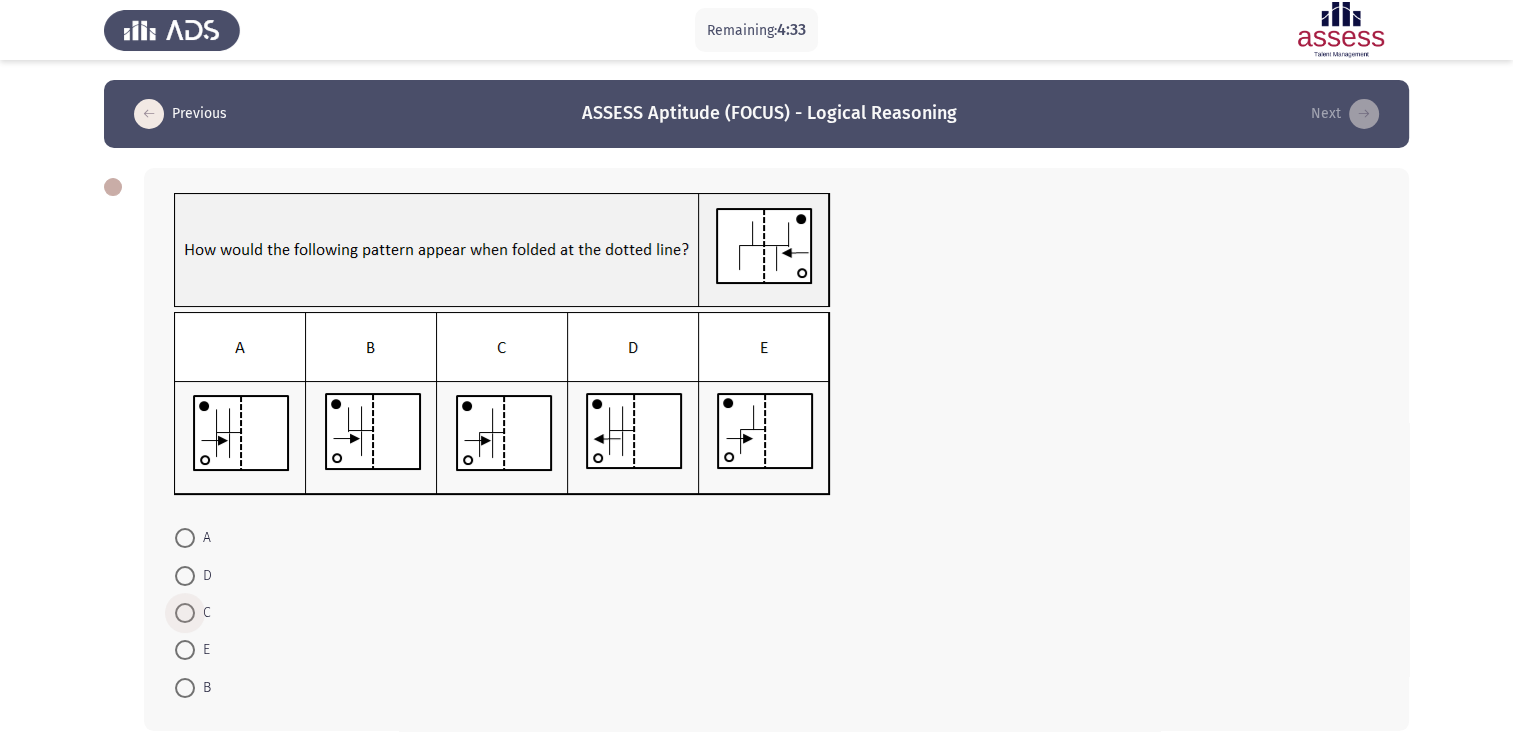 click at bounding box center [185, 613] 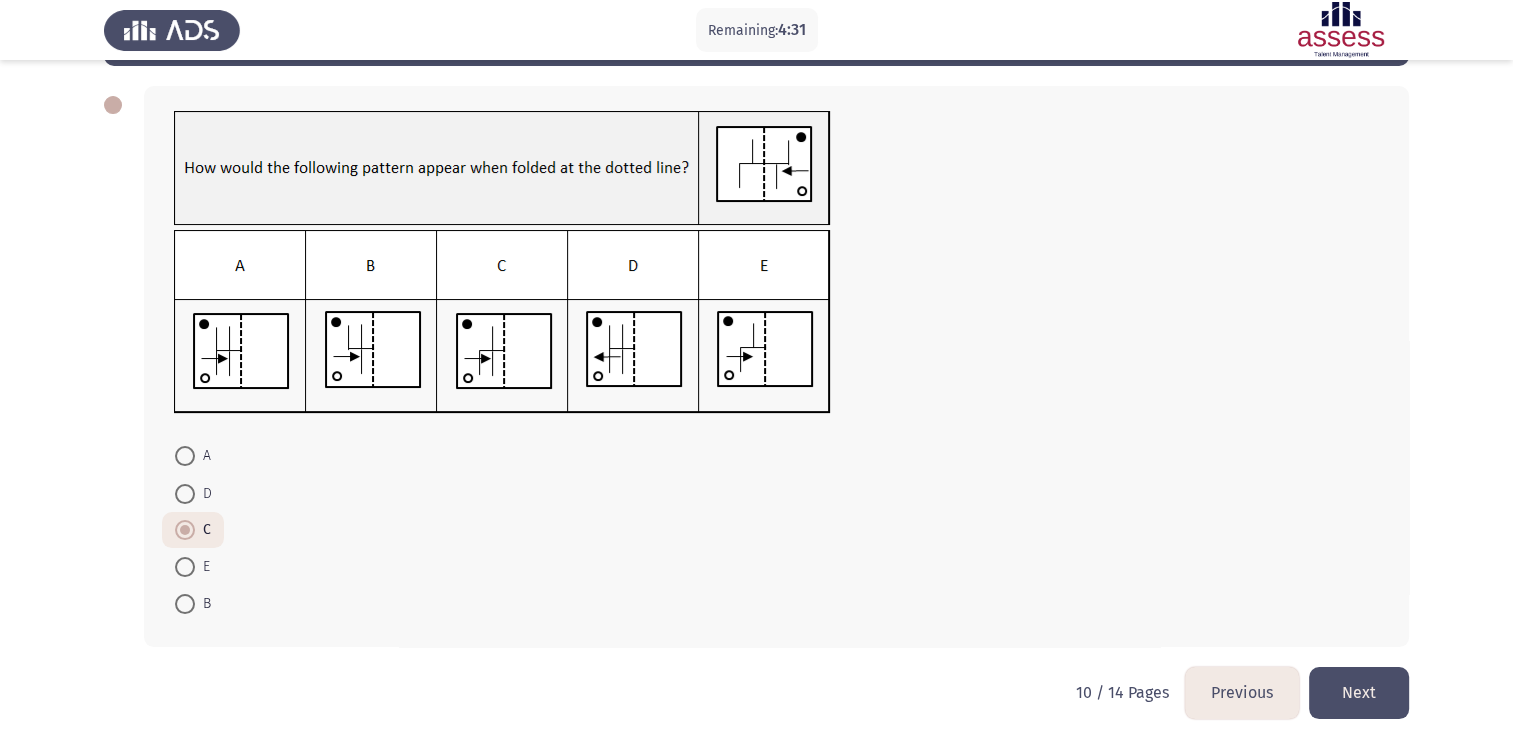 scroll, scrollTop: 90, scrollLeft: 0, axis: vertical 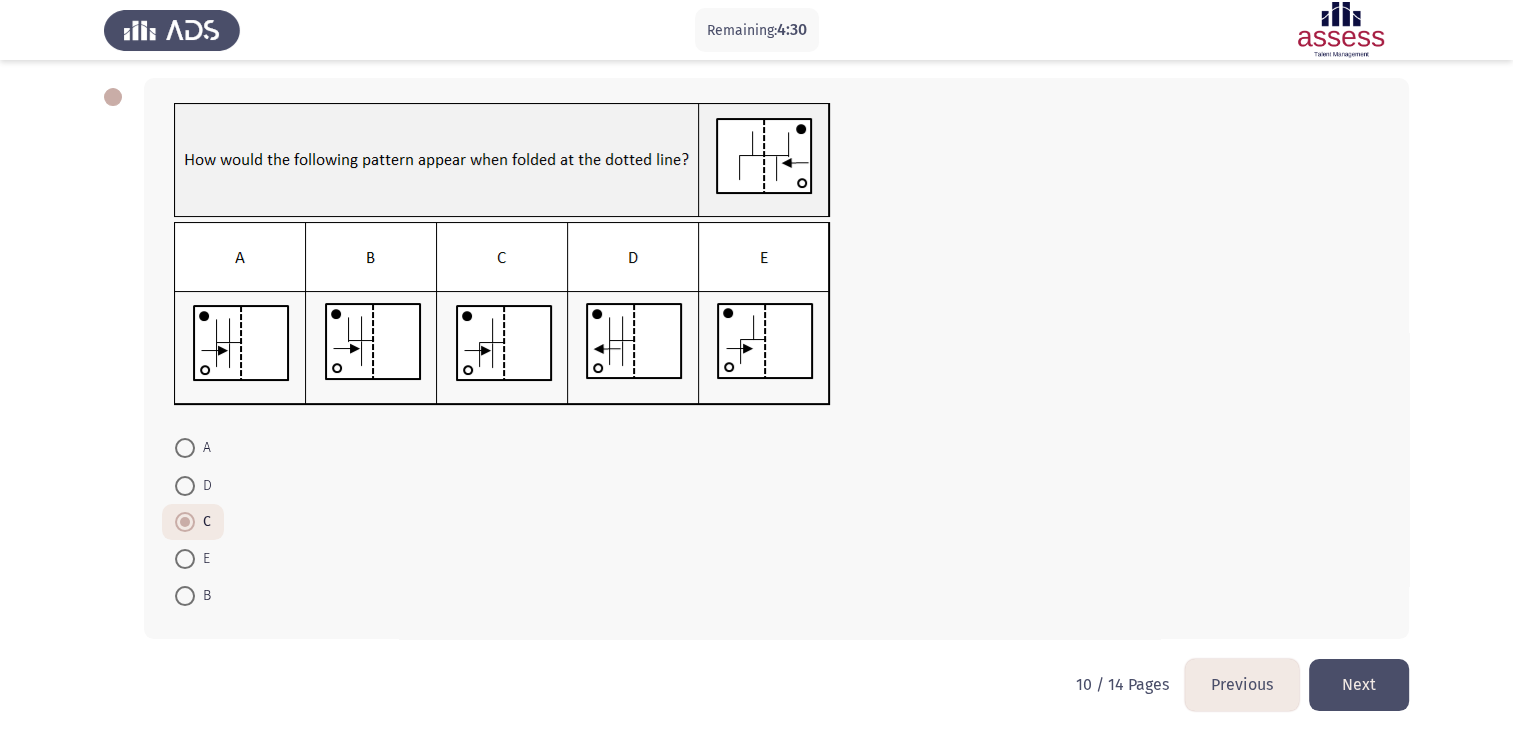 click on "Next" 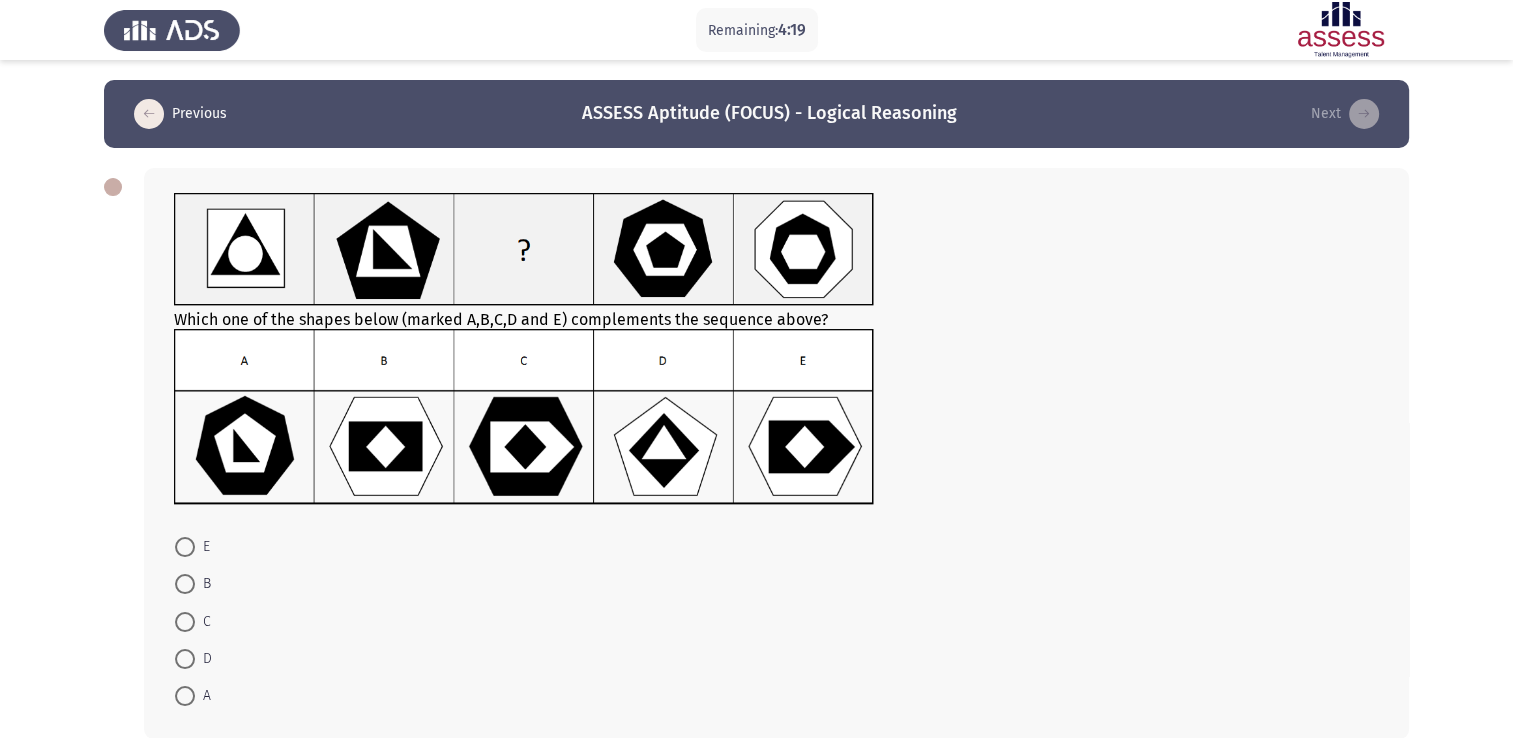 click 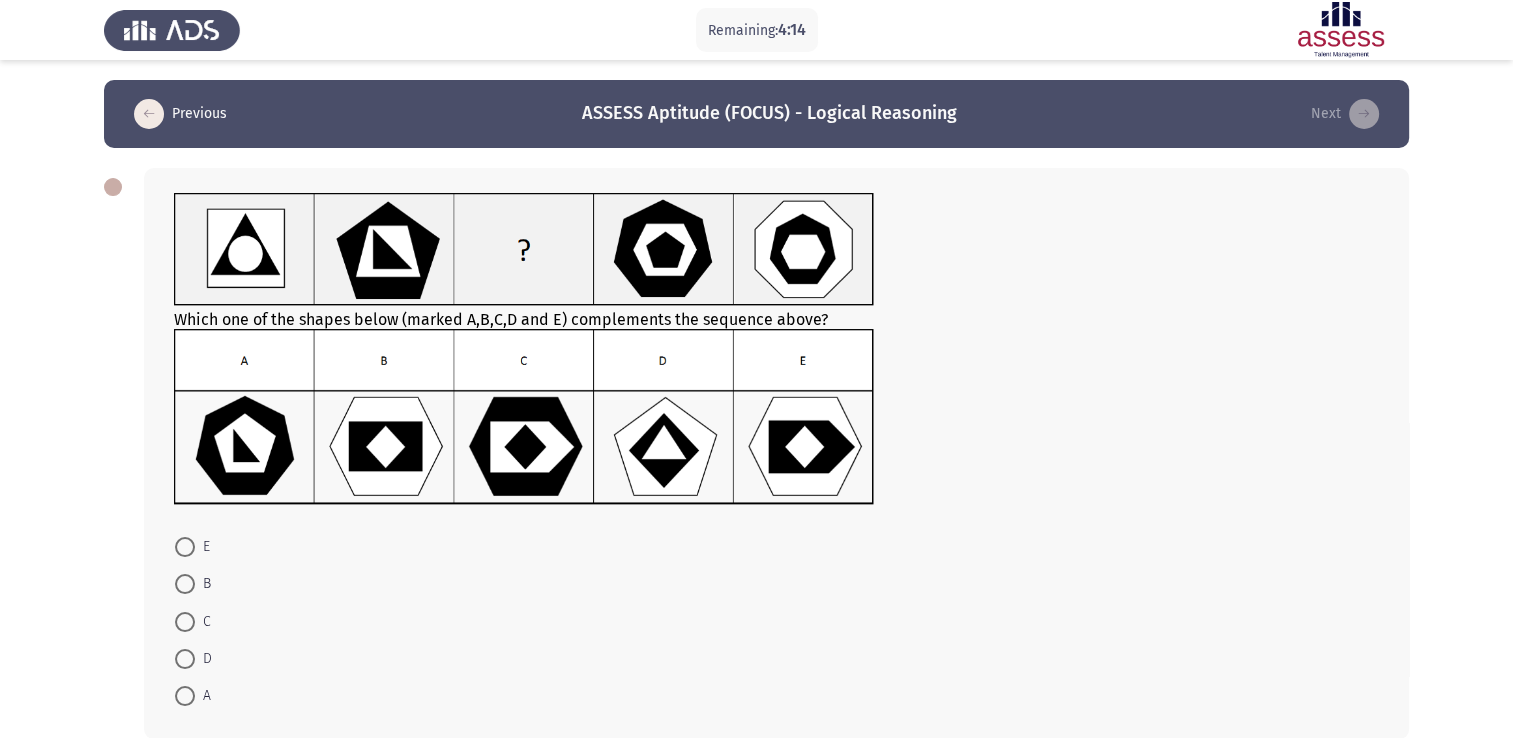 click on "Which one of the shapes below (marked A,B,C,D and E) complements the sequence above?" 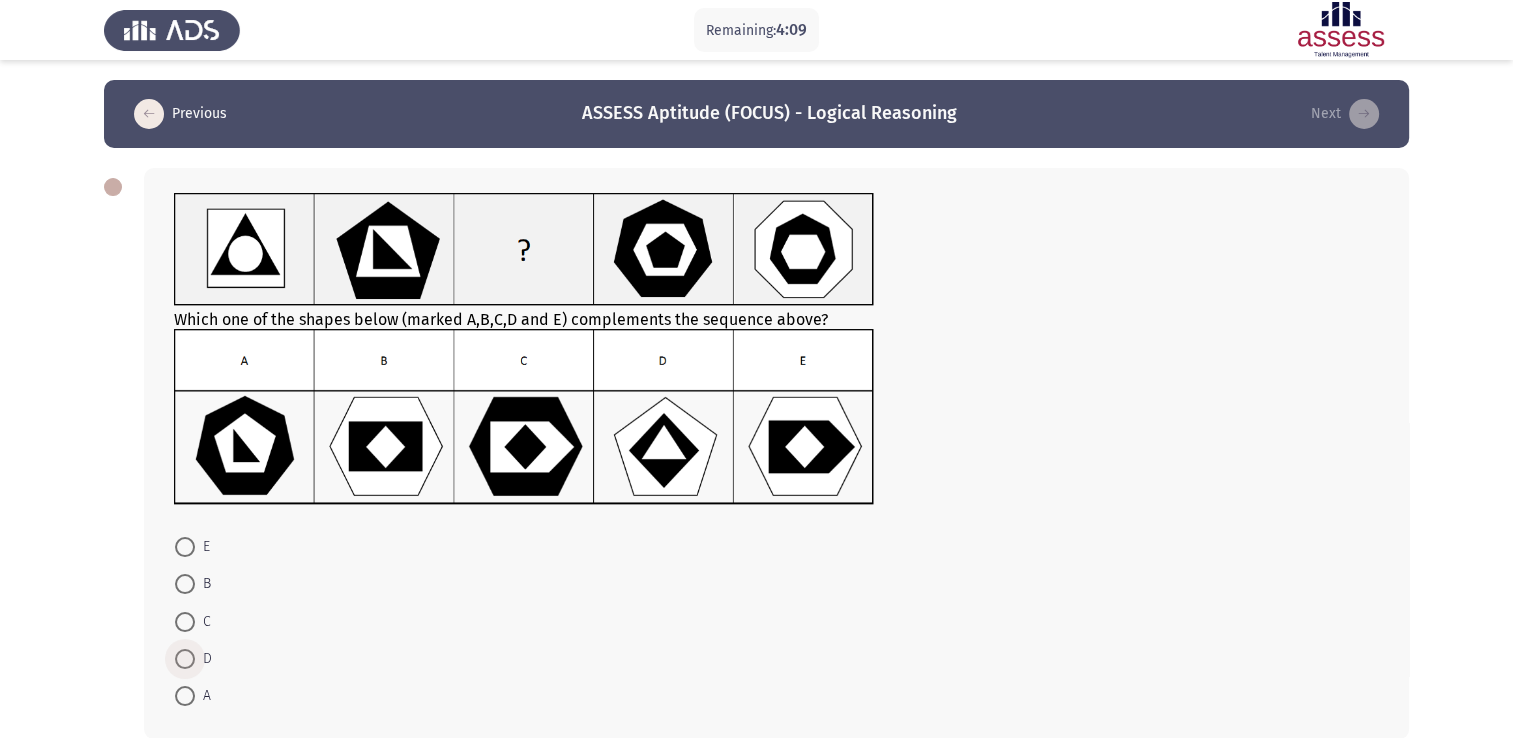 click at bounding box center (185, 659) 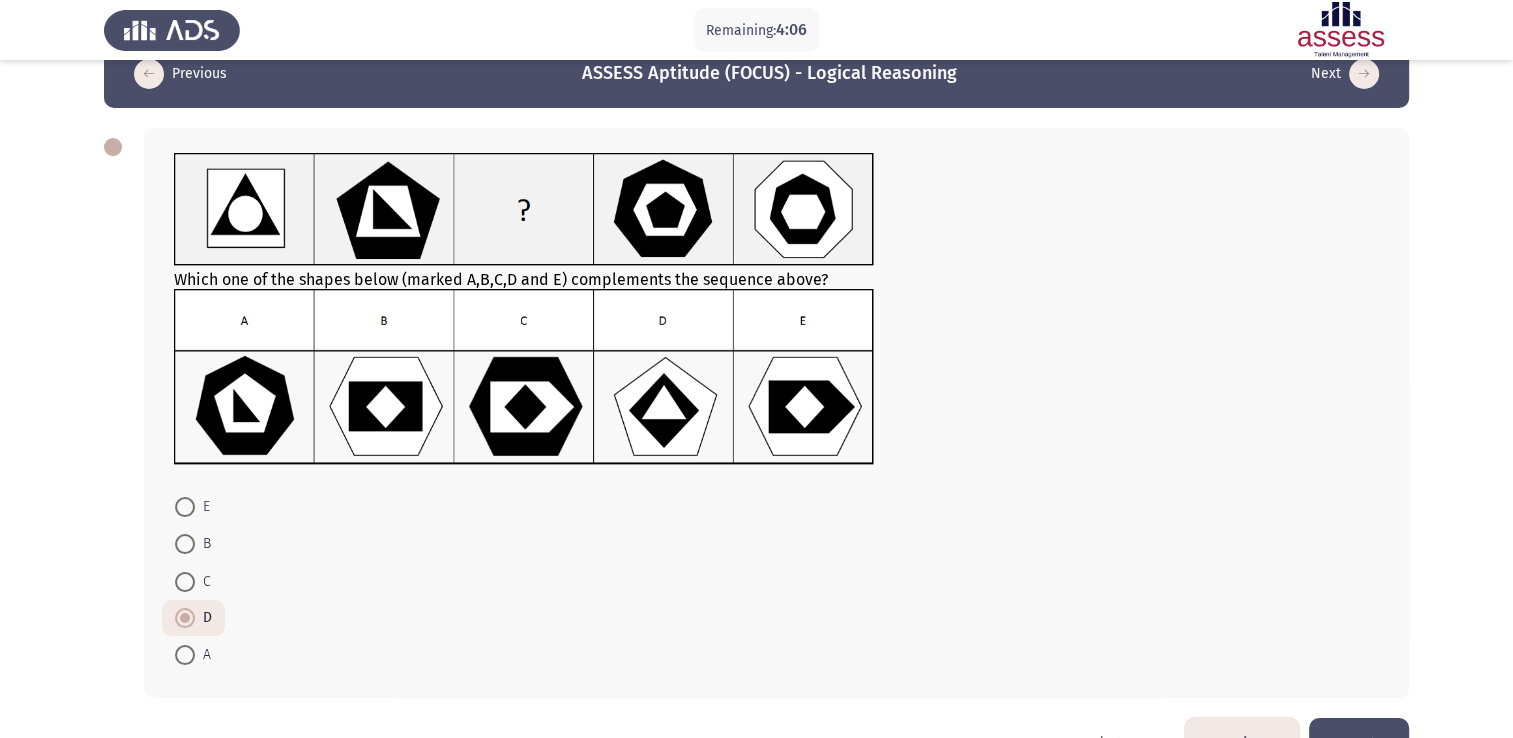 scroll, scrollTop: 80, scrollLeft: 0, axis: vertical 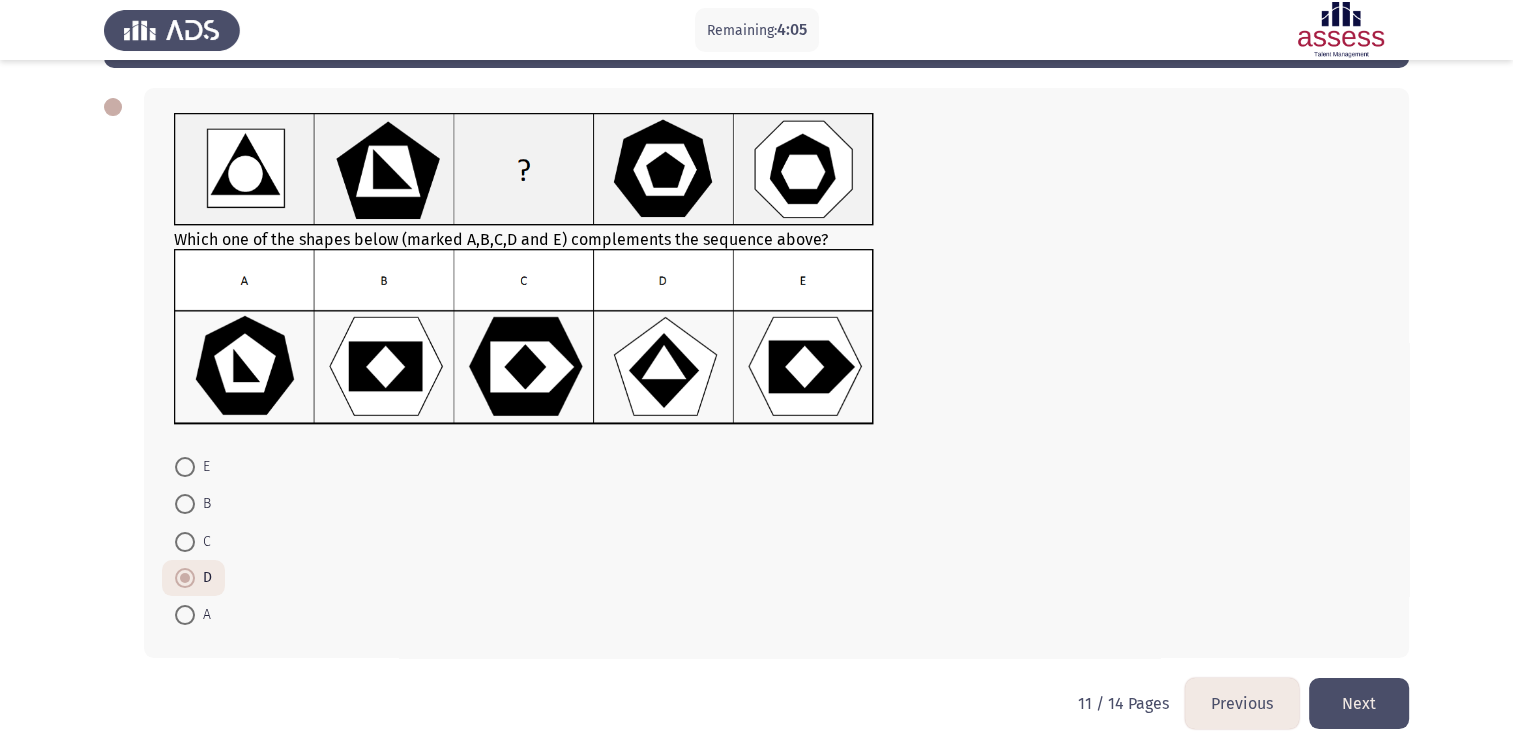 click on "Next" 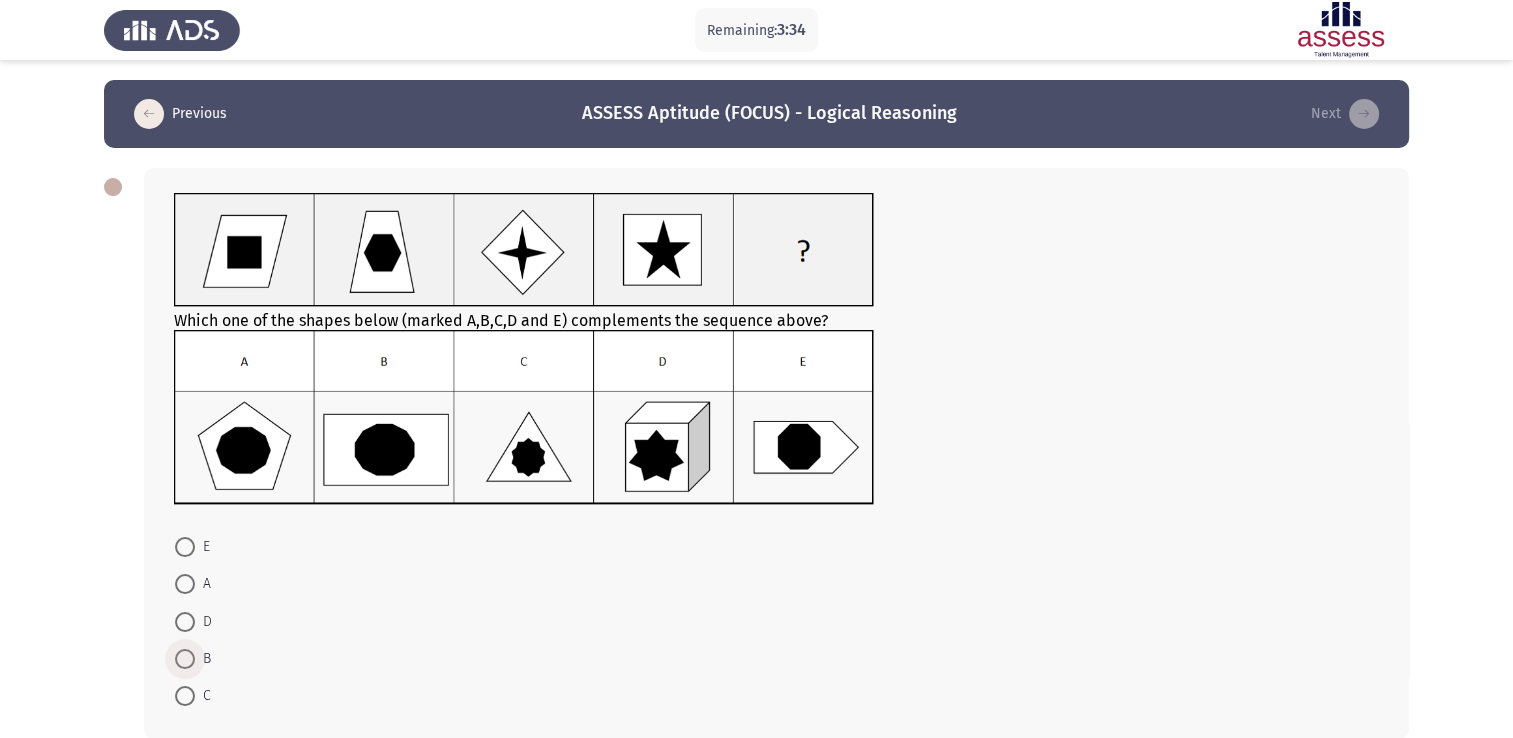 click at bounding box center [185, 659] 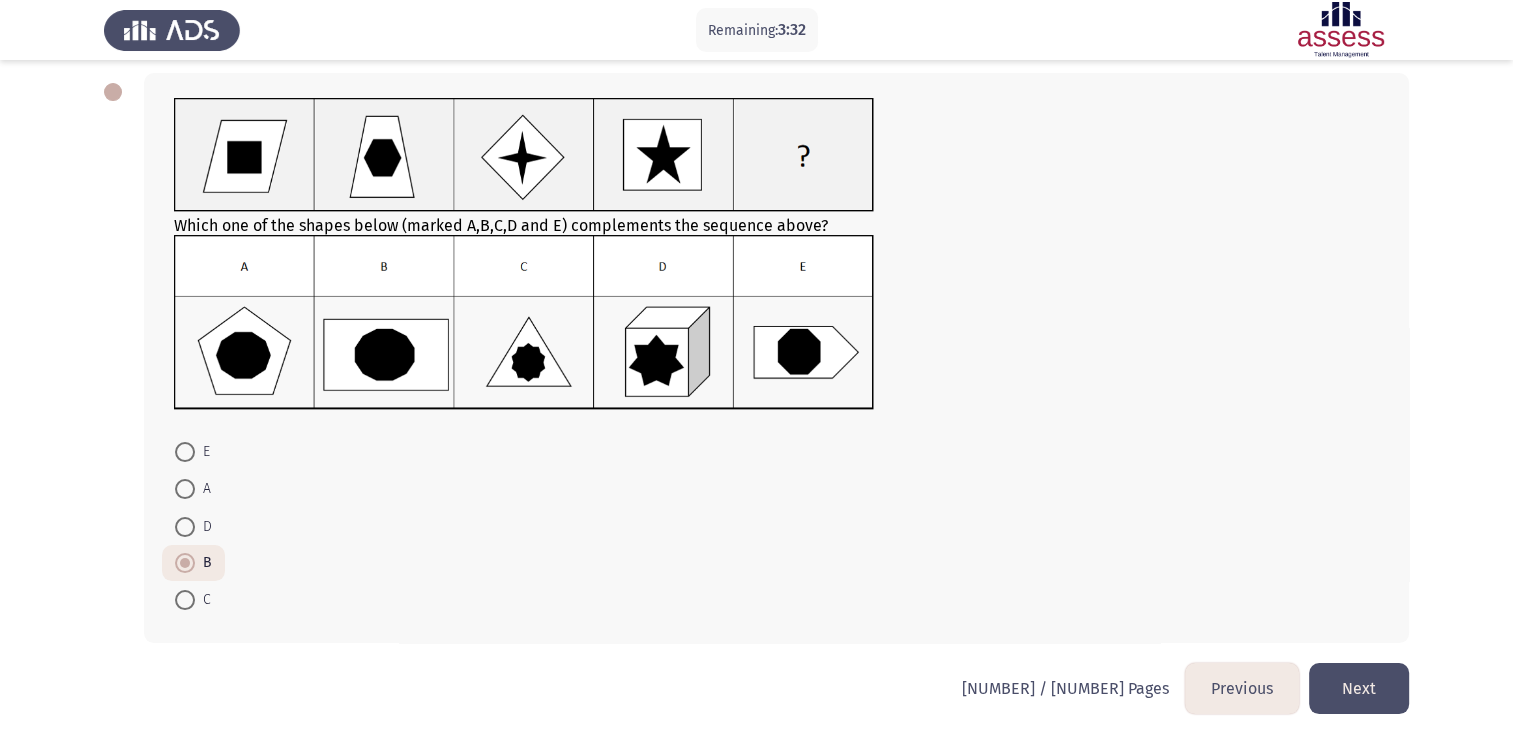 scroll, scrollTop: 99, scrollLeft: 0, axis: vertical 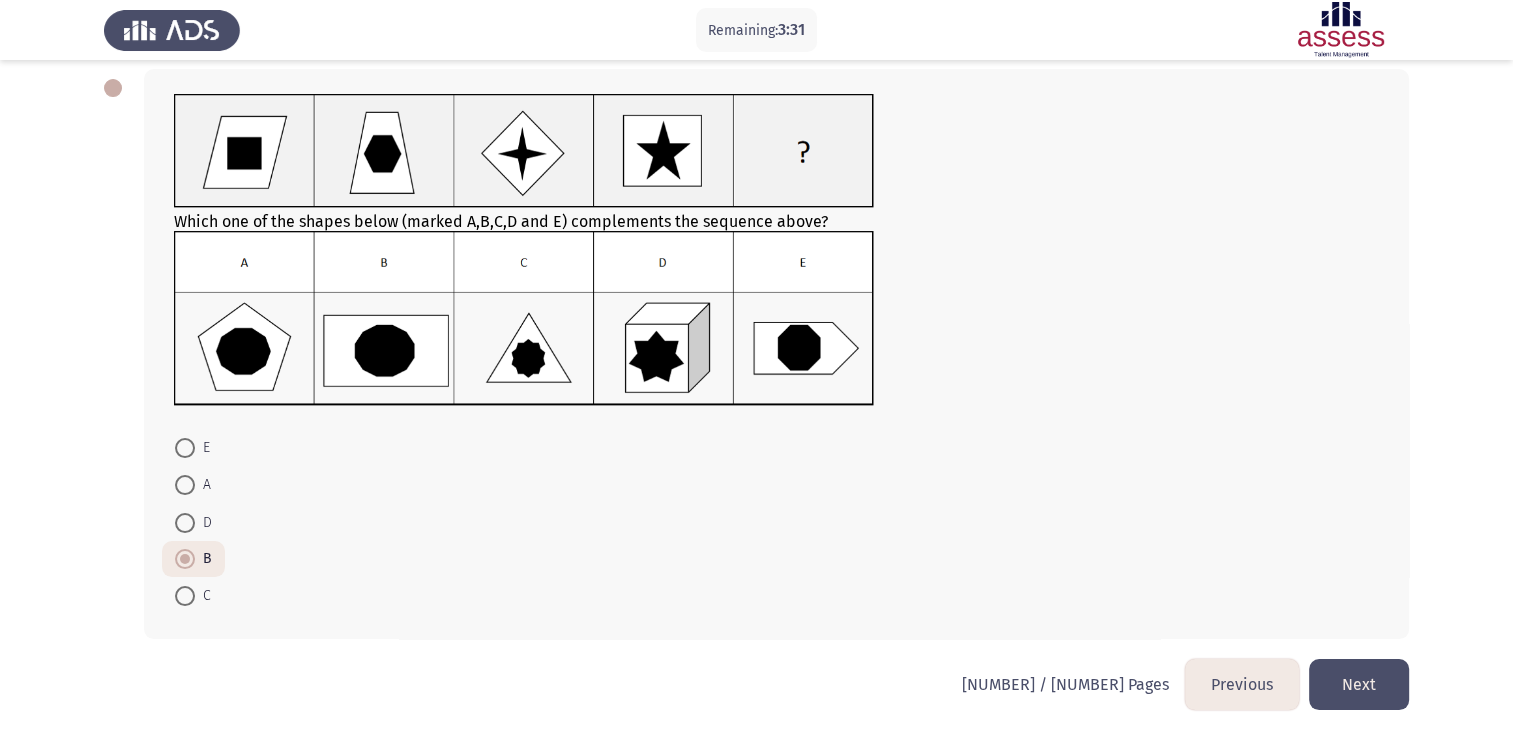 click on "Next" 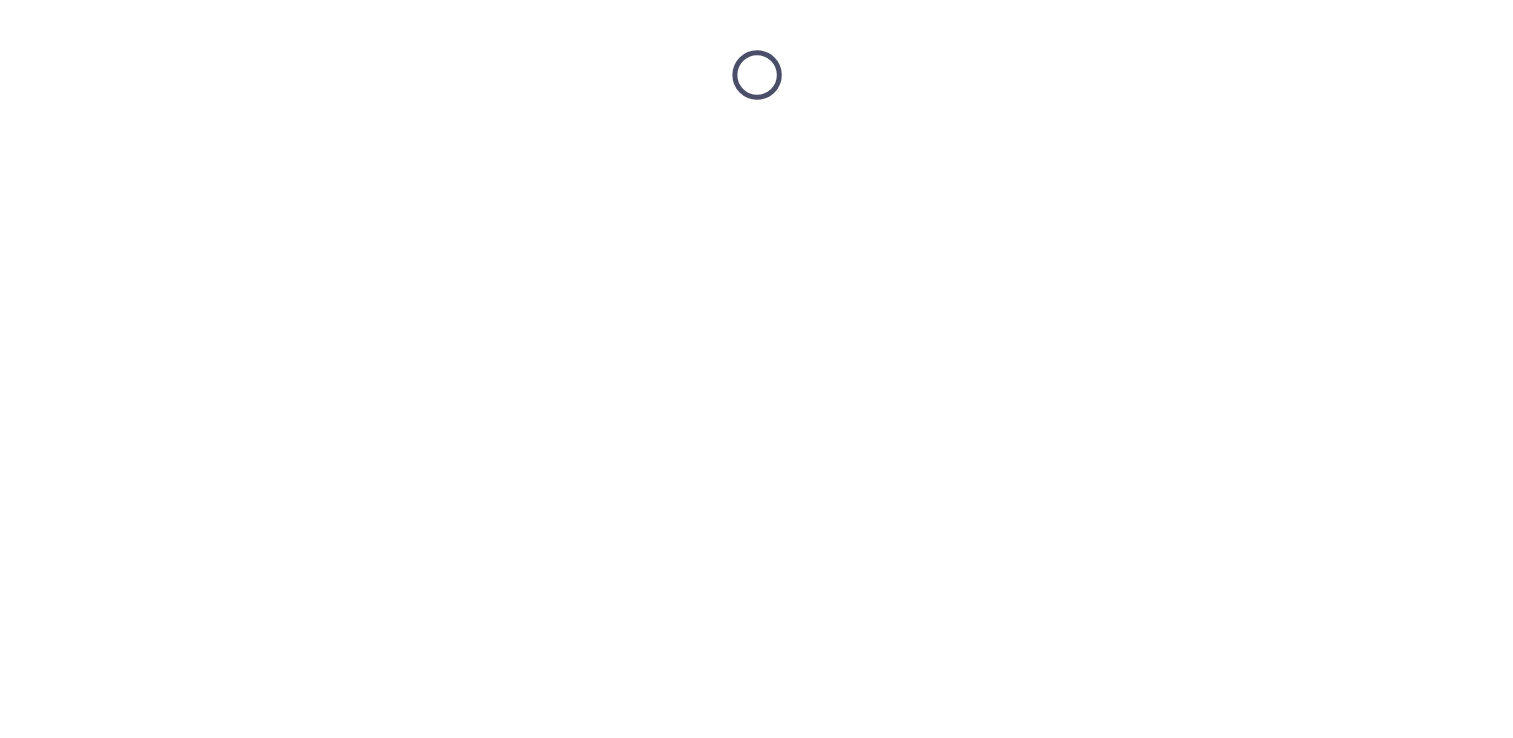 scroll, scrollTop: 0, scrollLeft: 0, axis: both 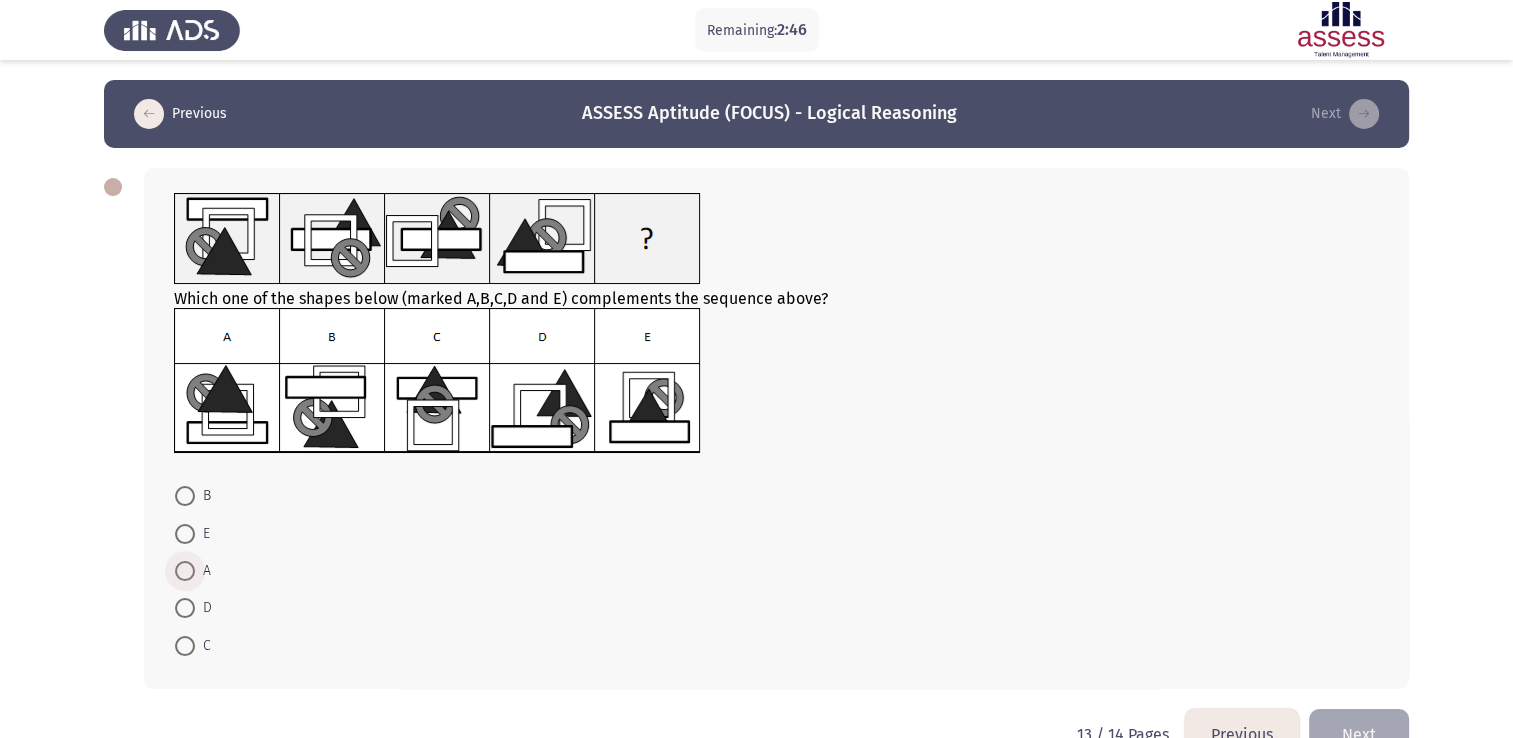 click at bounding box center [185, 571] 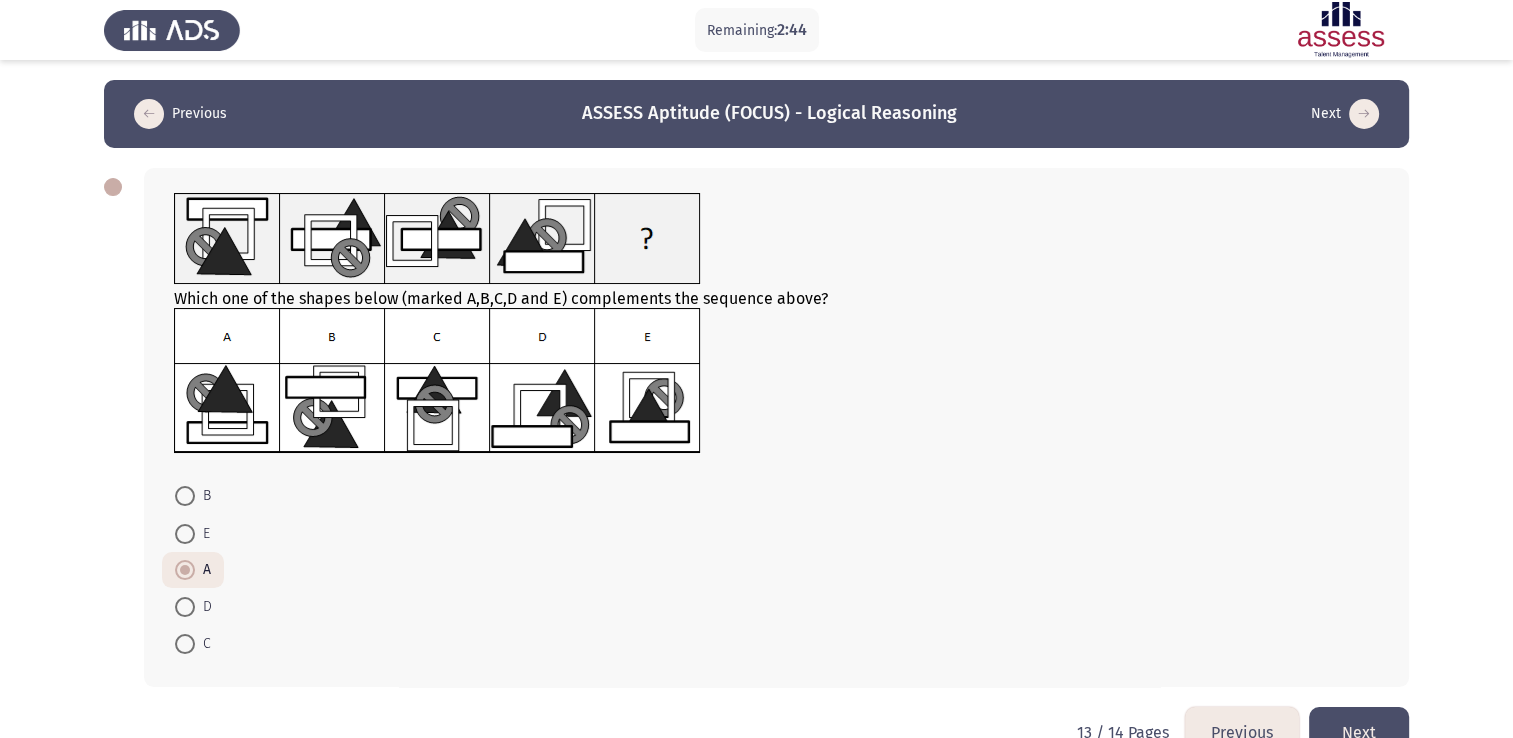 click on "Next" 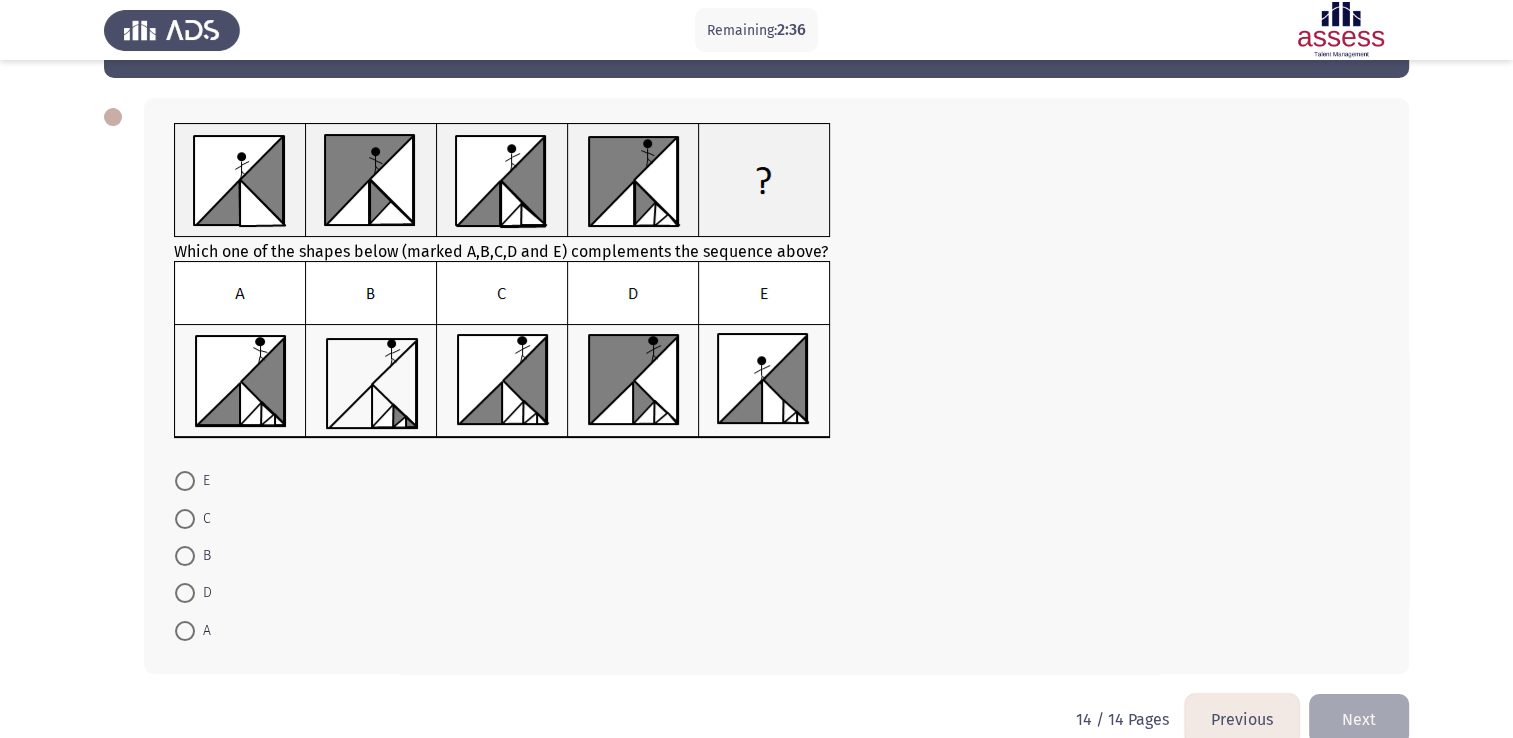 scroll, scrollTop: 64, scrollLeft: 0, axis: vertical 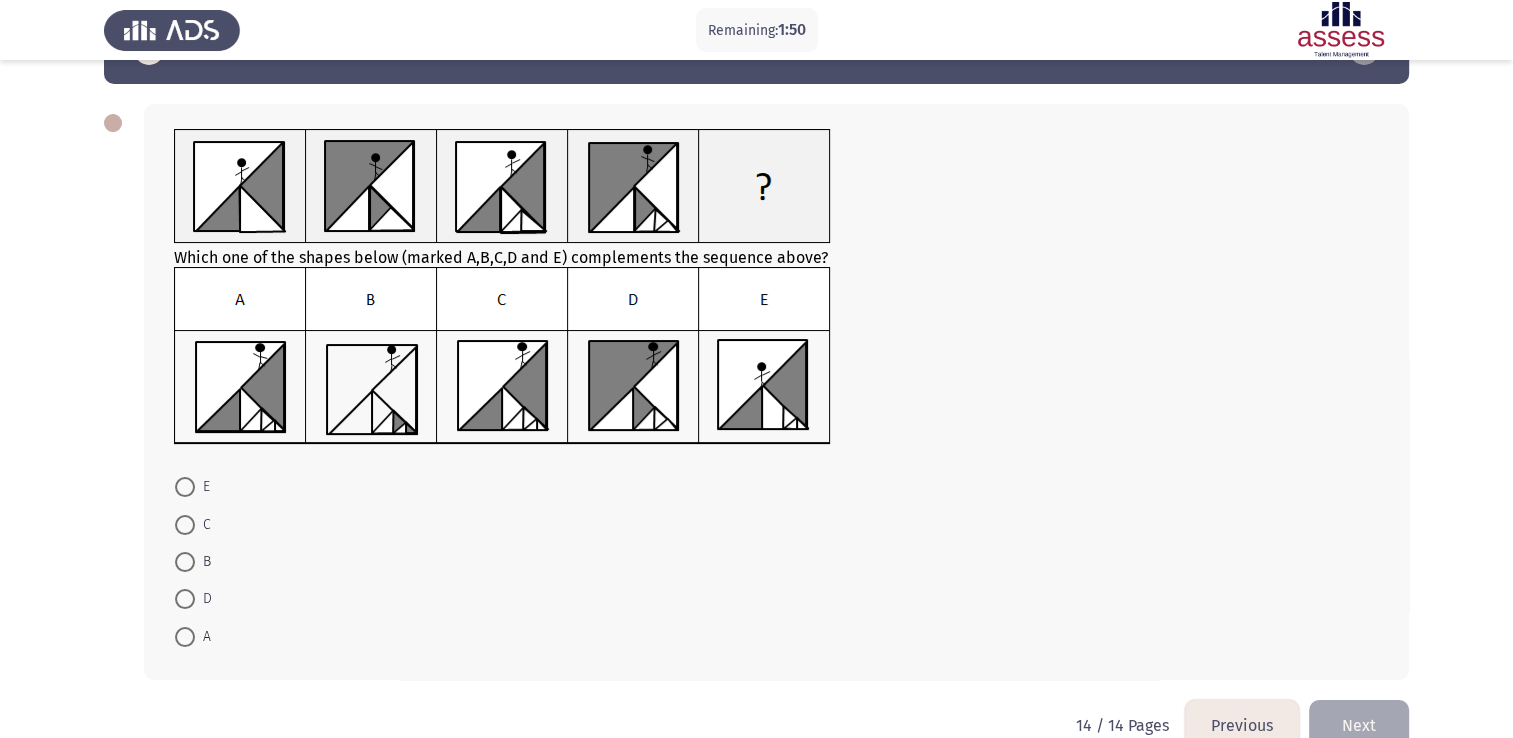 click on "Which one of the shapes below (marked A,B,C,D and E) complements the sequence above?" 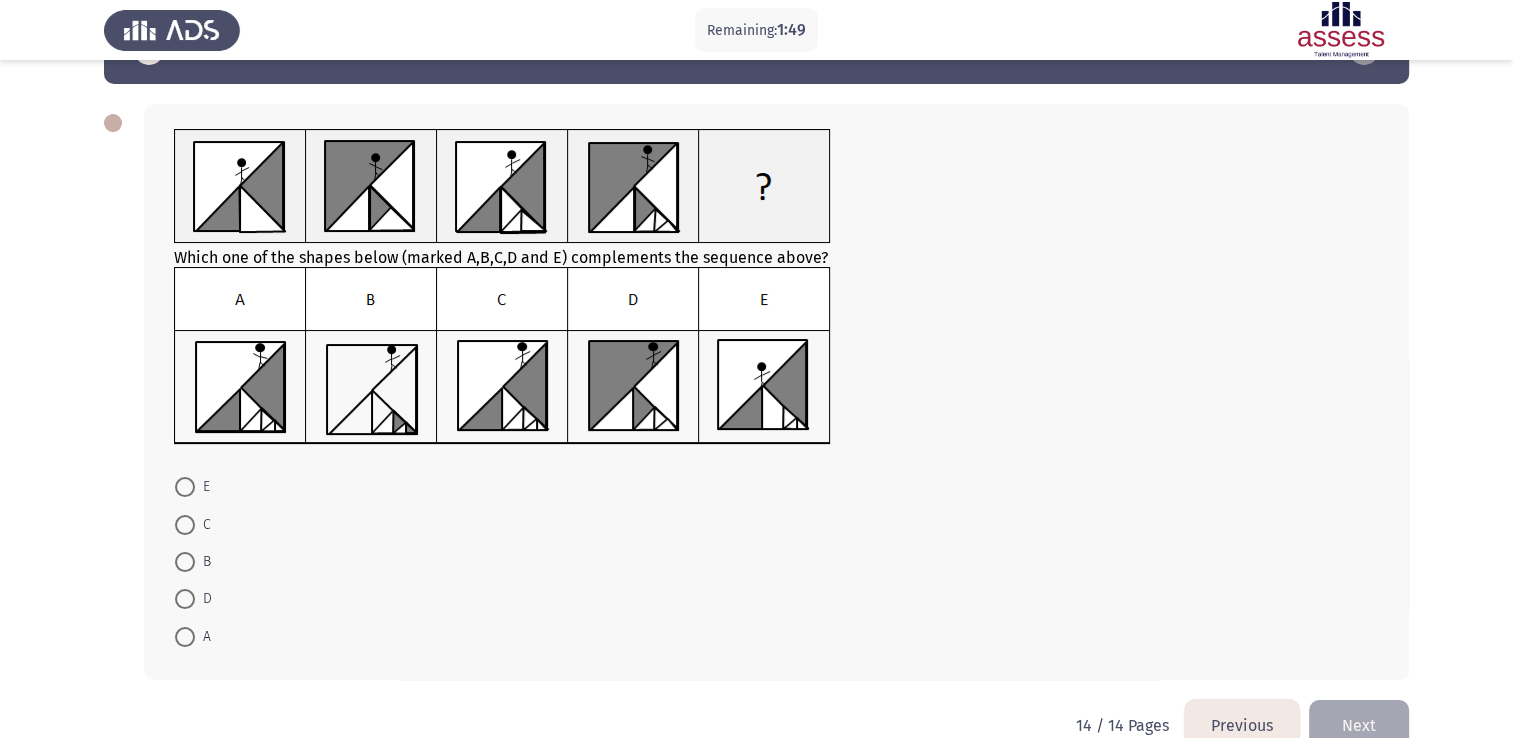 click 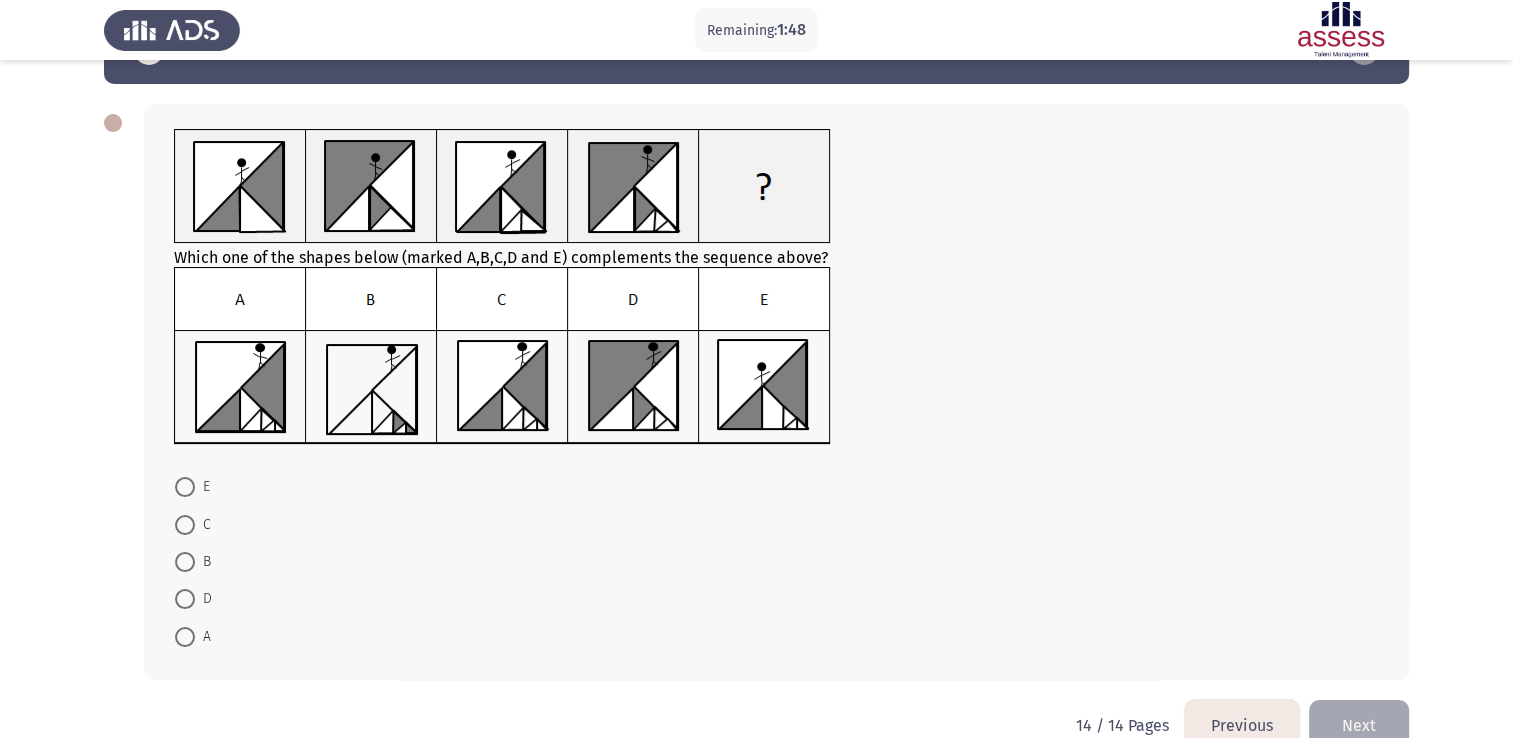 click 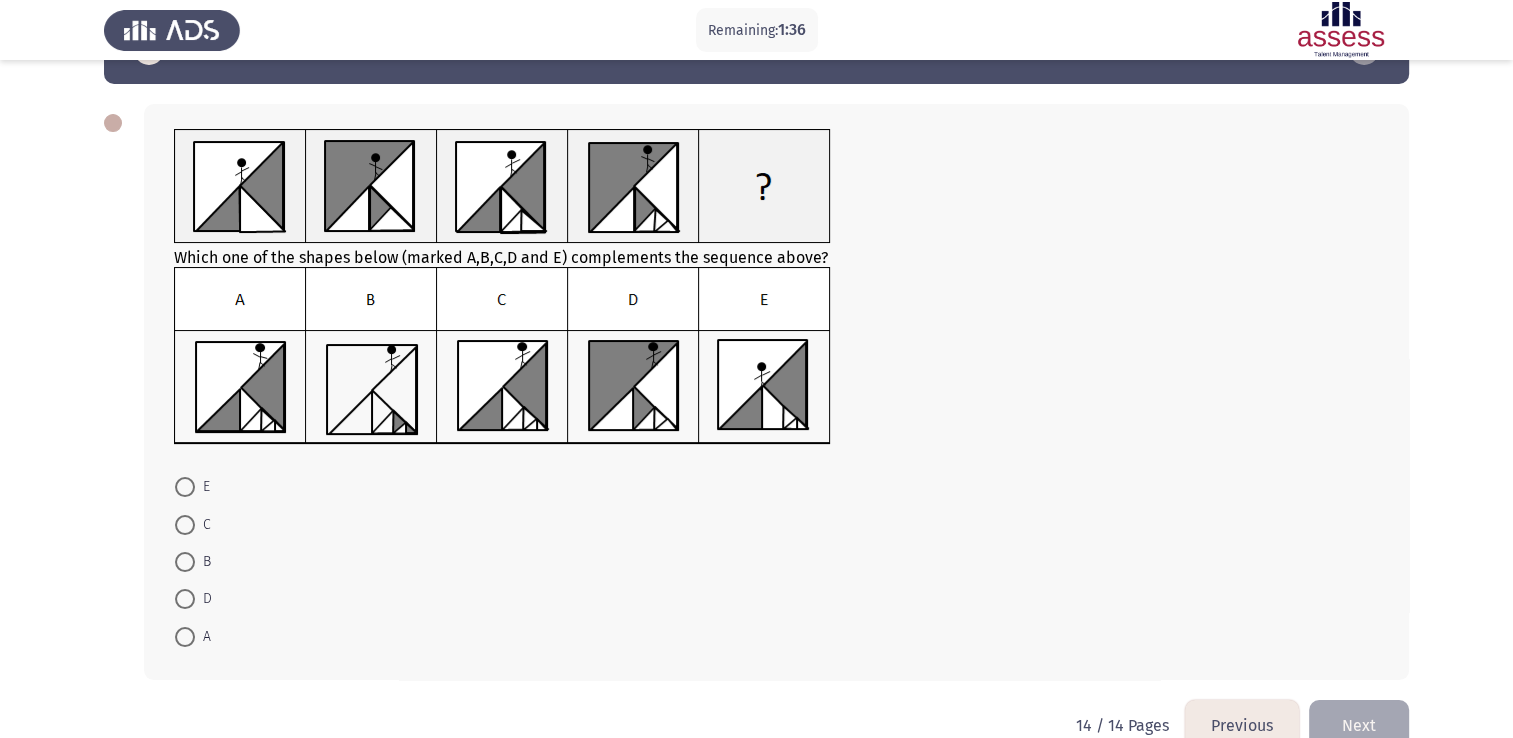 click 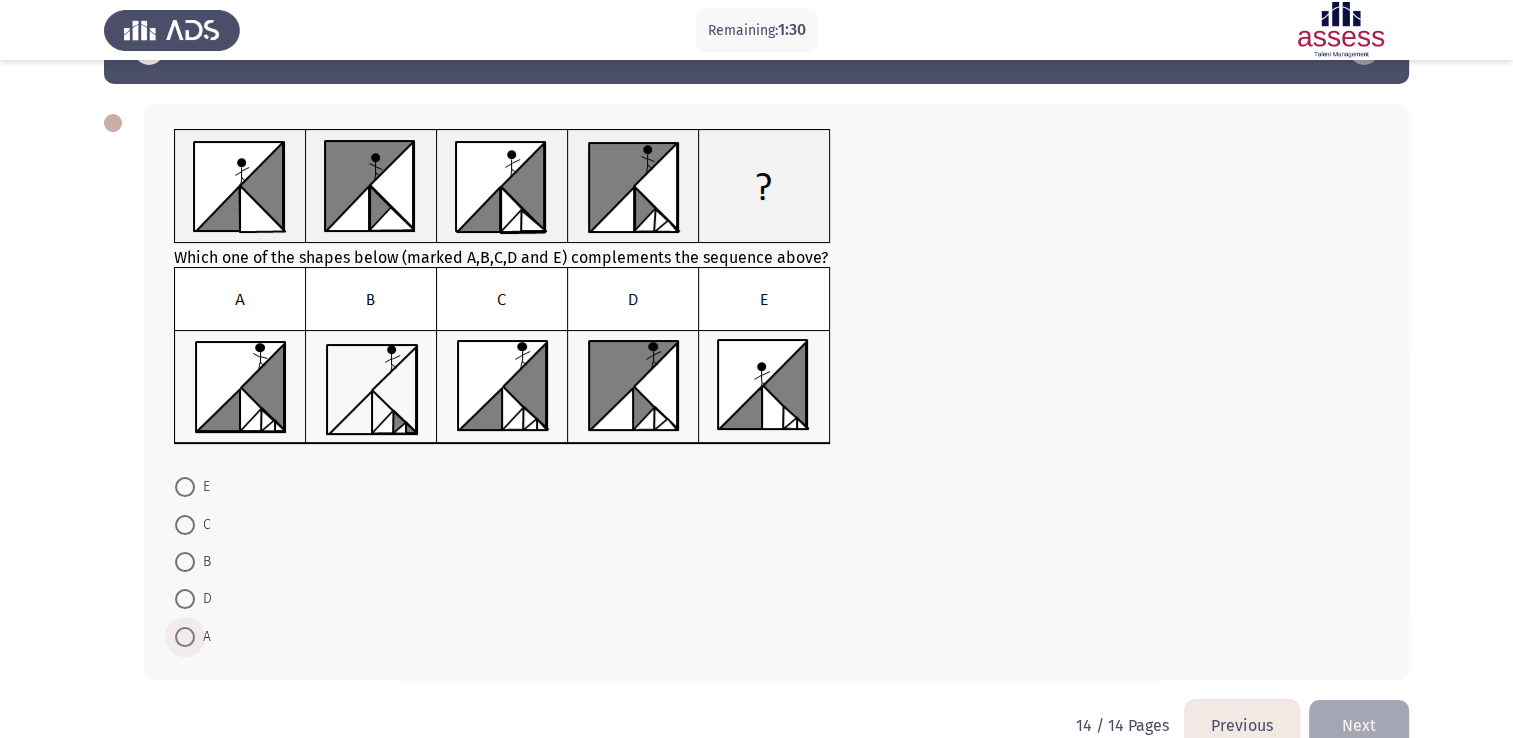 click at bounding box center (185, 637) 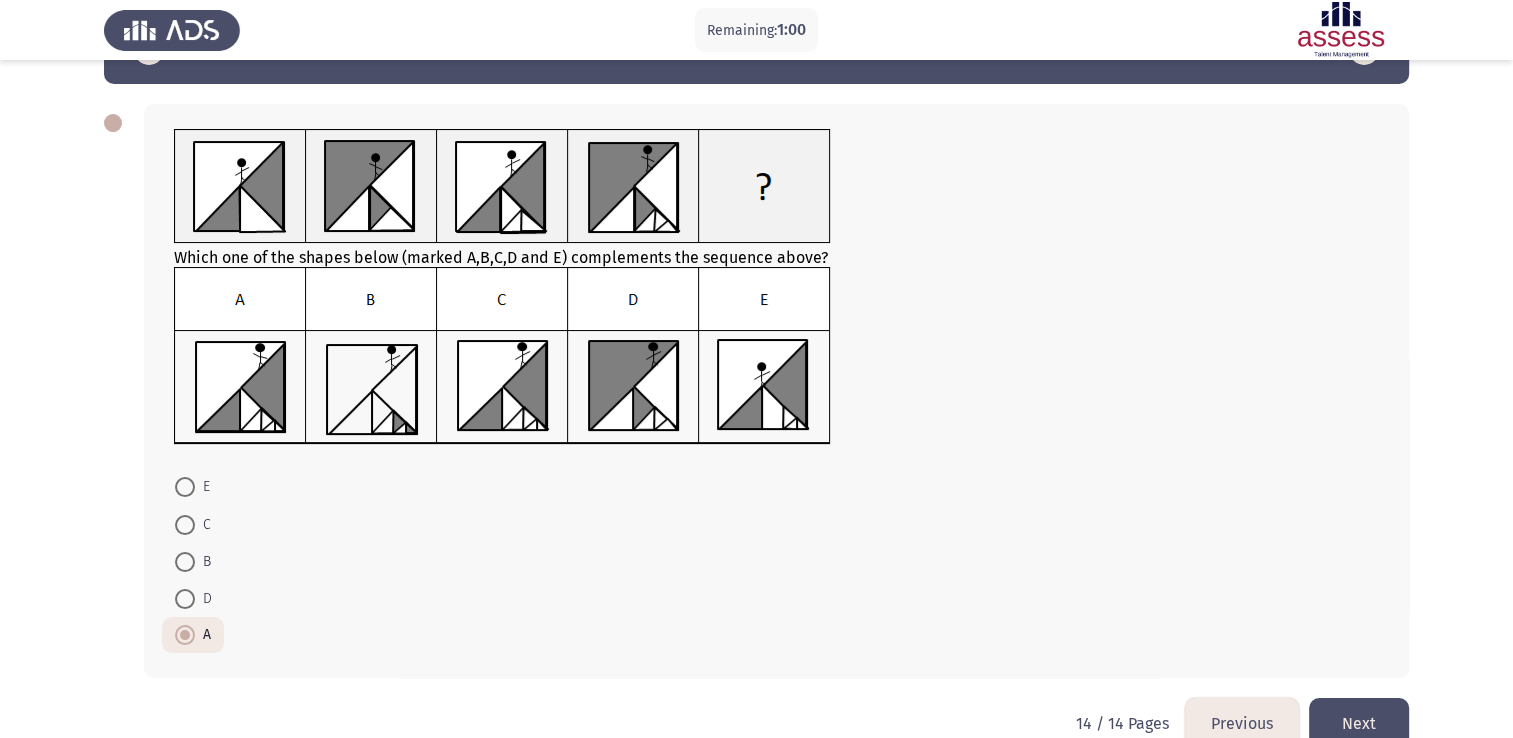 click on "Next" 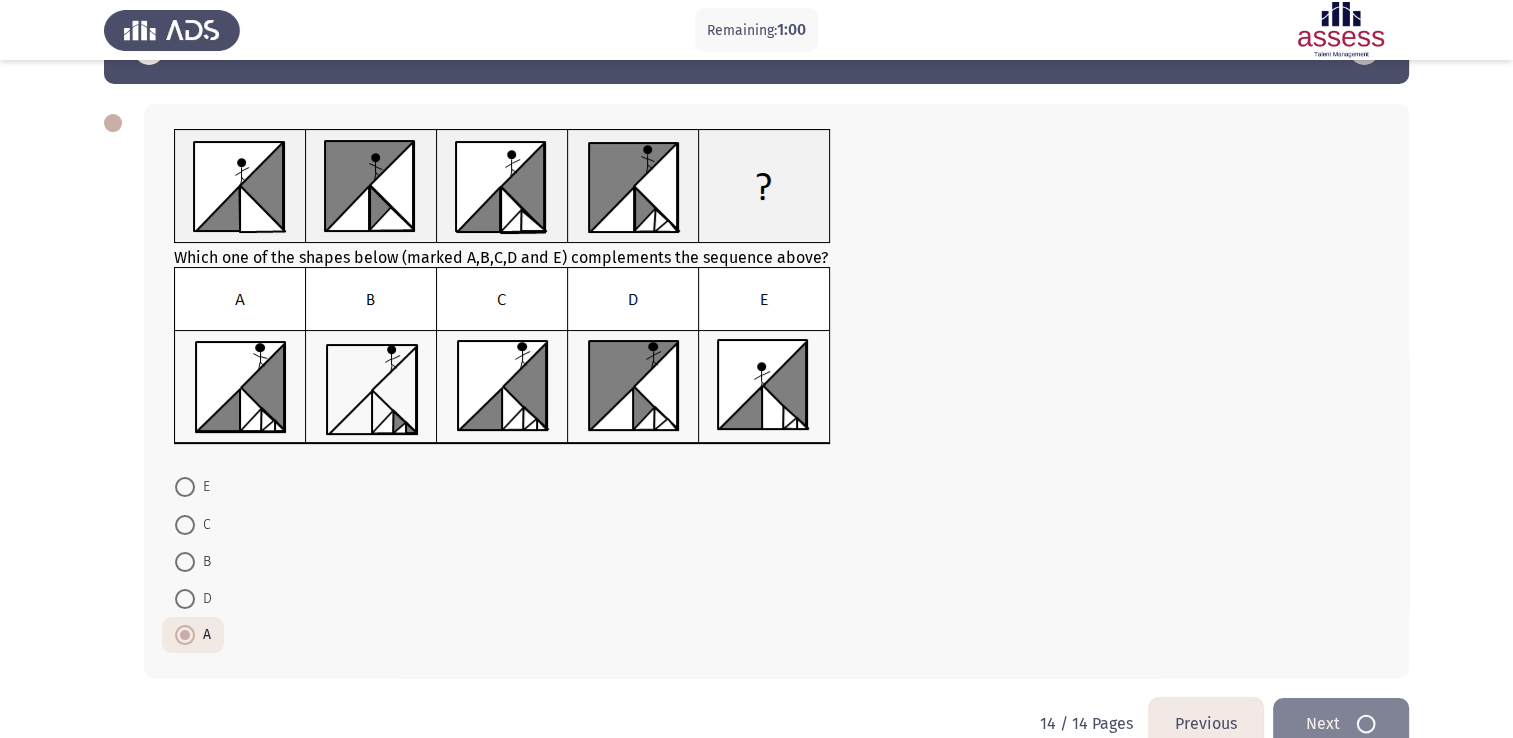 scroll, scrollTop: 0, scrollLeft: 0, axis: both 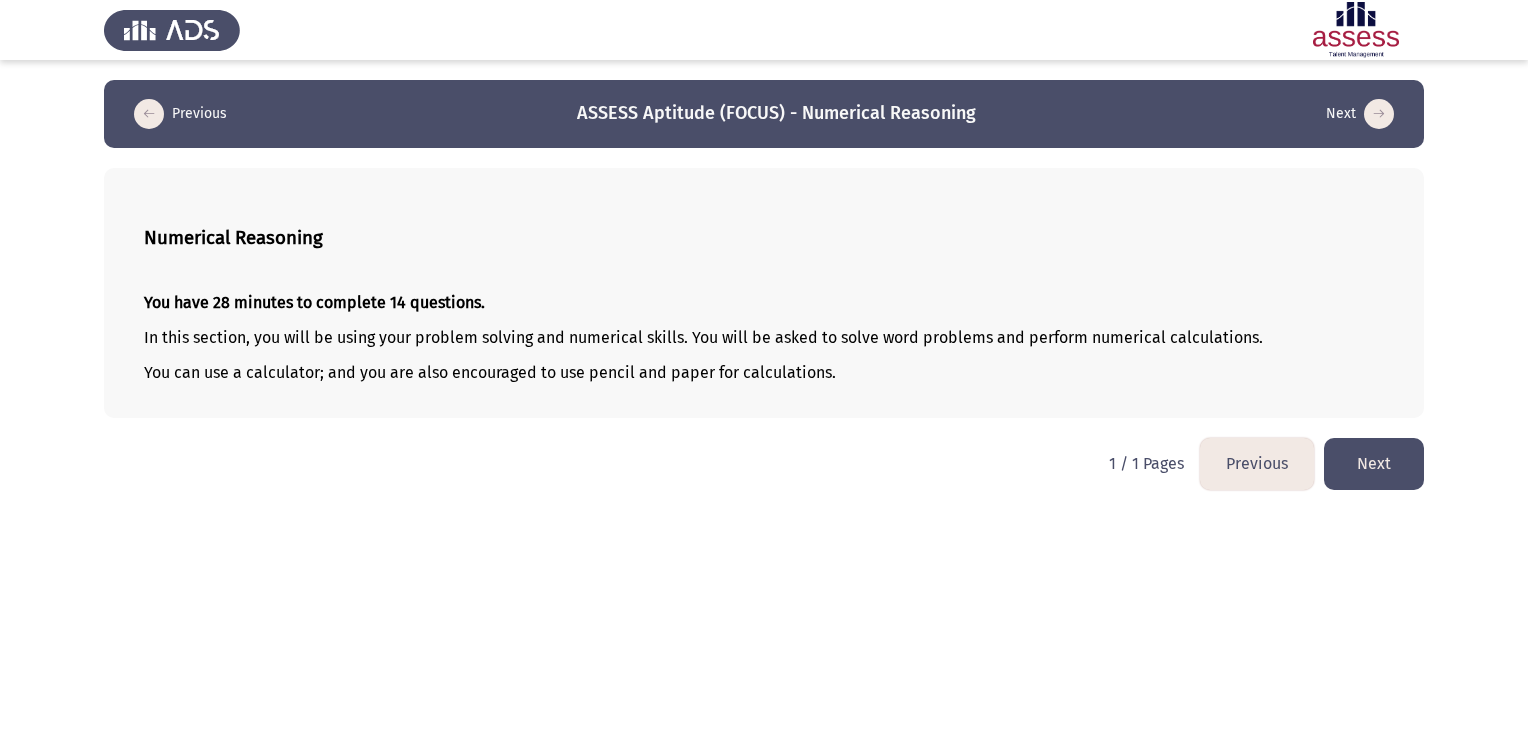 click on "Next" 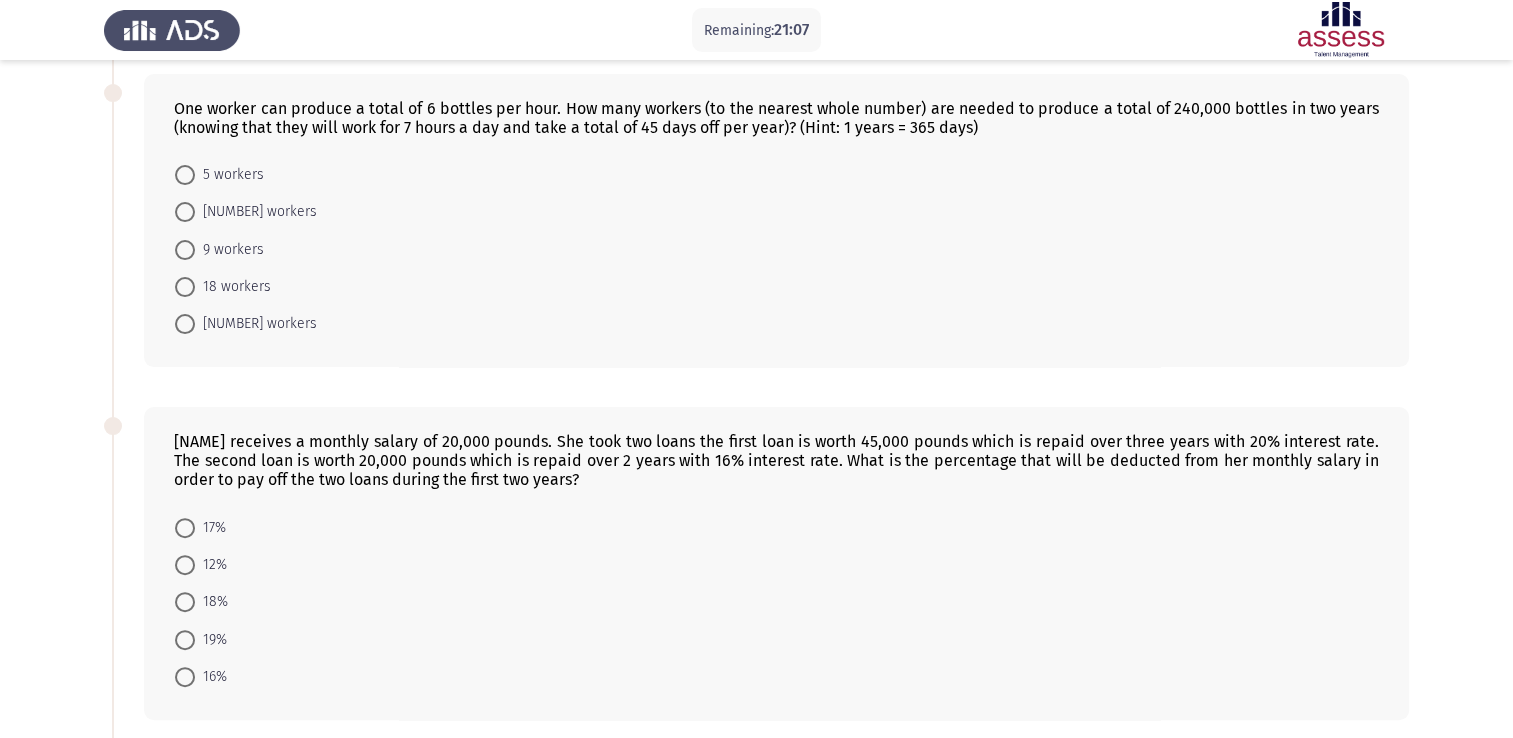 scroll, scrollTop: 352, scrollLeft: 0, axis: vertical 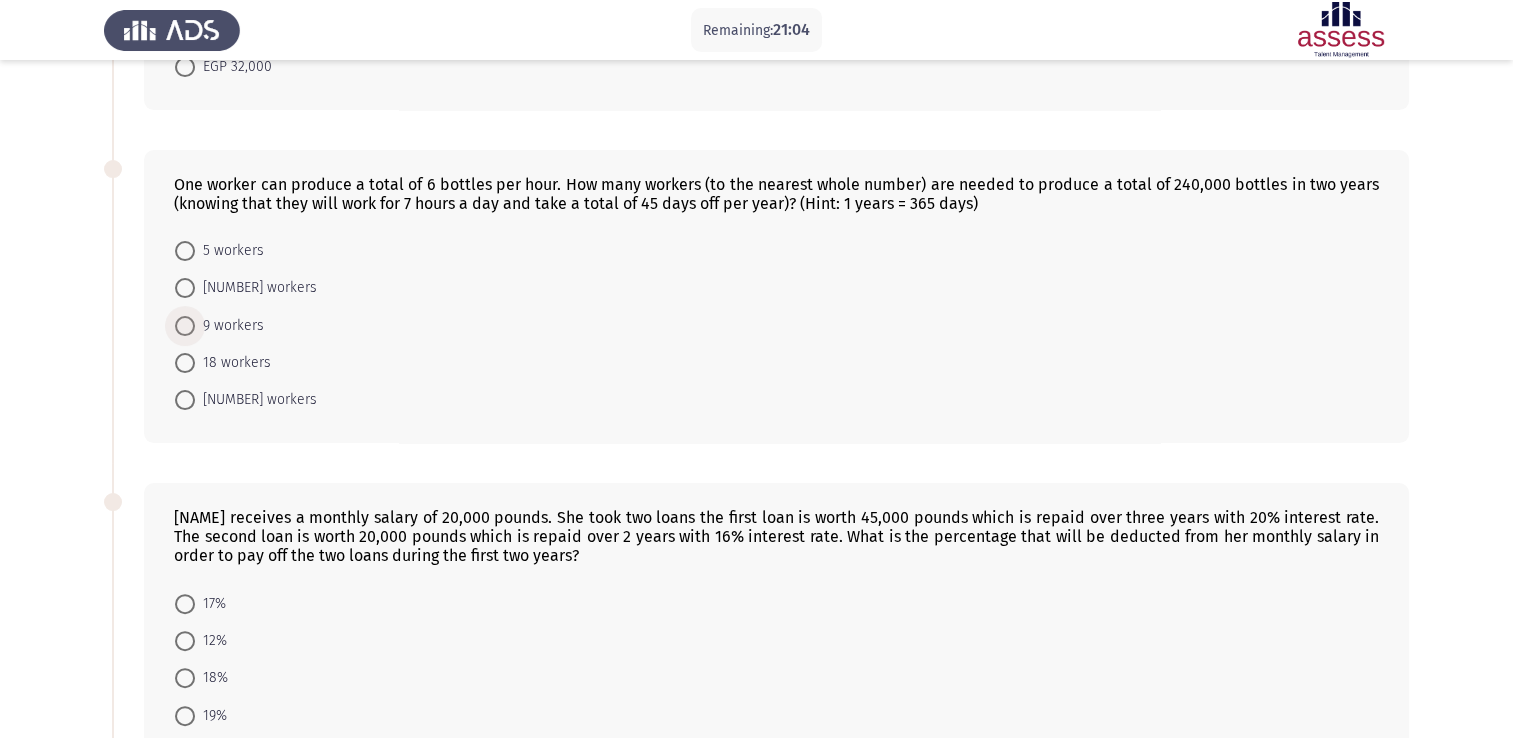 click at bounding box center [185, 326] 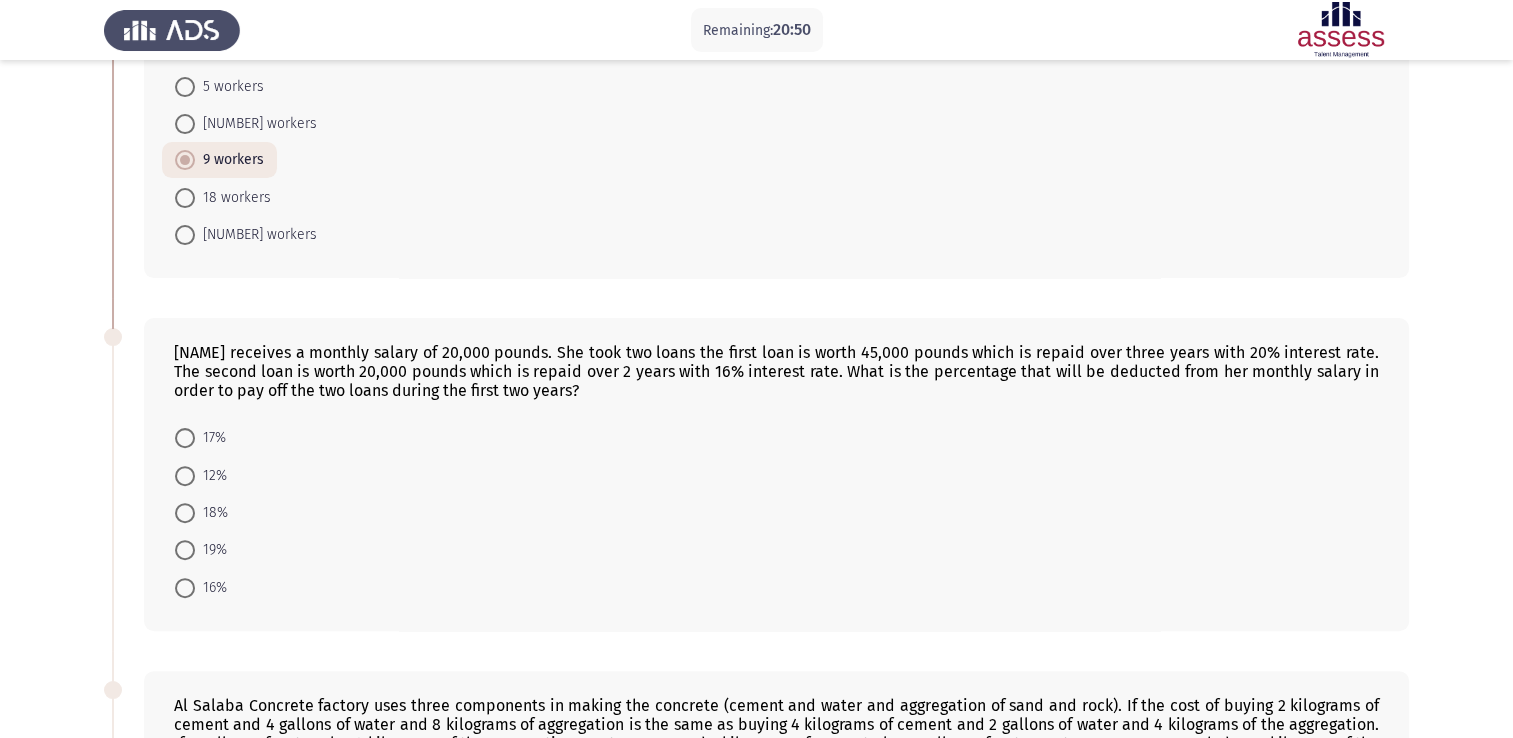 scroll, scrollTop: 520, scrollLeft: 0, axis: vertical 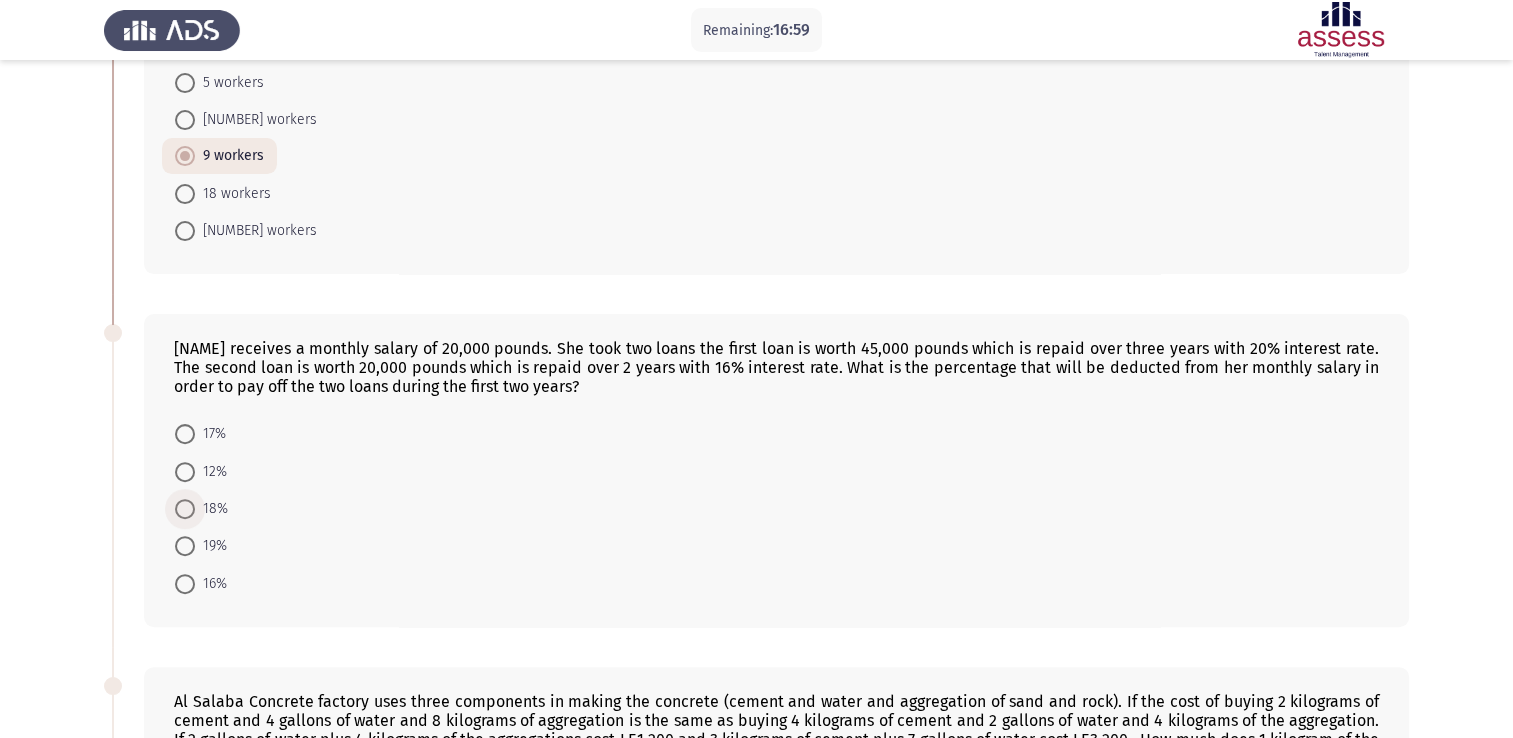 click at bounding box center (185, 509) 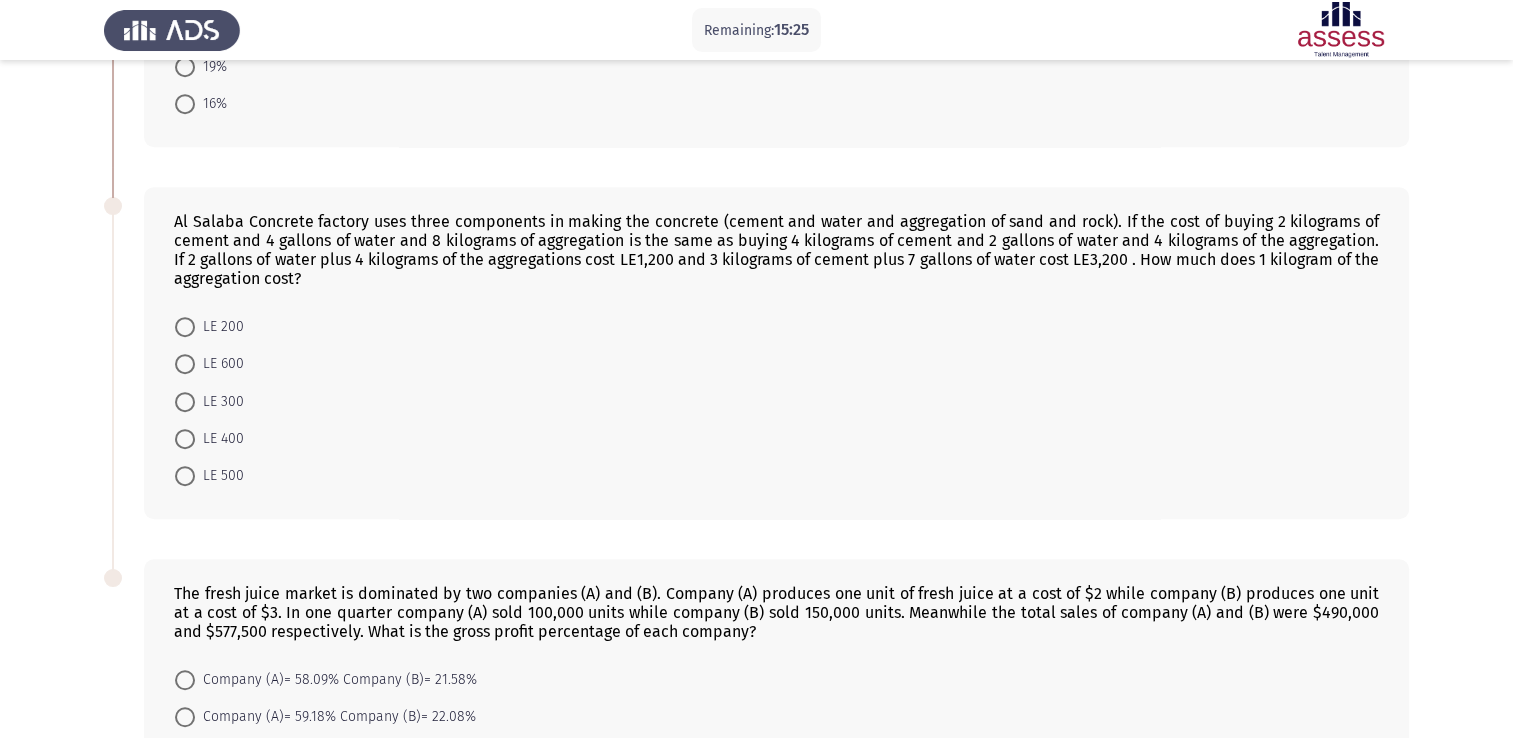 scroll, scrollTop: 1000, scrollLeft: 0, axis: vertical 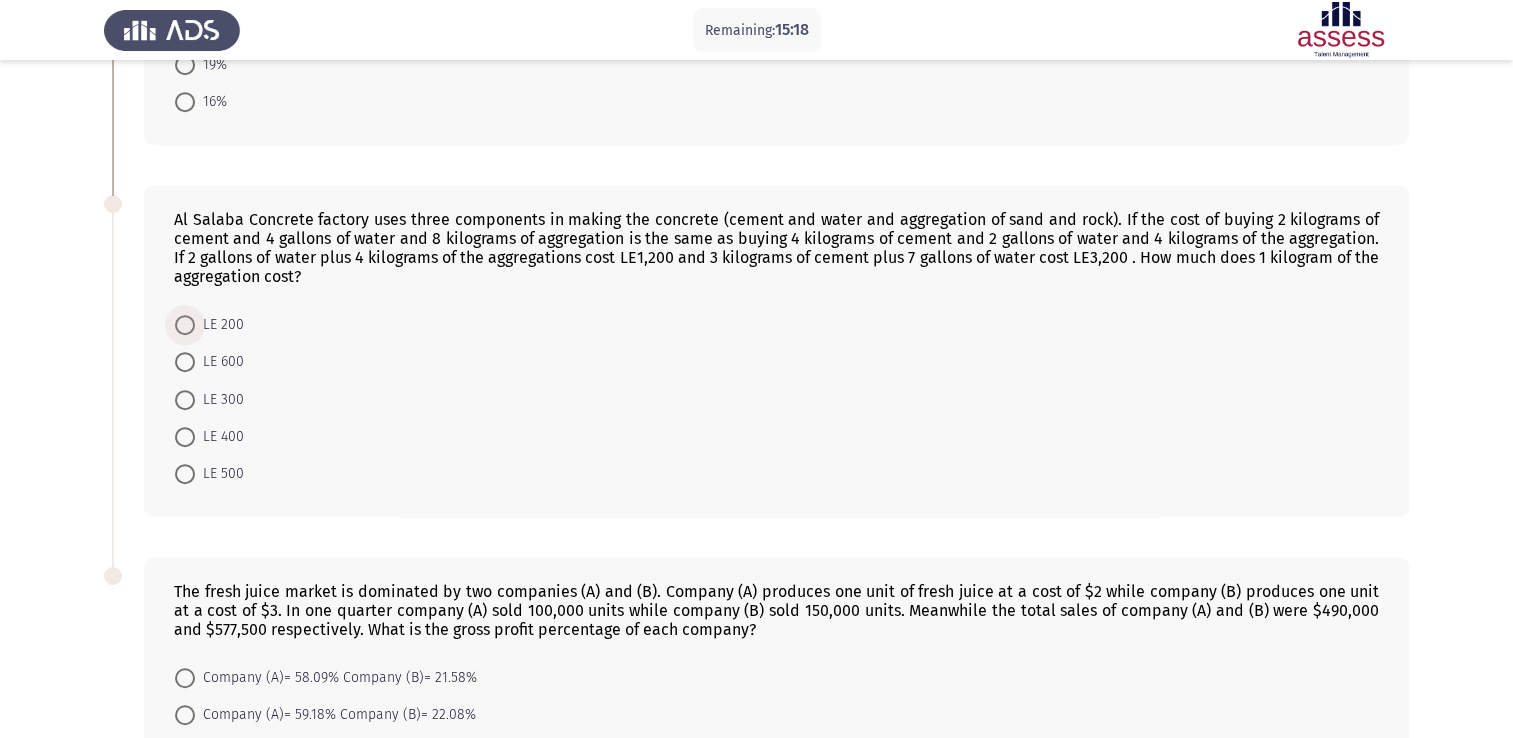 click at bounding box center (185, 325) 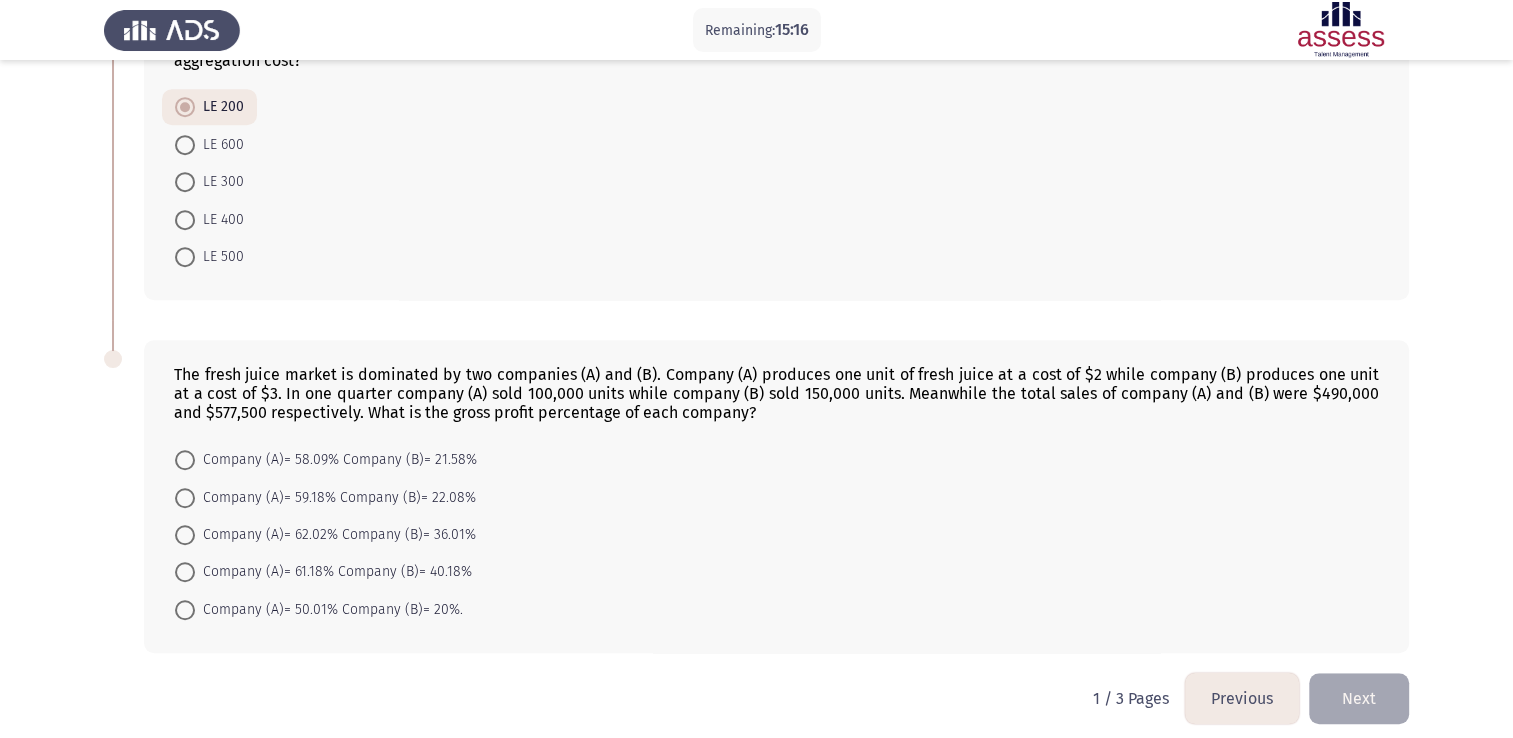 scroll, scrollTop: 1229, scrollLeft: 0, axis: vertical 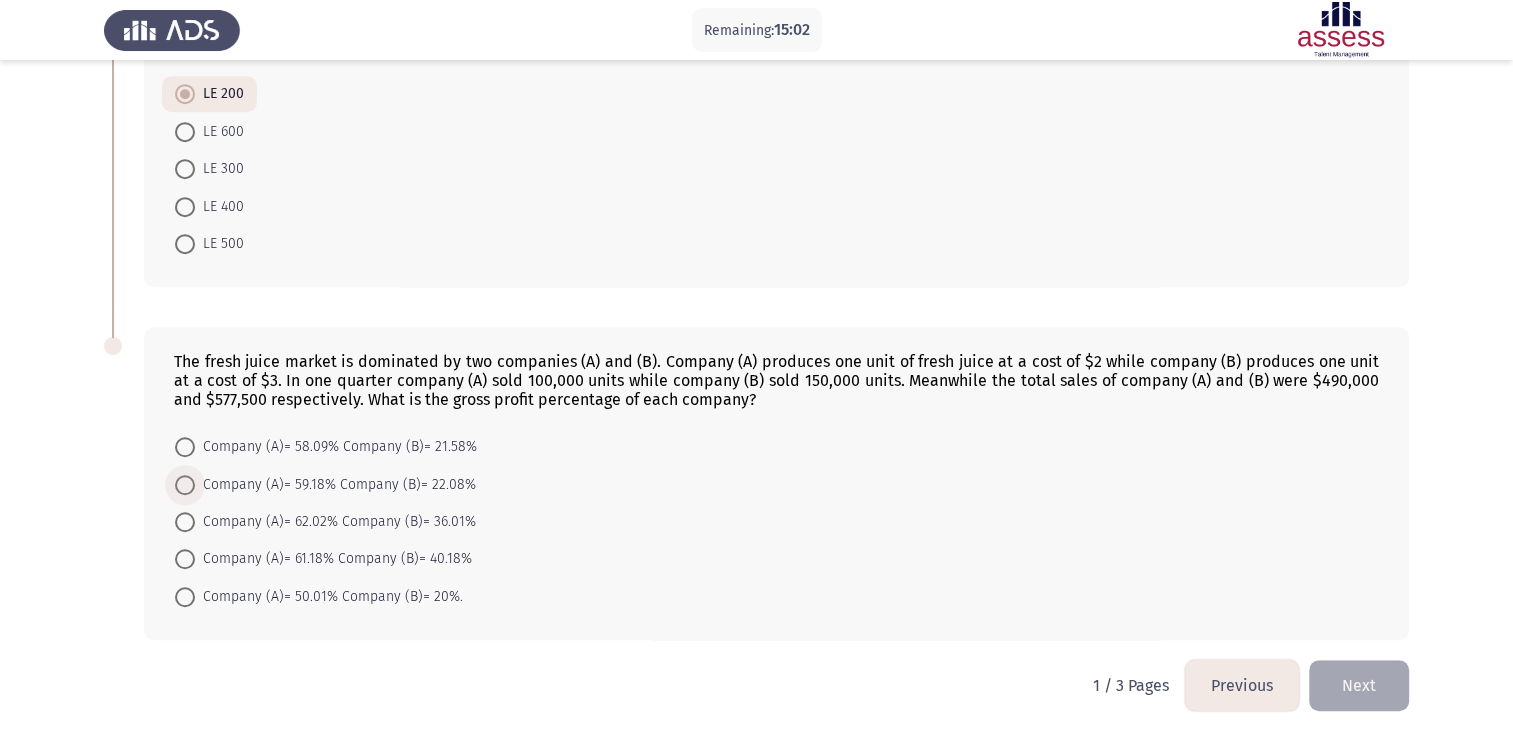 click on "Company (A)= 59.18% Company (B)= 22.08%" at bounding box center [325, 485] 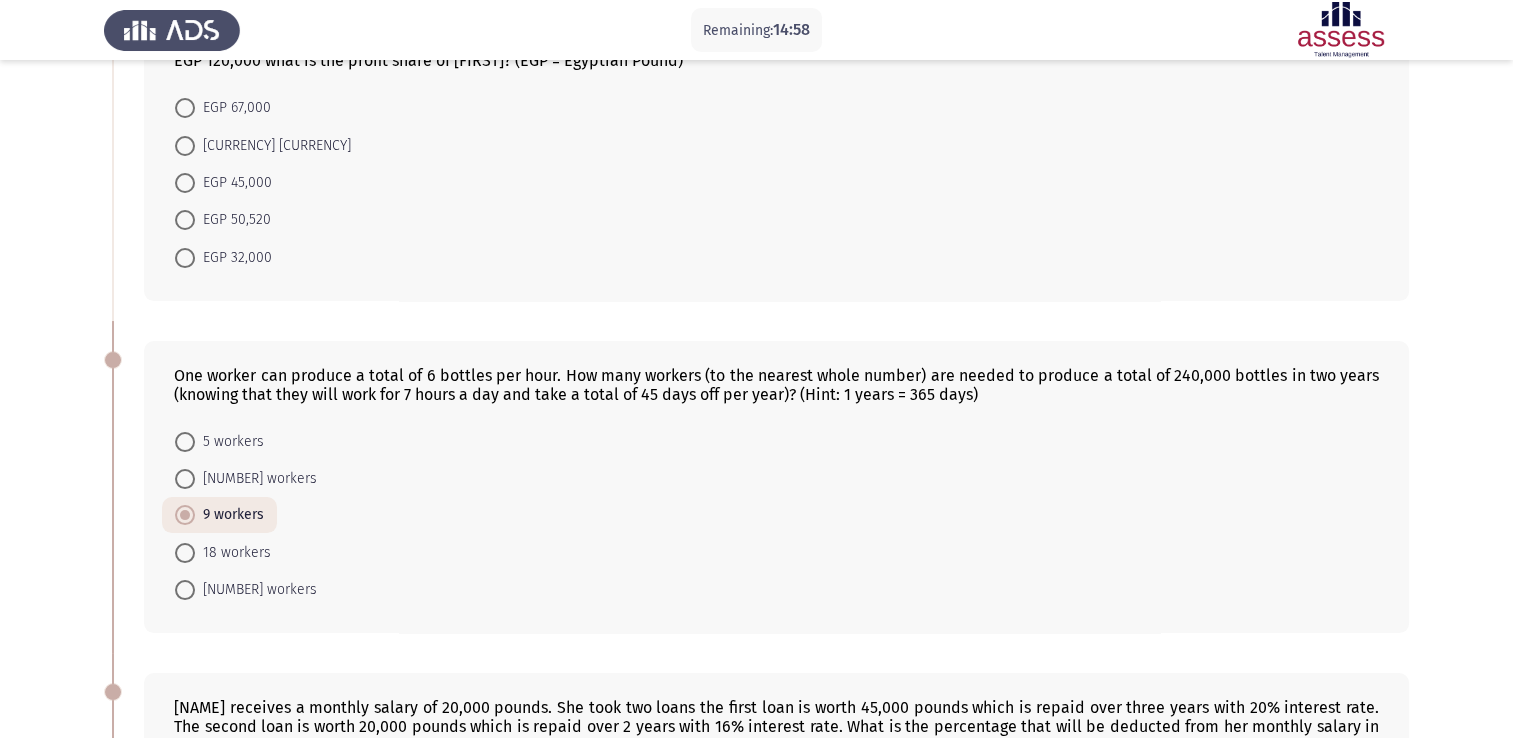 scroll, scrollTop: 0, scrollLeft: 0, axis: both 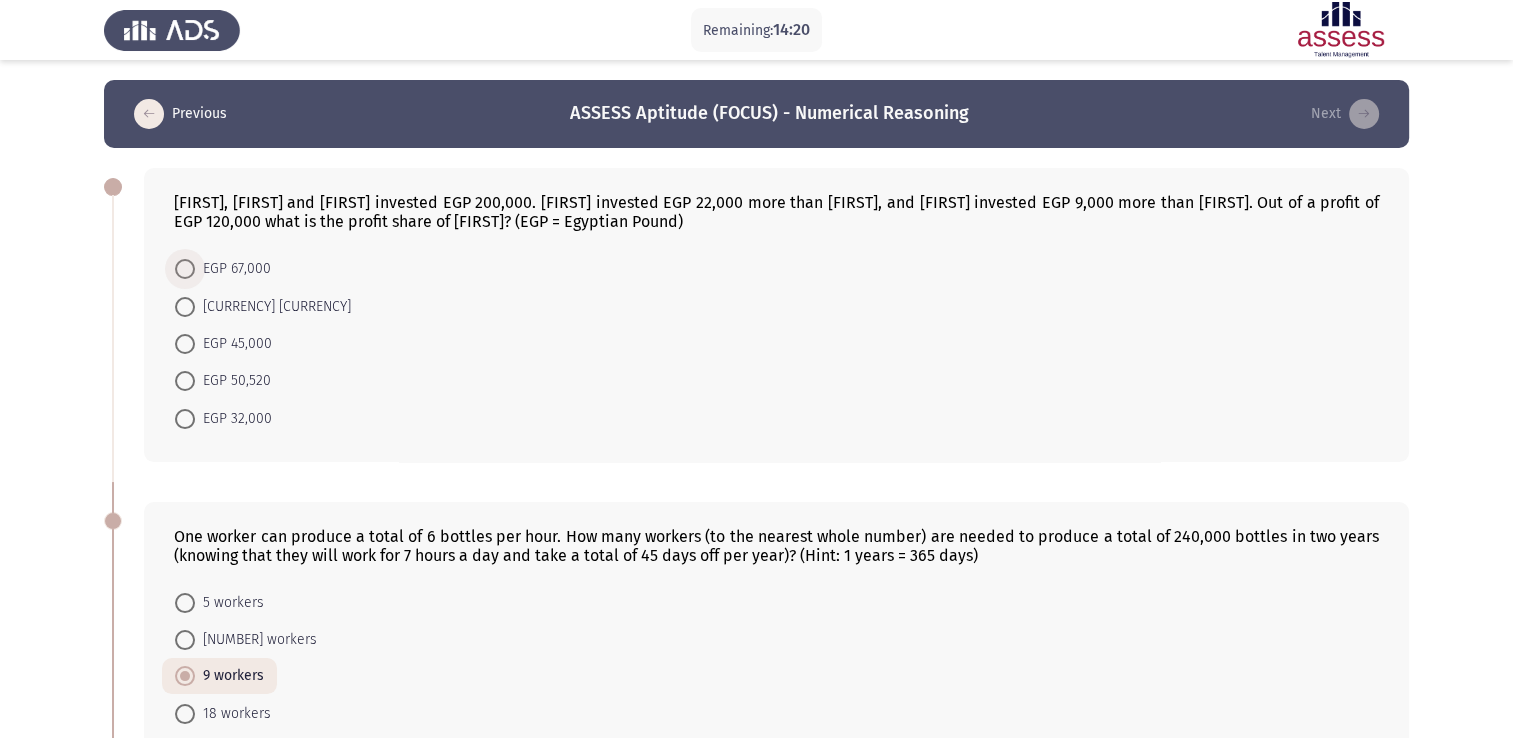 click at bounding box center [185, 269] 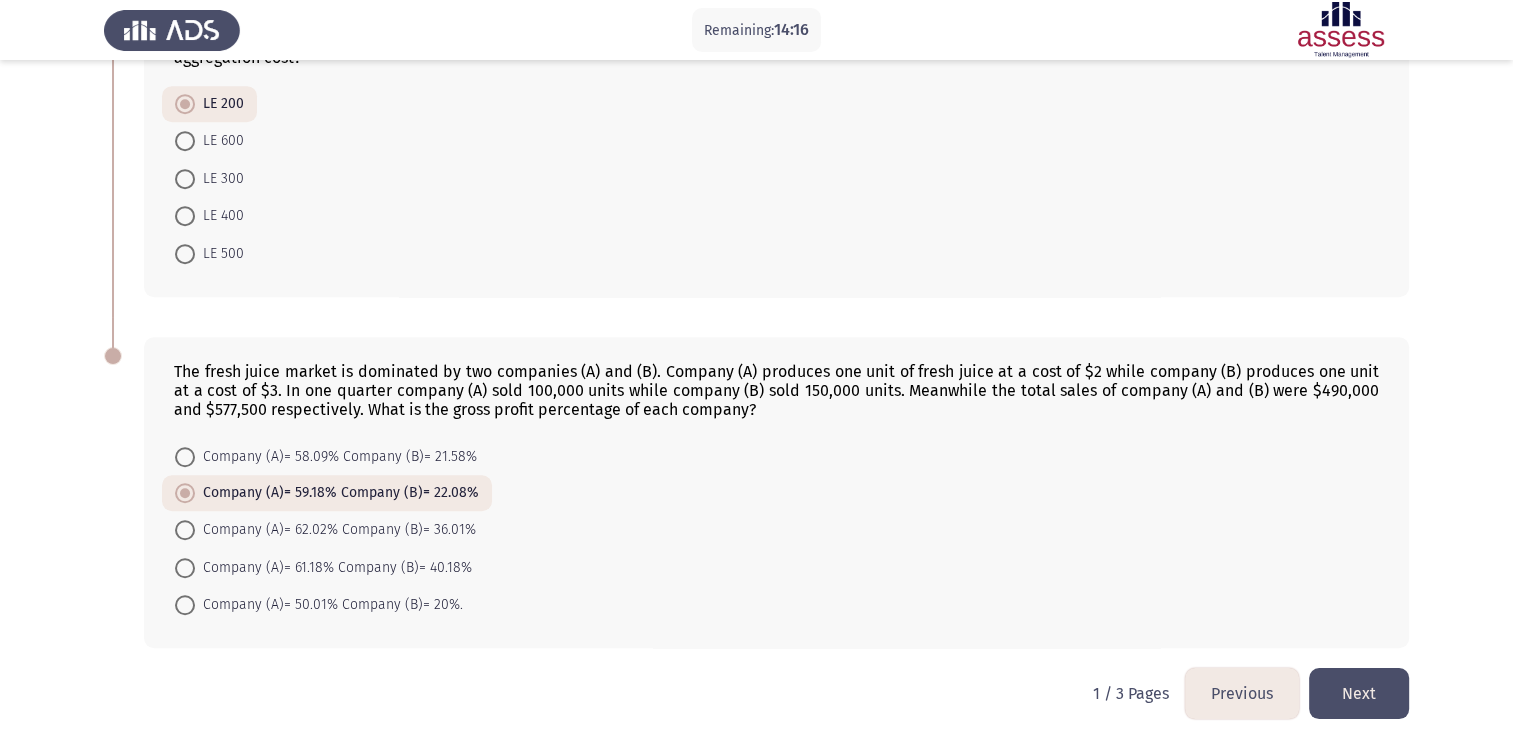 scroll, scrollTop: 1227, scrollLeft: 0, axis: vertical 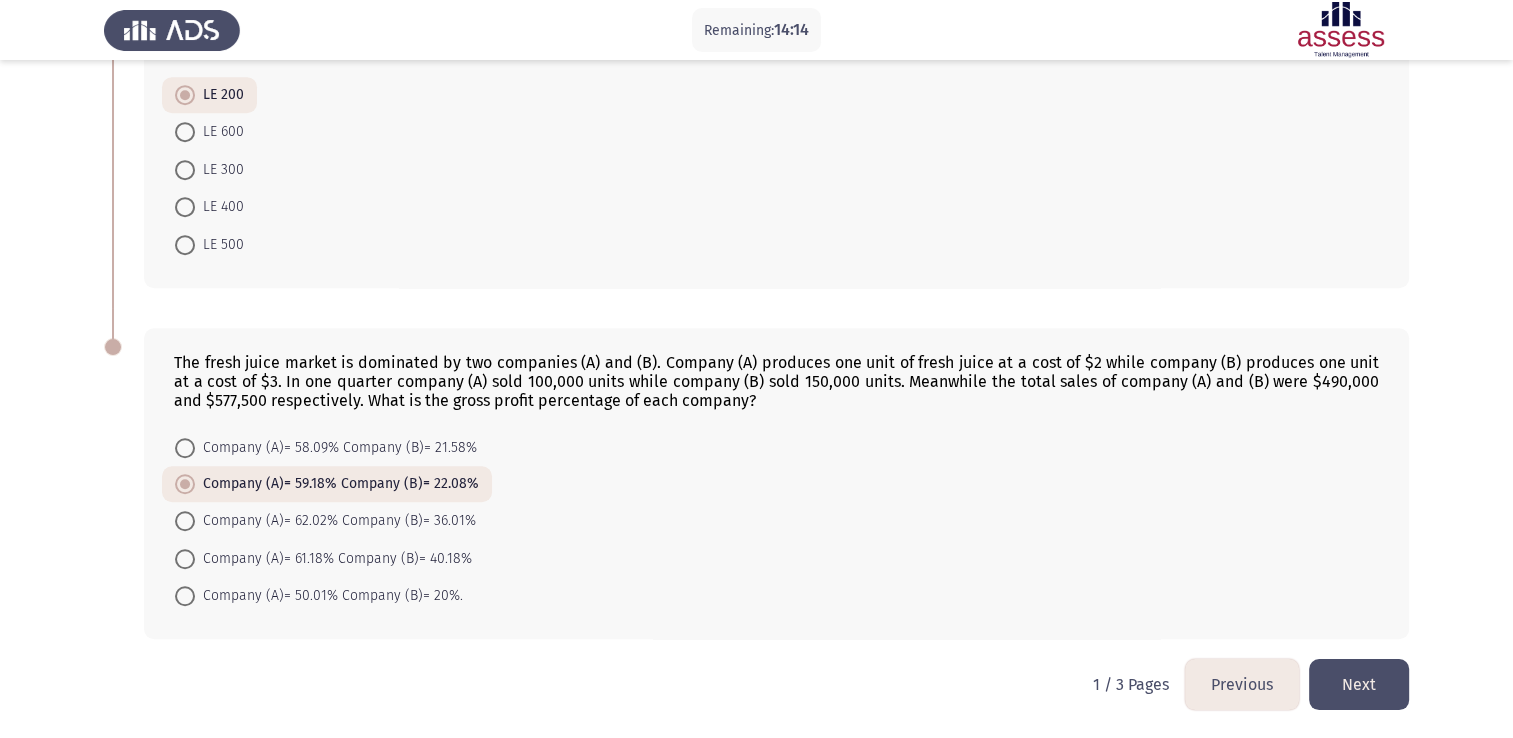 click on "Next" 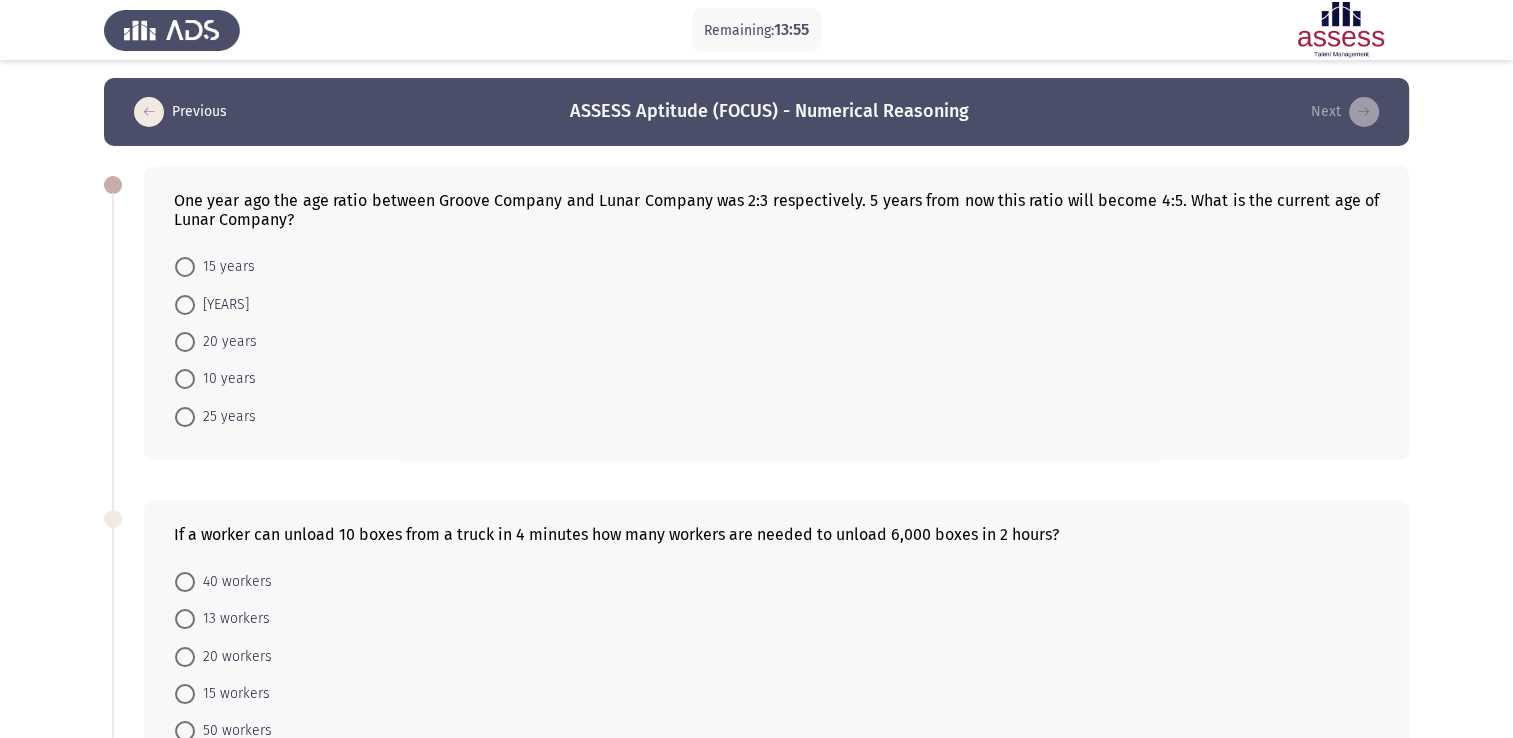 scroll, scrollTop: 0, scrollLeft: 0, axis: both 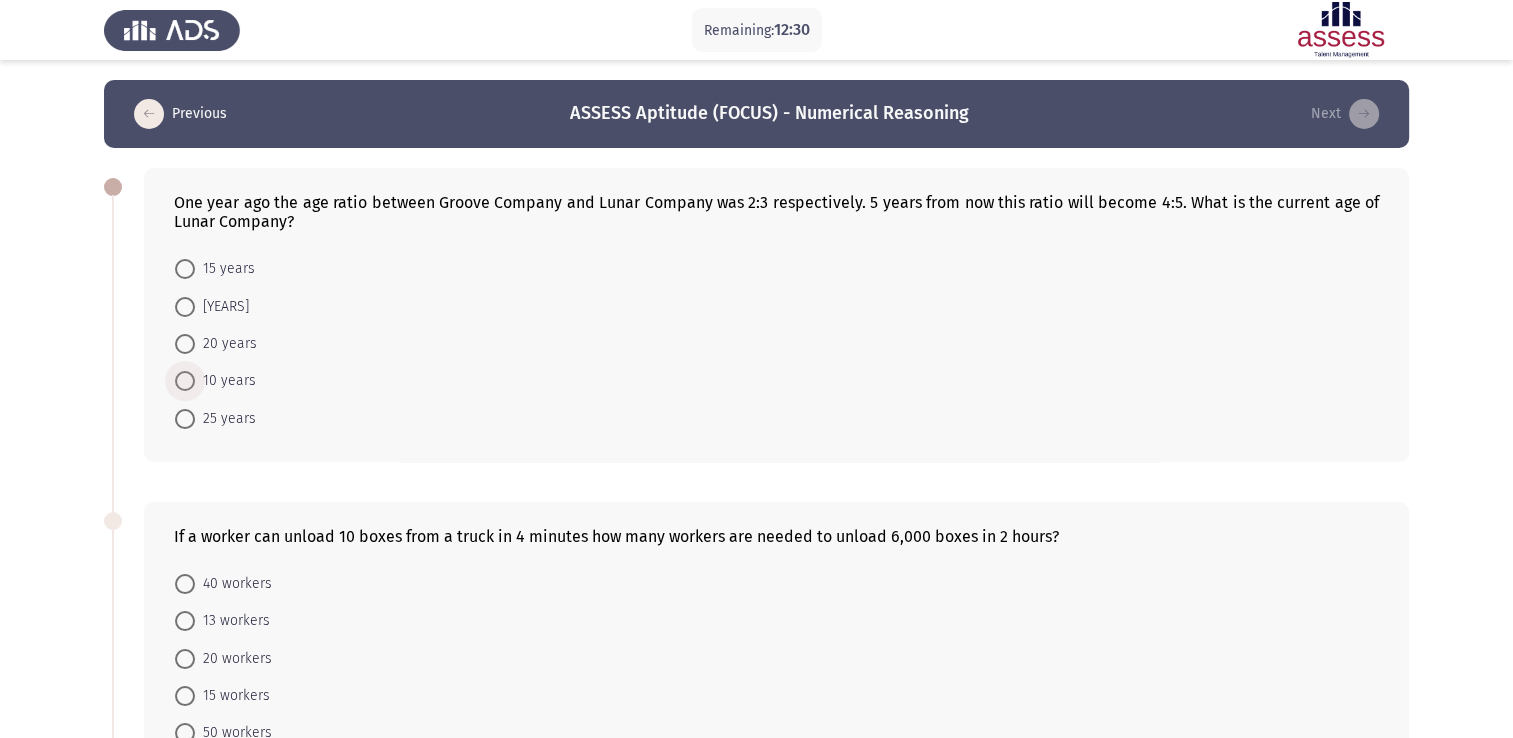 click at bounding box center [185, 381] 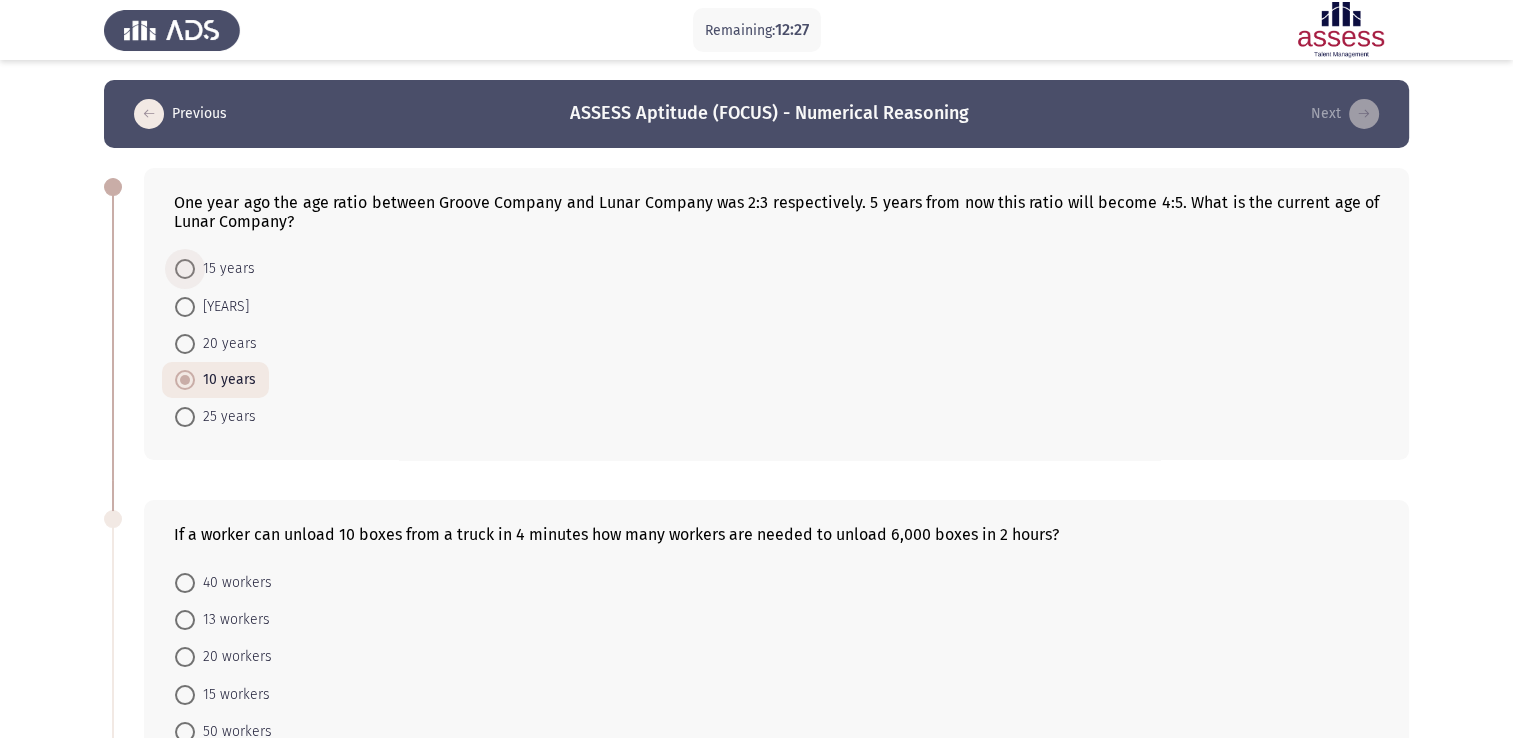 click at bounding box center [185, 269] 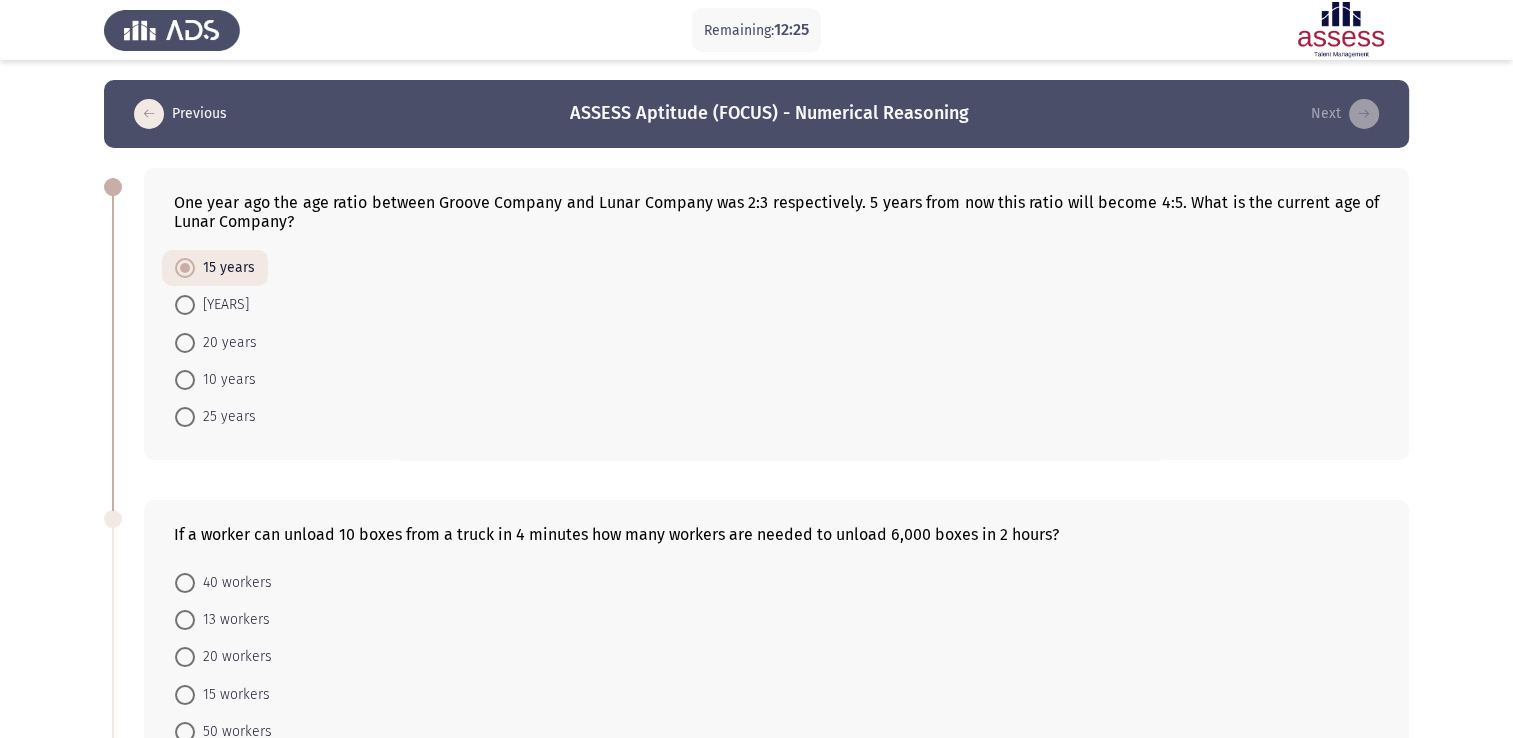 click at bounding box center (185, 380) 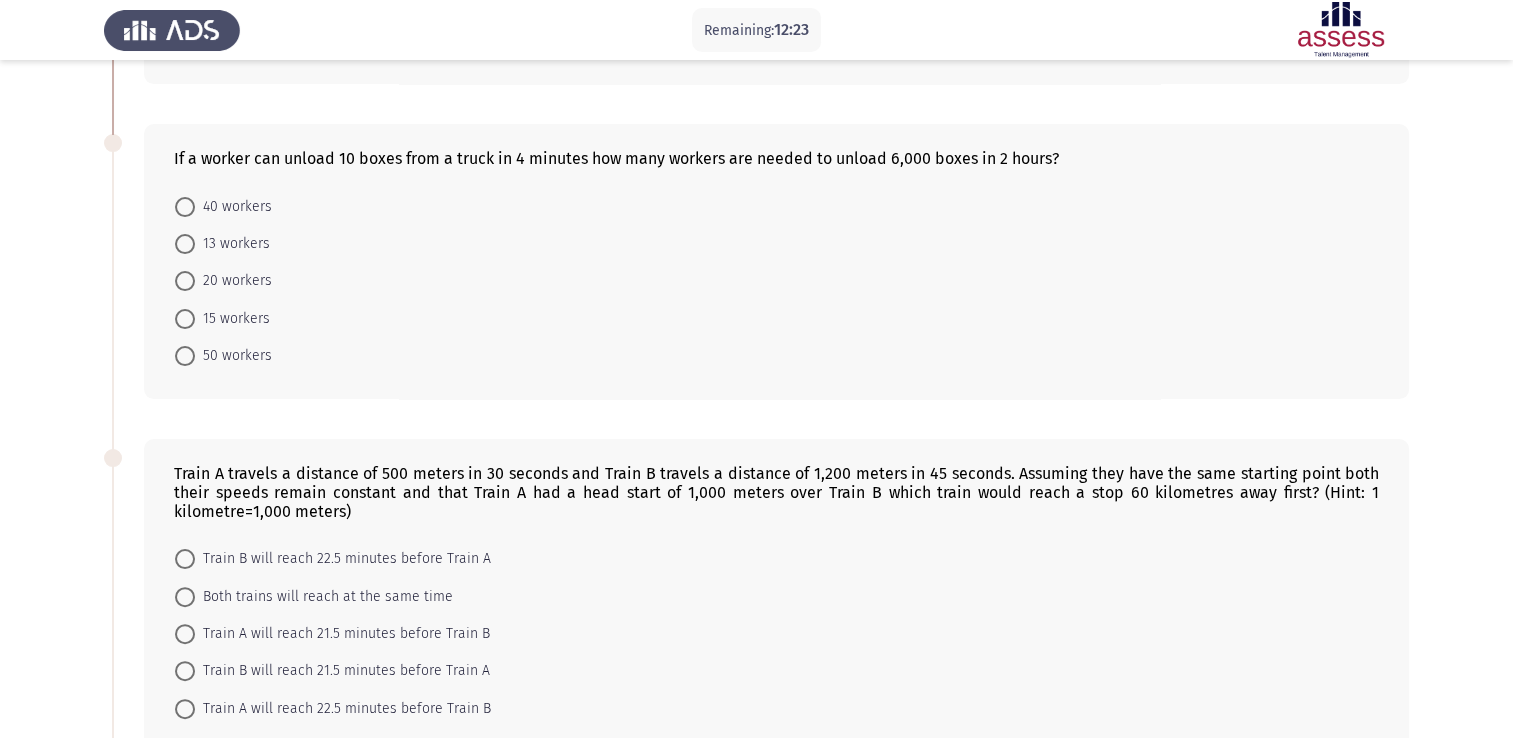 scroll, scrollTop: 400, scrollLeft: 0, axis: vertical 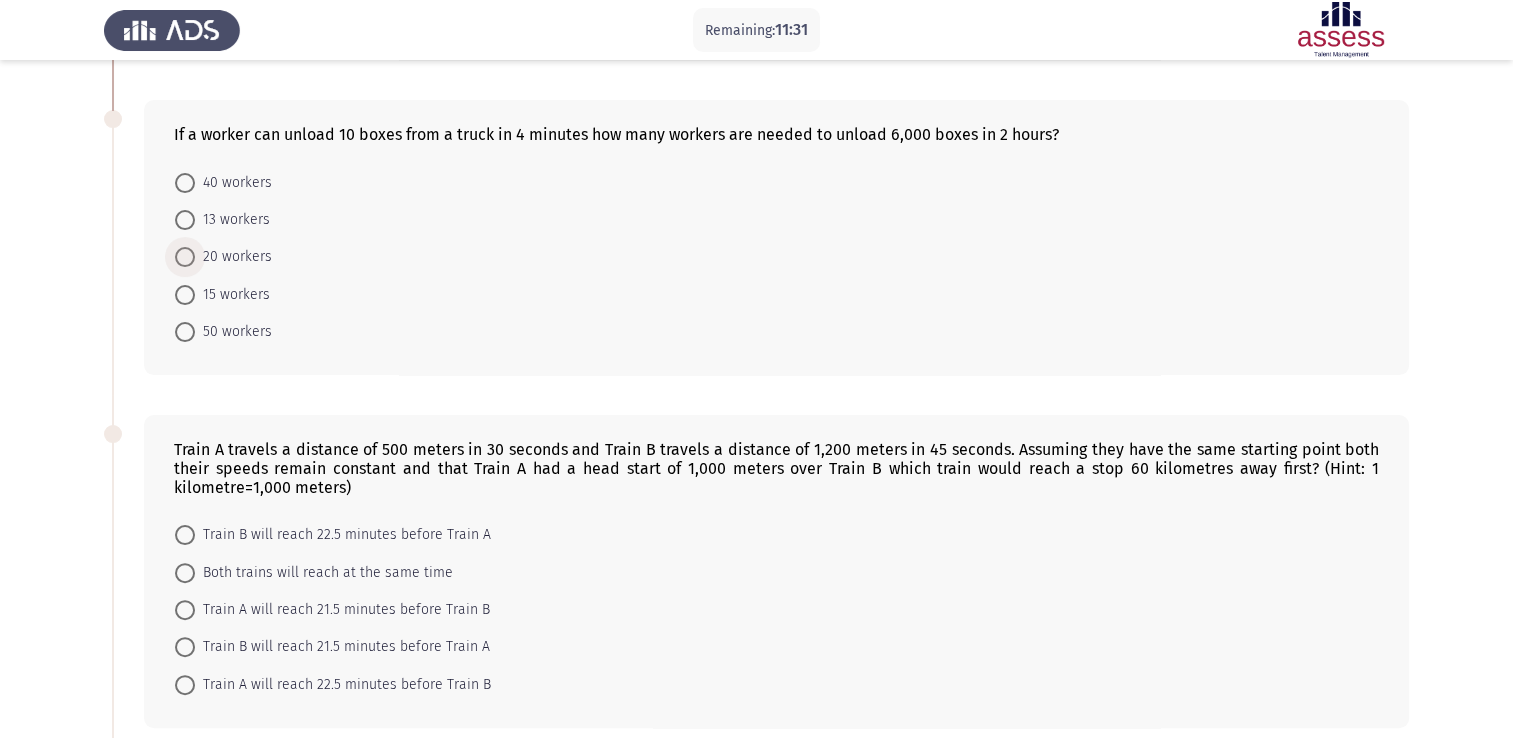 click at bounding box center [185, 257] 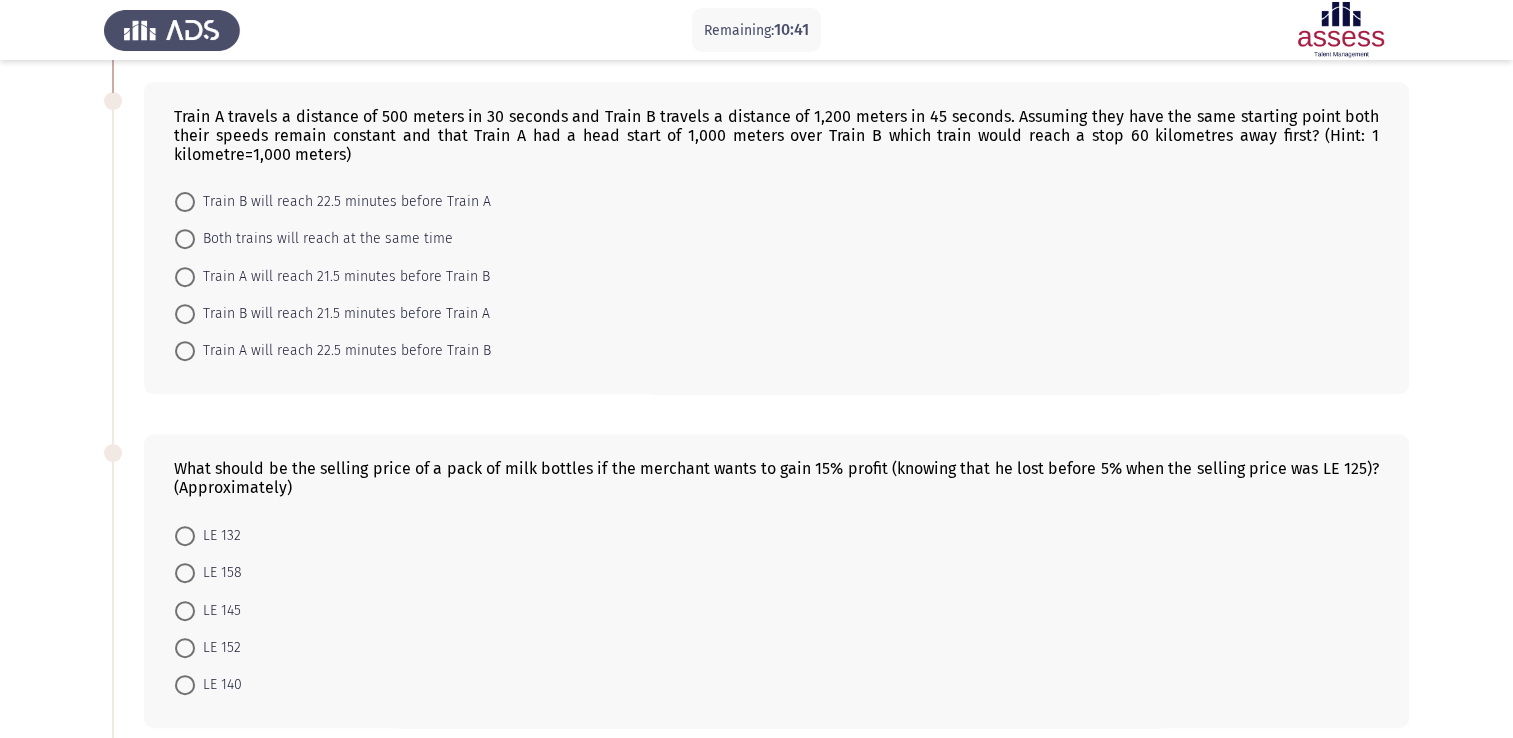 scroll, scrollTop: 692, scrollLeft: 0, axis: vertical 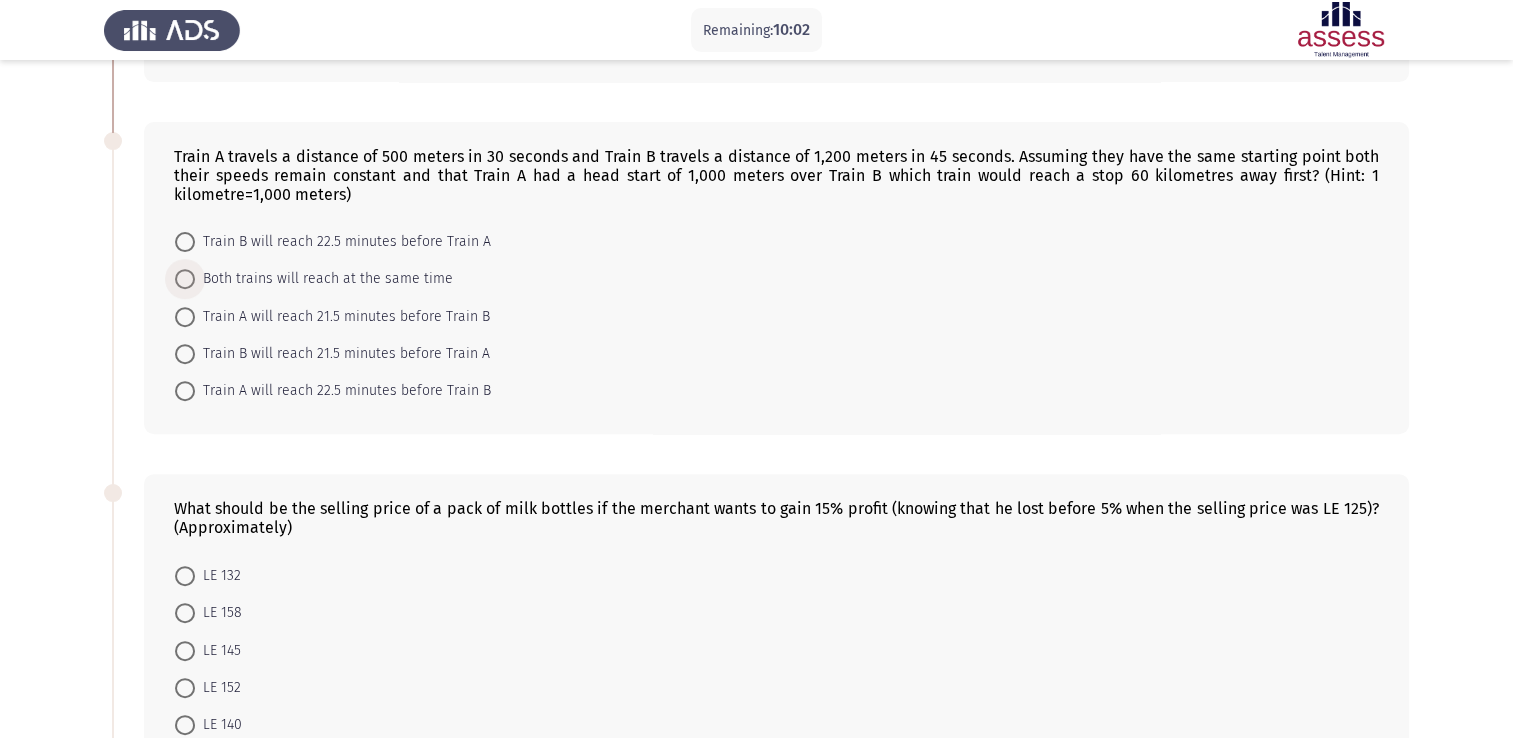 click at bounding box center (185, 279) 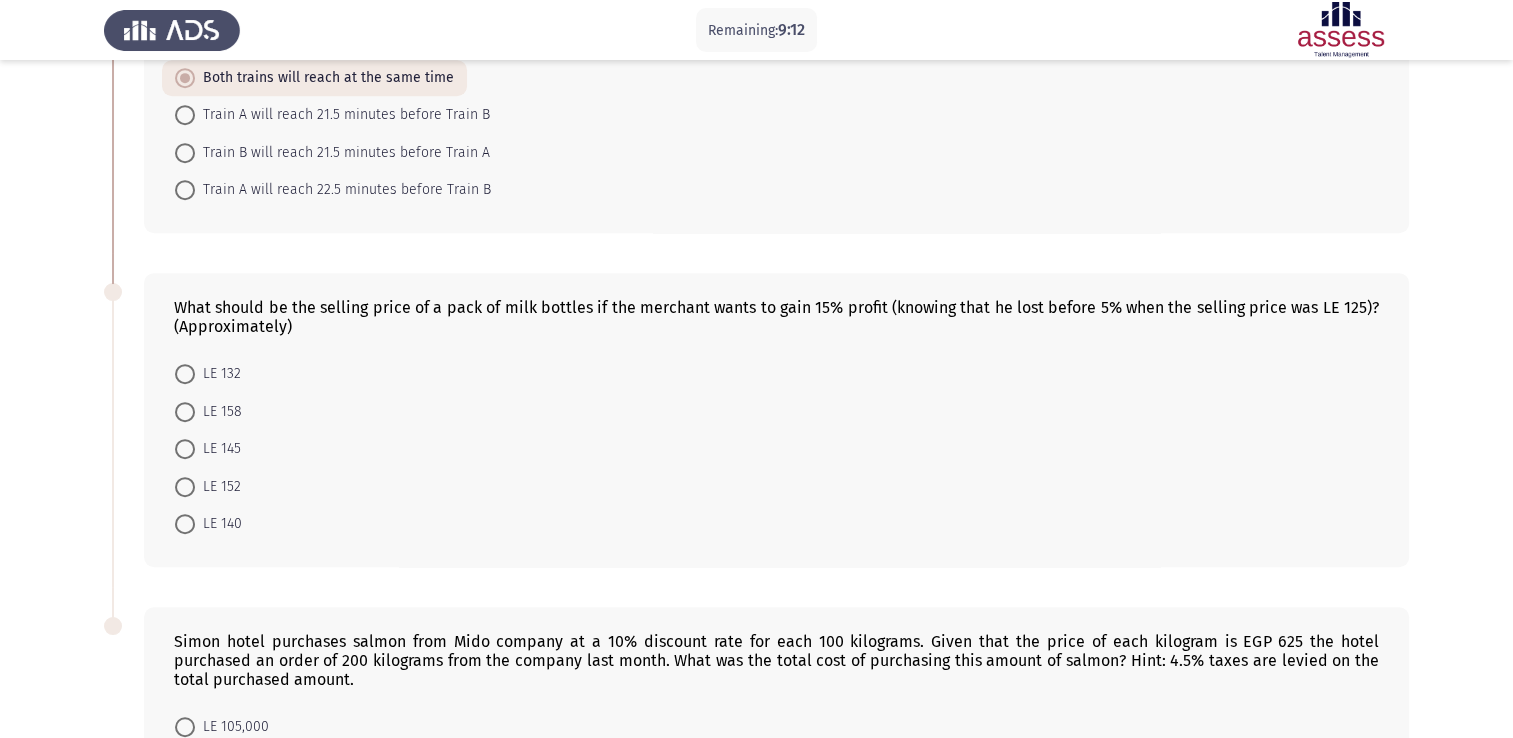 scroll, scrollTop: 932, scrollLeft: 0, axis: vertical 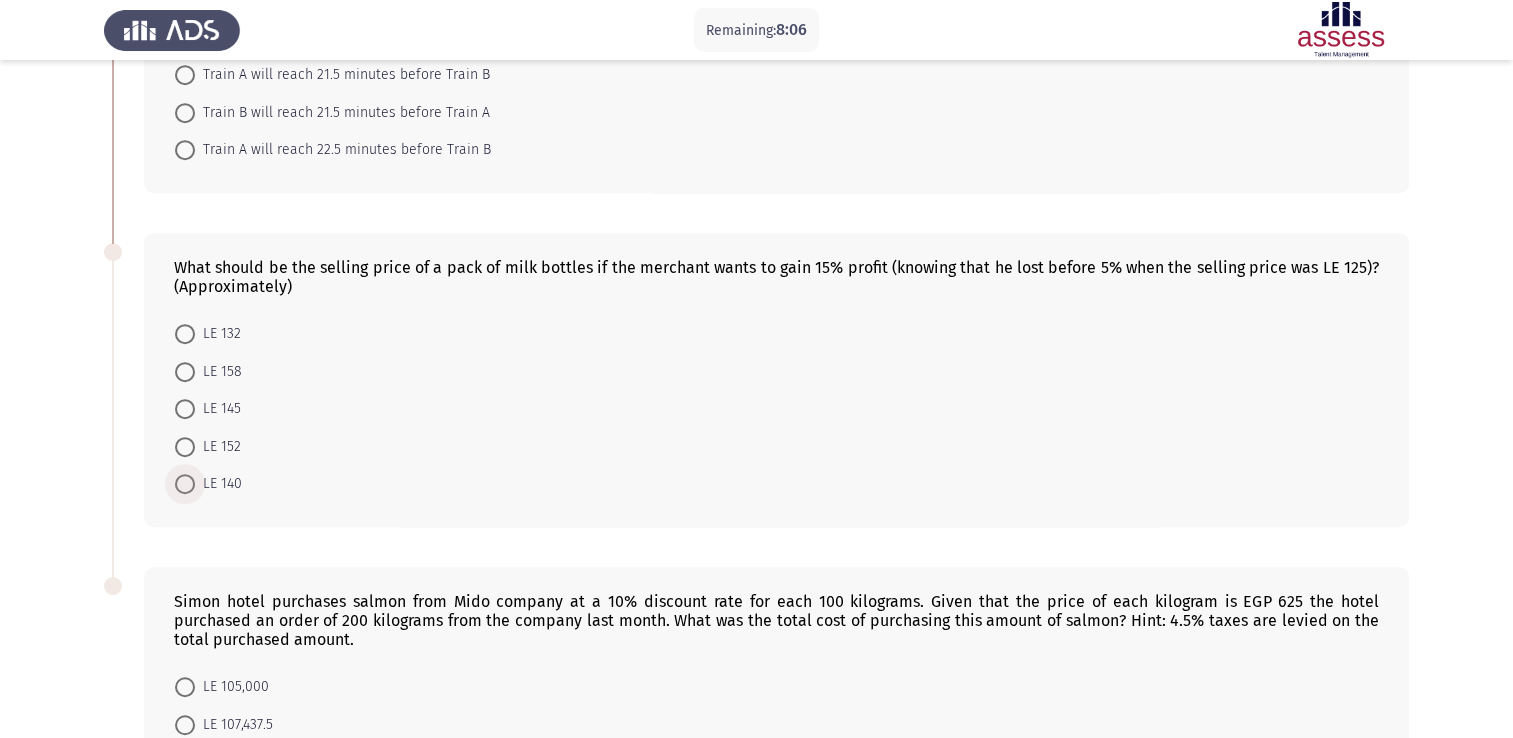 click at bounding box center [185, 484] 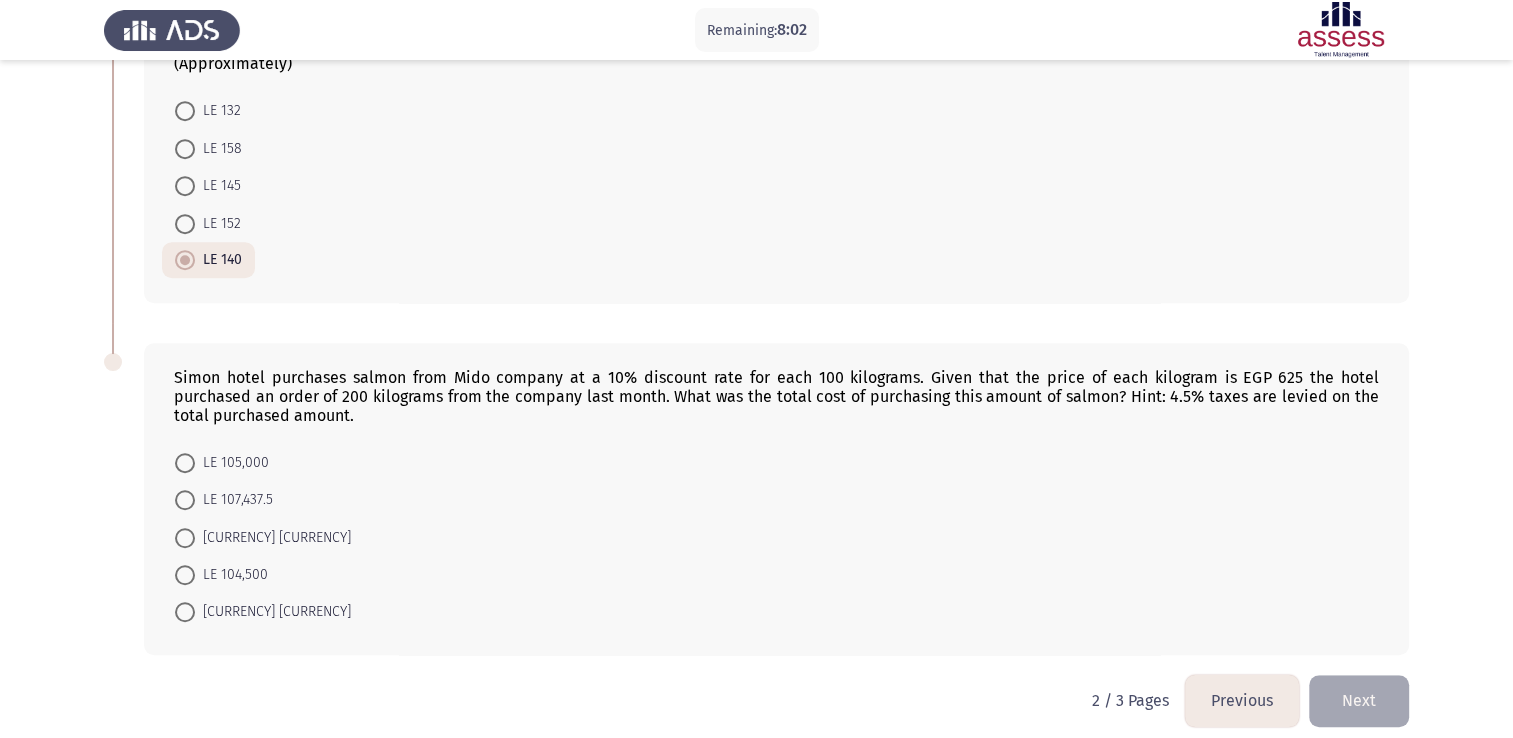 scroll, scrollTop: 1170, scrollLeft: 0, axis: vertical 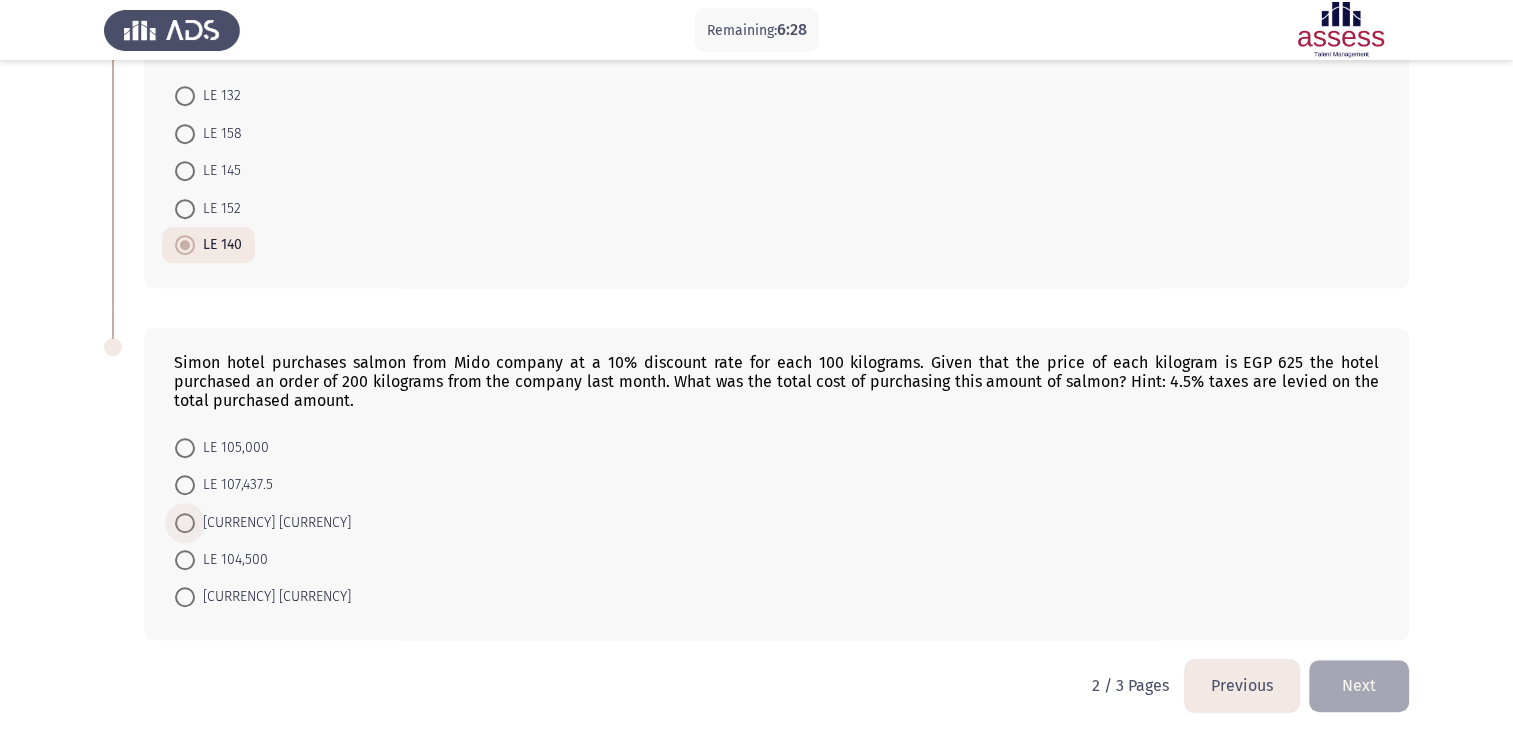 click at bounding box center (185, 523) 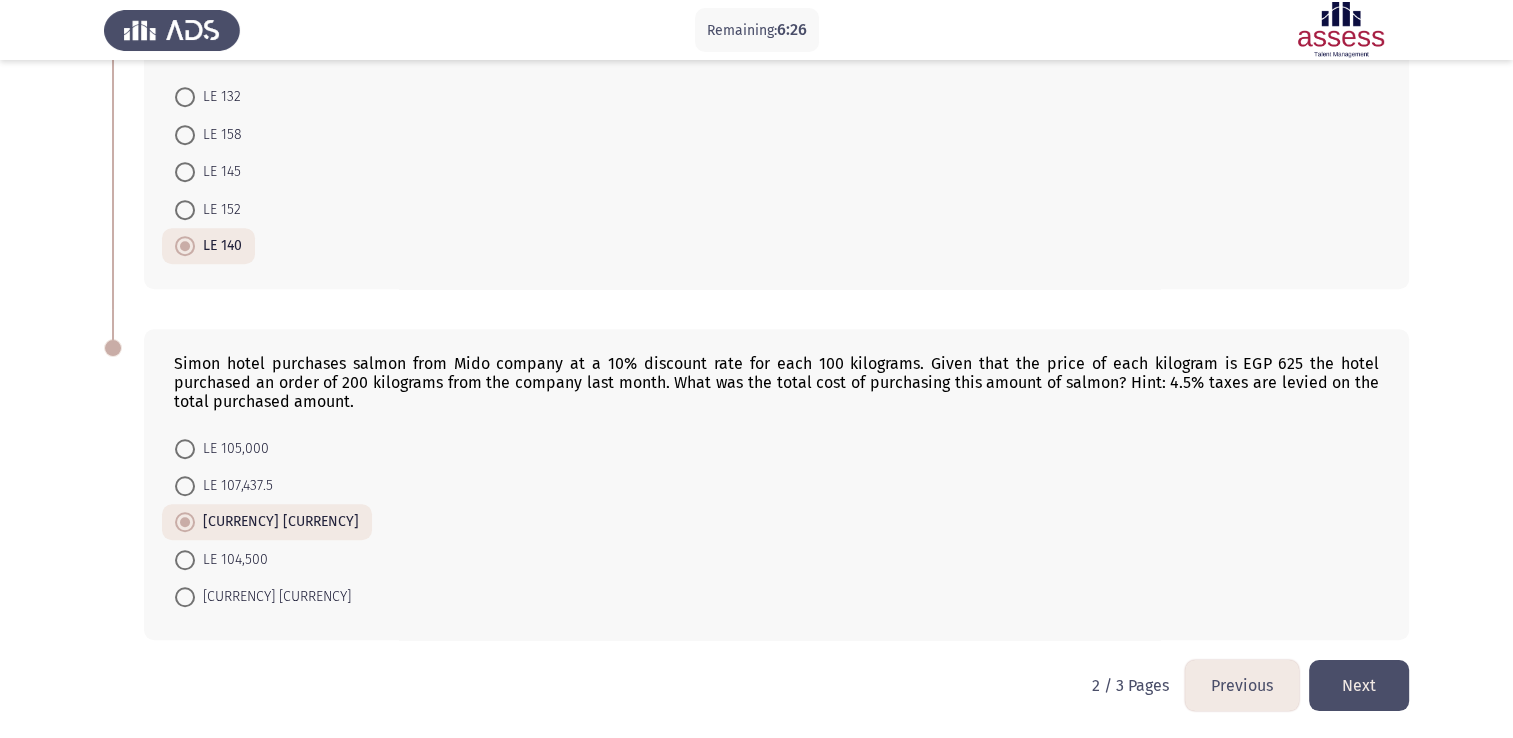 click on "Next" 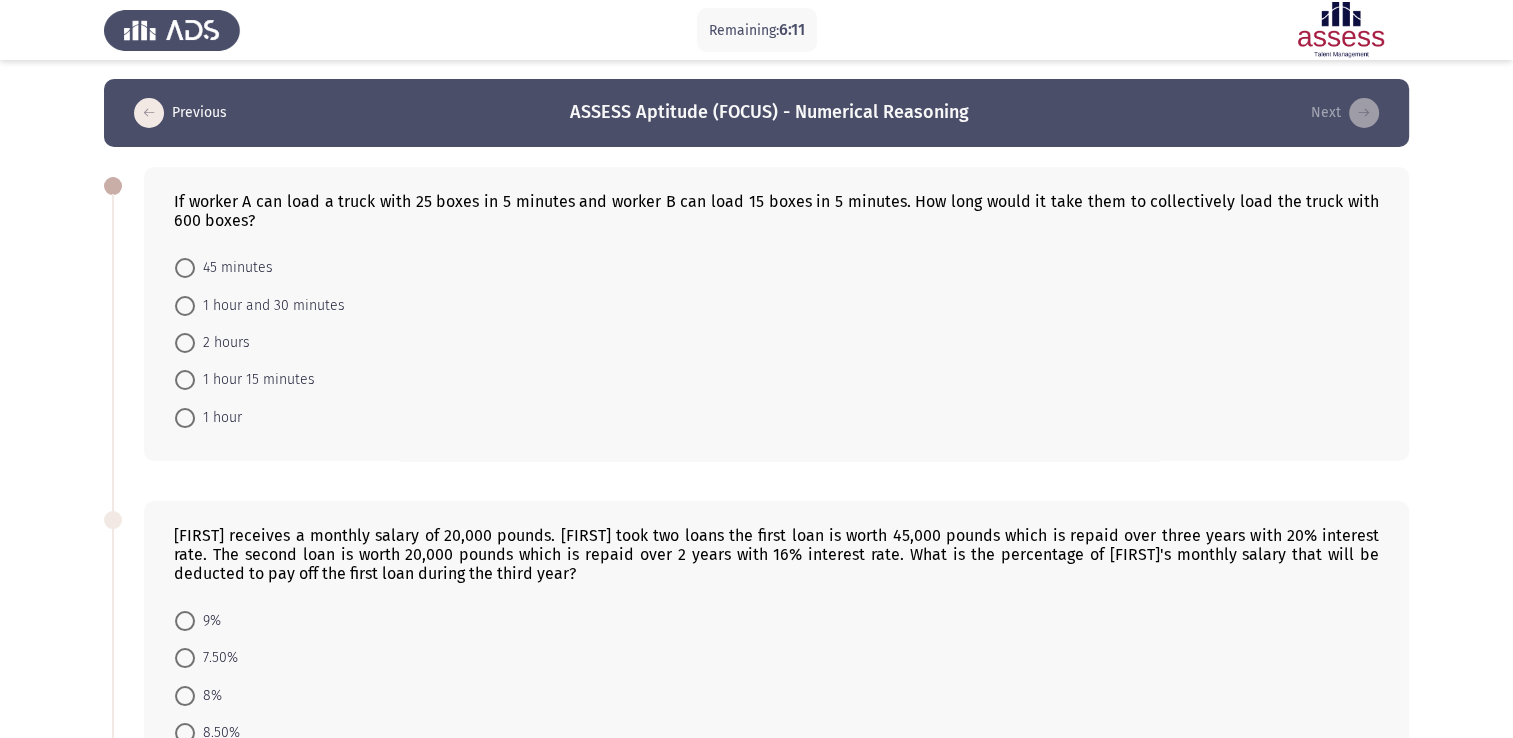 scroll, scrollTop: 0, scrollLeft: 0, axis: both 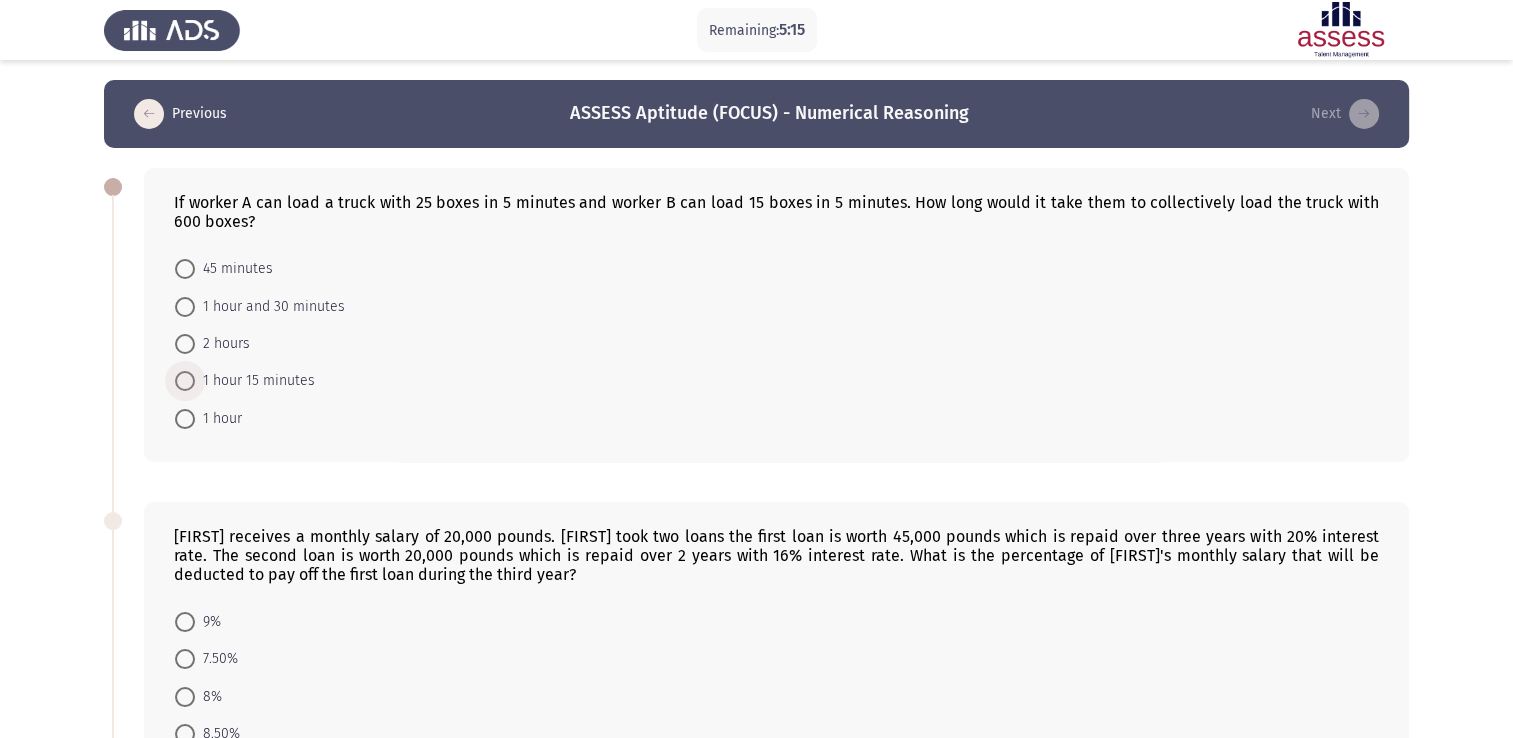 click at bounding box center (185, 381) 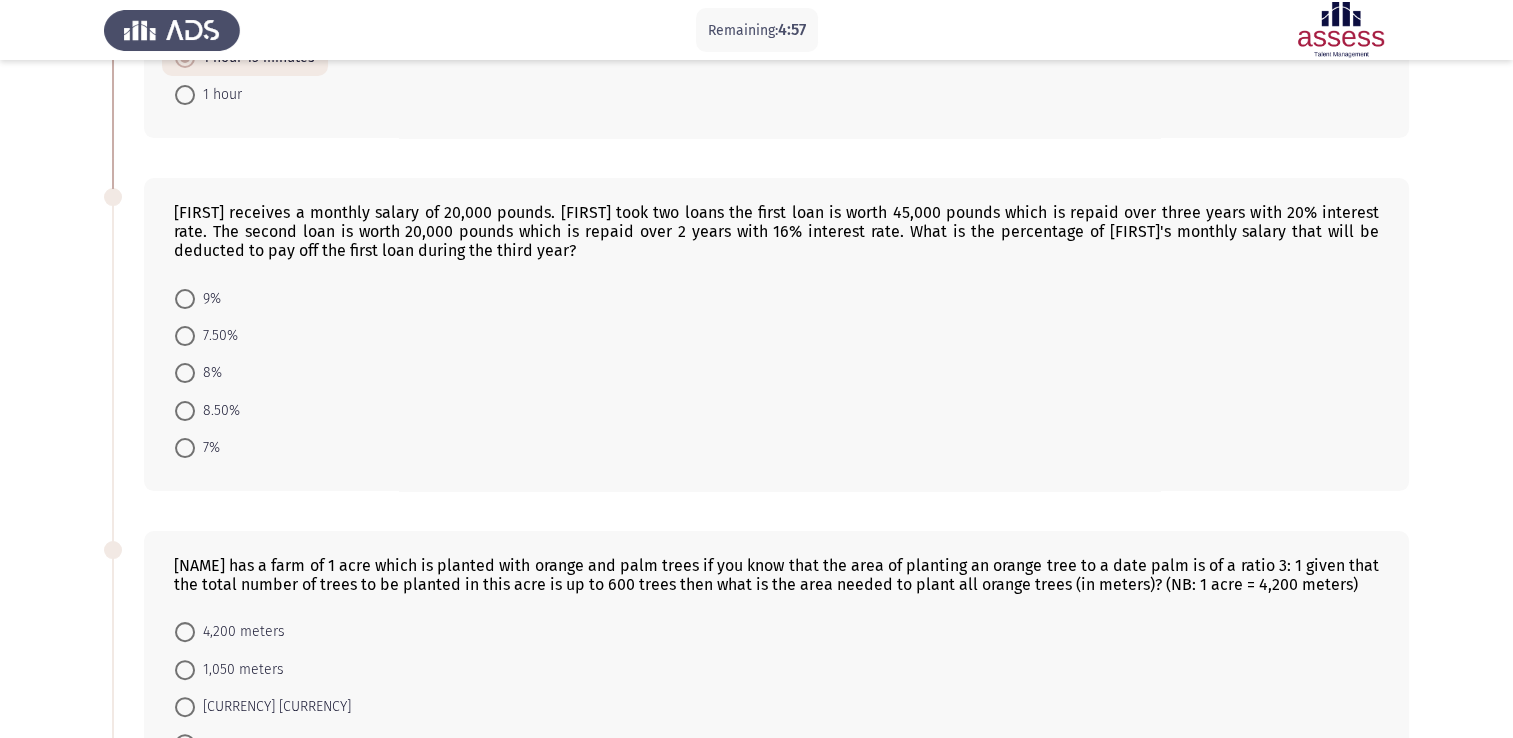 scroll, scrollTop: 320, scrollLeft: 0, axis: vertical 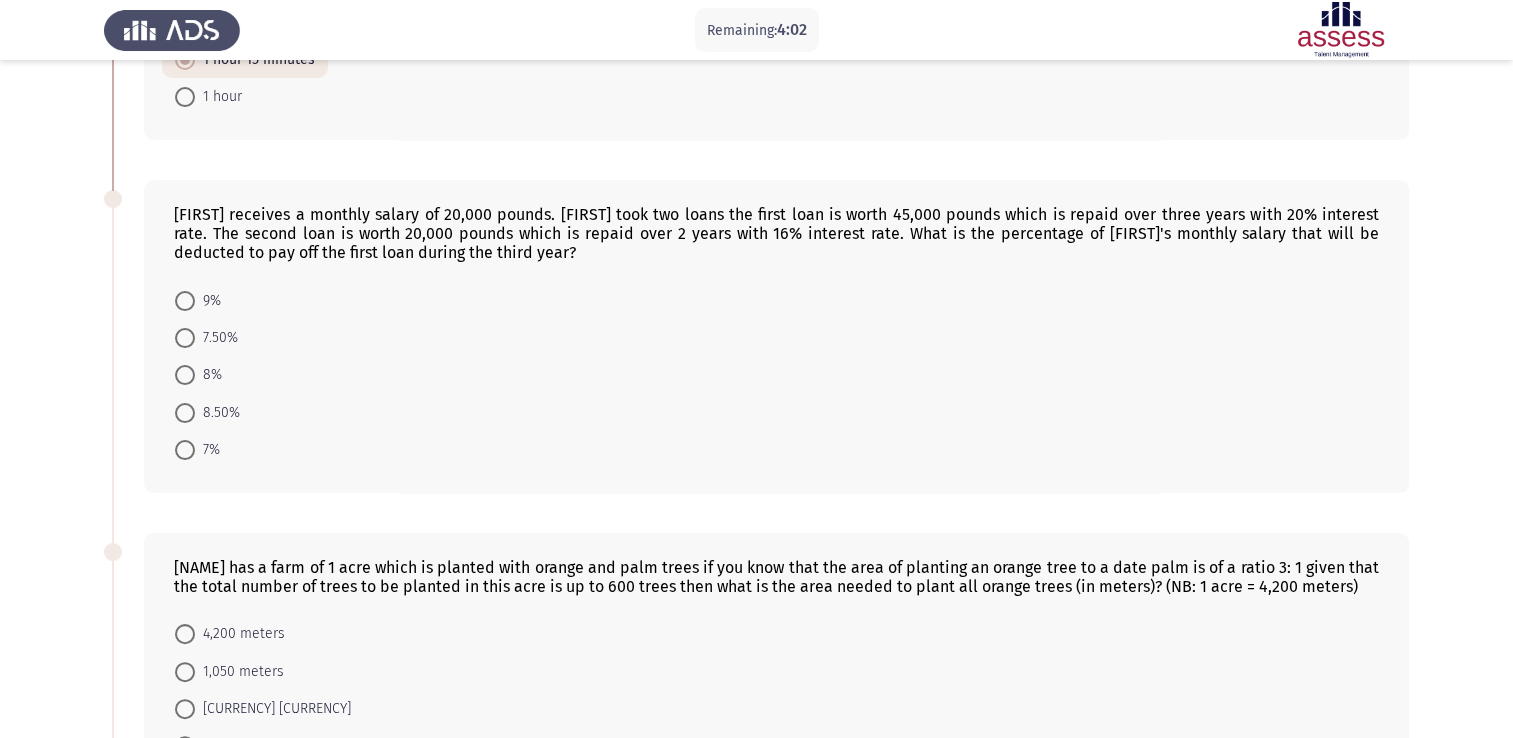 click at bounding box center [185, 338] 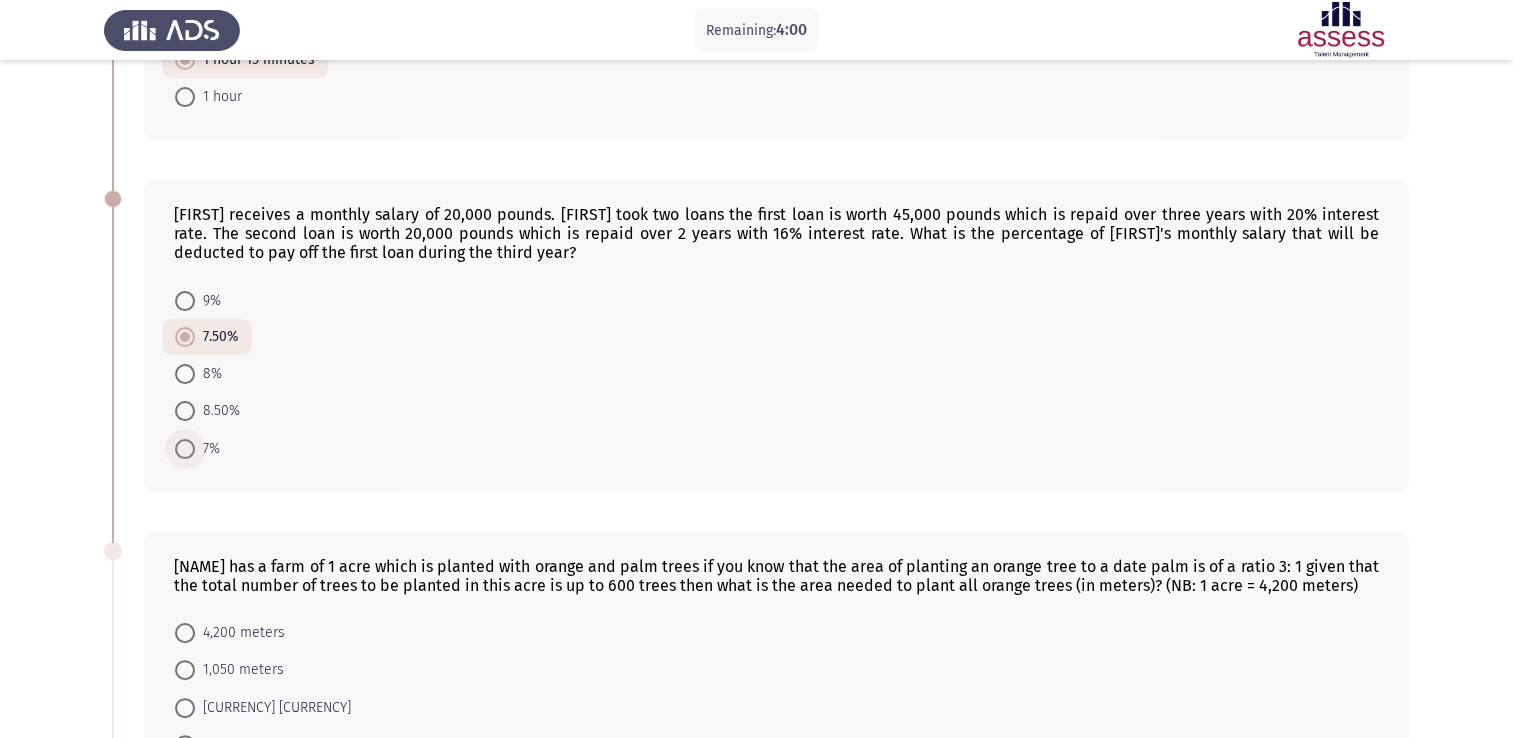 click at bounding box center (185, 449) 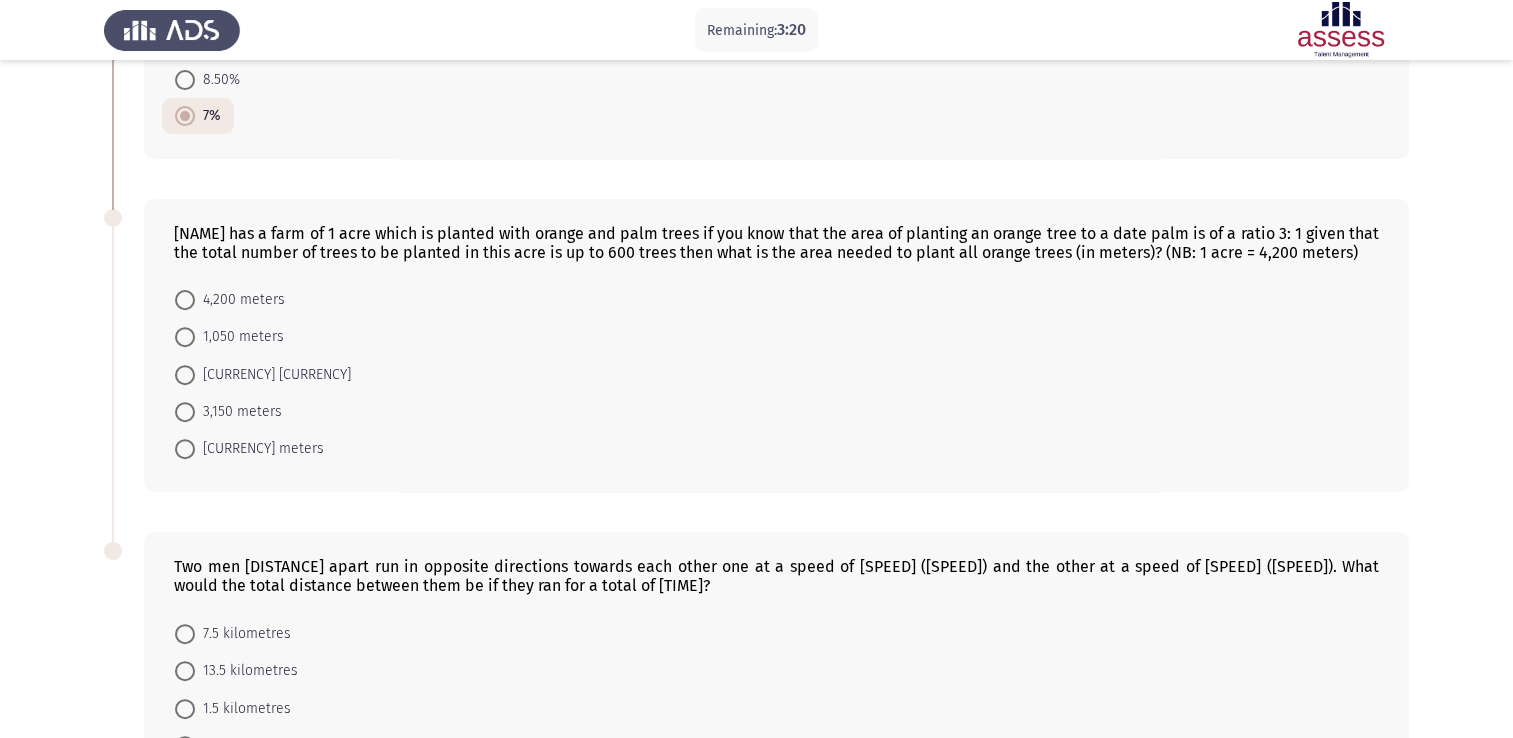 scroll, scrollTop: 640, scrollLeft: 0, axis: vertical 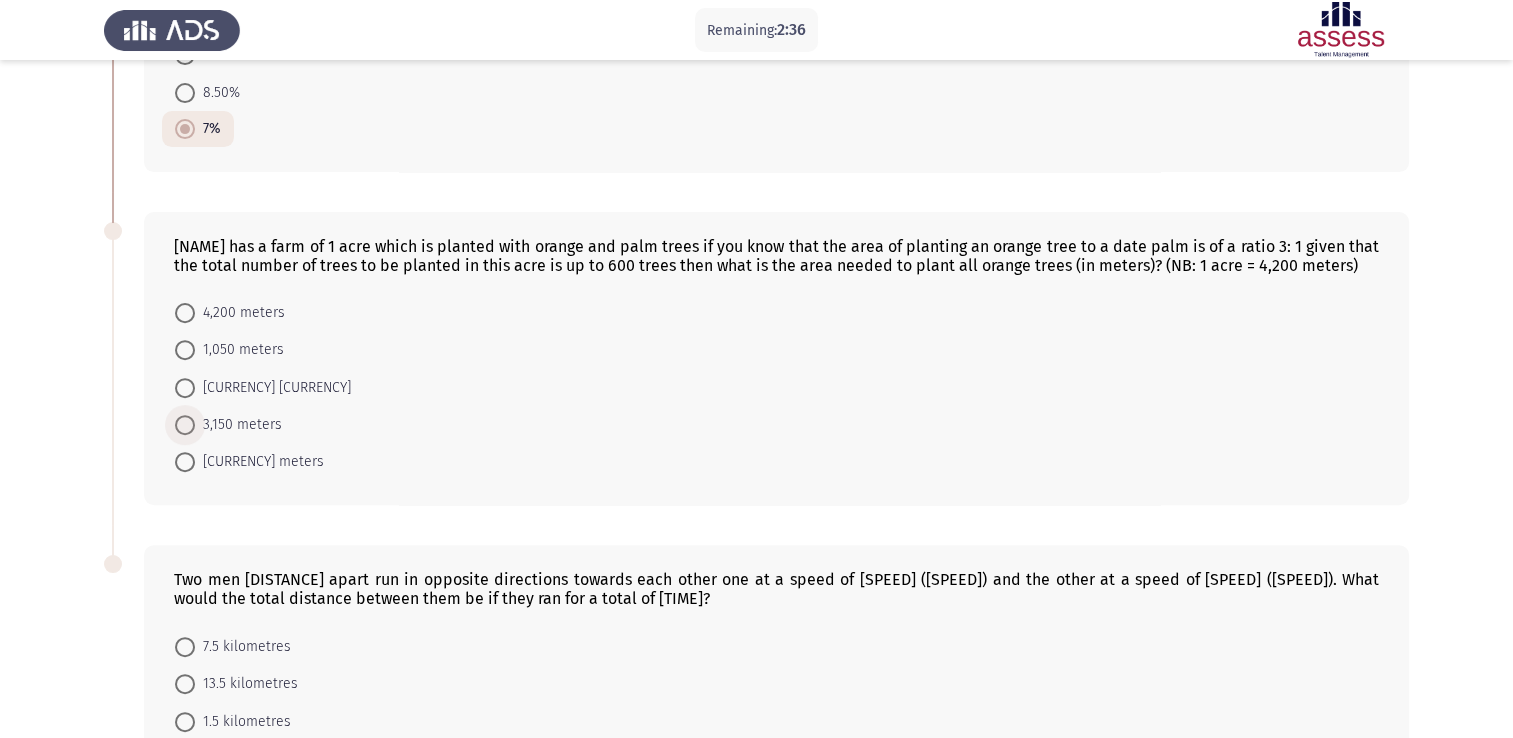 click at bounding box center [185, 425] 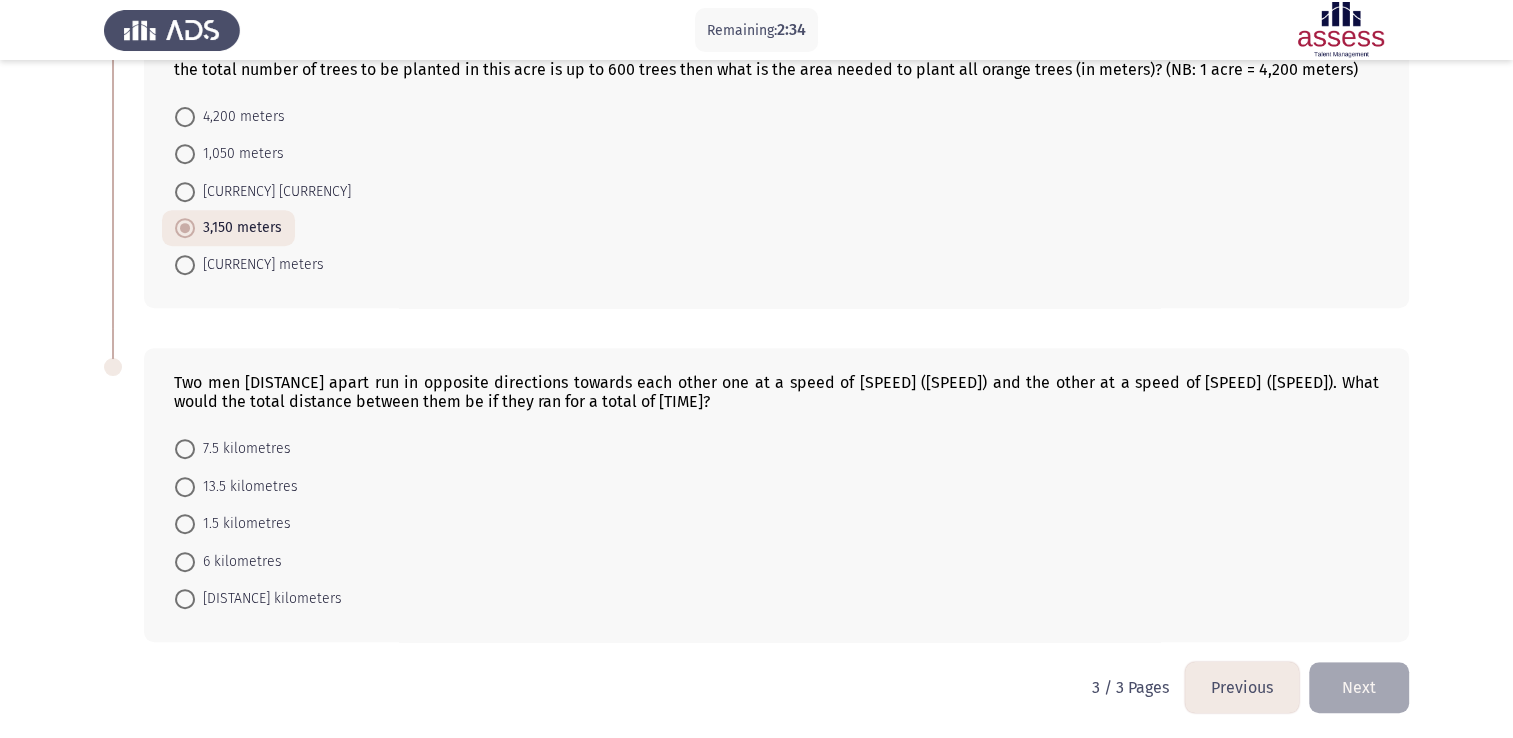scroll, scrollTop: 838, scrollLeft: 0, axis: vertical 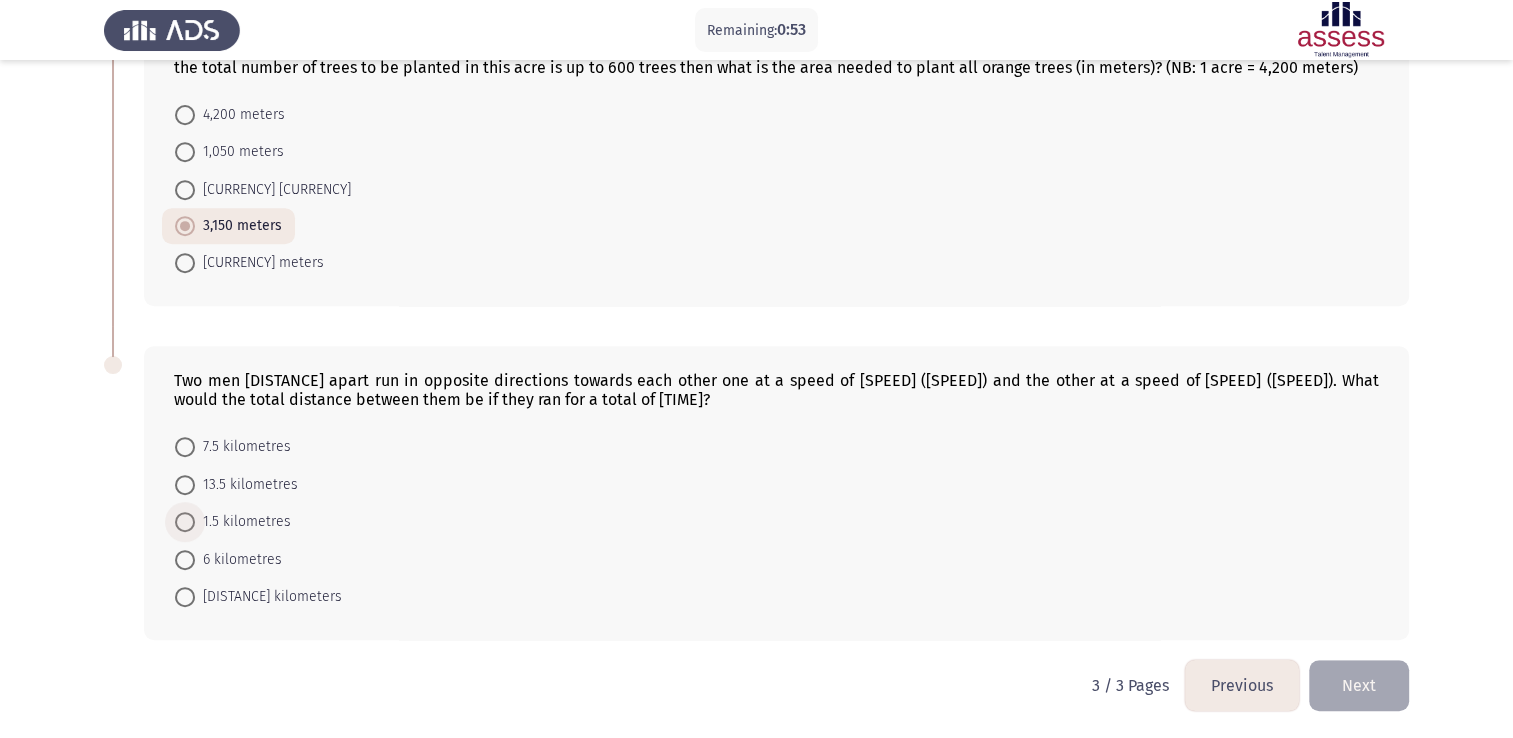 click at bounding box center [185, 522] 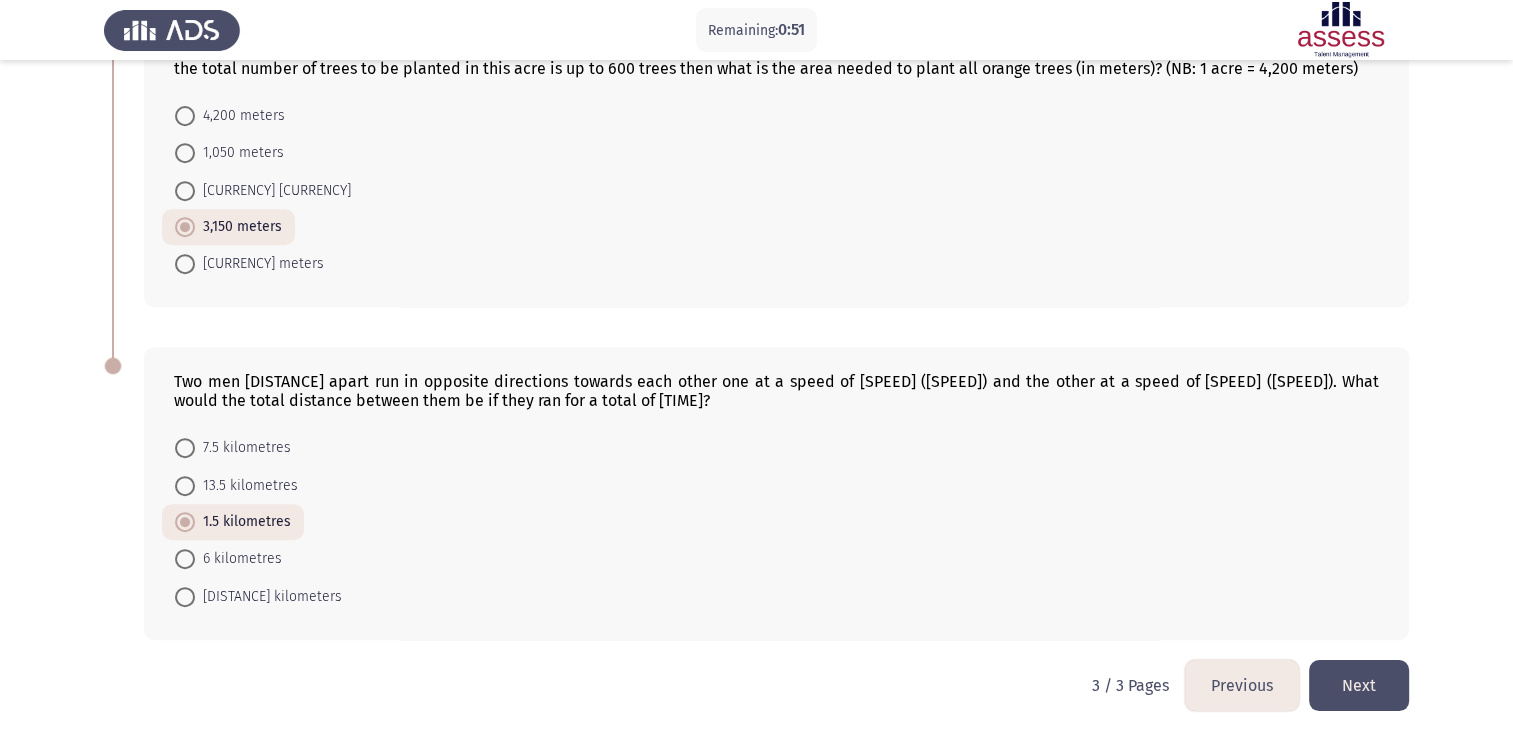 click on "Next" 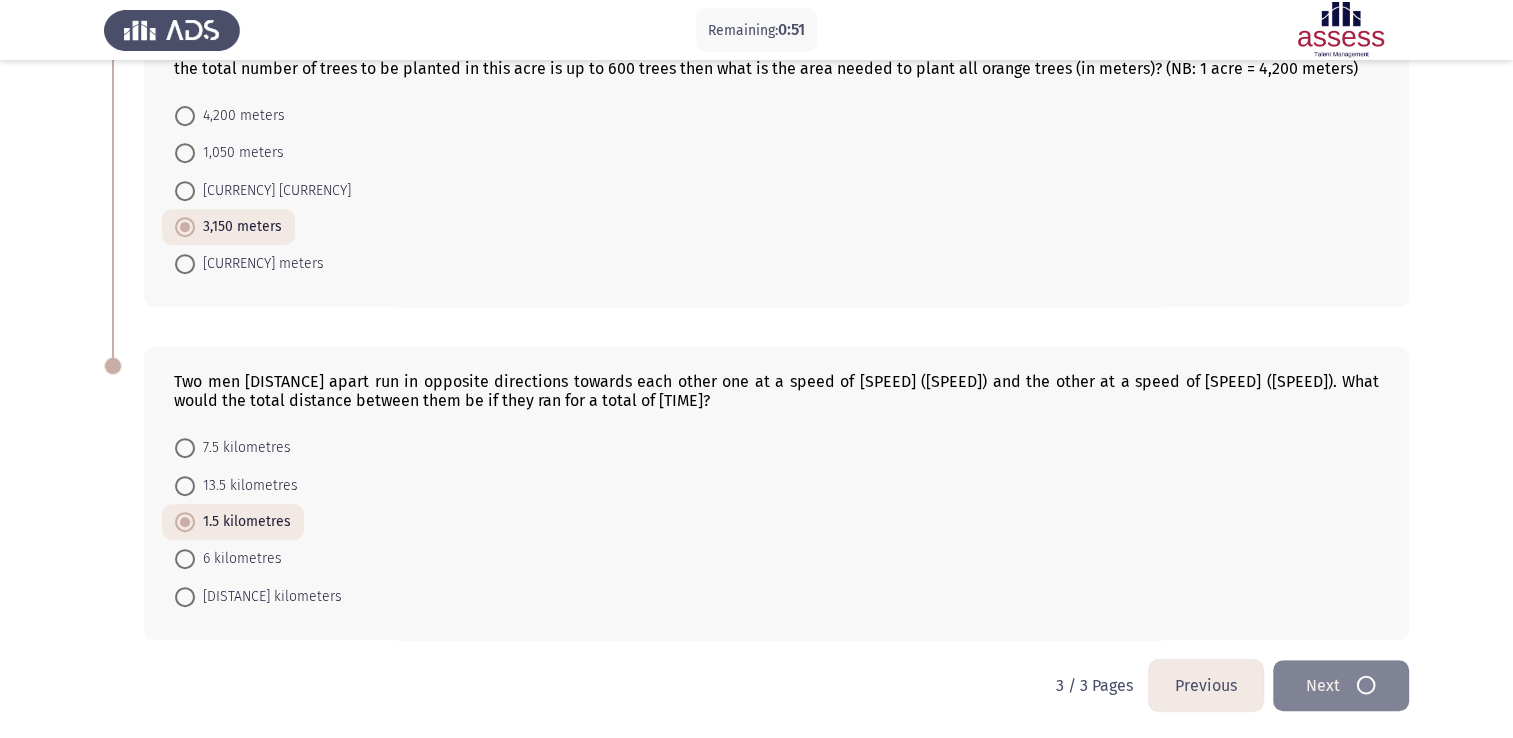 scroll, scrollTop: 0, scrollLeft: 0, axis: both 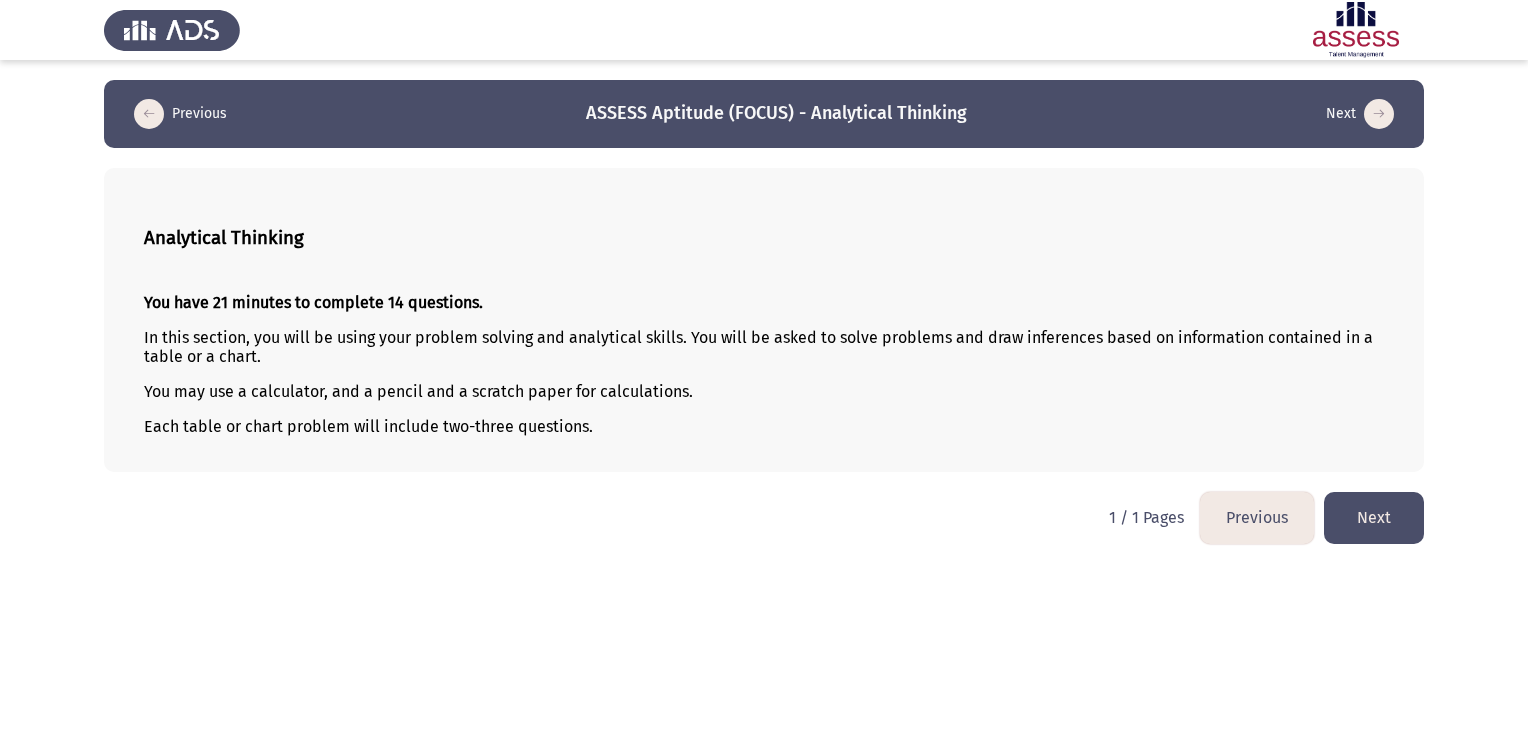 click on "Previous   ASSESS Aptitude (FOCUS) - Analytical Thinking   Next  Analytical Thinking You have [TIME] to complete [NUMBER] questions. In this section, you will be using your problem solving and analytical skills. You will be asked to solve problems and draw inferences based on information contained in a table or a chart. You may use a calculator, and a pencil and a scratch paper for calculations. Each table or chart problem will include [NUMBER]-[NUMBER] questions.  [NUMBER] / [NUMBER] Pages   Previous   Next" at bounding box center [764, 282] 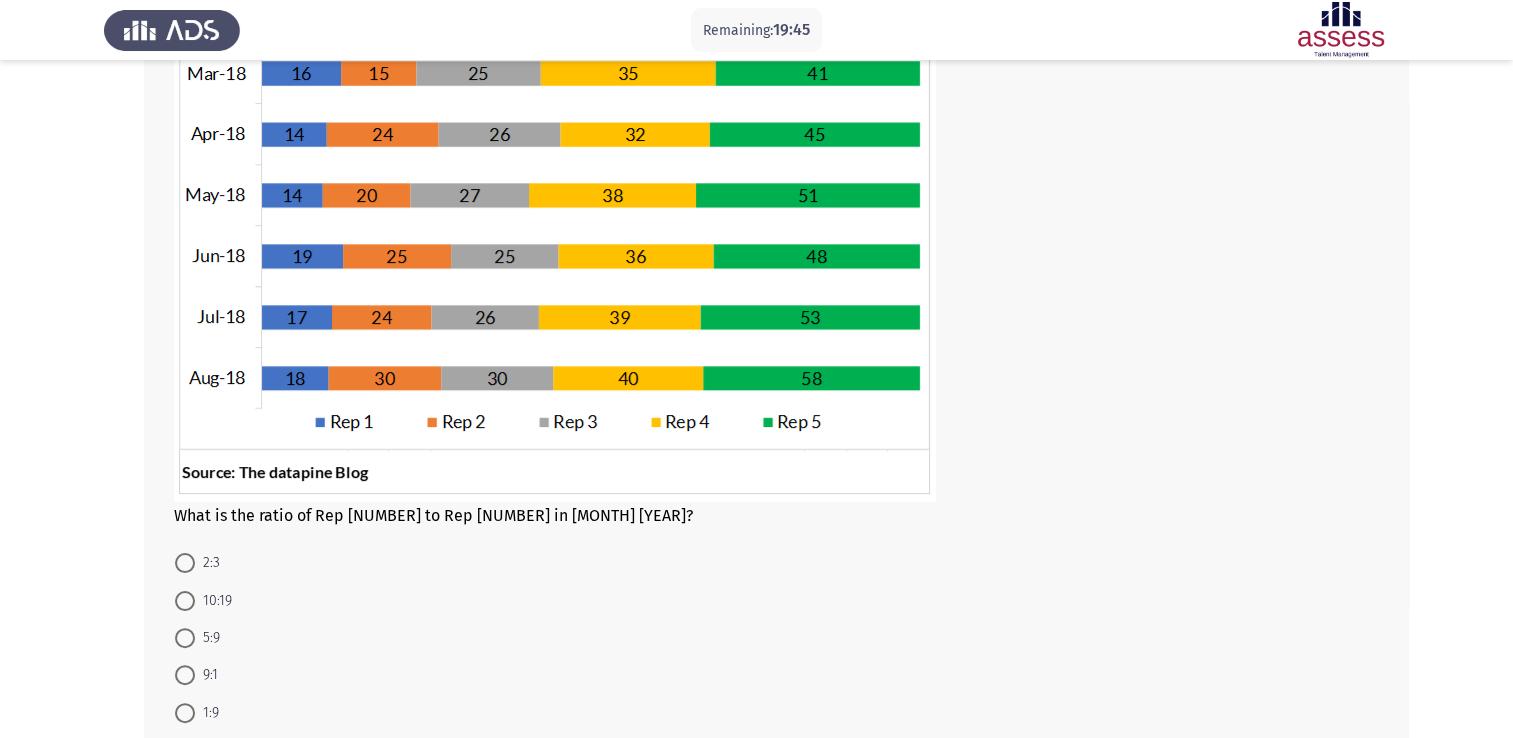 scroll, scrollTop: 316, scrollLeft: 0, axis: vertical 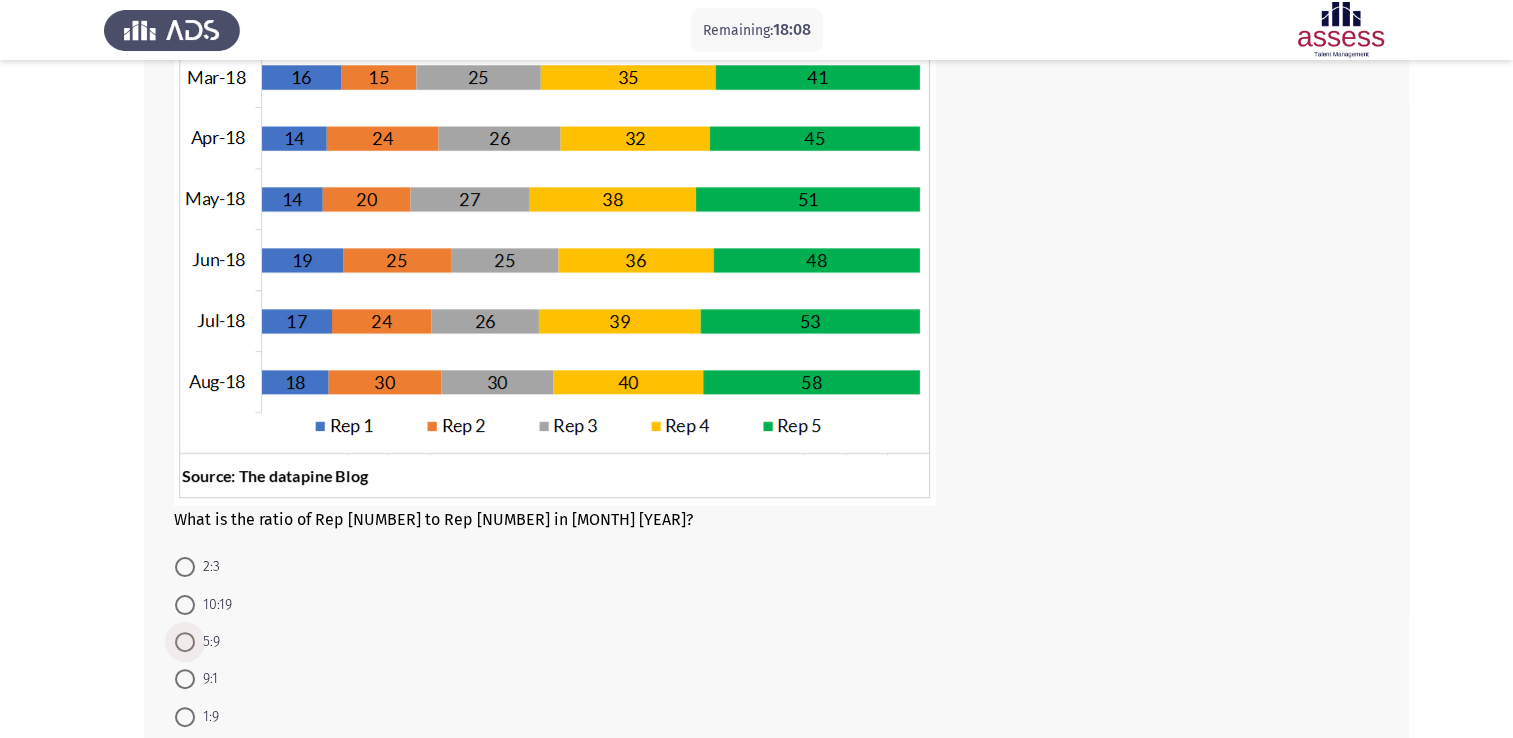 click at bounding box center (185, 642) 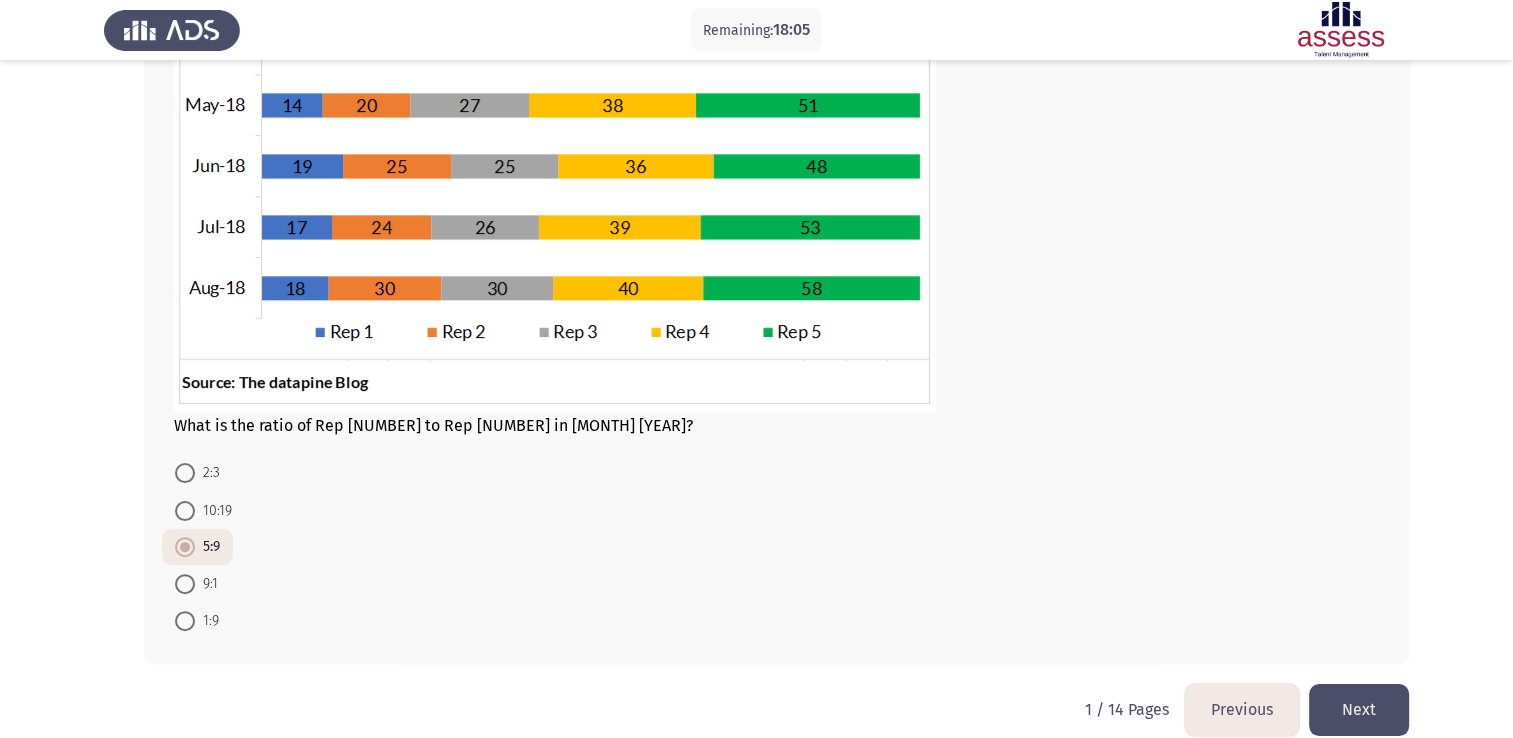 scroll, scrollTop: 435, scrollLeft: 0, axis: vertical 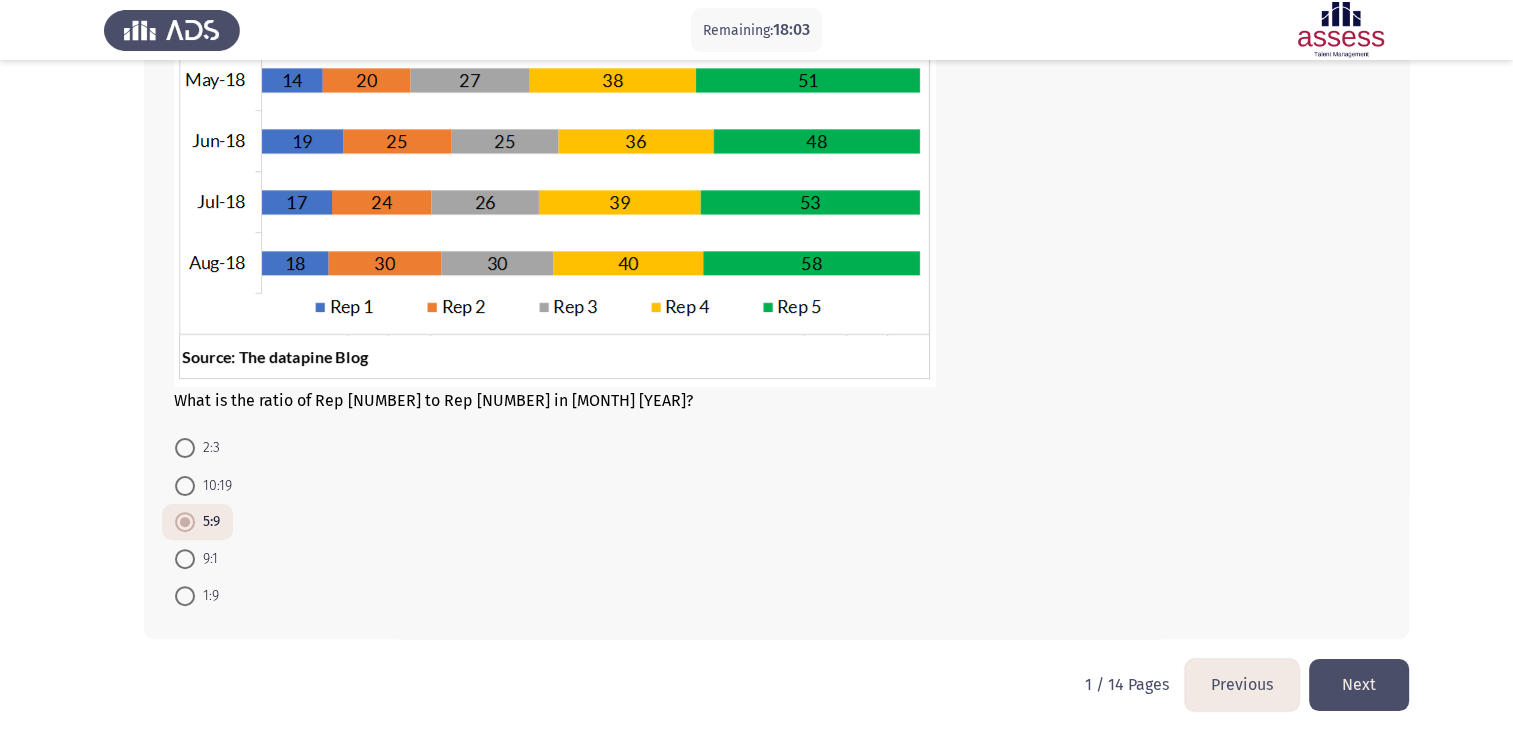 click on "Next" 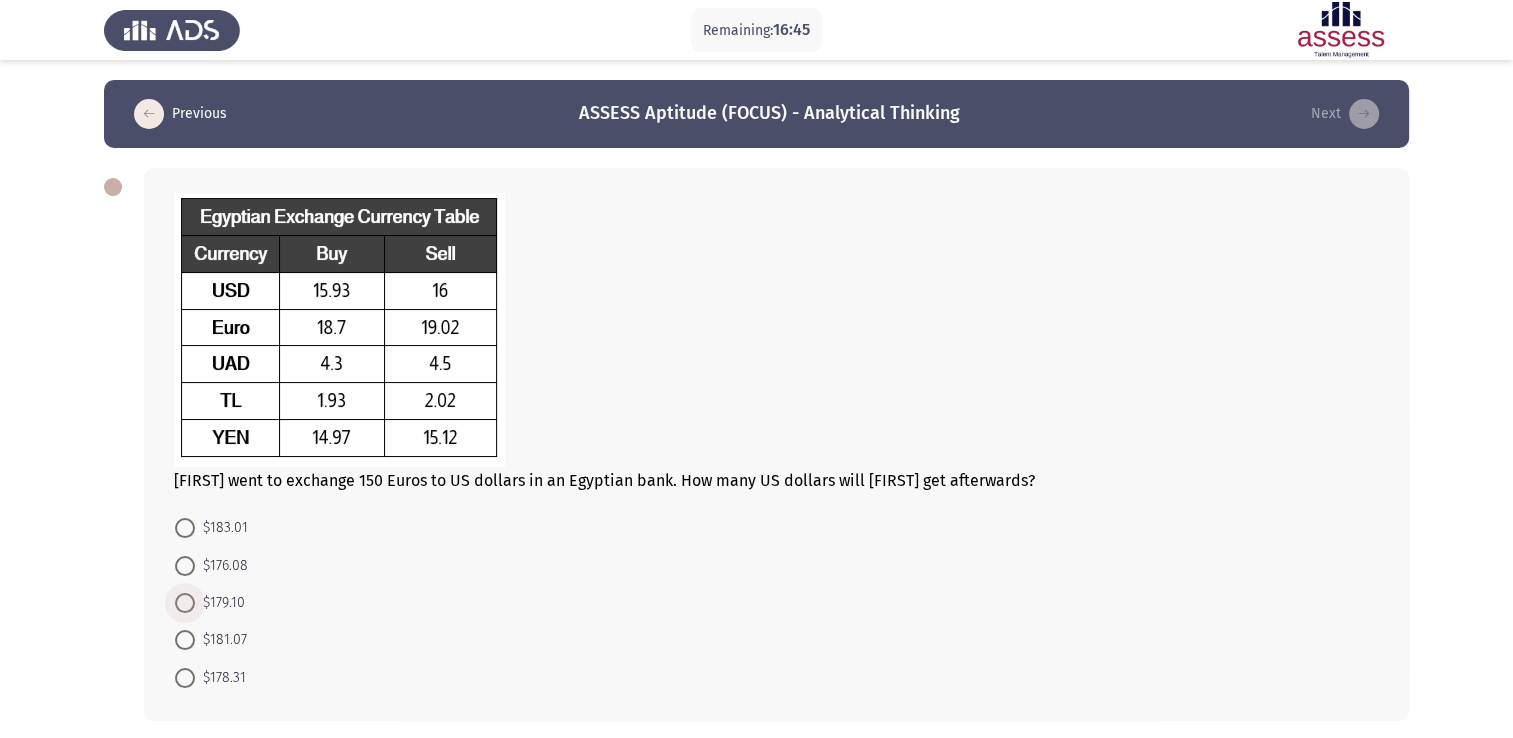 click at bounding box center (185, 603) 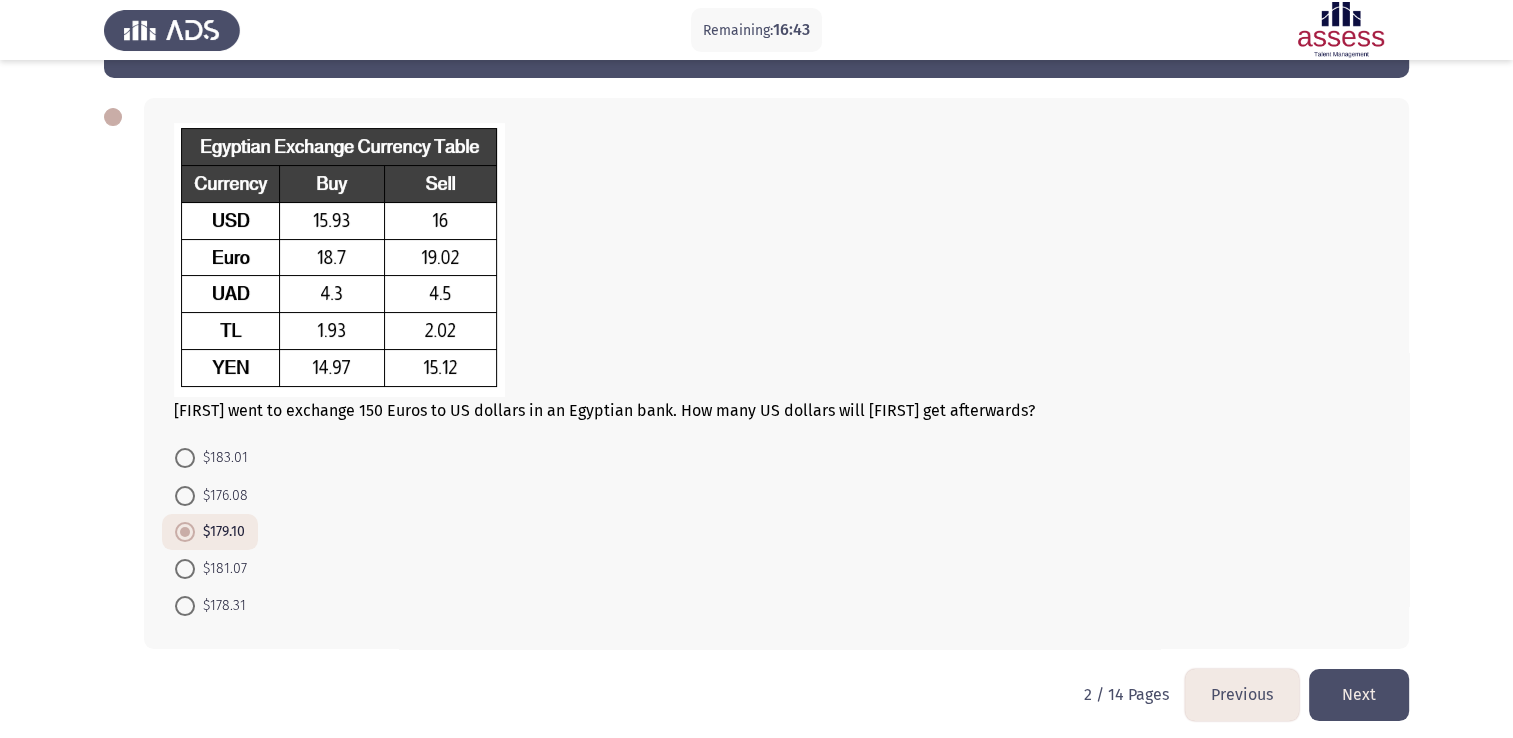 scroll, scrollTop: 80, scrollLeft: 0, axis: vertical 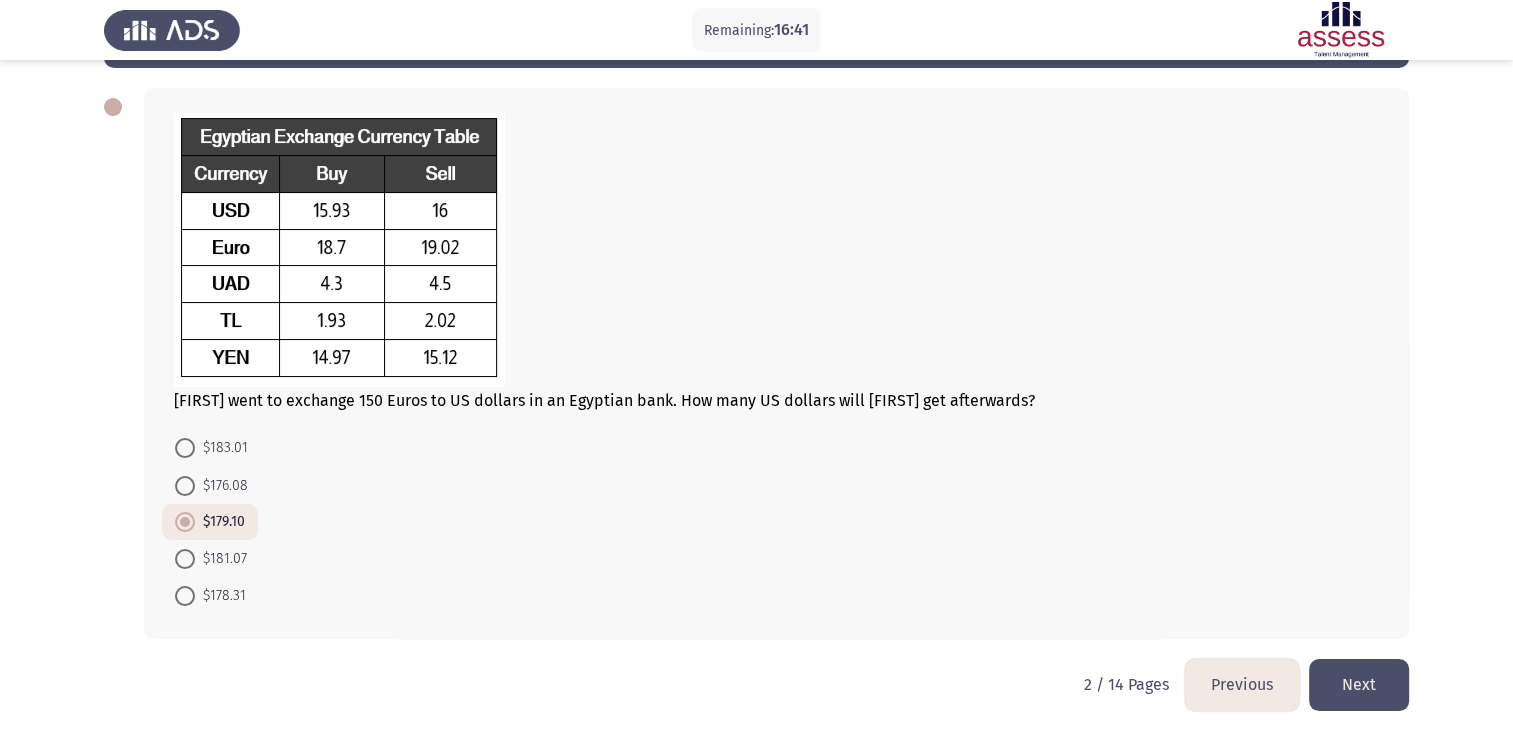 click on "Next" 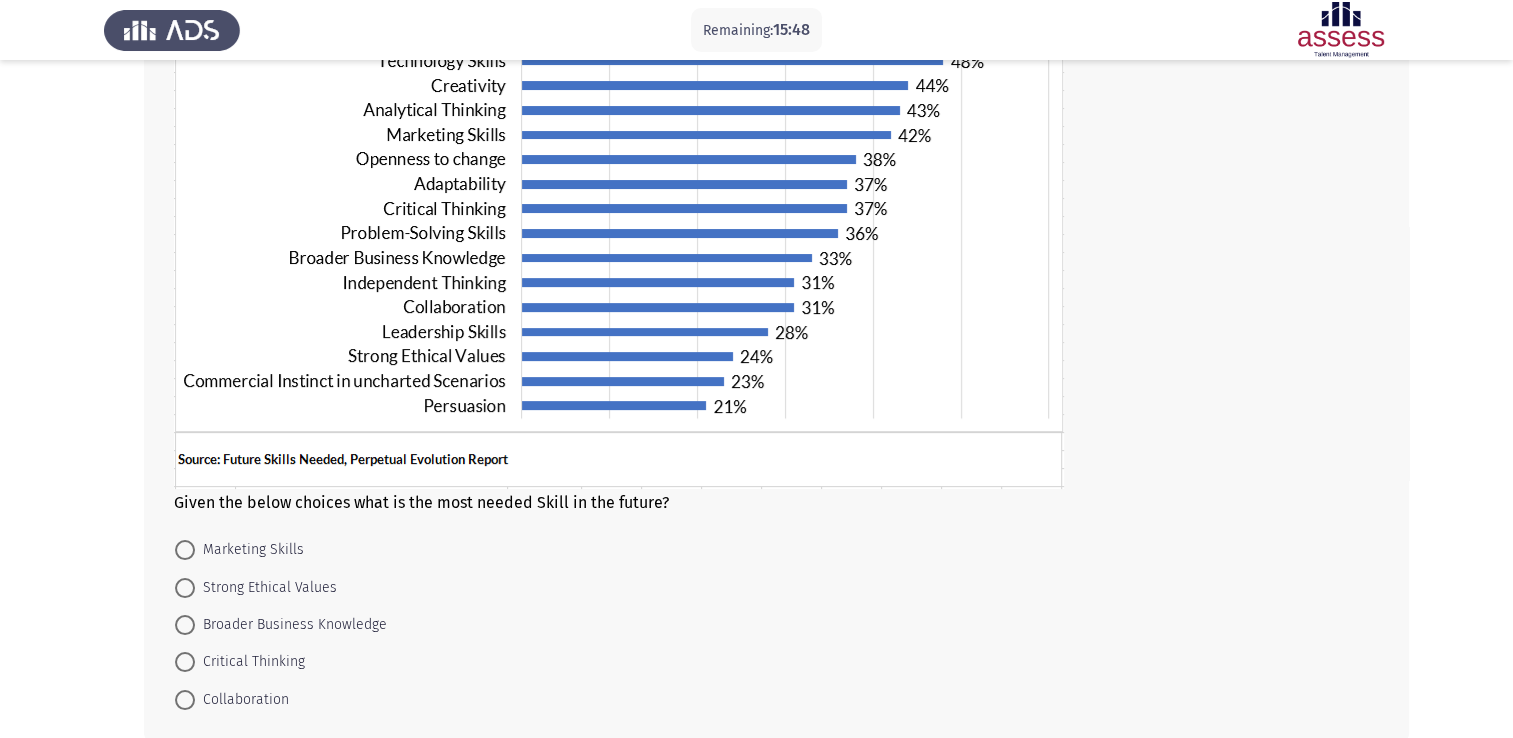 scroll, scrollTop: 200, scrollLeft: 0, axis: vertical 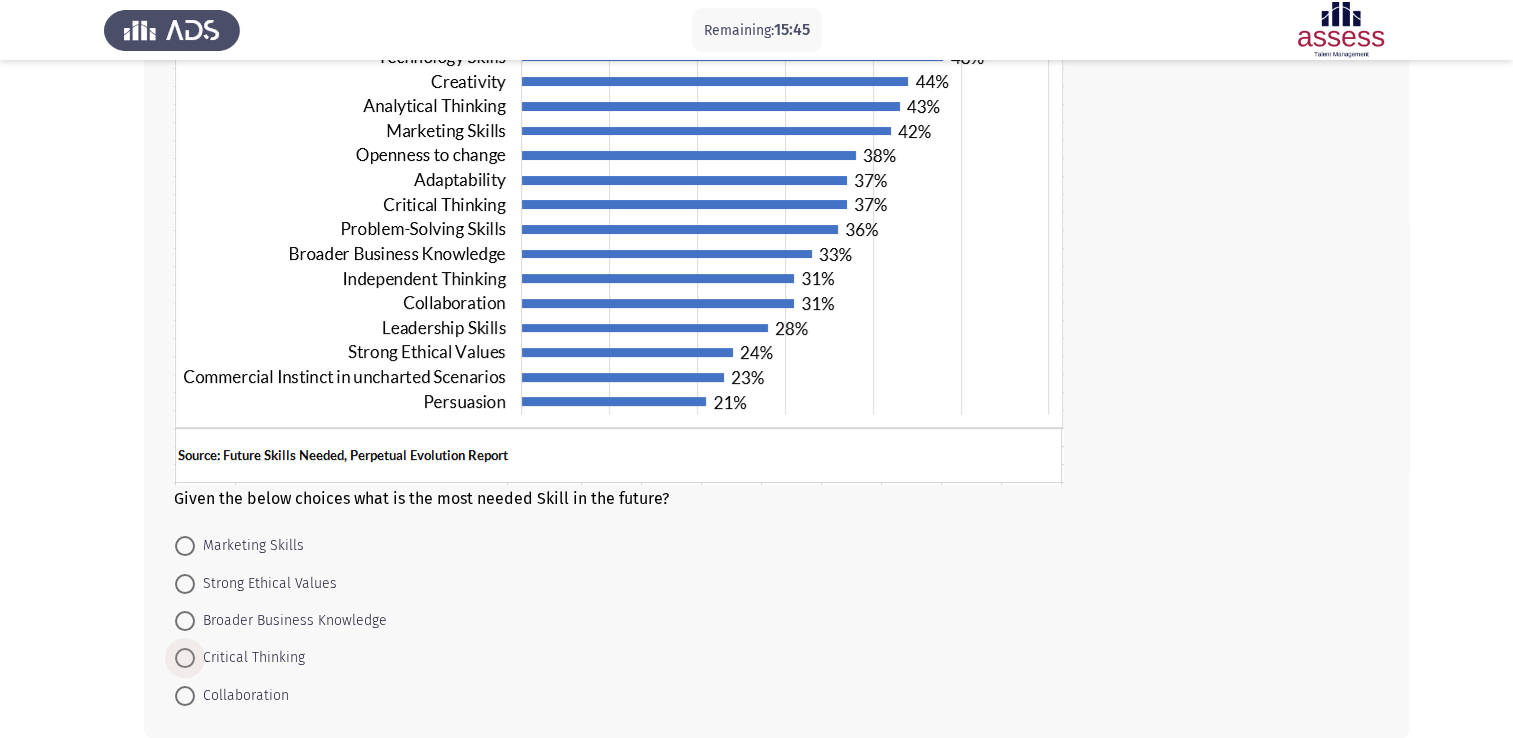 click at bounding box center (185, 658) 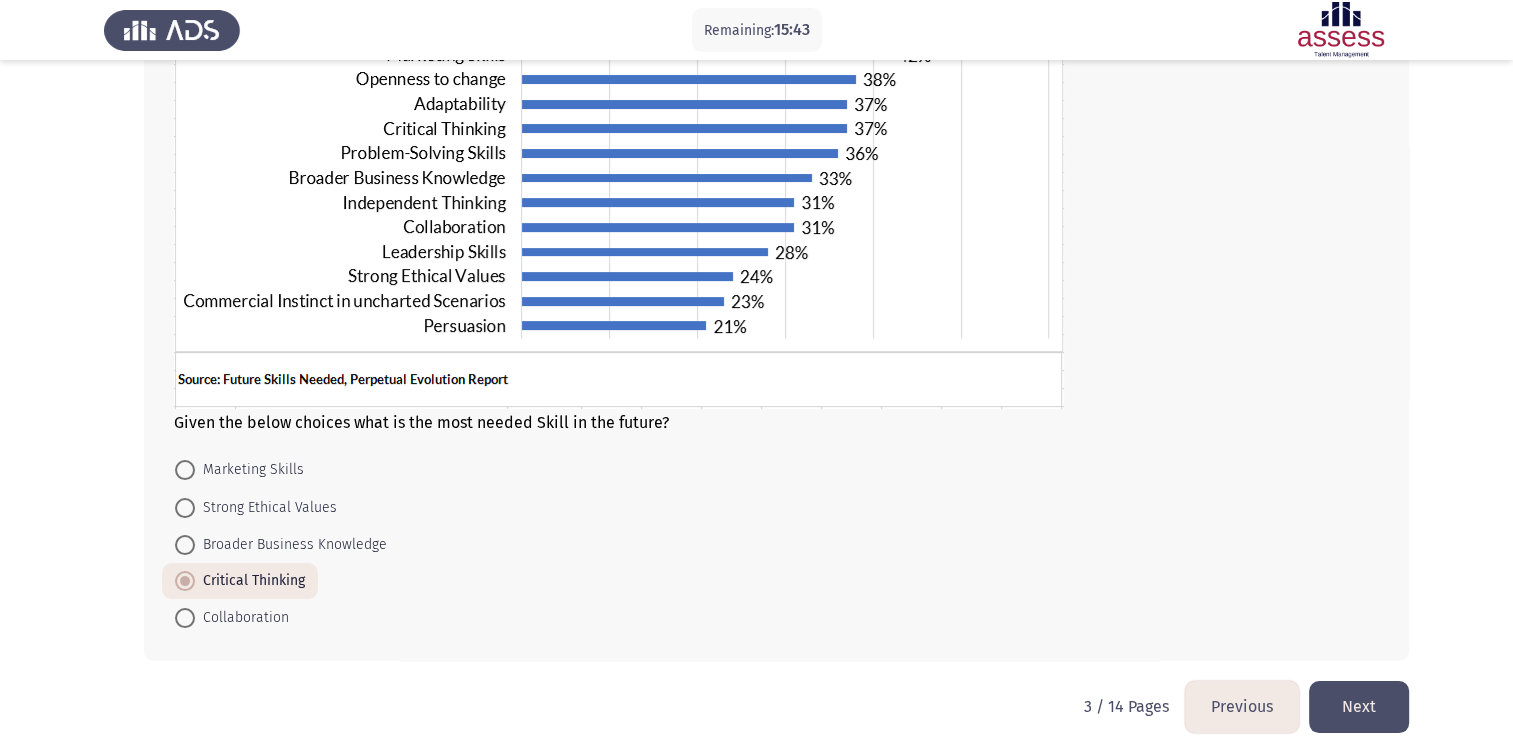 scroll, scrollTop: 280, scrollLeft: 0, axis: vertical 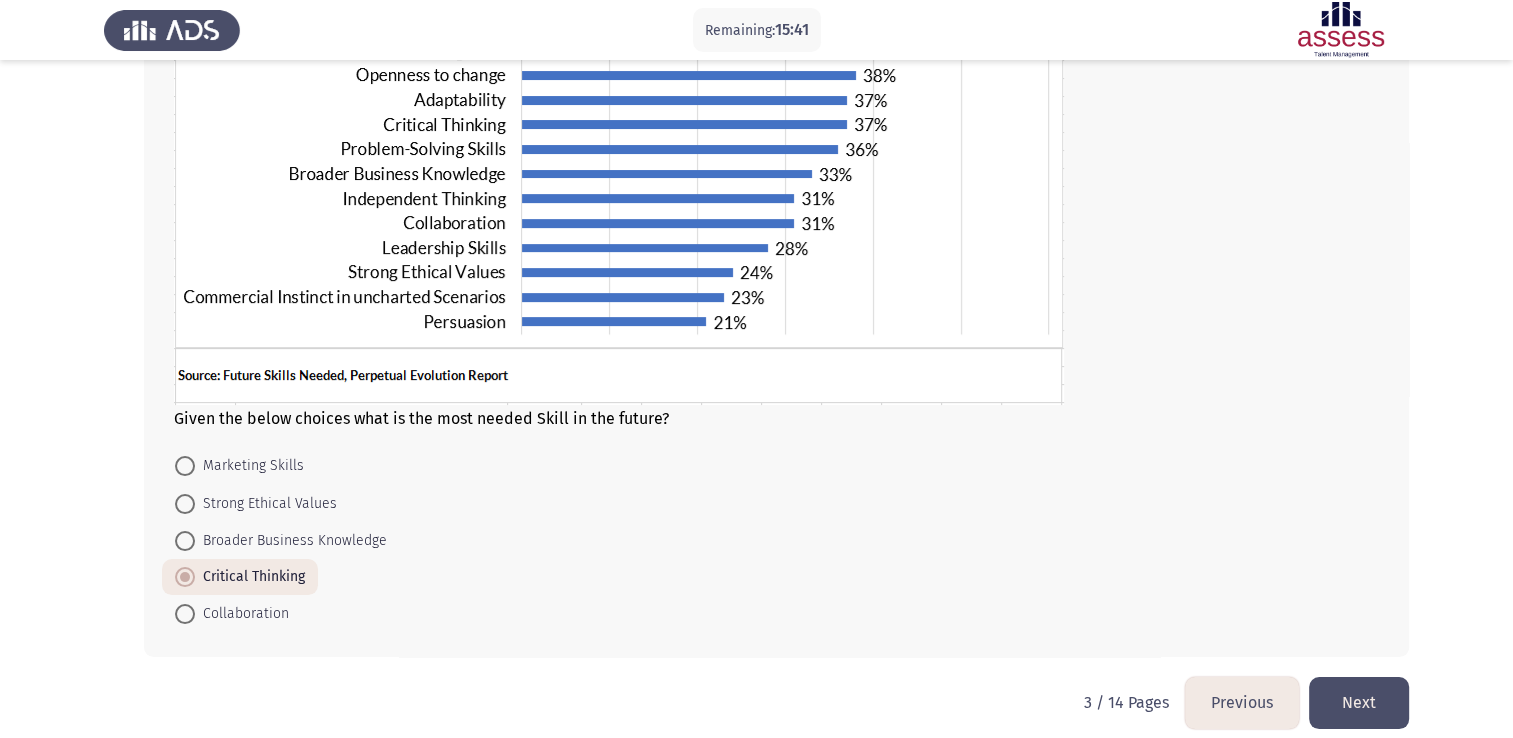 click on "Next" 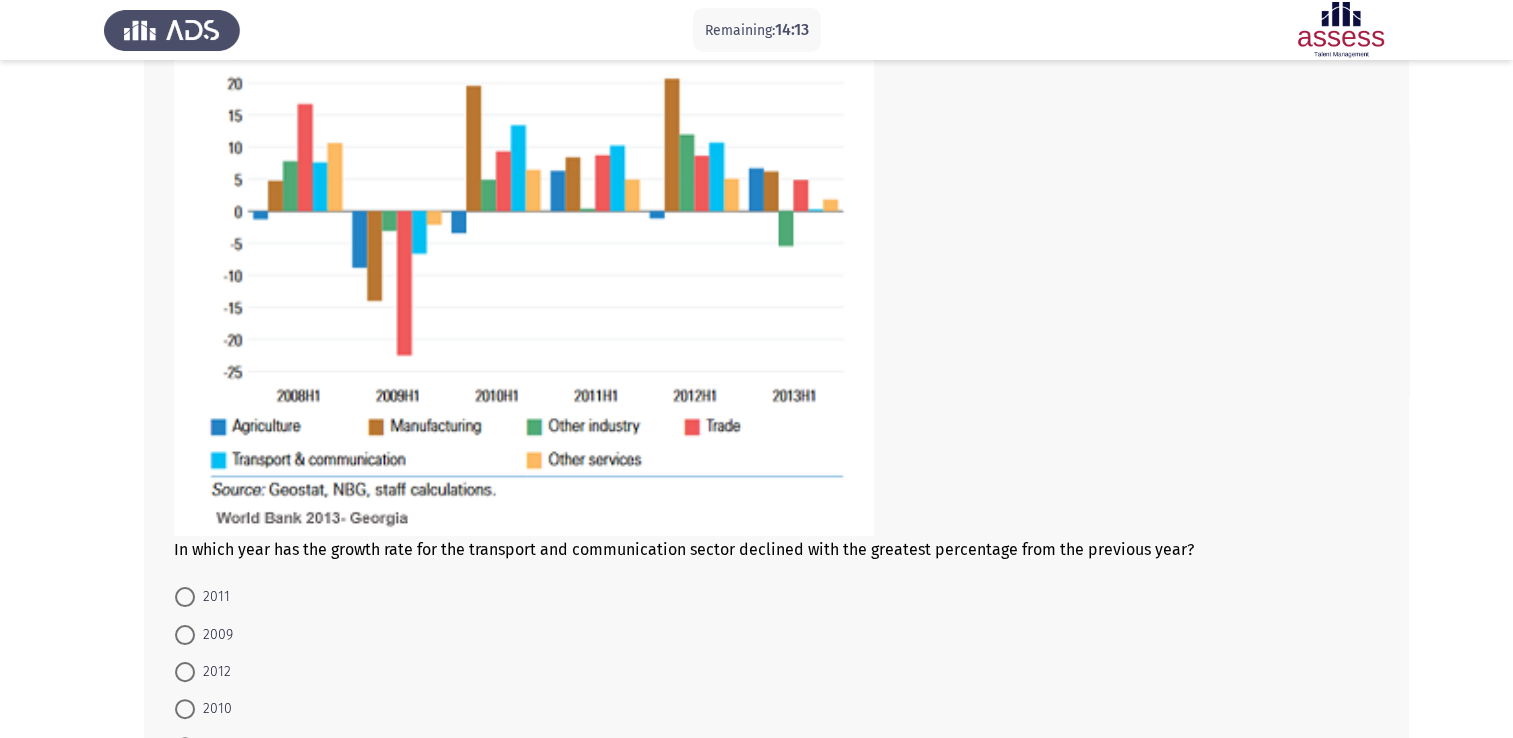 scroll, scrollTop: 320, scrollLeft: 0, axis: vertical 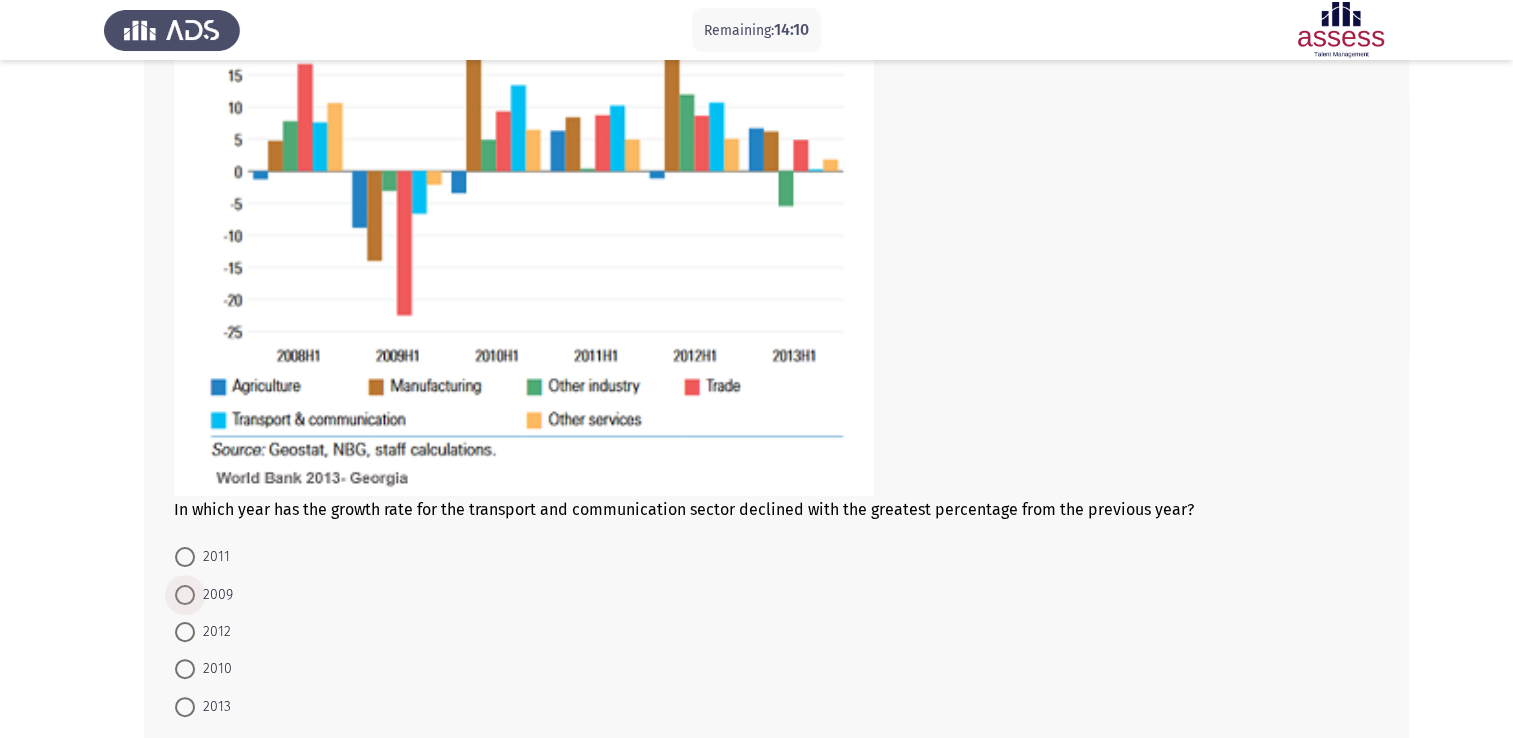 click at bounding box center [185, 595] 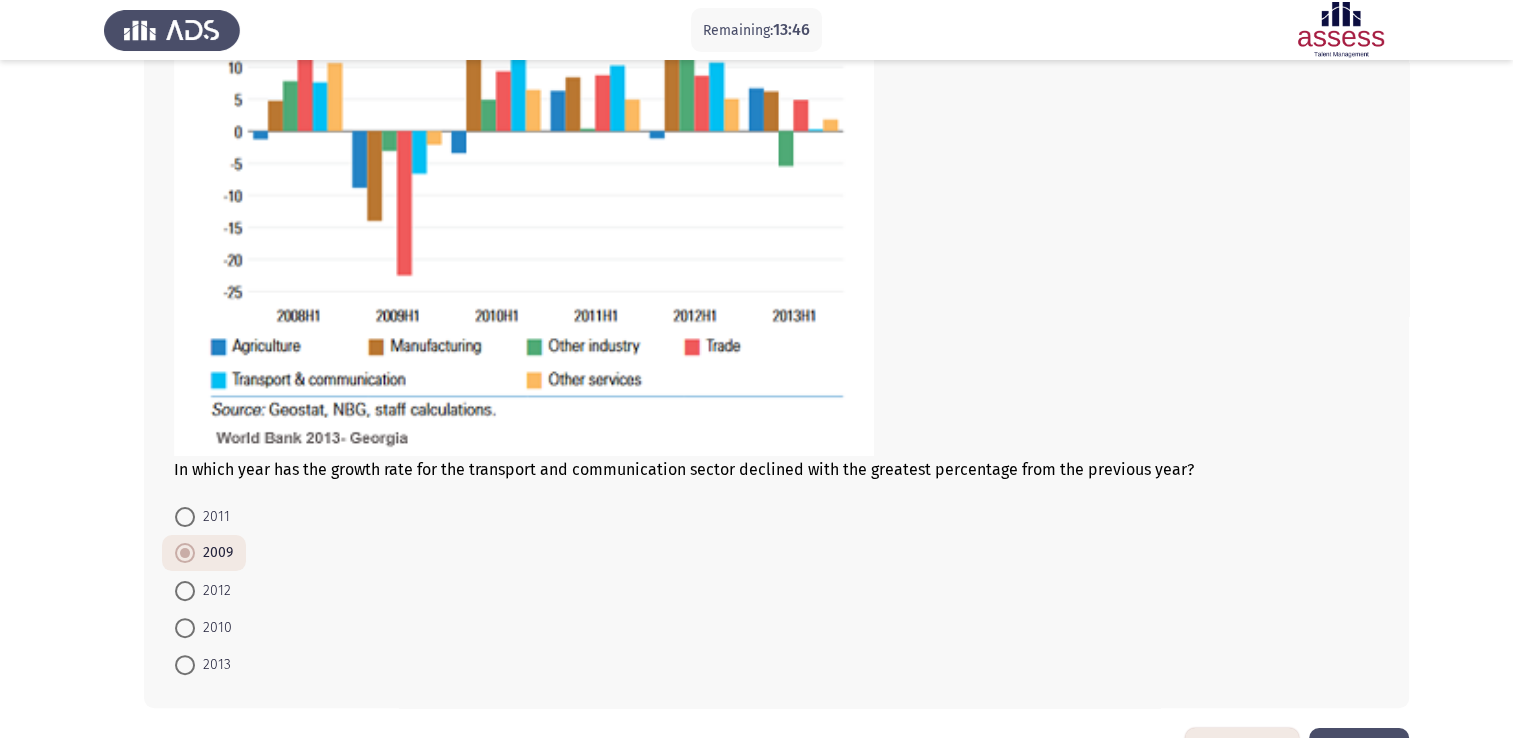 scroll, scrollTop: 429, scrollLeft: 0, axis: vertical 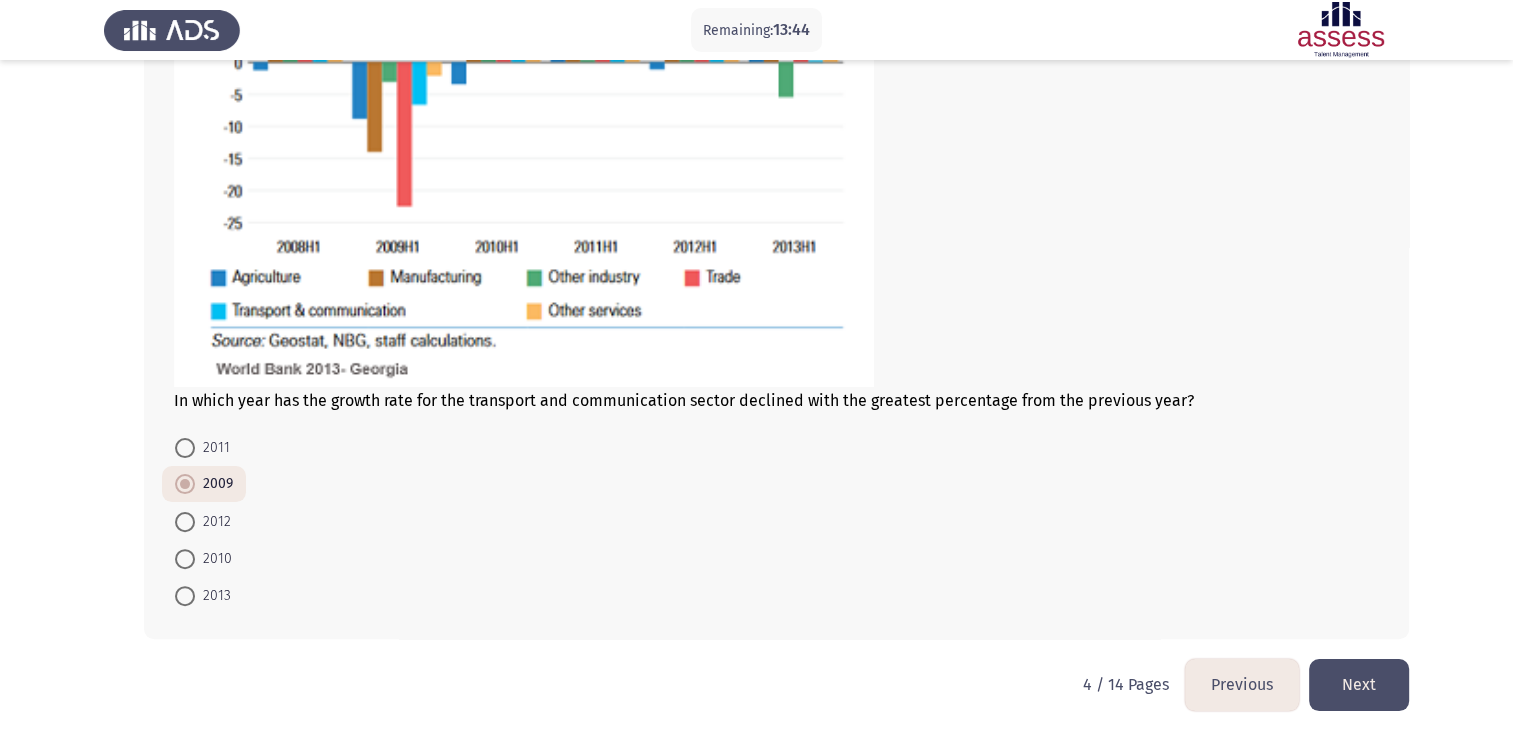 click on "Next" 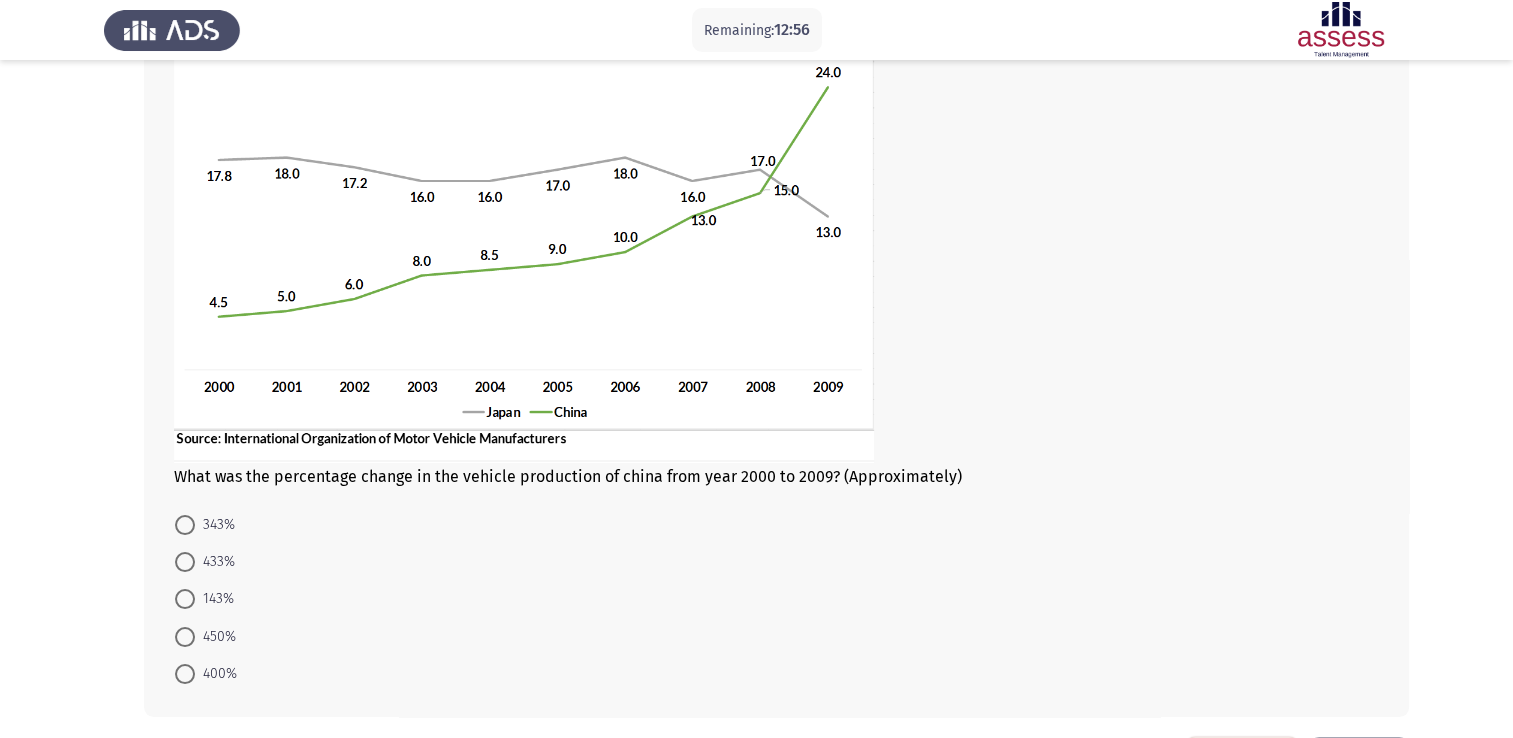 scroll, scrollTop: 160, scrollLeft: 0, axis: vertical 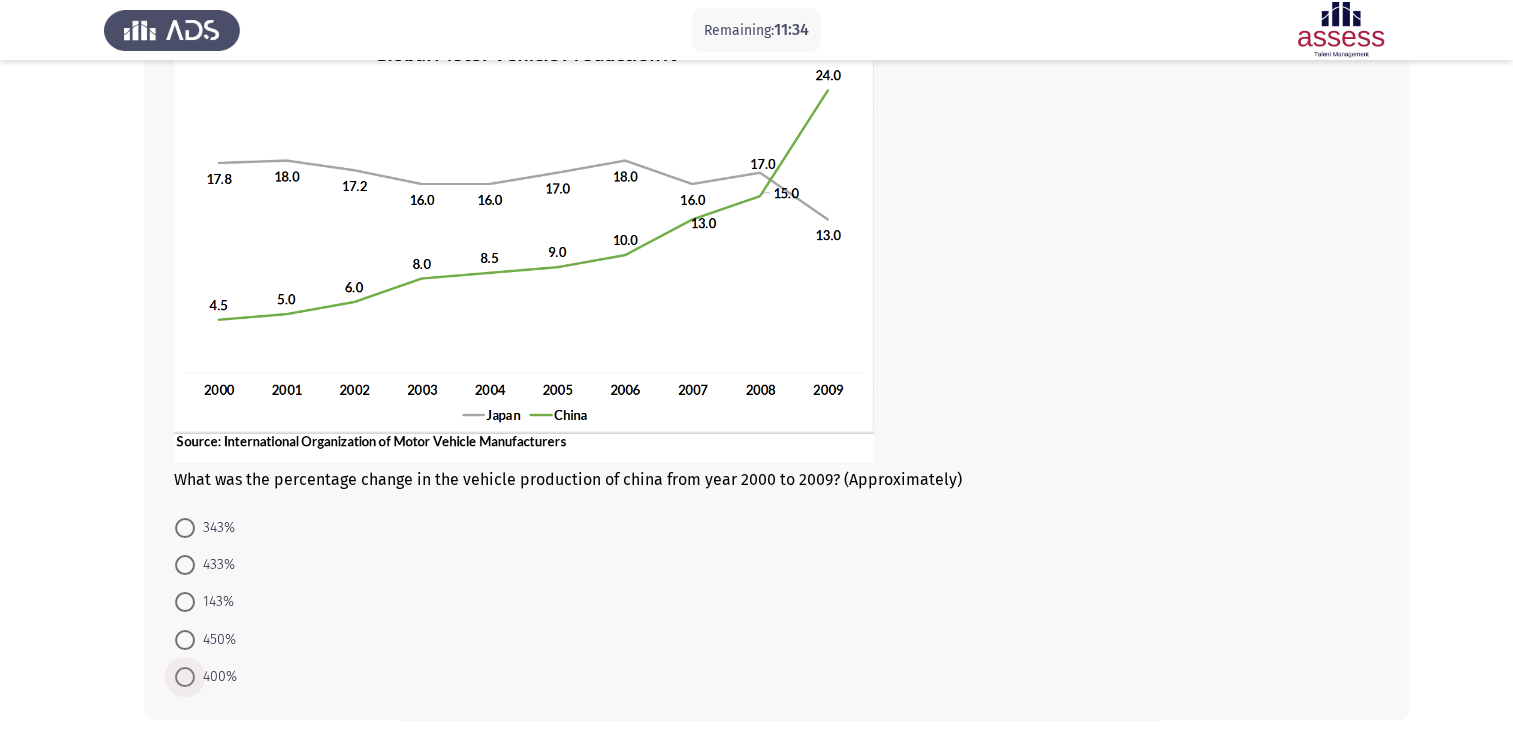 click on "400%" at bounding box center (216, 677) 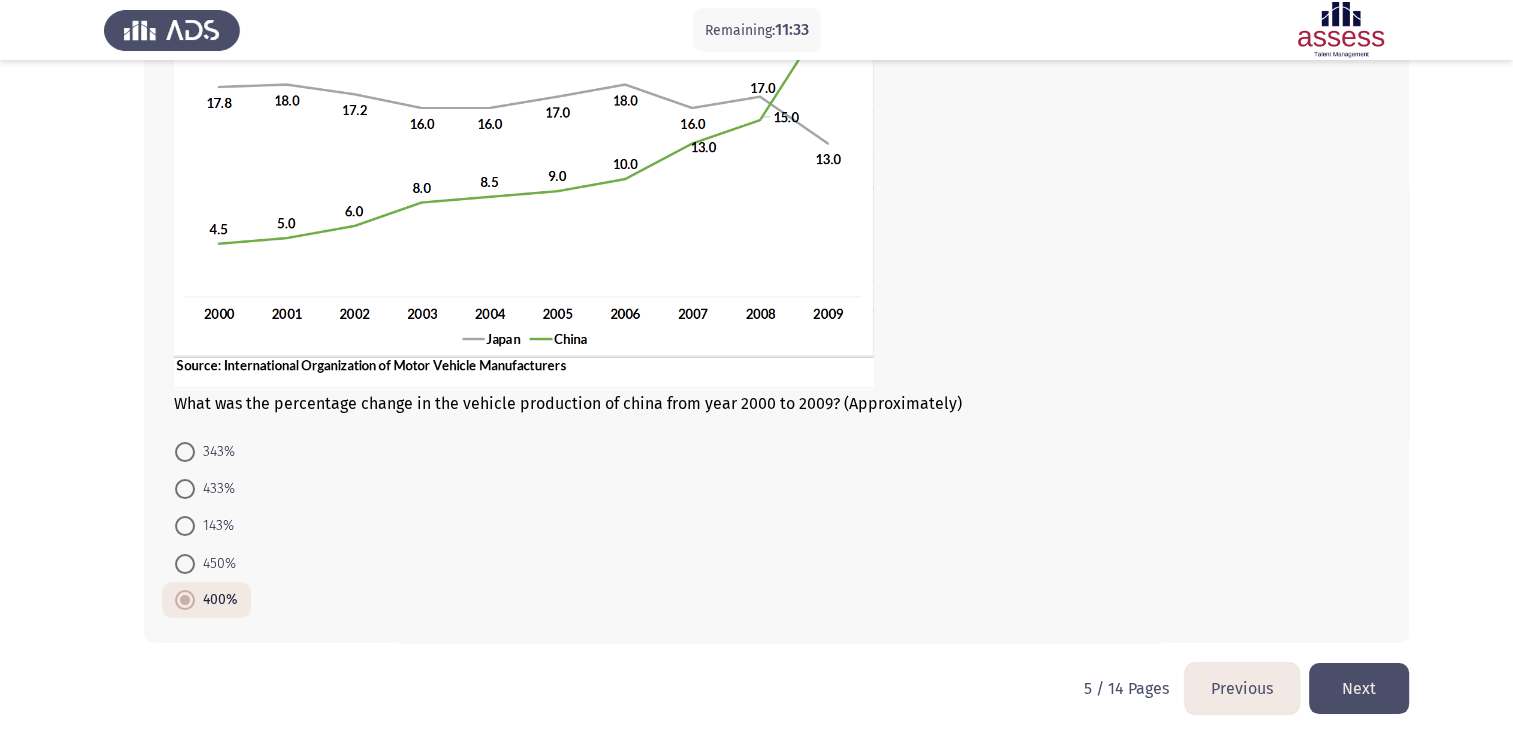 scroll, scrollTop: 240, scrollLeft: 0, axis: vertical 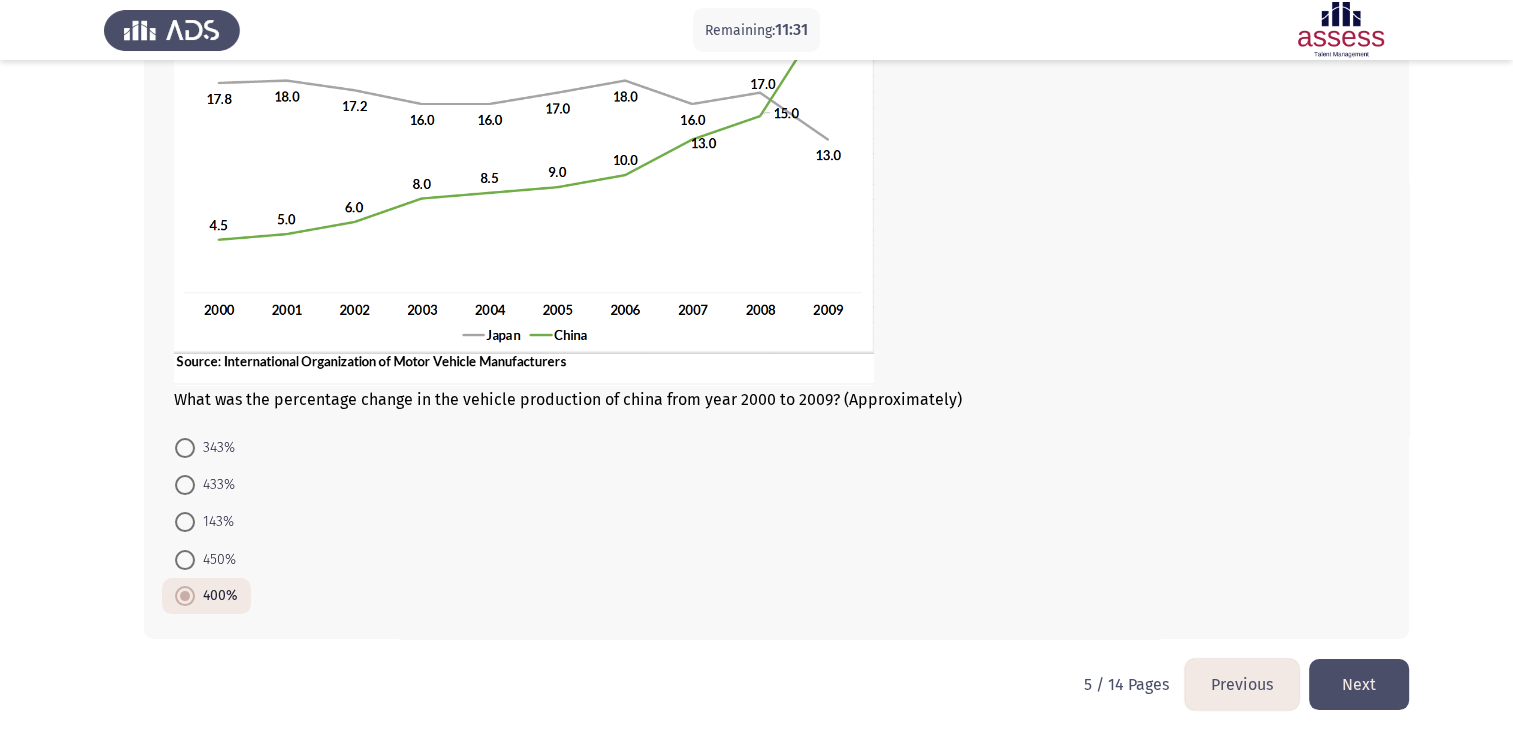 click on "Next" 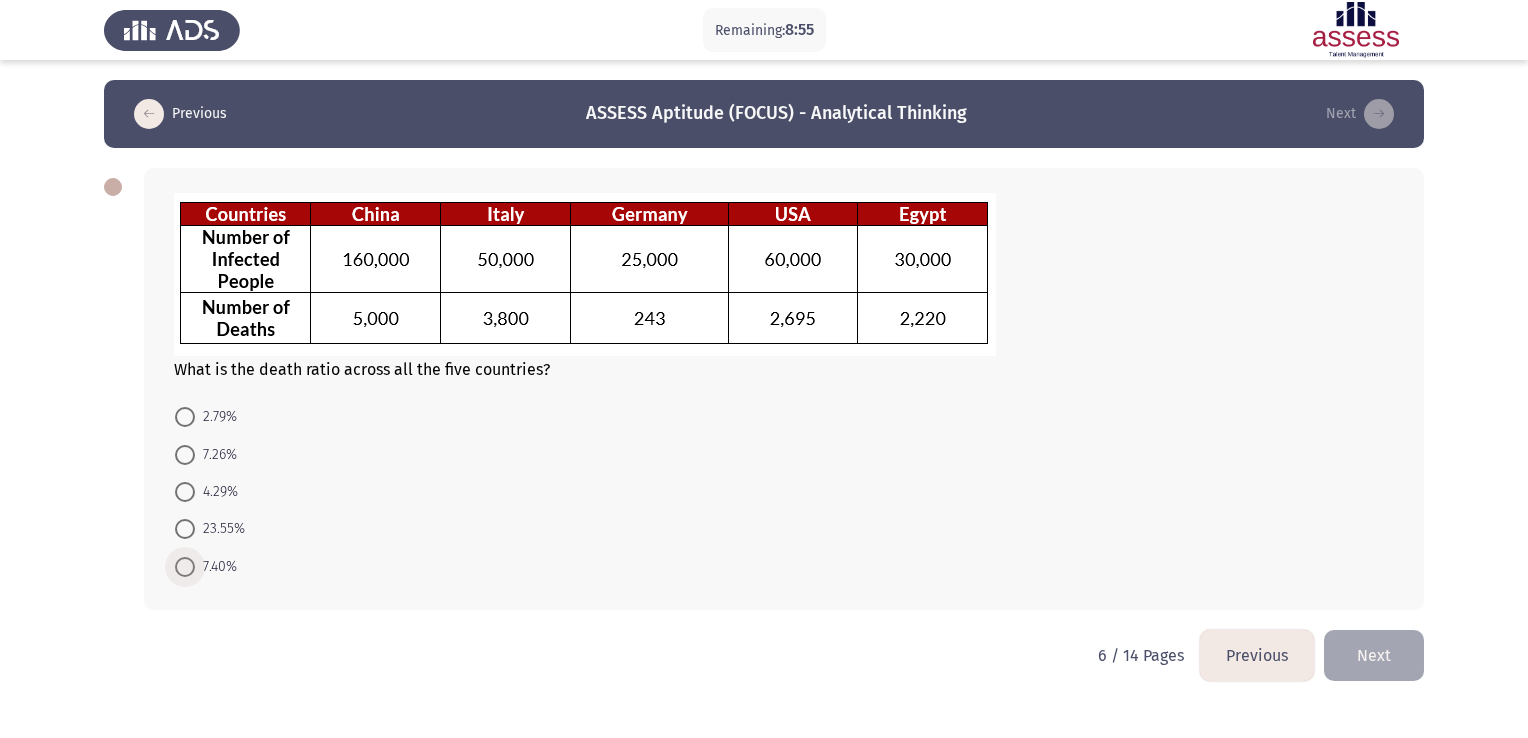 click at bounding box center (185, 567) 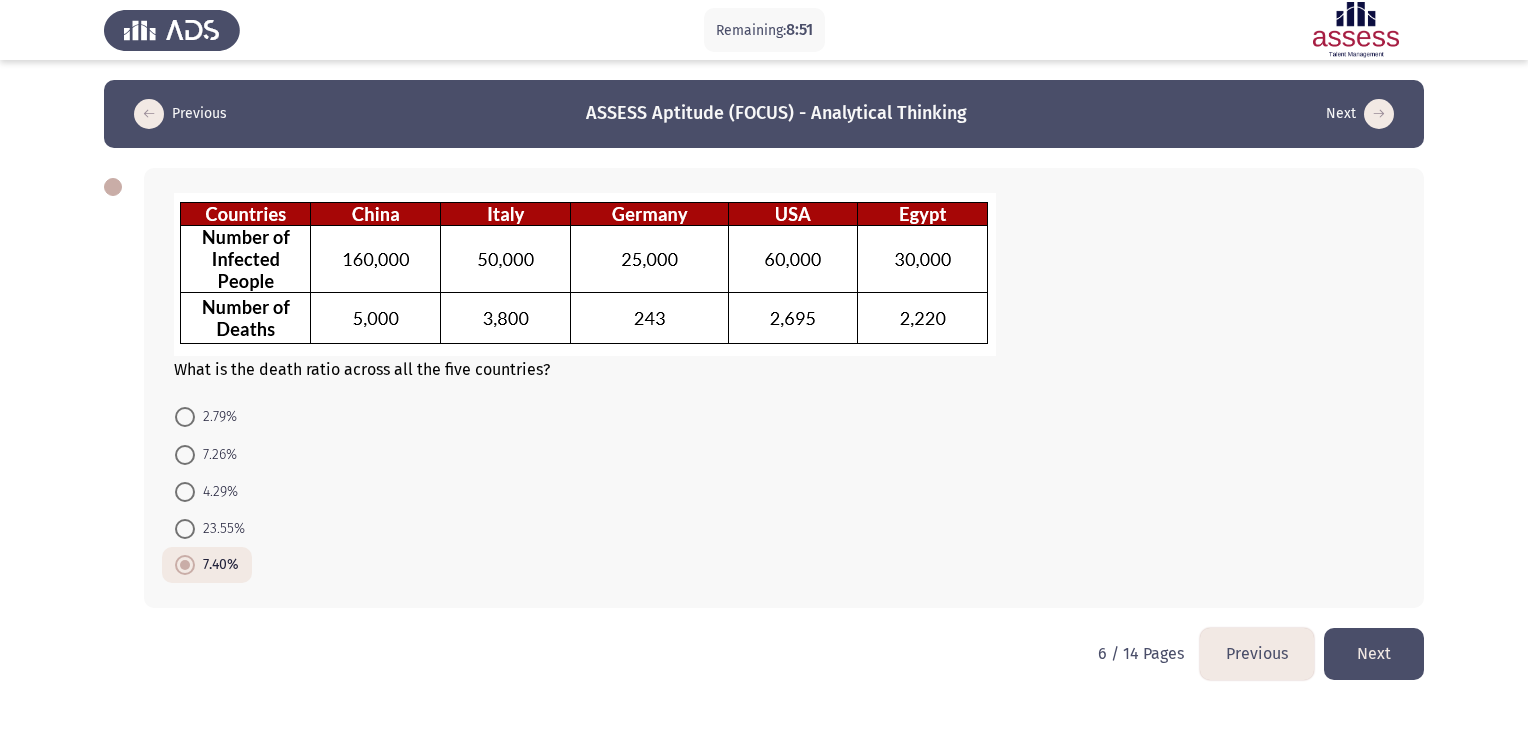 click on "Next" 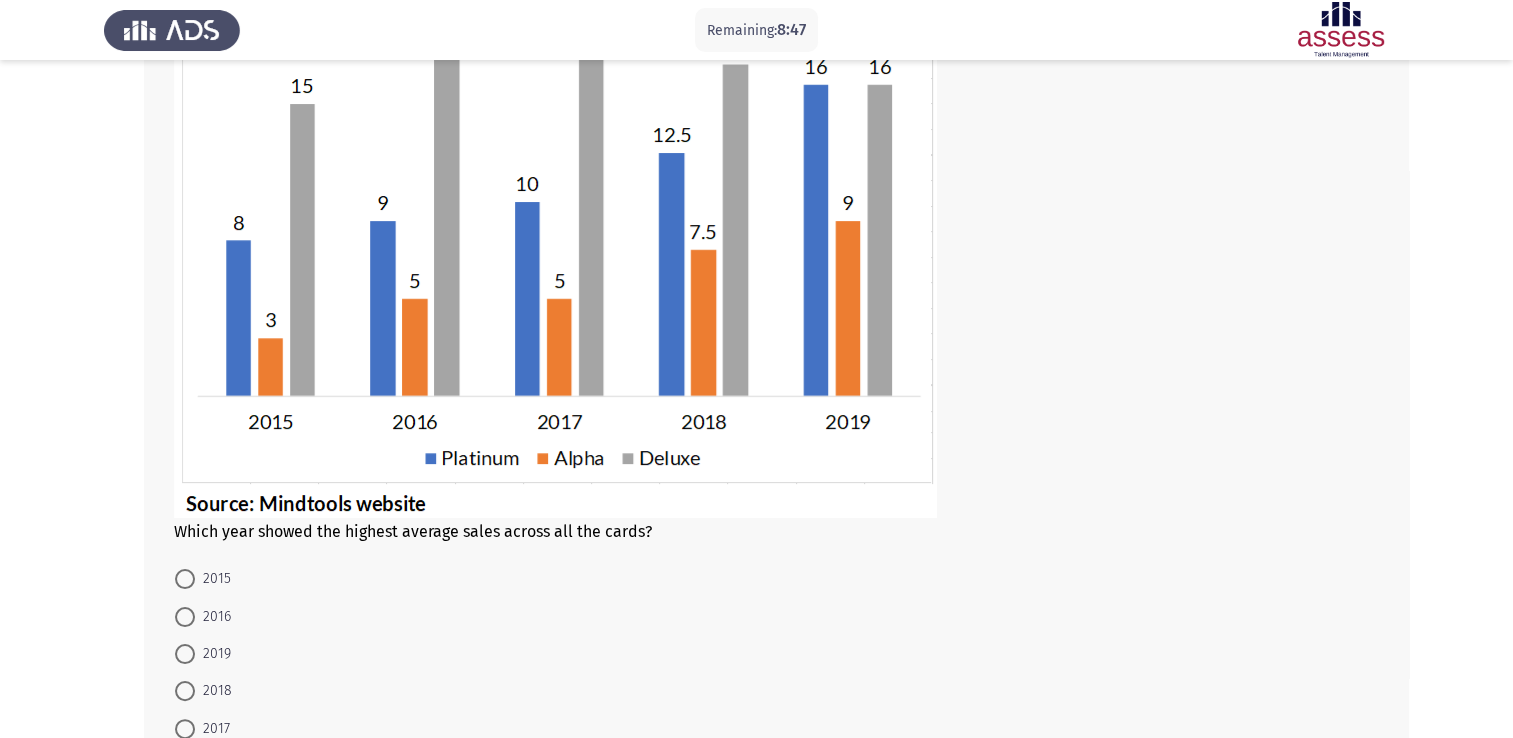 scroll, scrollTop: 200, scrollLeft: 0, axis: vertical 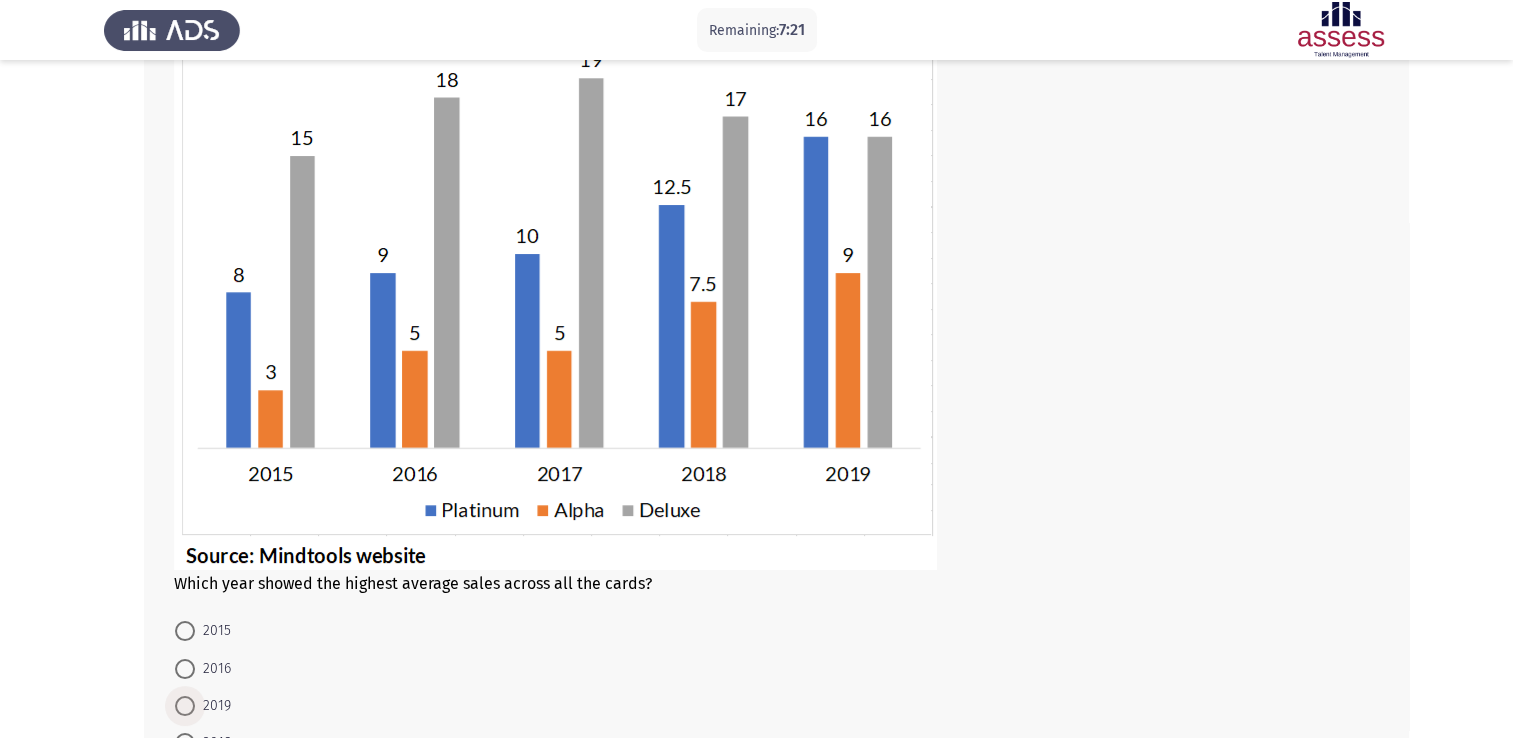 click at bounding box center (185, 706) 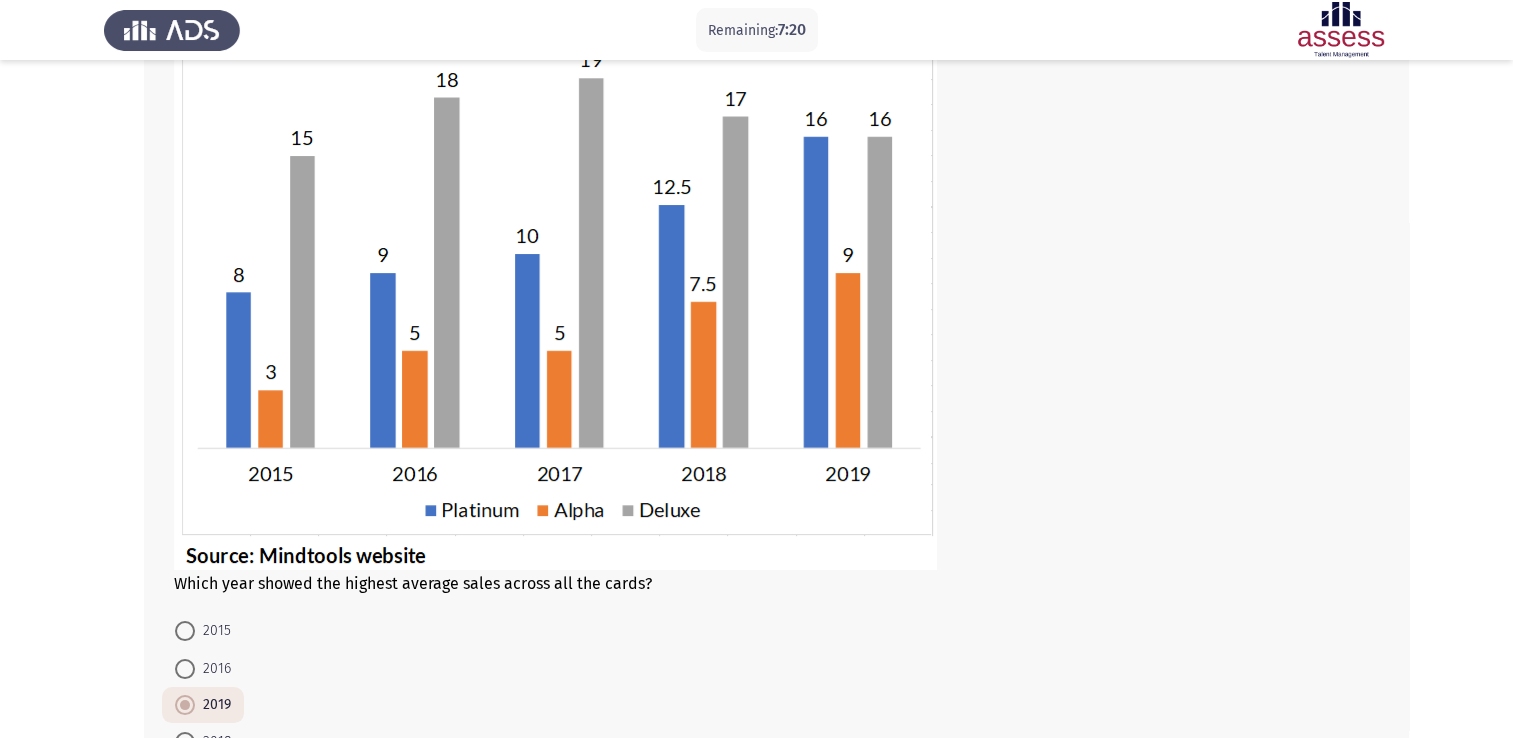 click at bounding box center (185, 705) 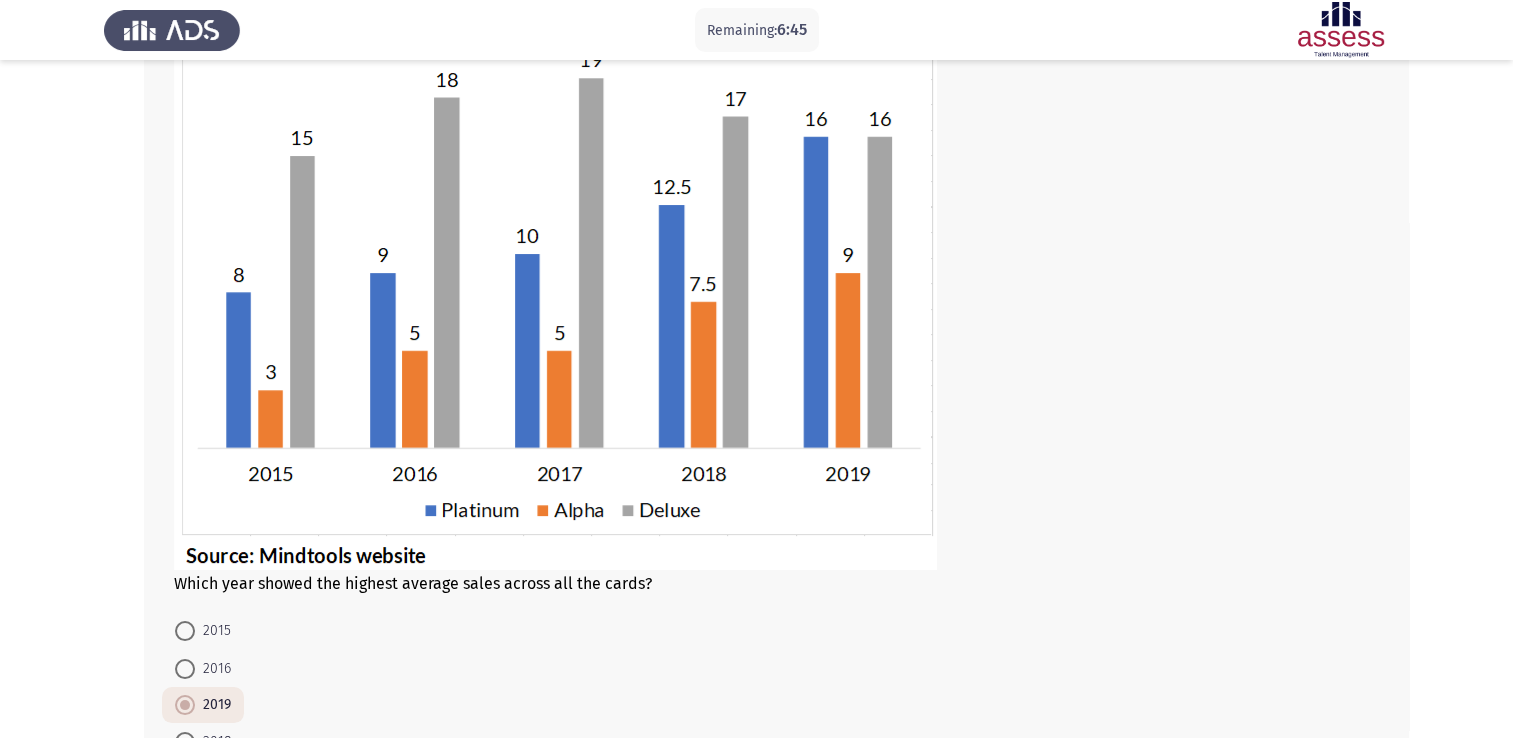 click on "2018" at bounding box center (185, 742) 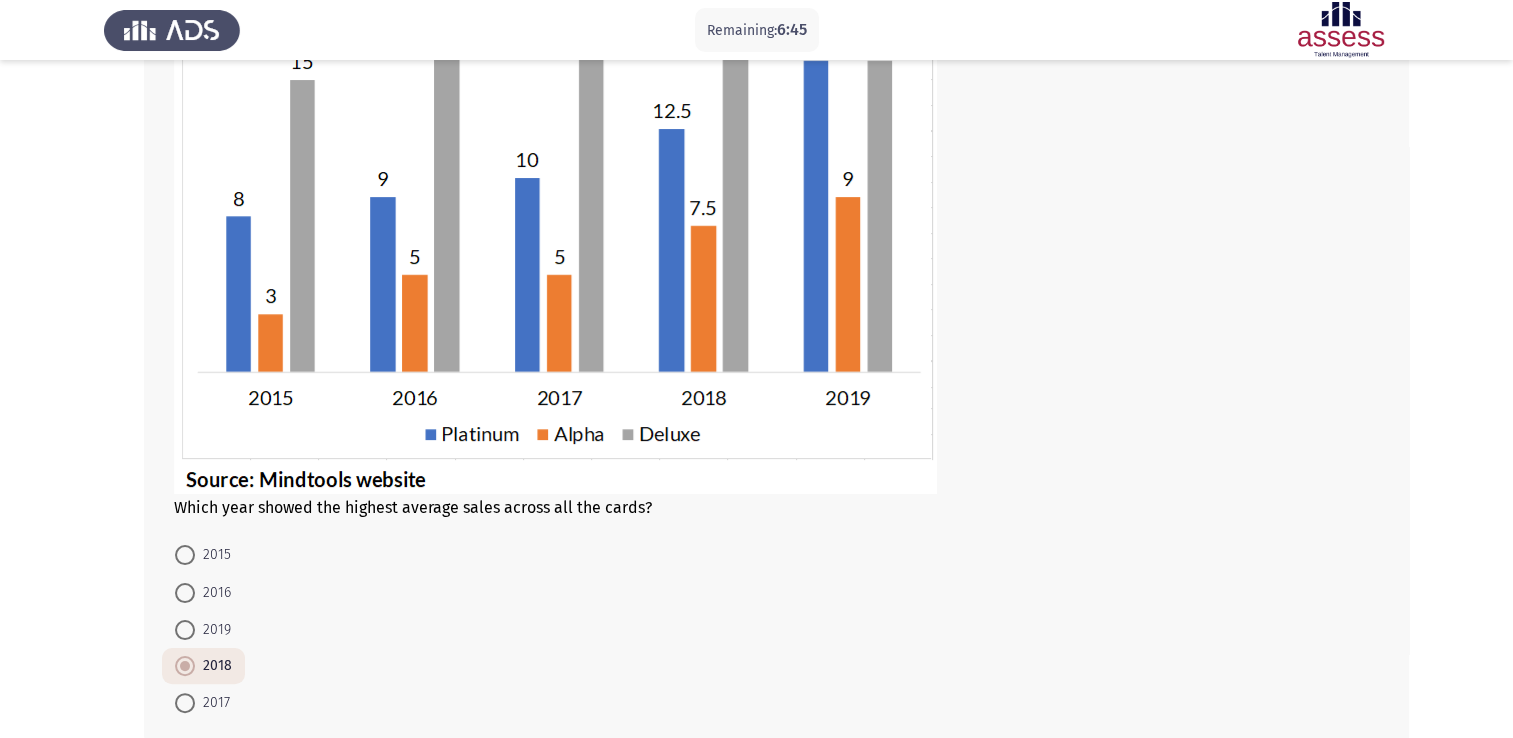 scroll, scrollTop: 293, scrollLeft: 0, axis: vertical 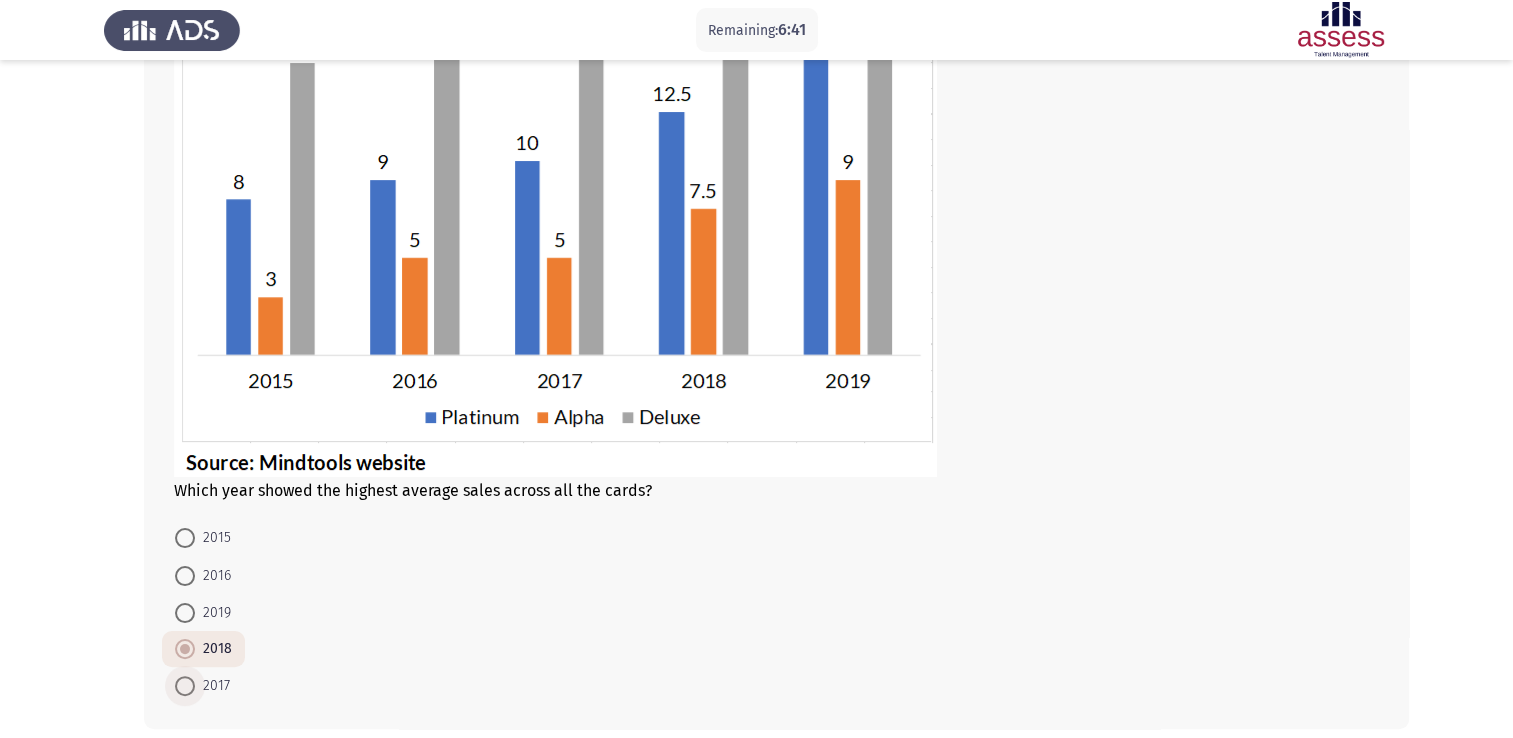 click at bounding box center (185, 686) 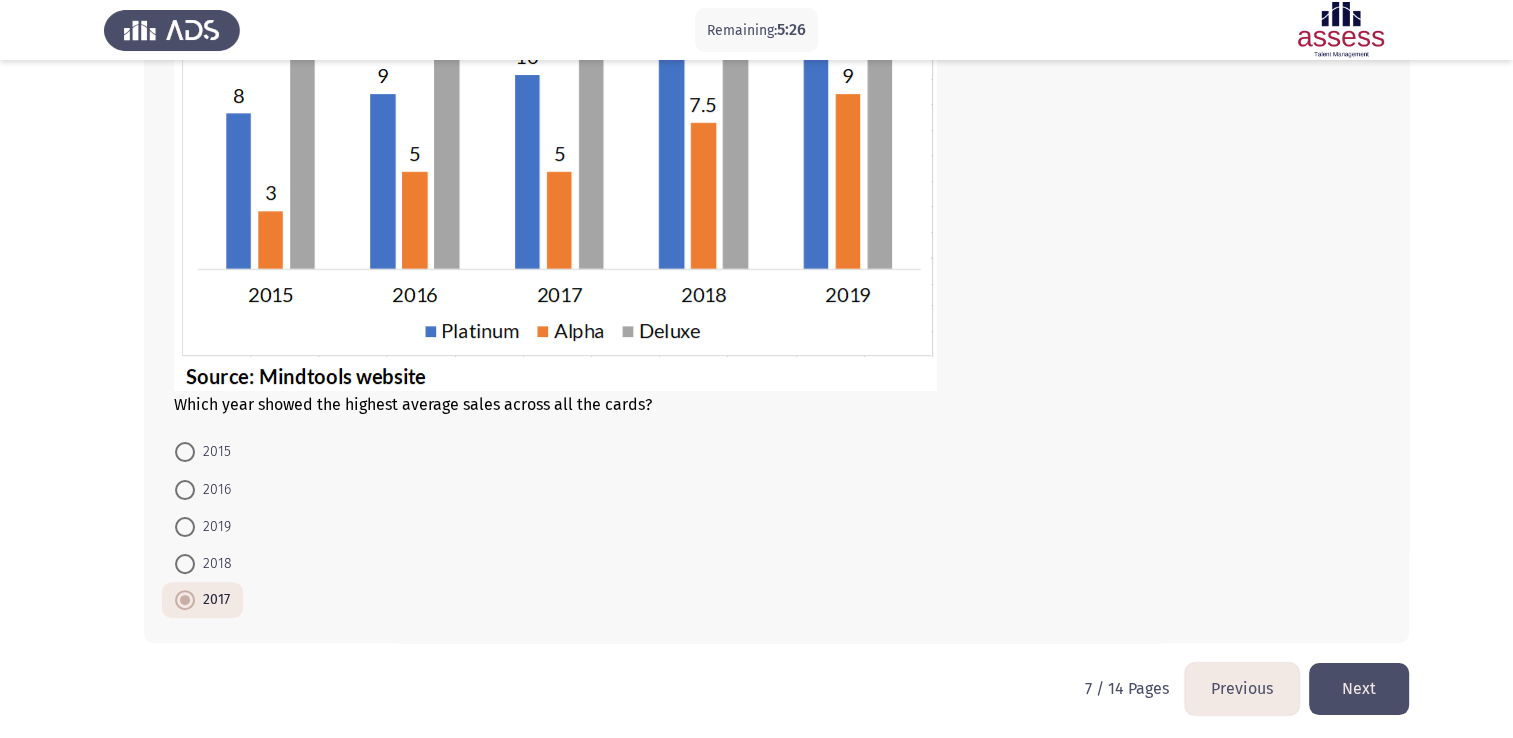 scroll, scrollTop: 383, scrollLeft: 0, axis: vertical 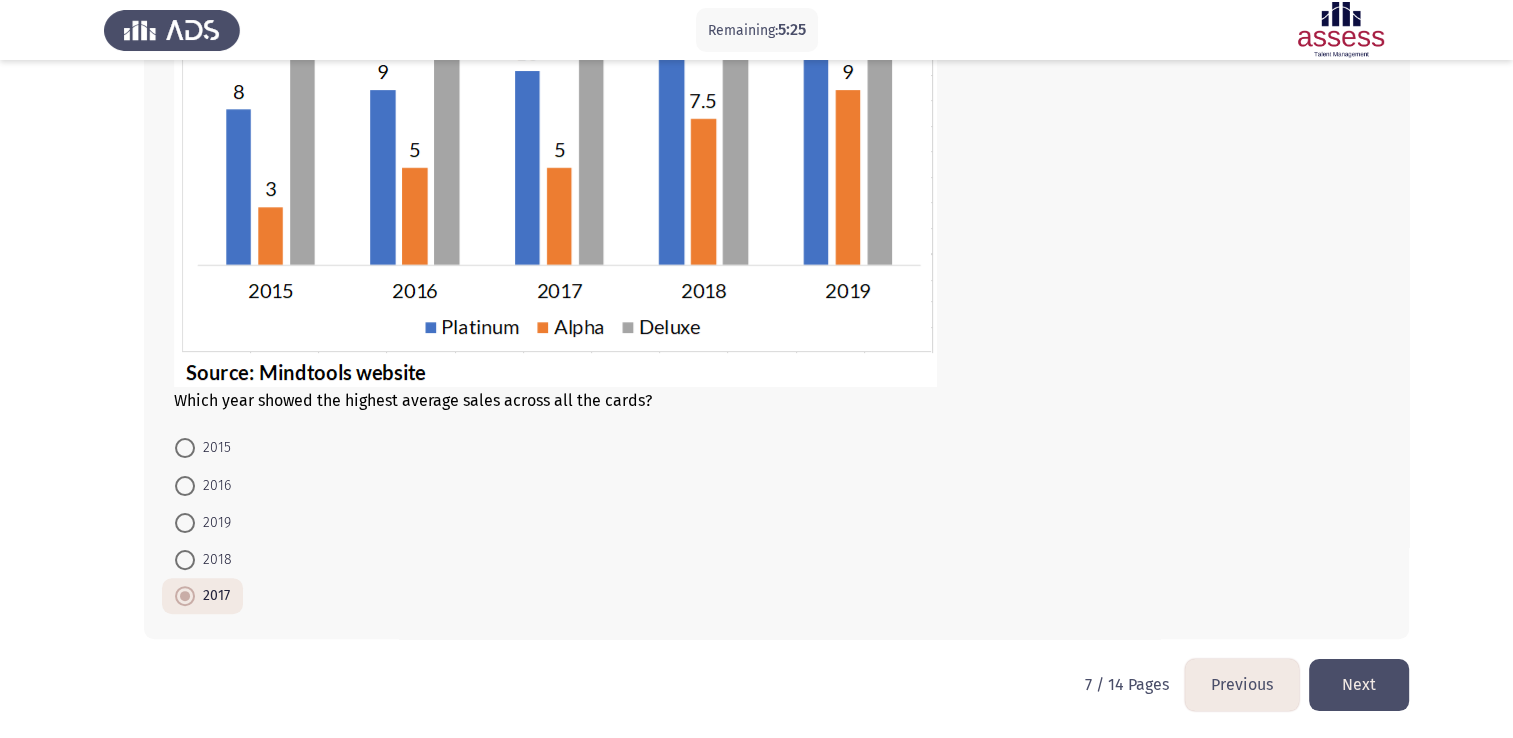 click on "Next" 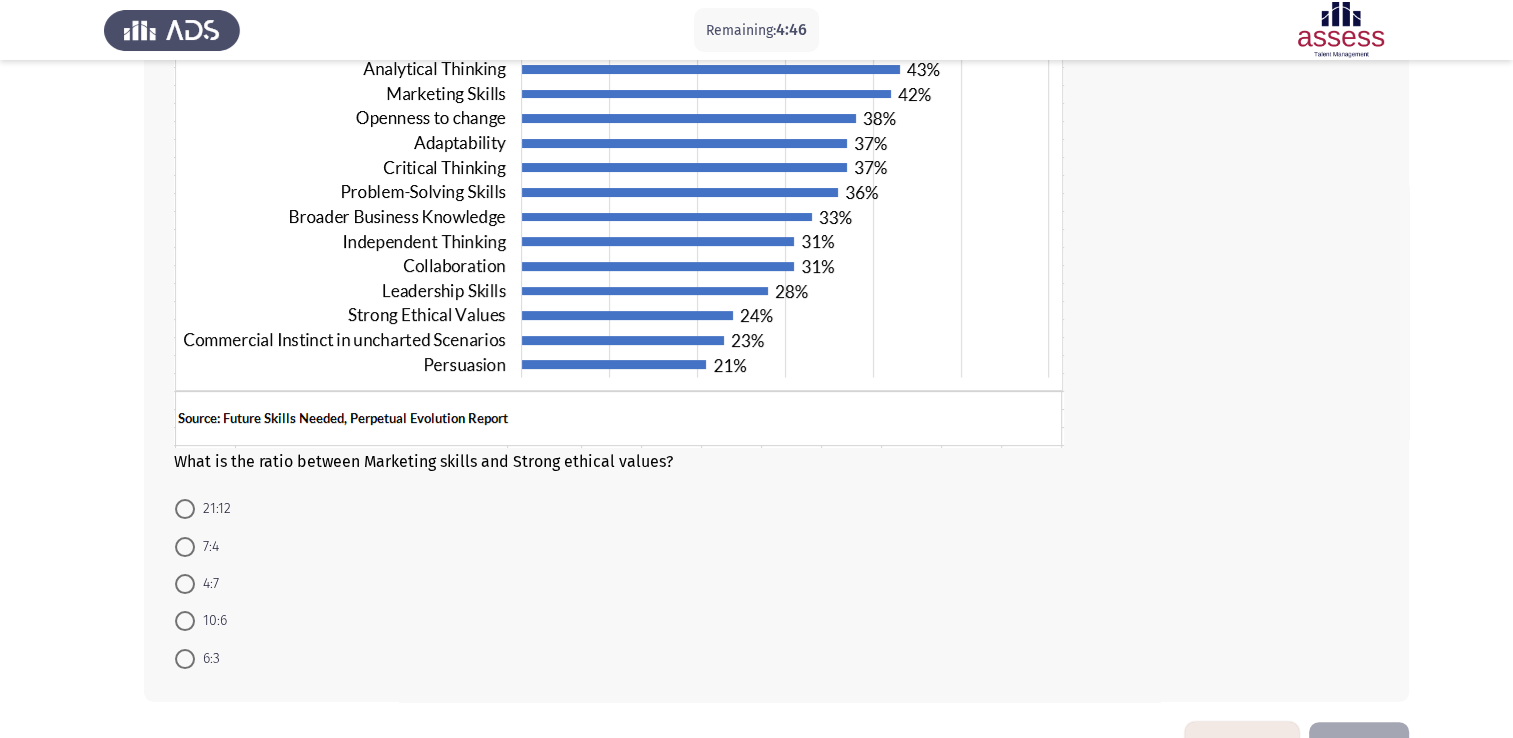 scroll, scrollTop: 240, scrollLeft: 0, axis: vertical 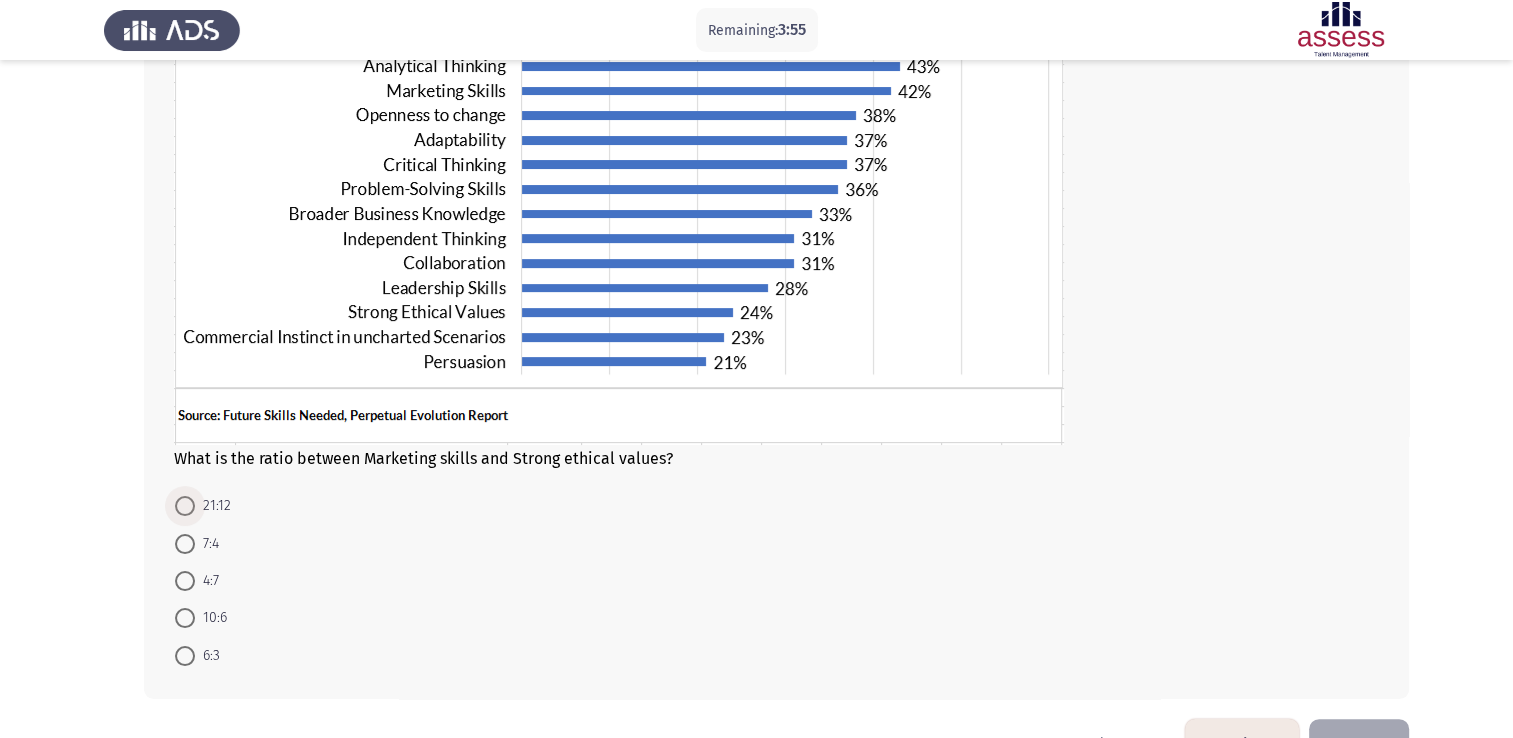 click at bounding box center [185, 506] 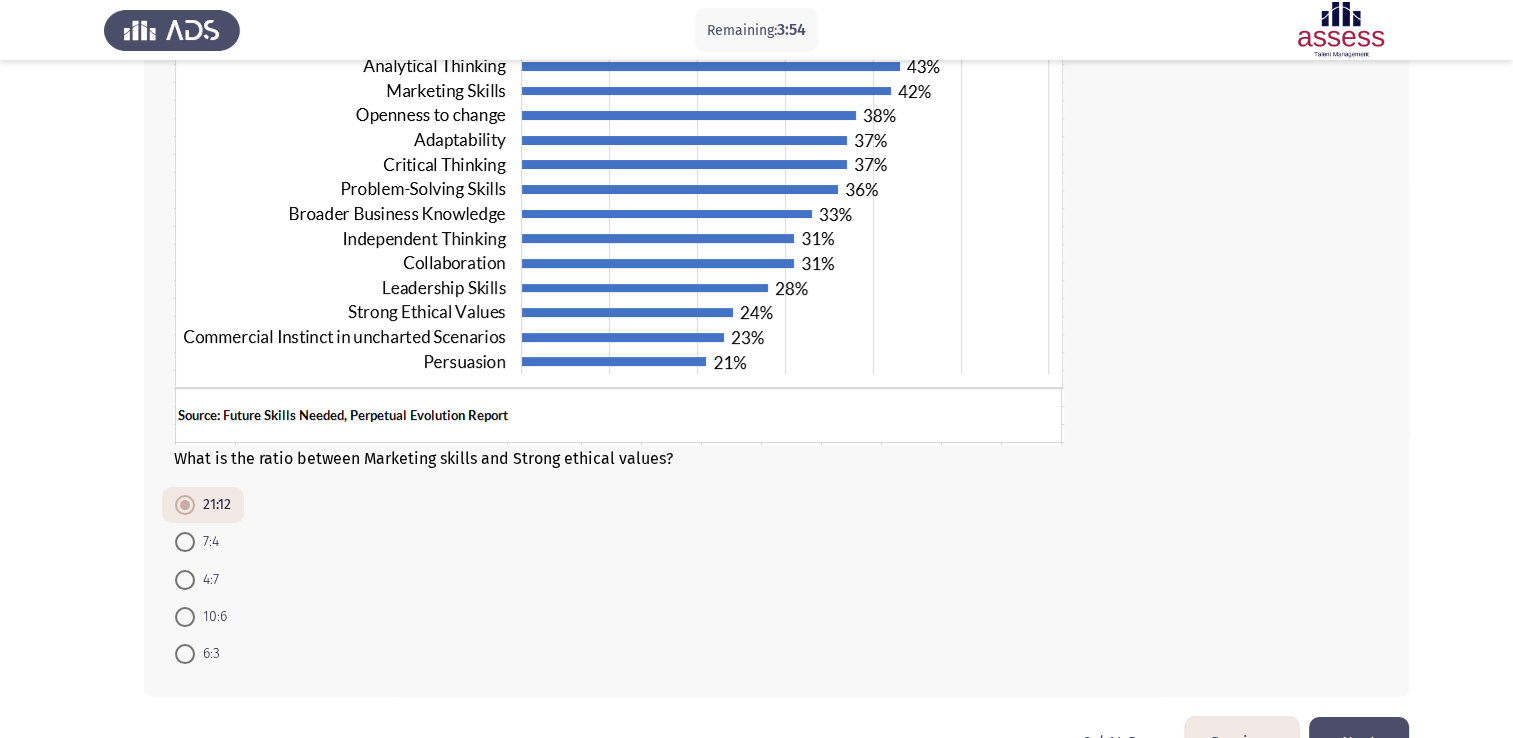 scroll, scrollTop: 280, scrollLeft: 0, axis: vertical 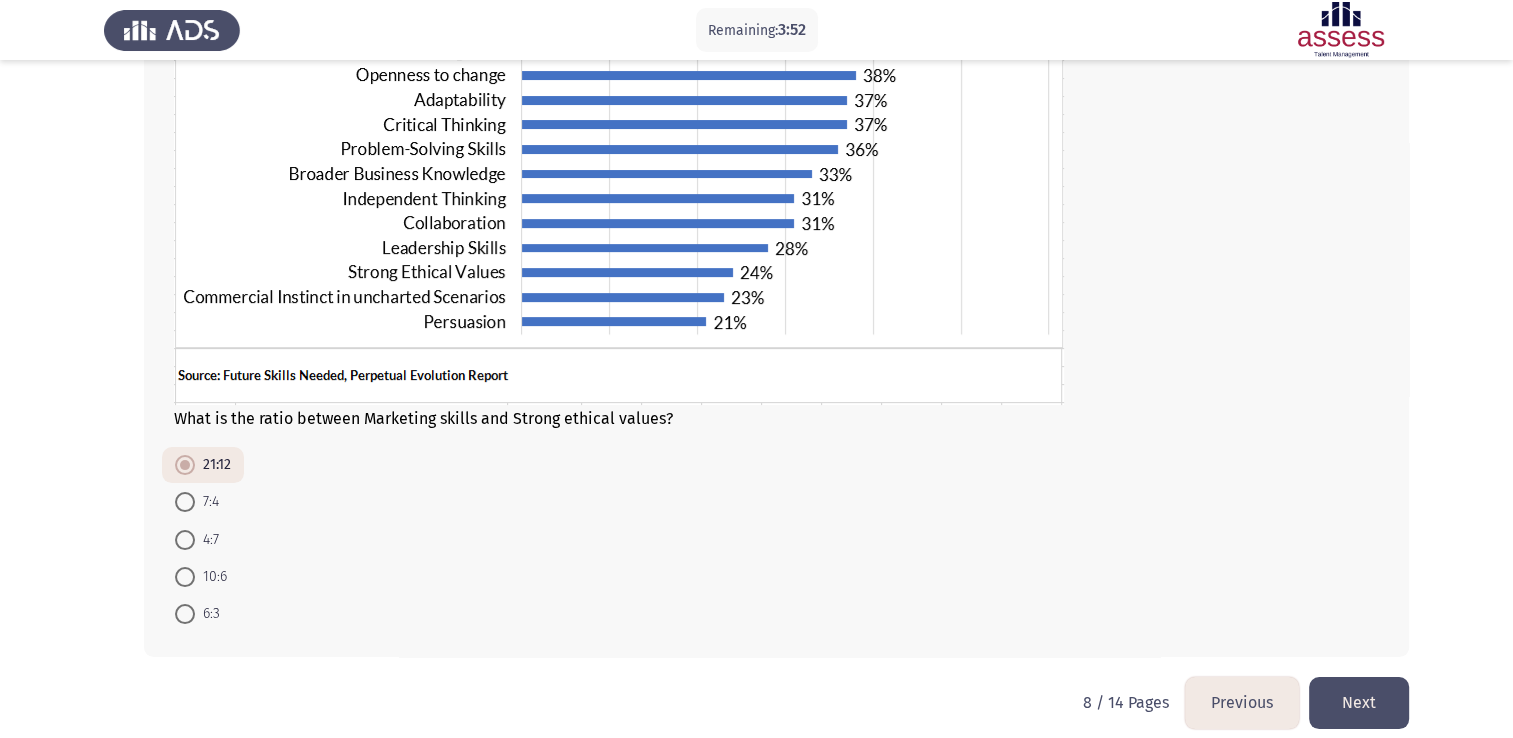 click on "Next" 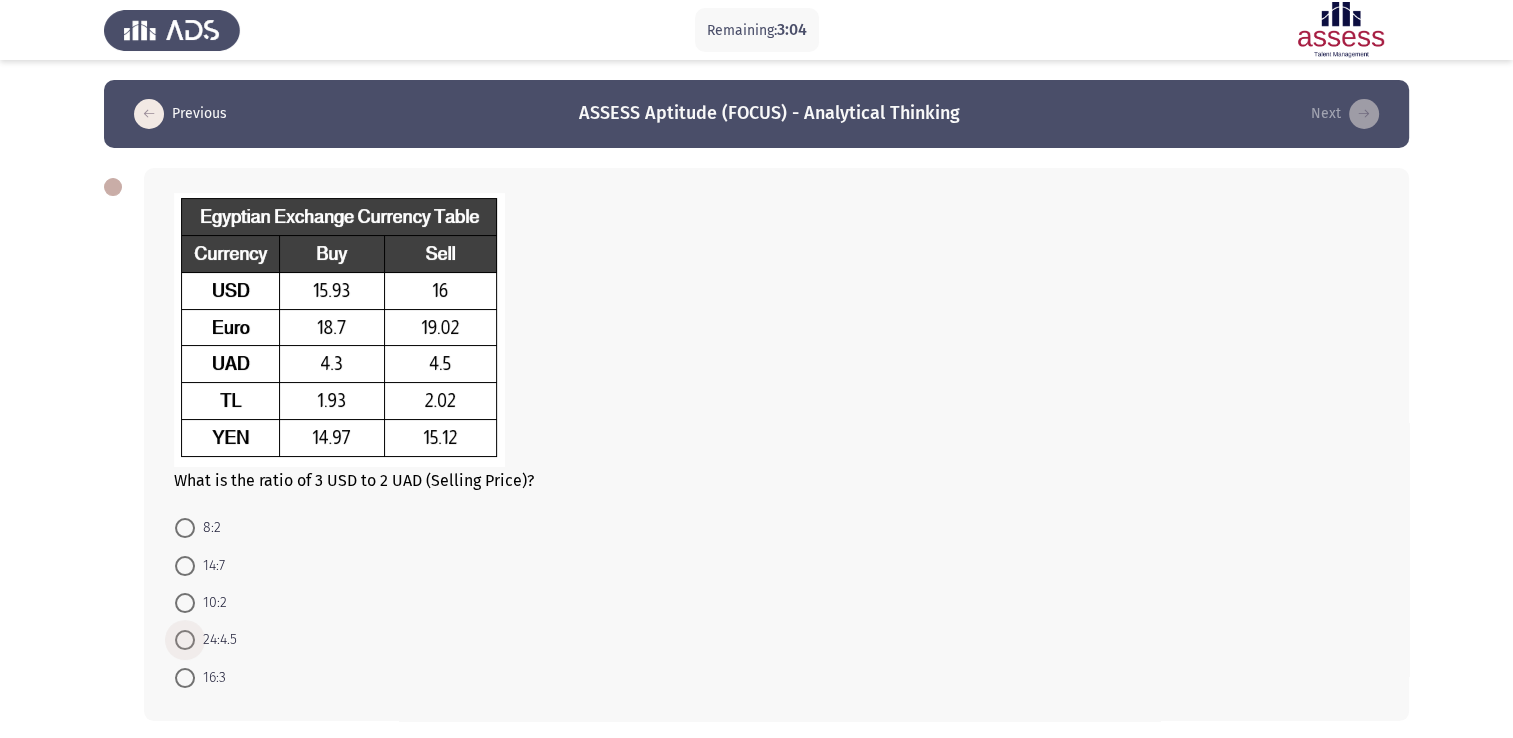 click at bounding box center [185, 640] 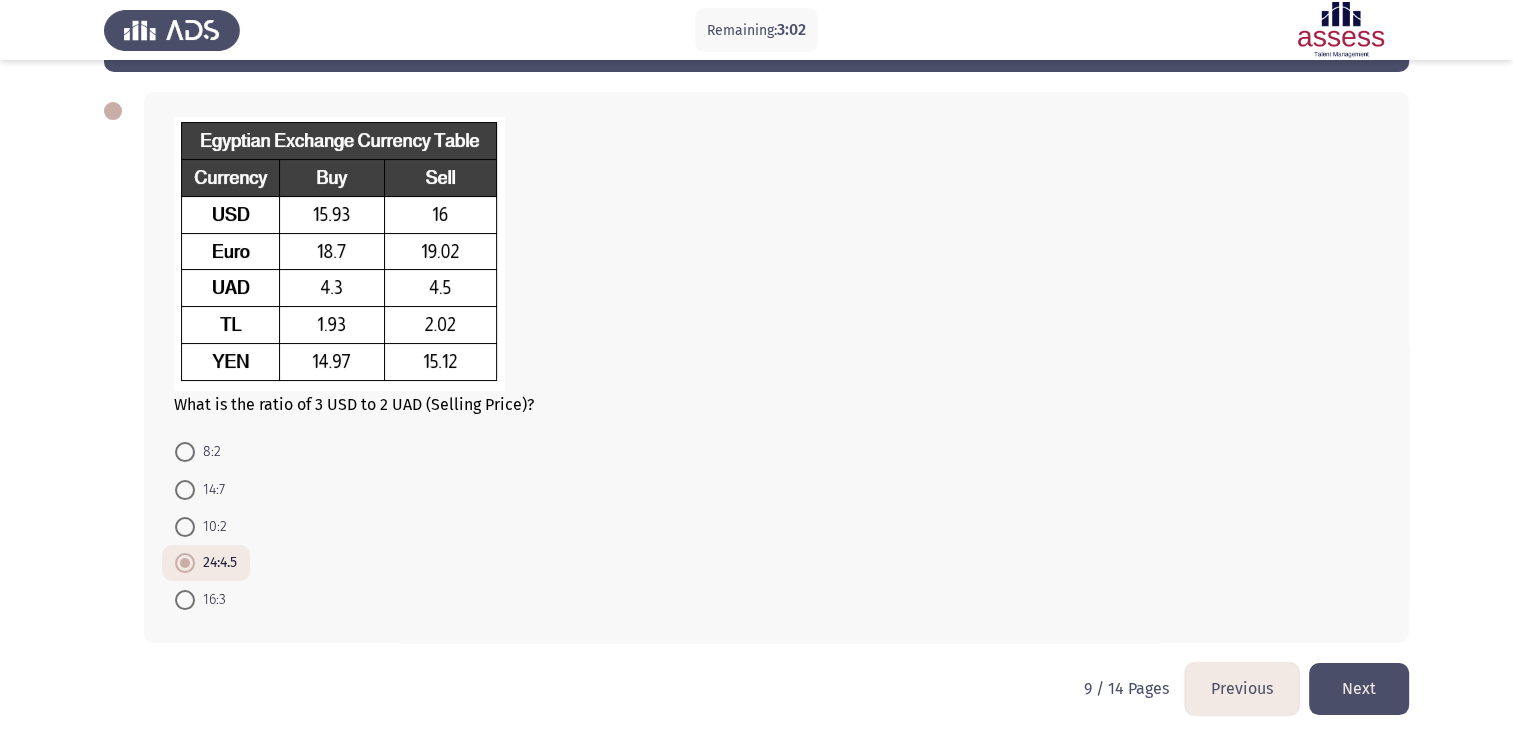 scroll, scrollTop: 80, scrollLeft: 0, axis: vertical 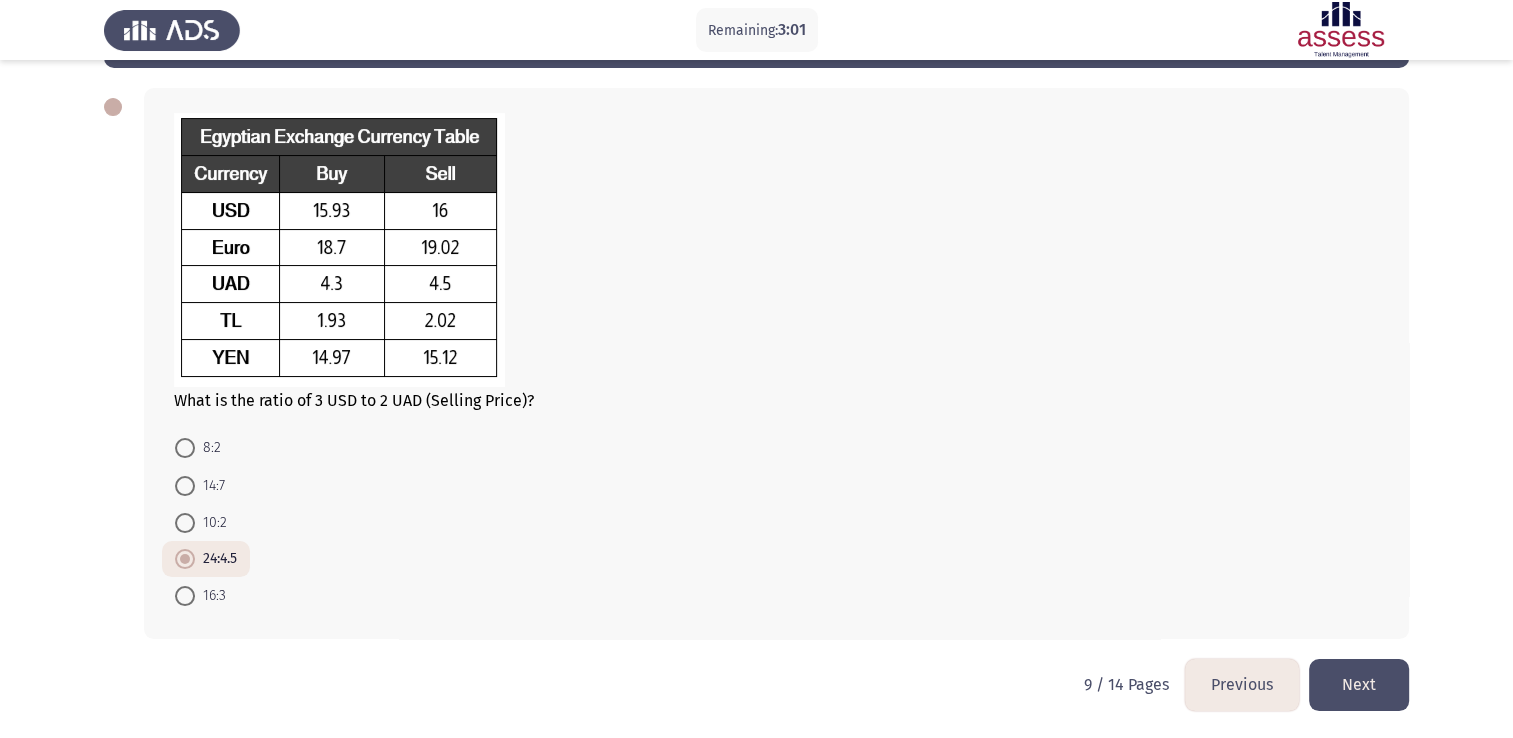 click on "Next" 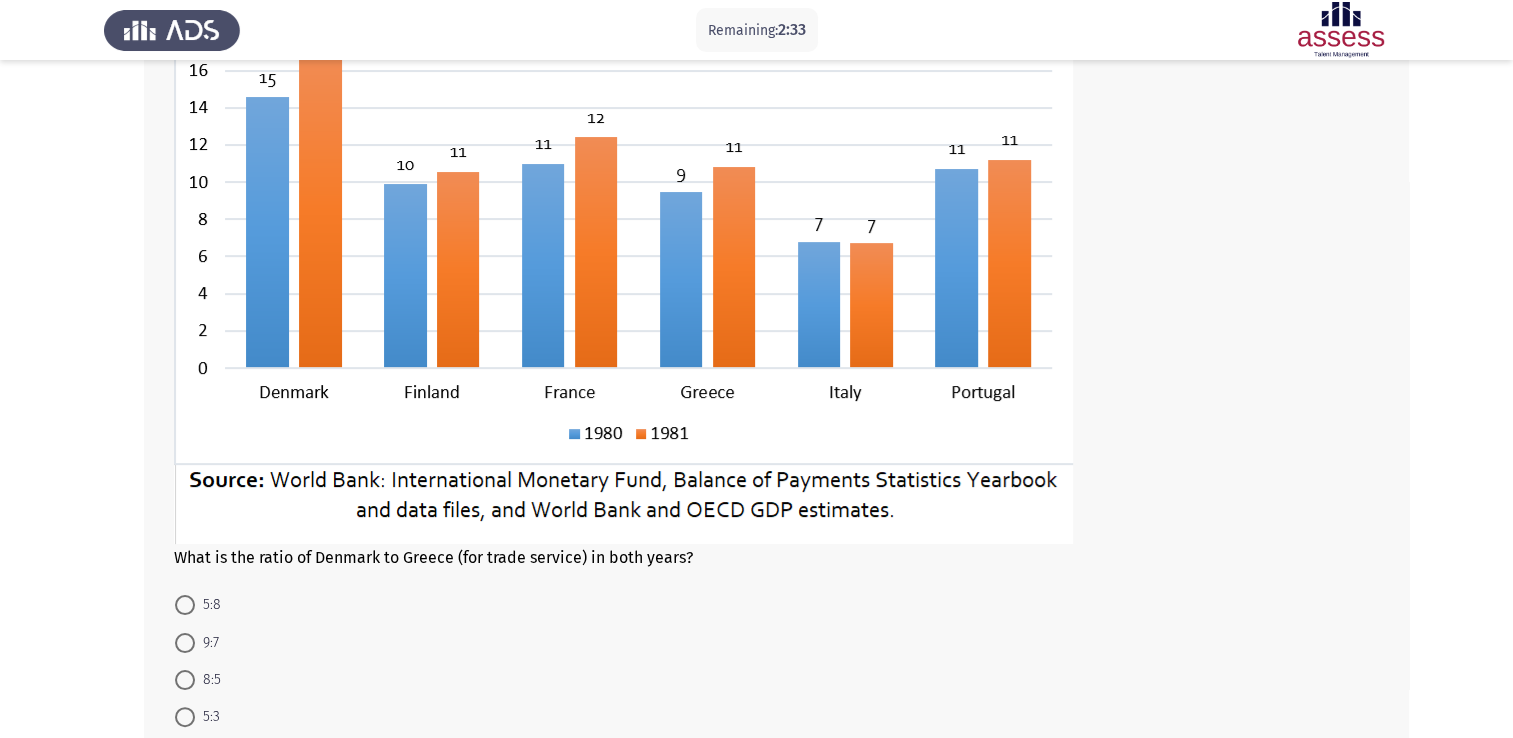 scroll, scrollTop: 240, scrollLeft: 0, axis: vertical 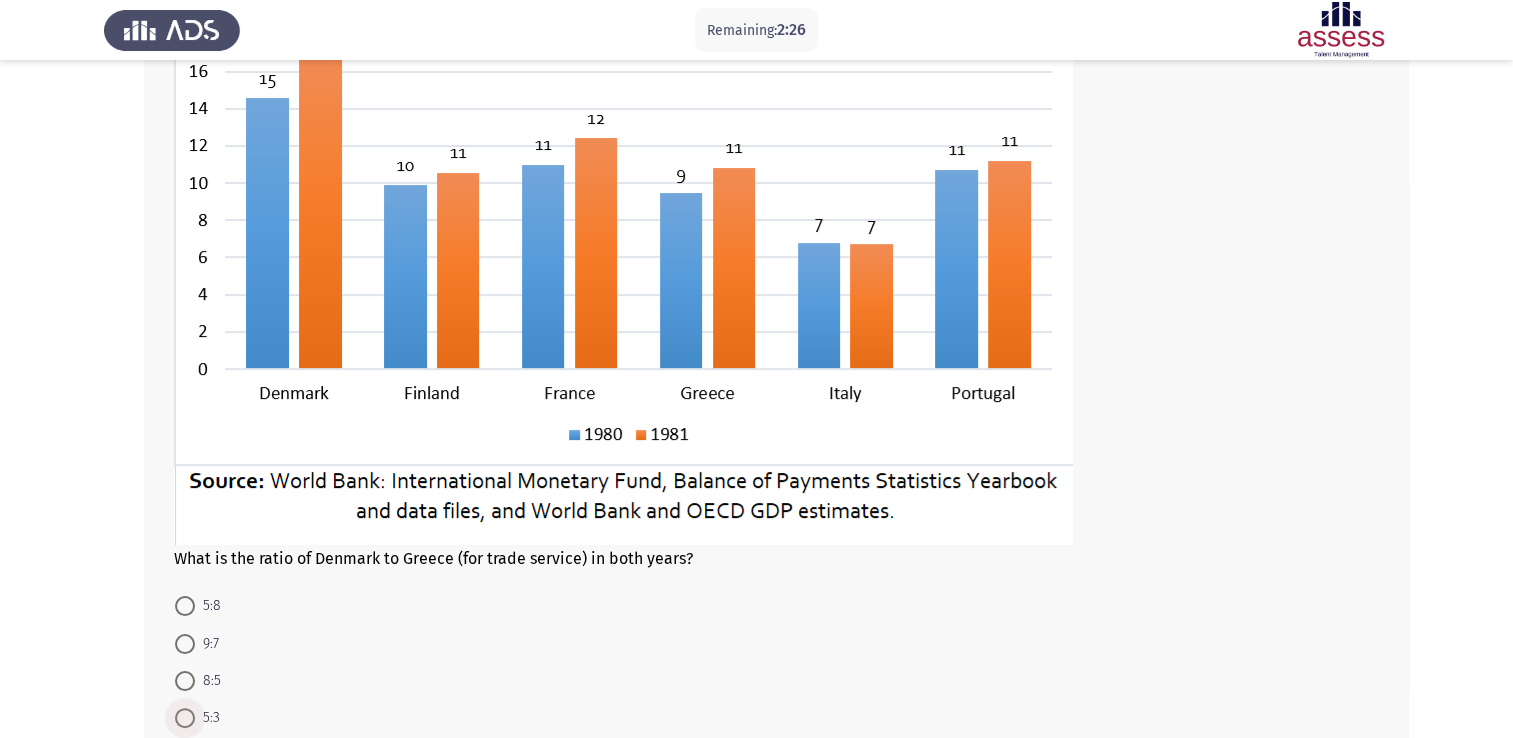 click at bounding box center [185, 718] 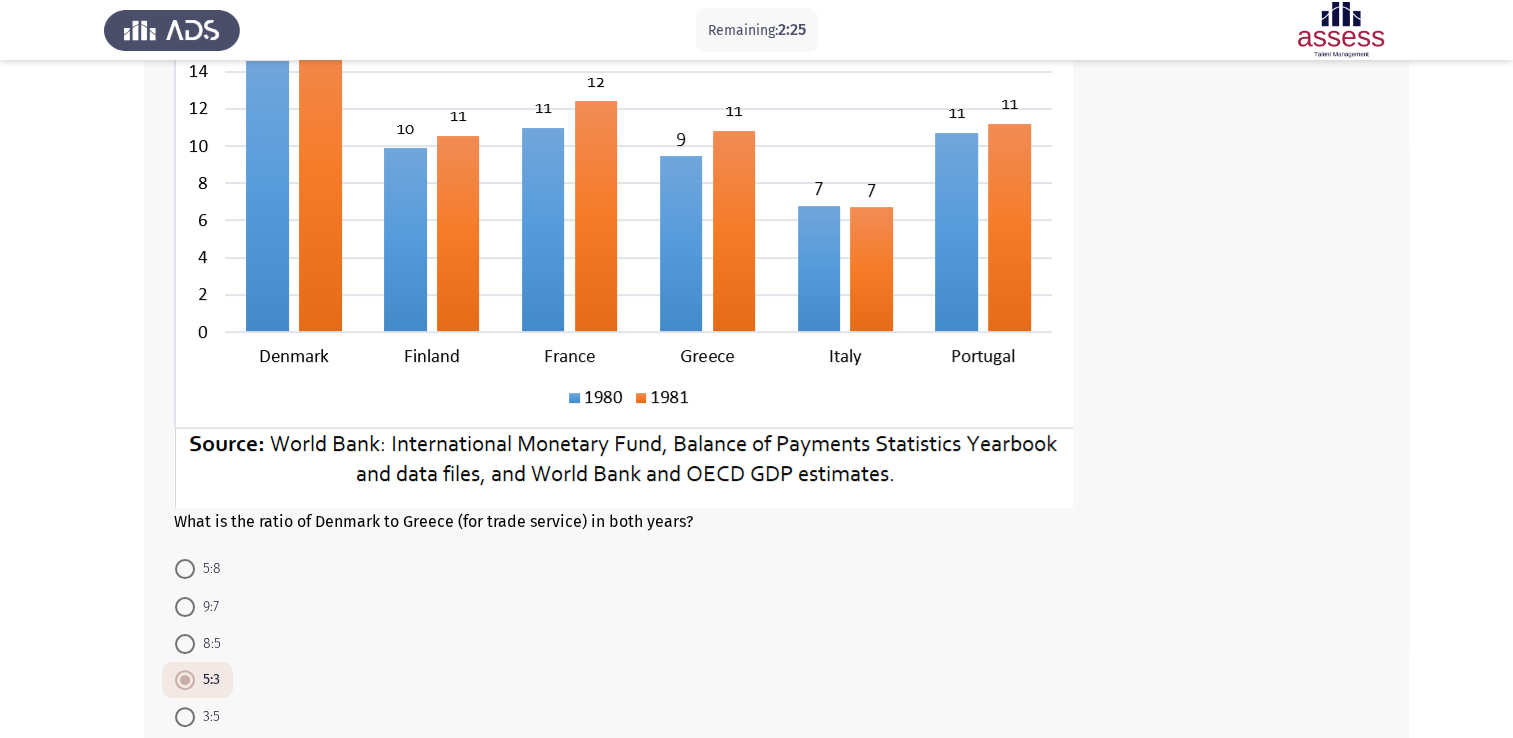 scroll, scrollTop: 280, scrollLeft: 0, axis: vertical 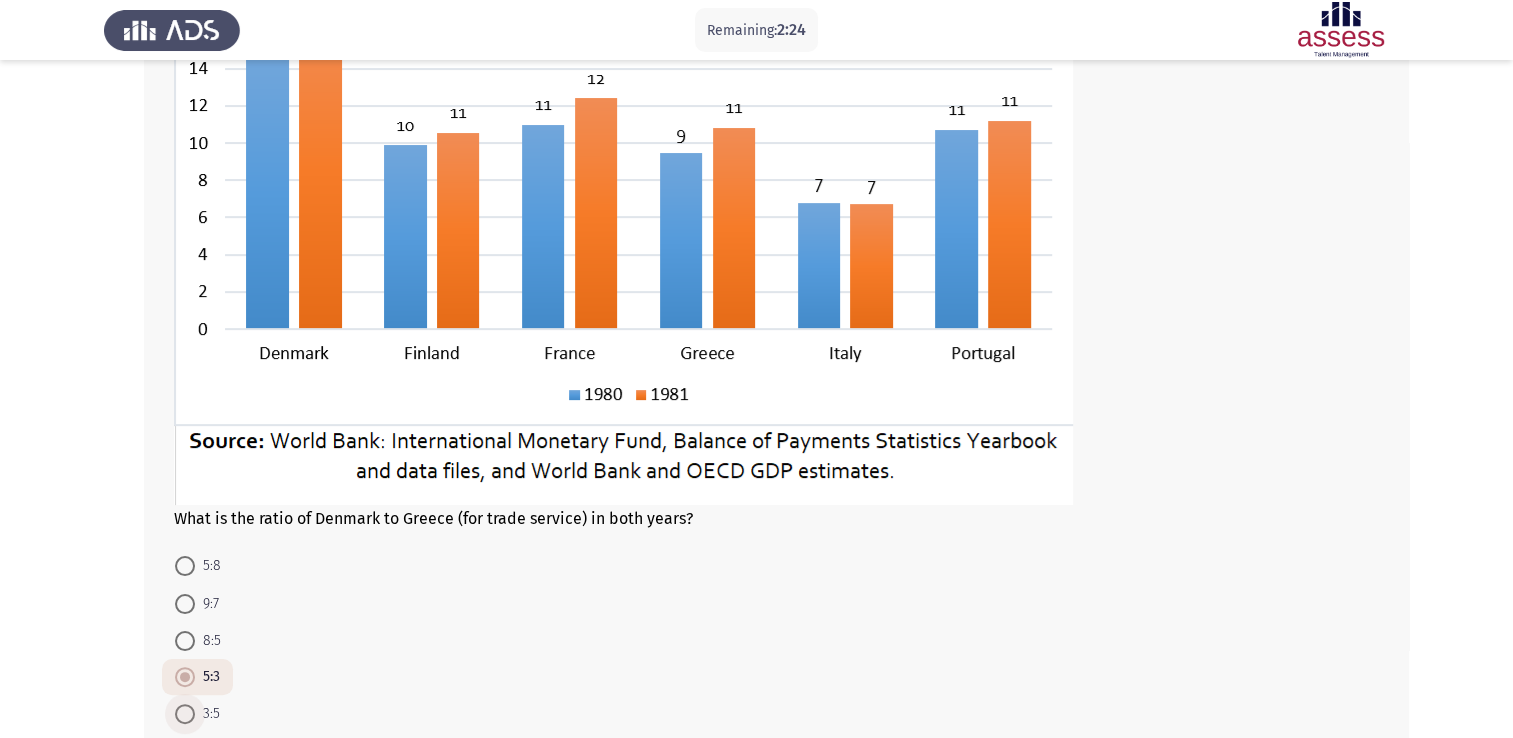 click at bounding box center [185, 714] 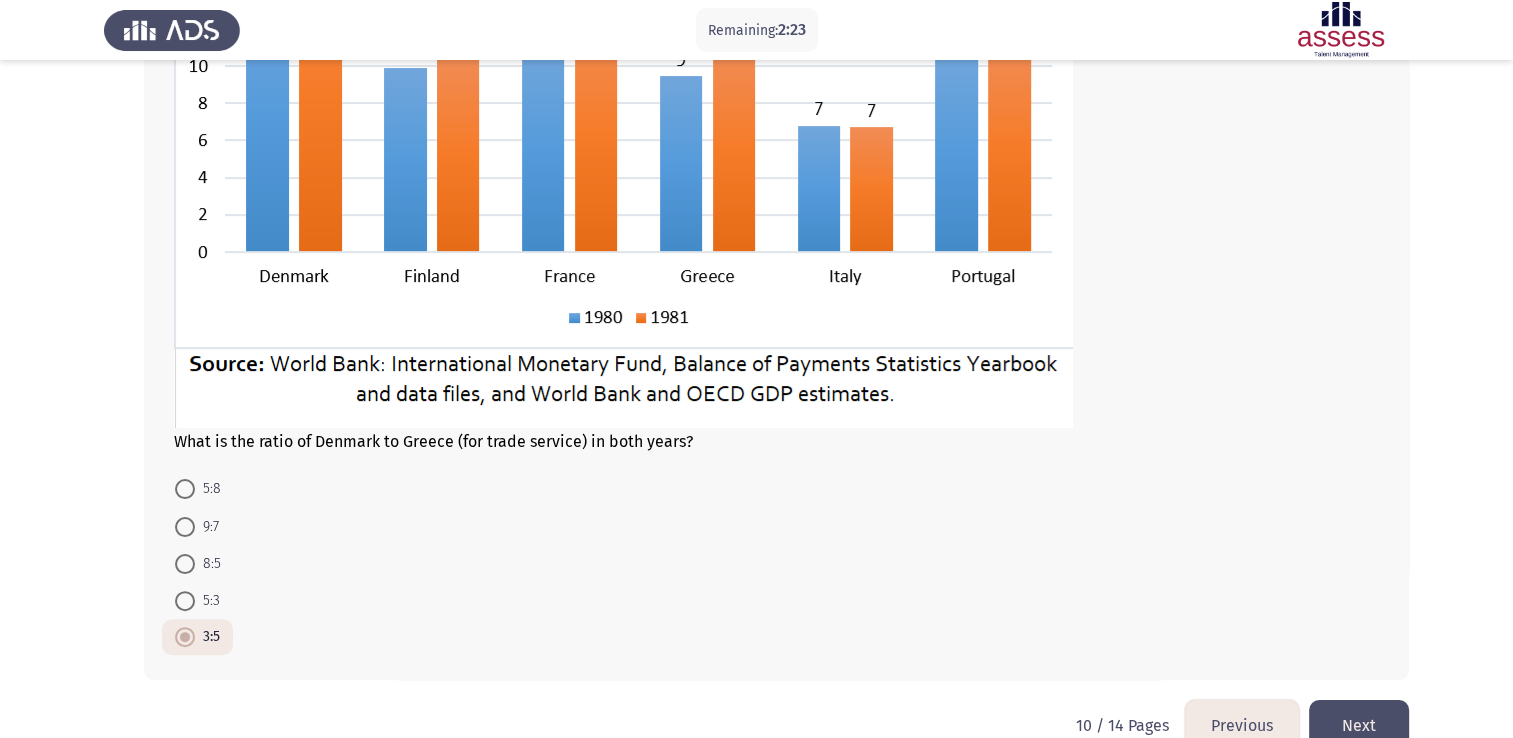 scroll, scrollTop: 360, scrollLeft: 0, axis: vertical 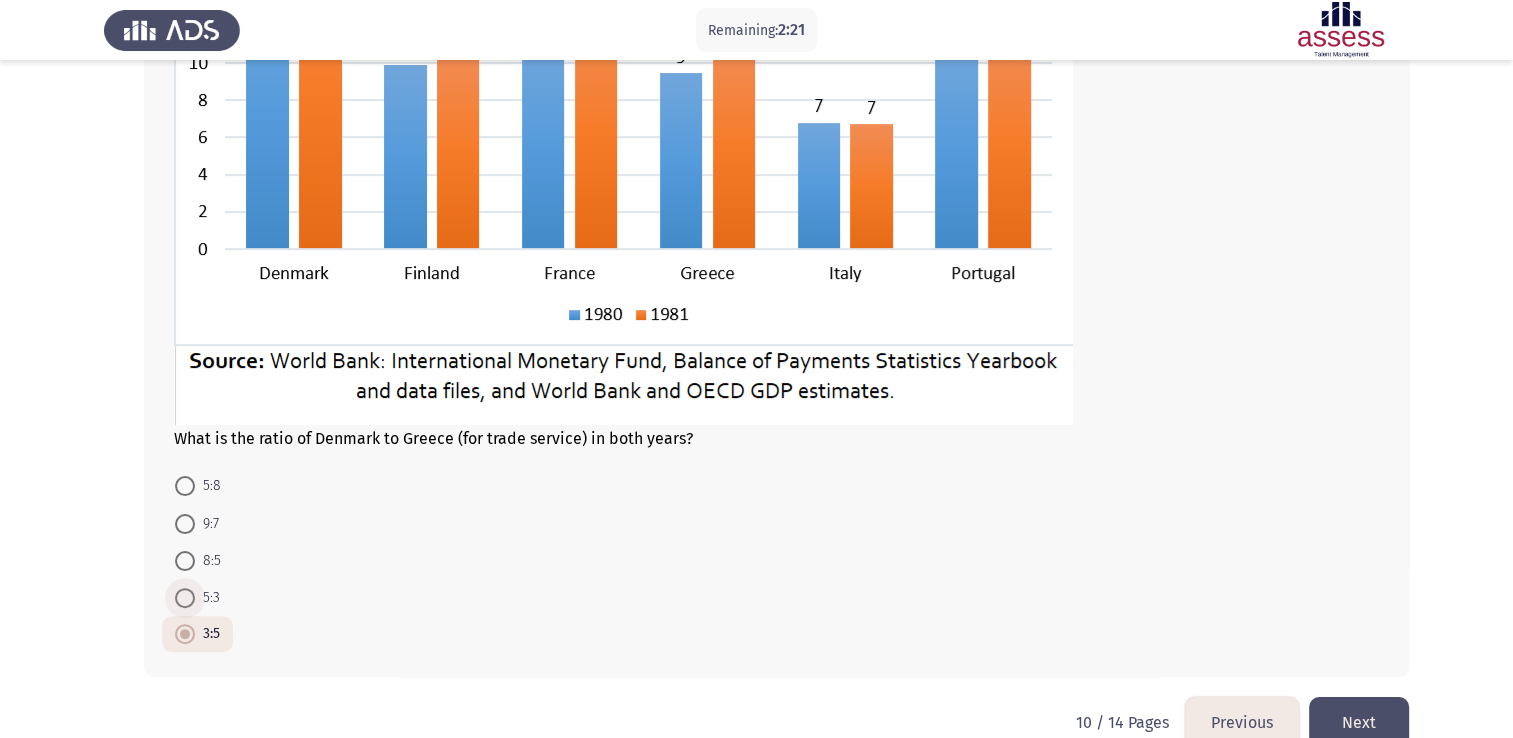 click at bounding box center [185, 598] 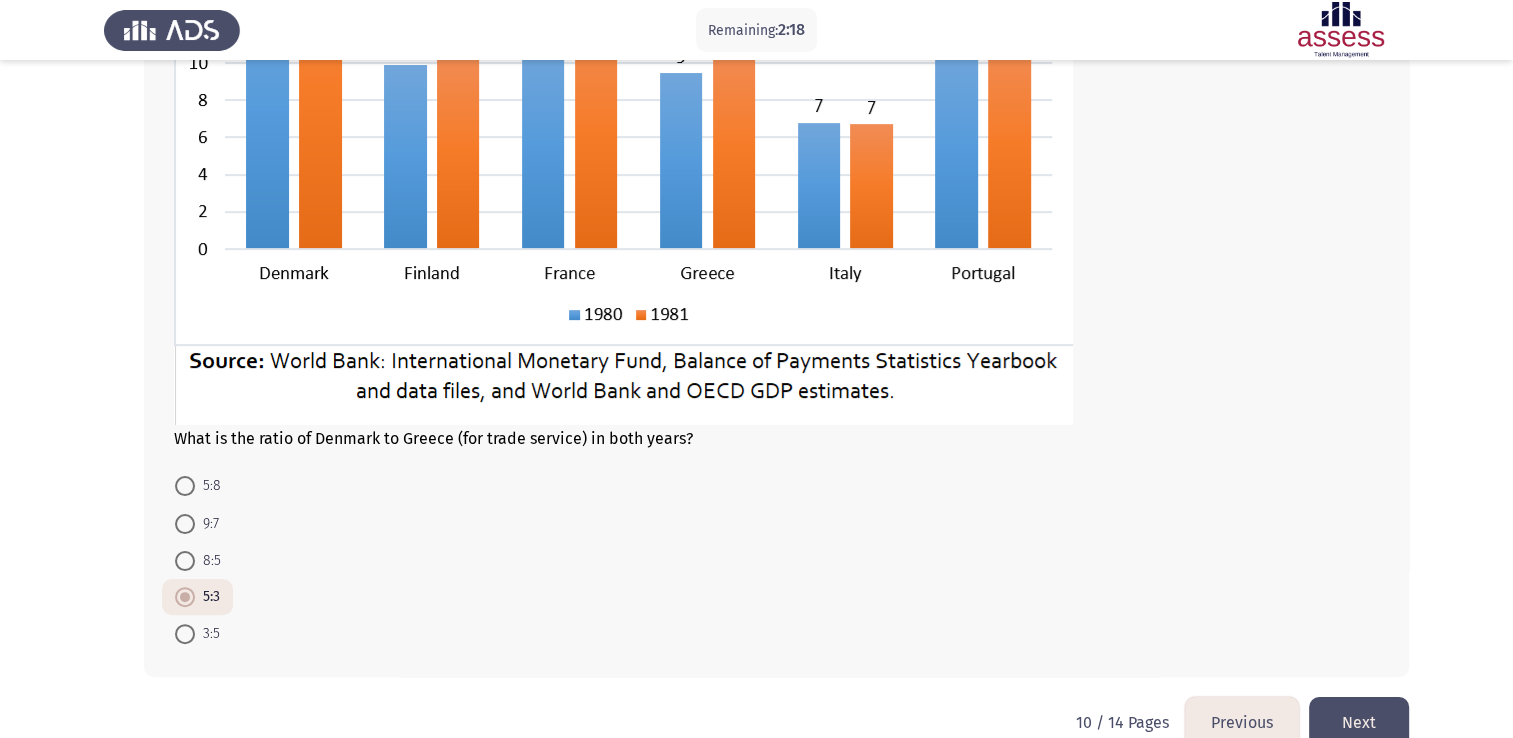 click on "Next" 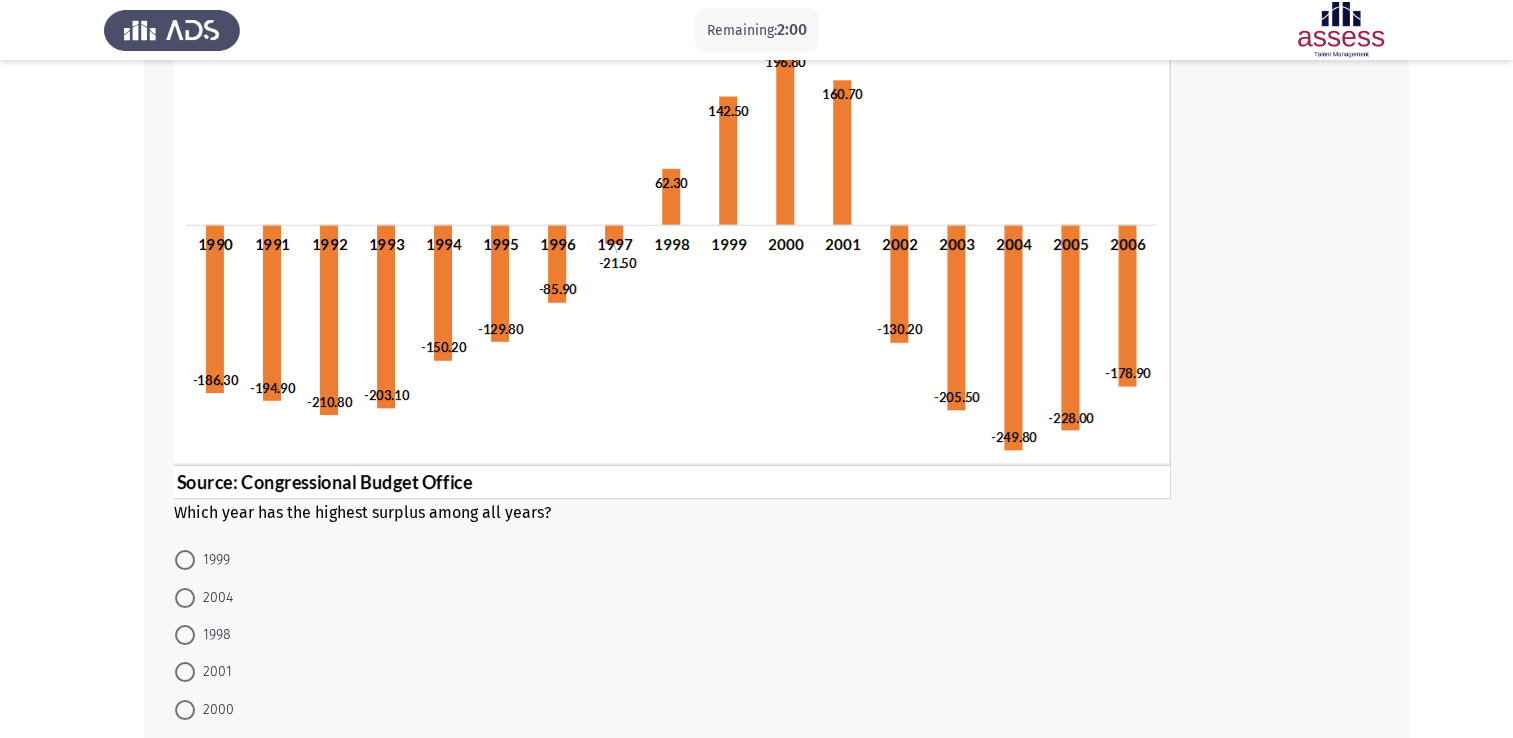 scroll, scrollTop: 280, scrollLeft: 0, axis: vertical 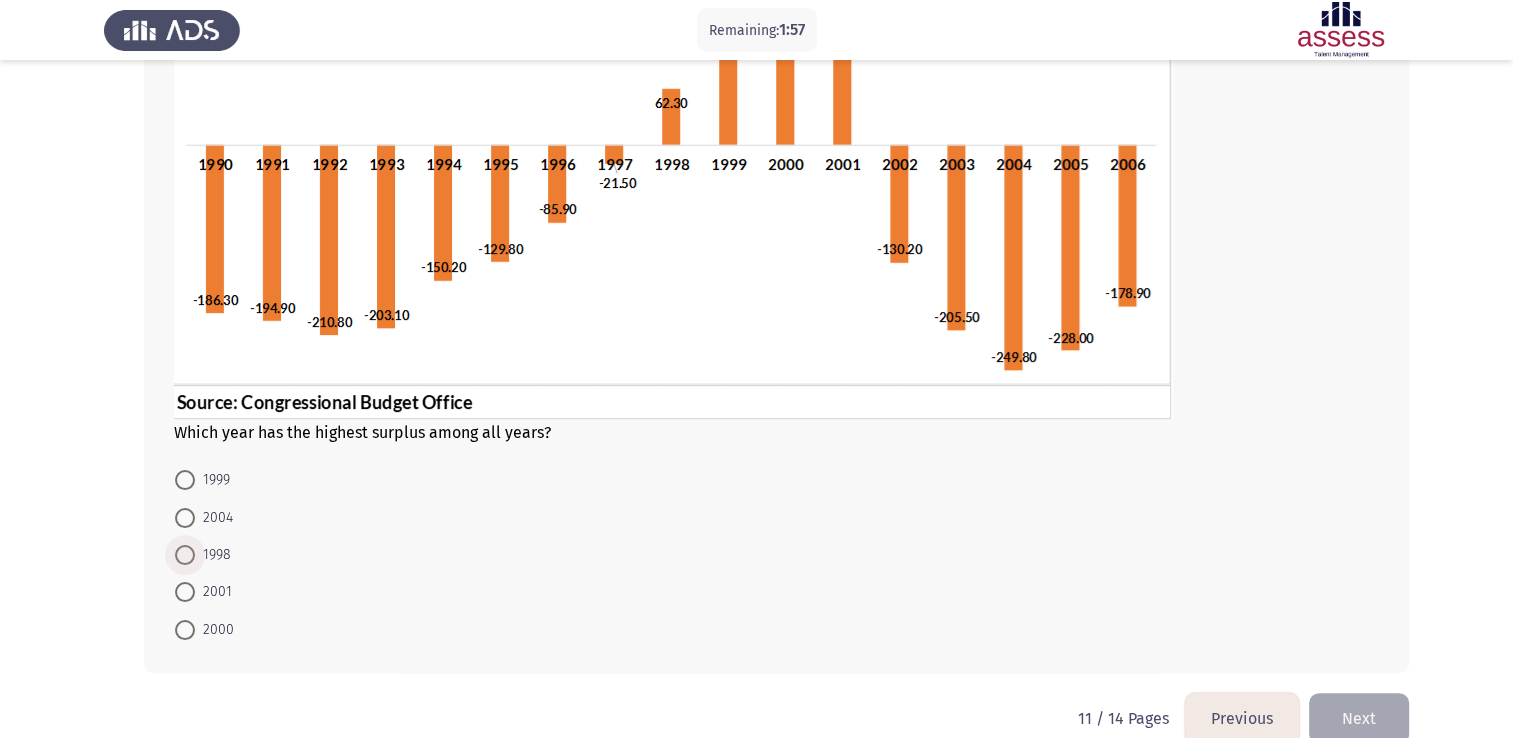 click at bounding box center (185, 555) 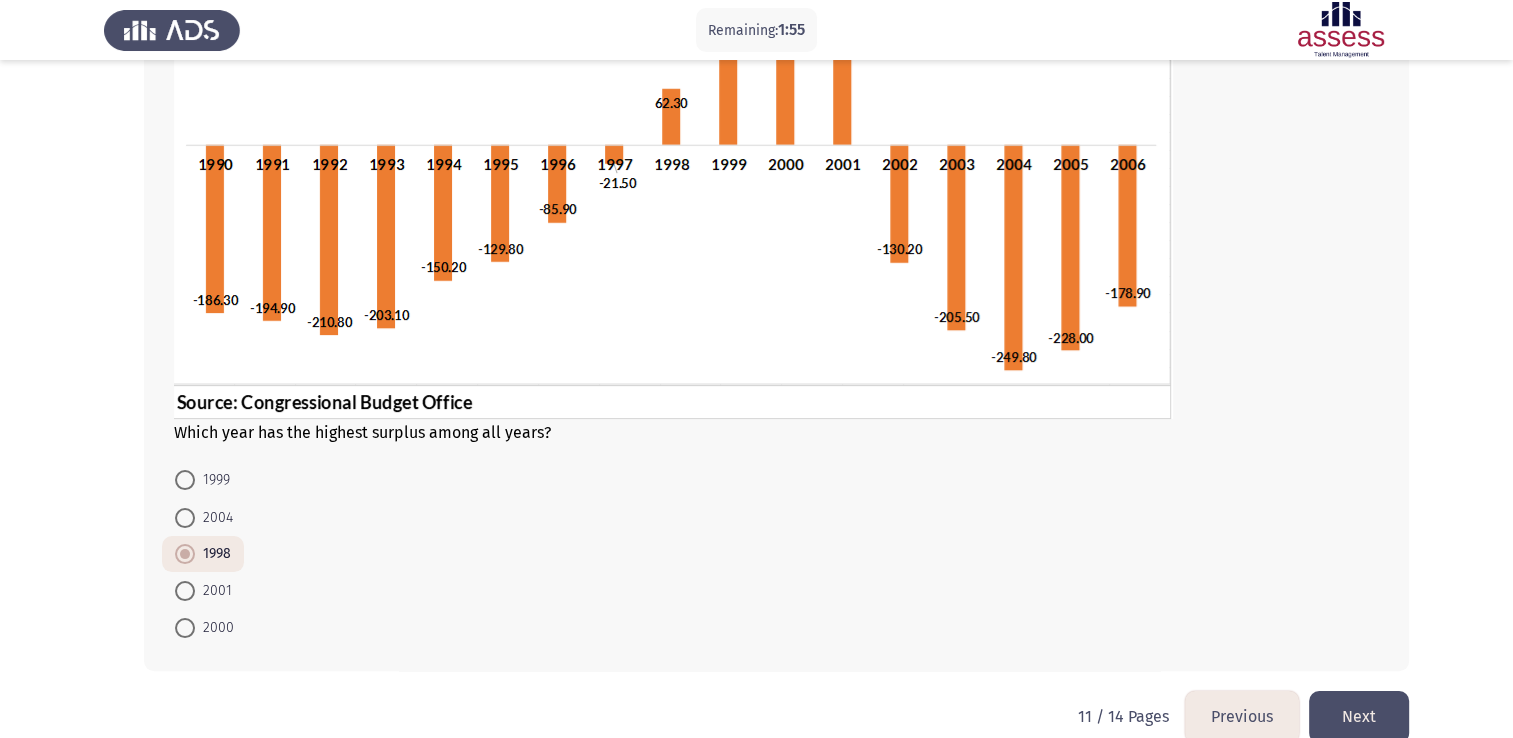 click on "Next" 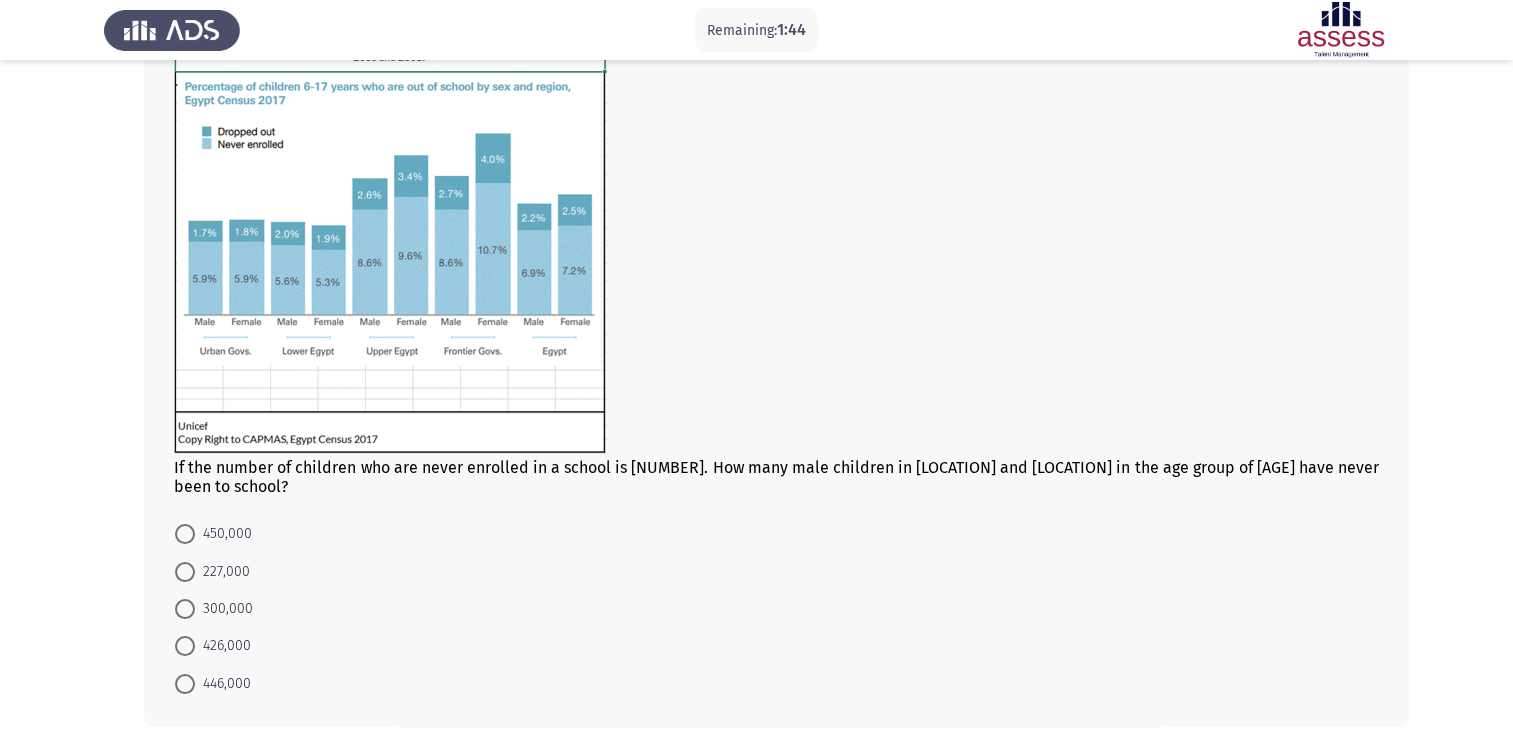 scroll, scrollTop: 200, scrollLeft: 0, axis: vertical 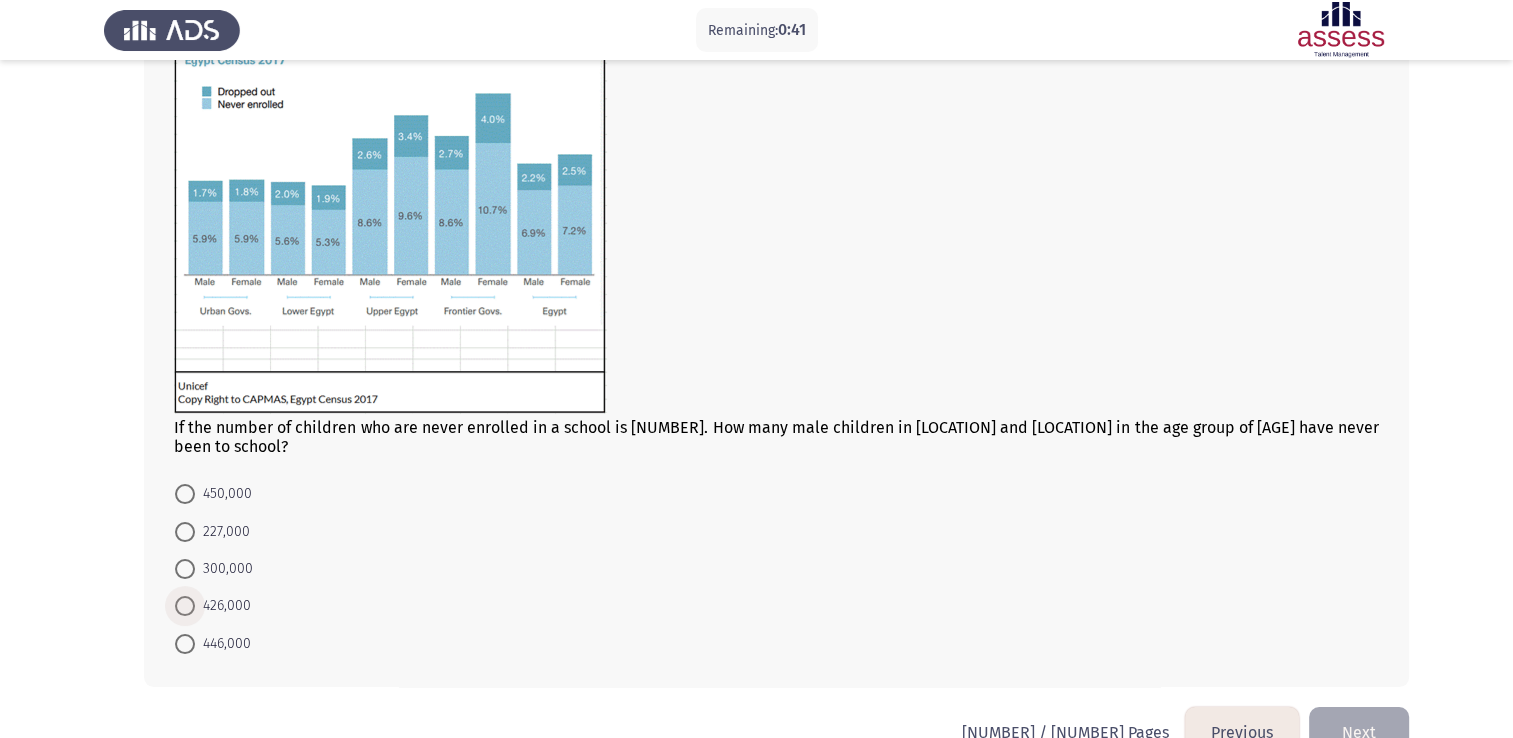 click at bounding box center (185, 606) 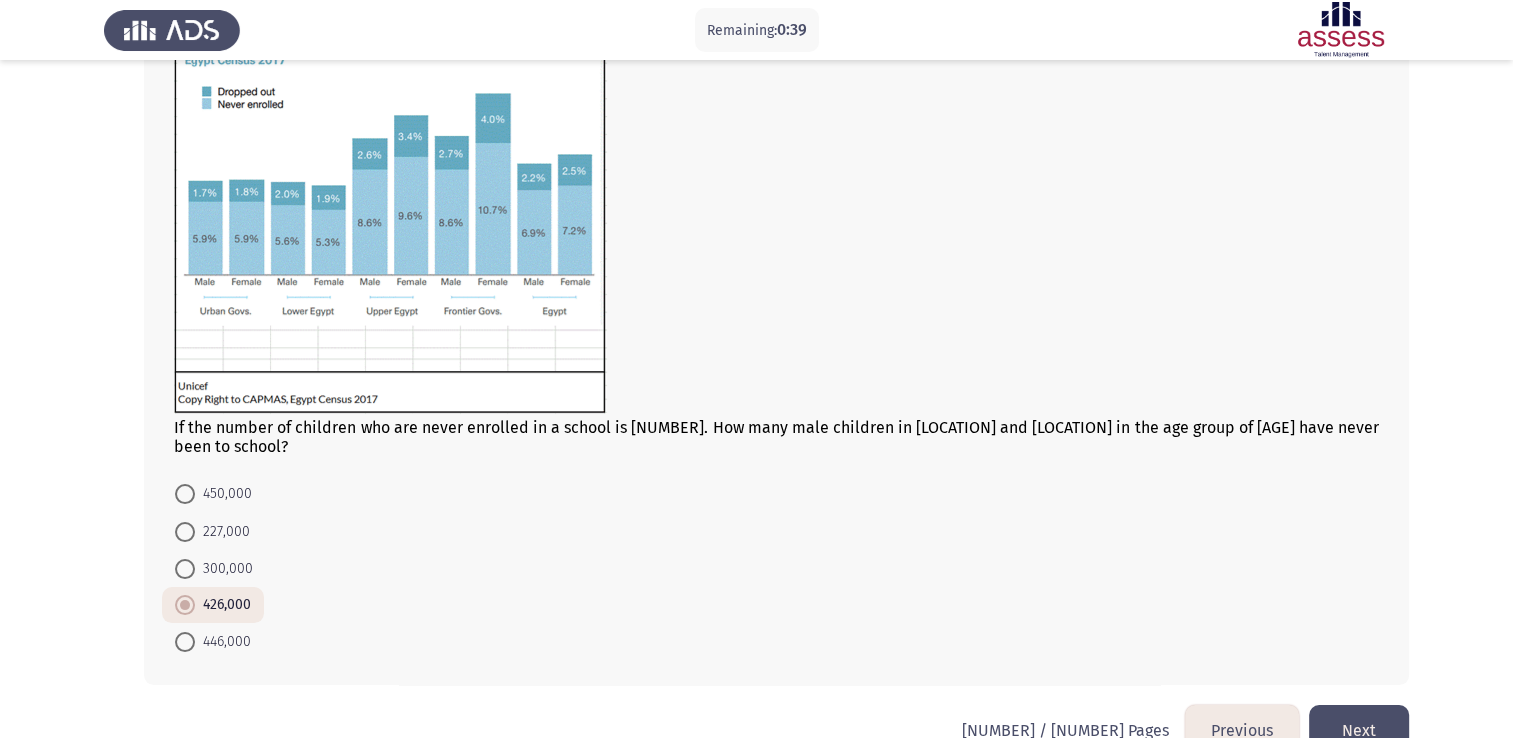 click on "Next" 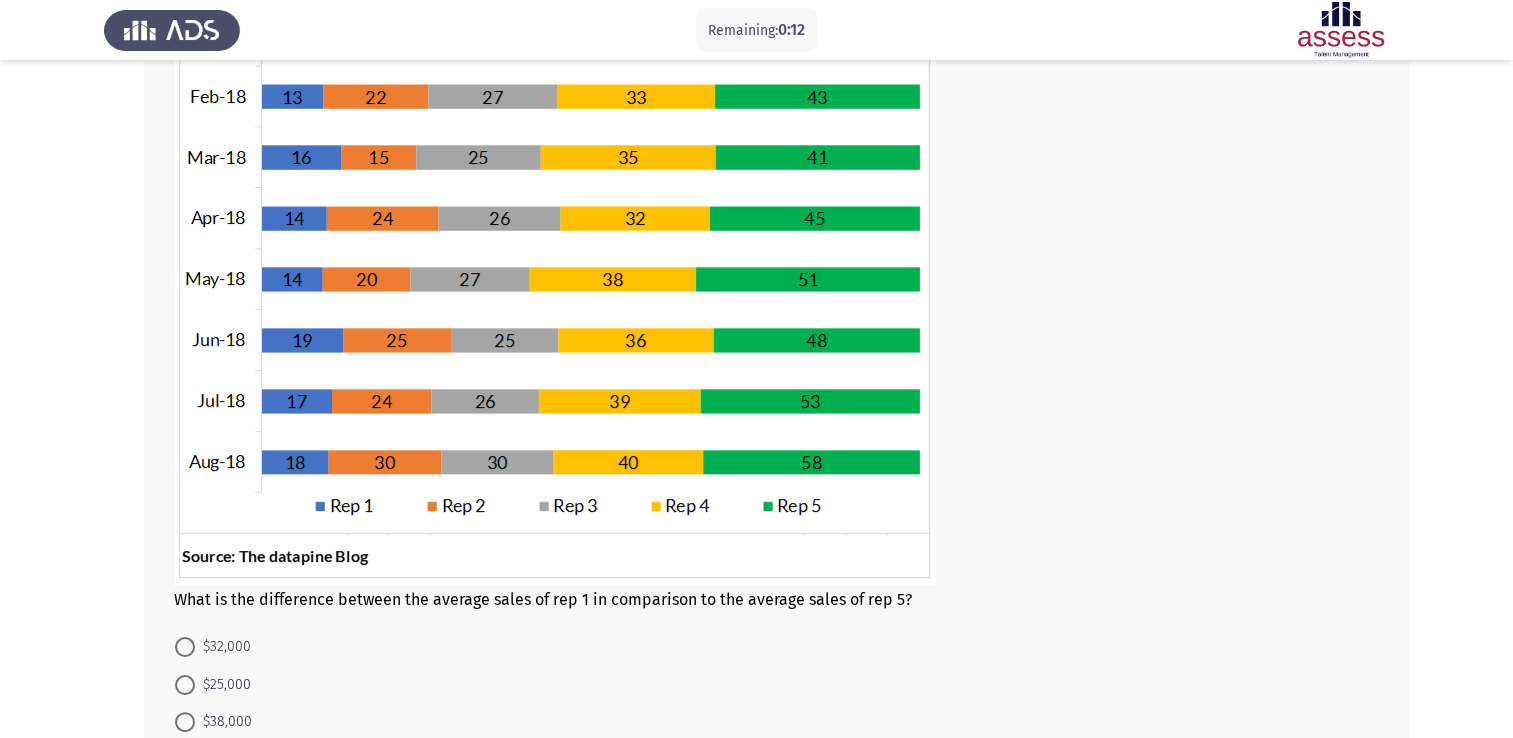 scroll, scrollTop: 280, scrollLeft: 0, axis: vertical 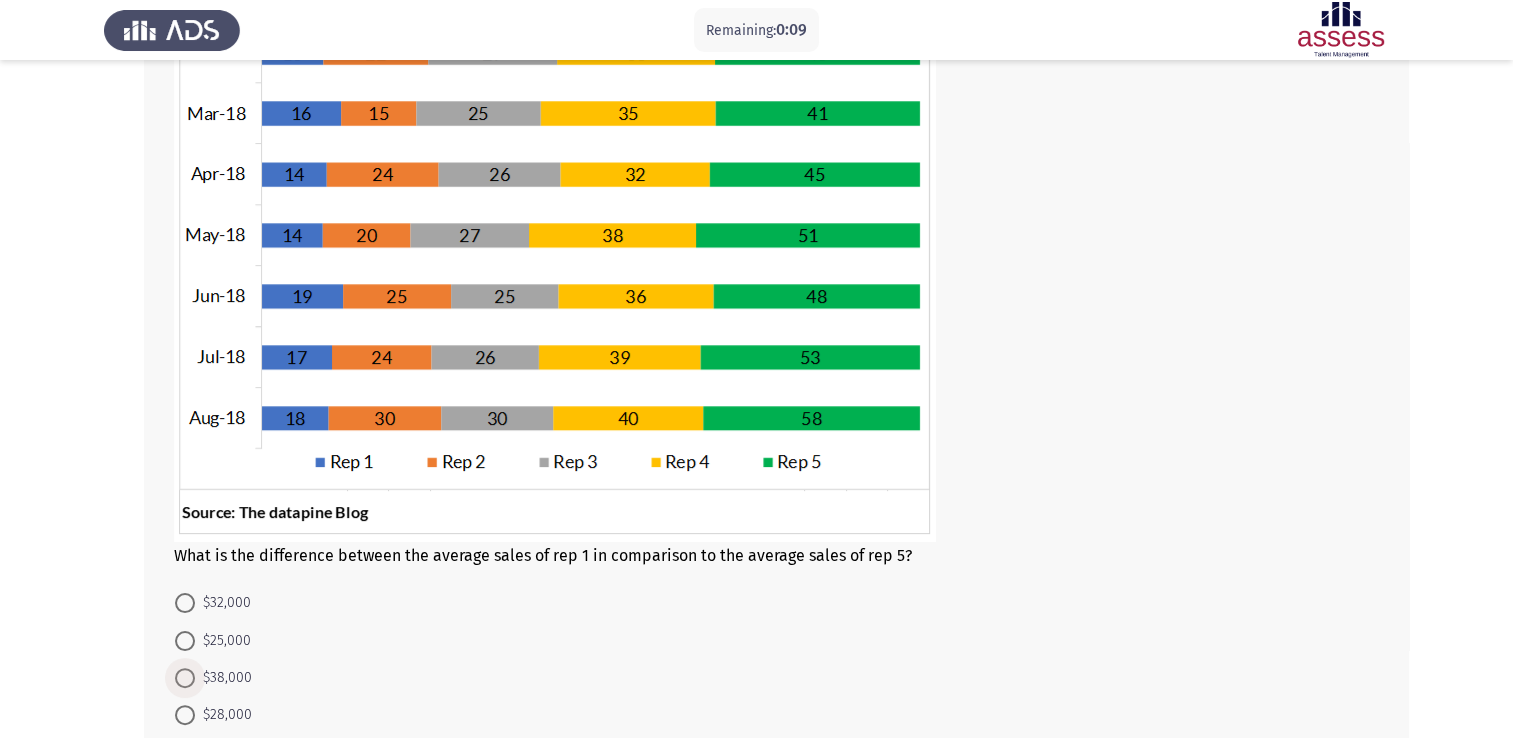 click at bounding box center [185, 678] 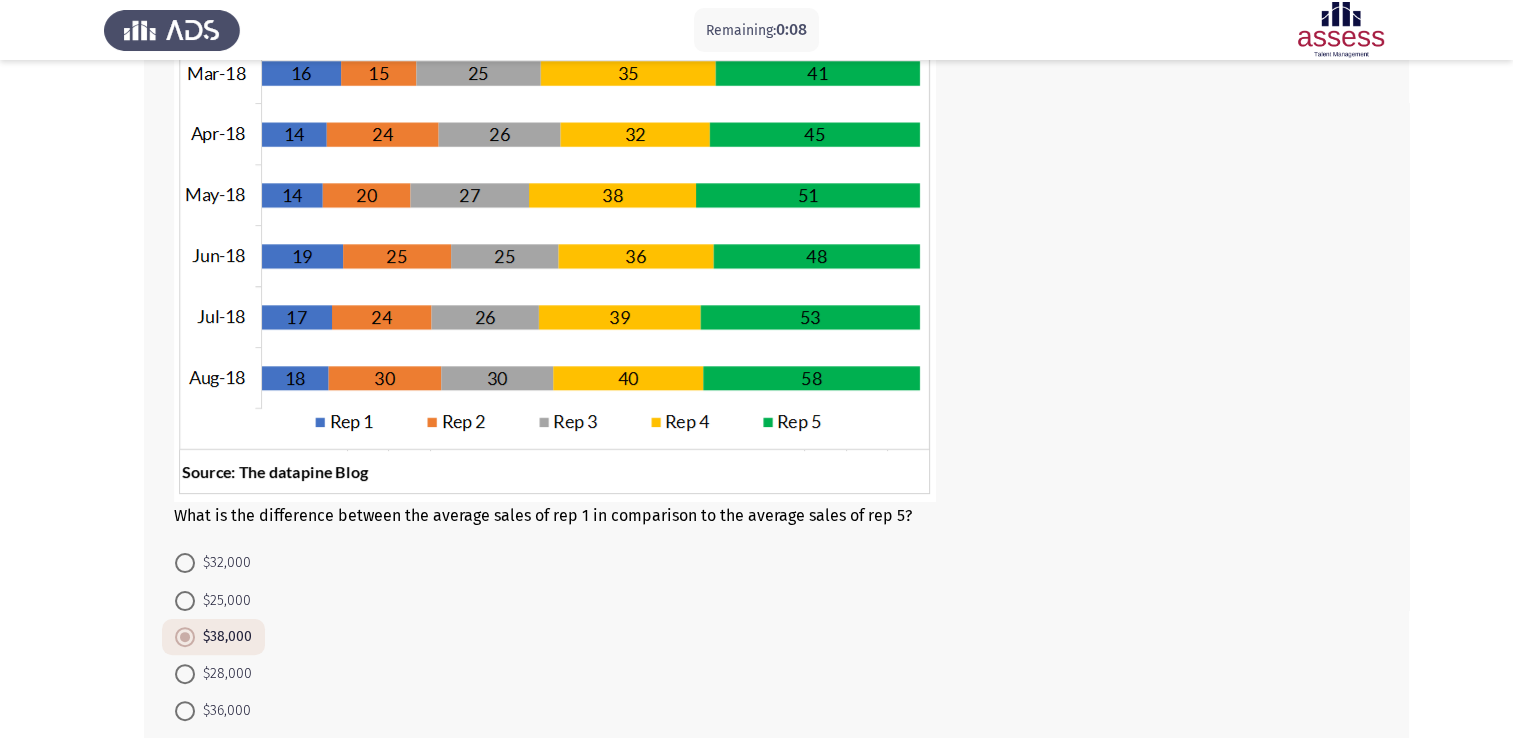 scroll, scrollTop: 435, scrollLeft: 0, axis: vertical 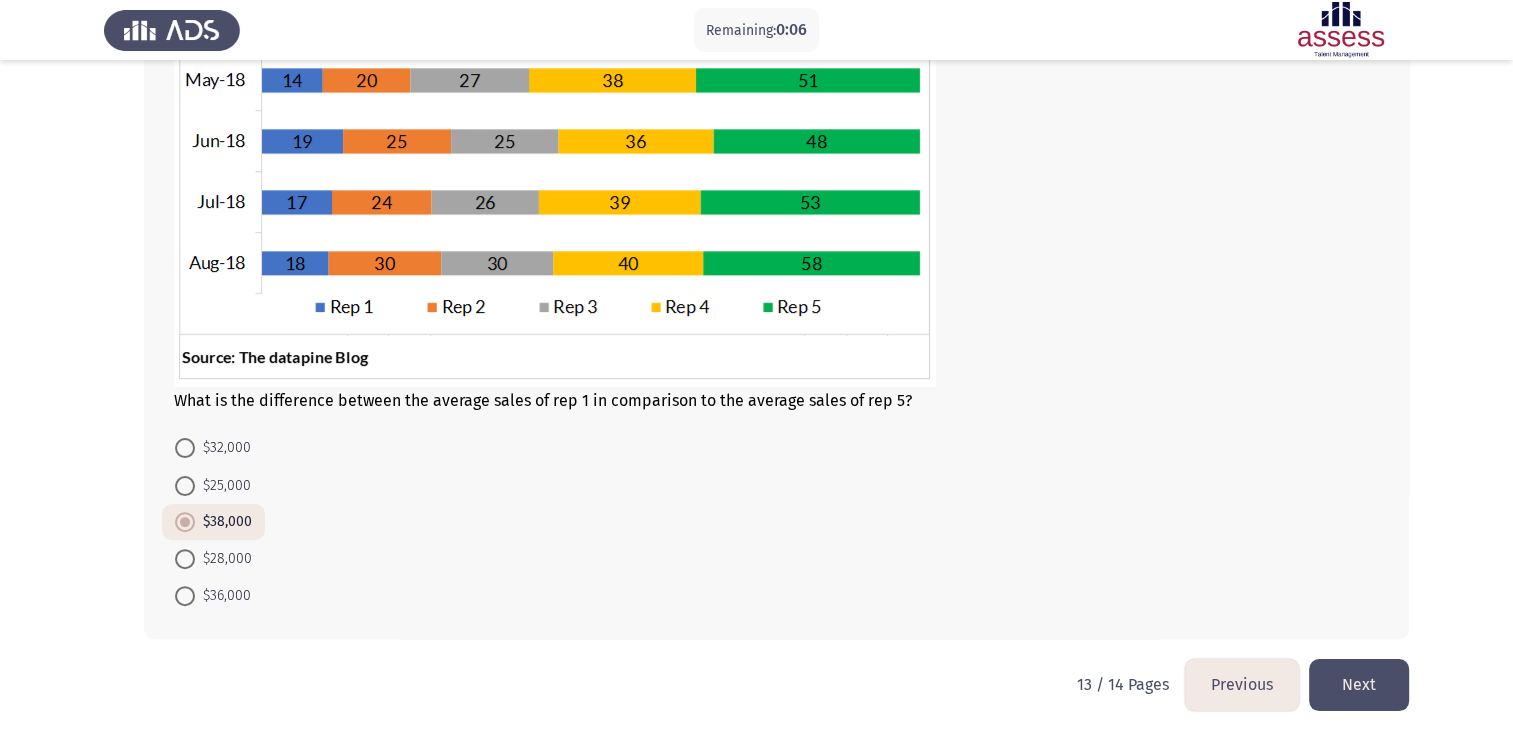 click on "Next" 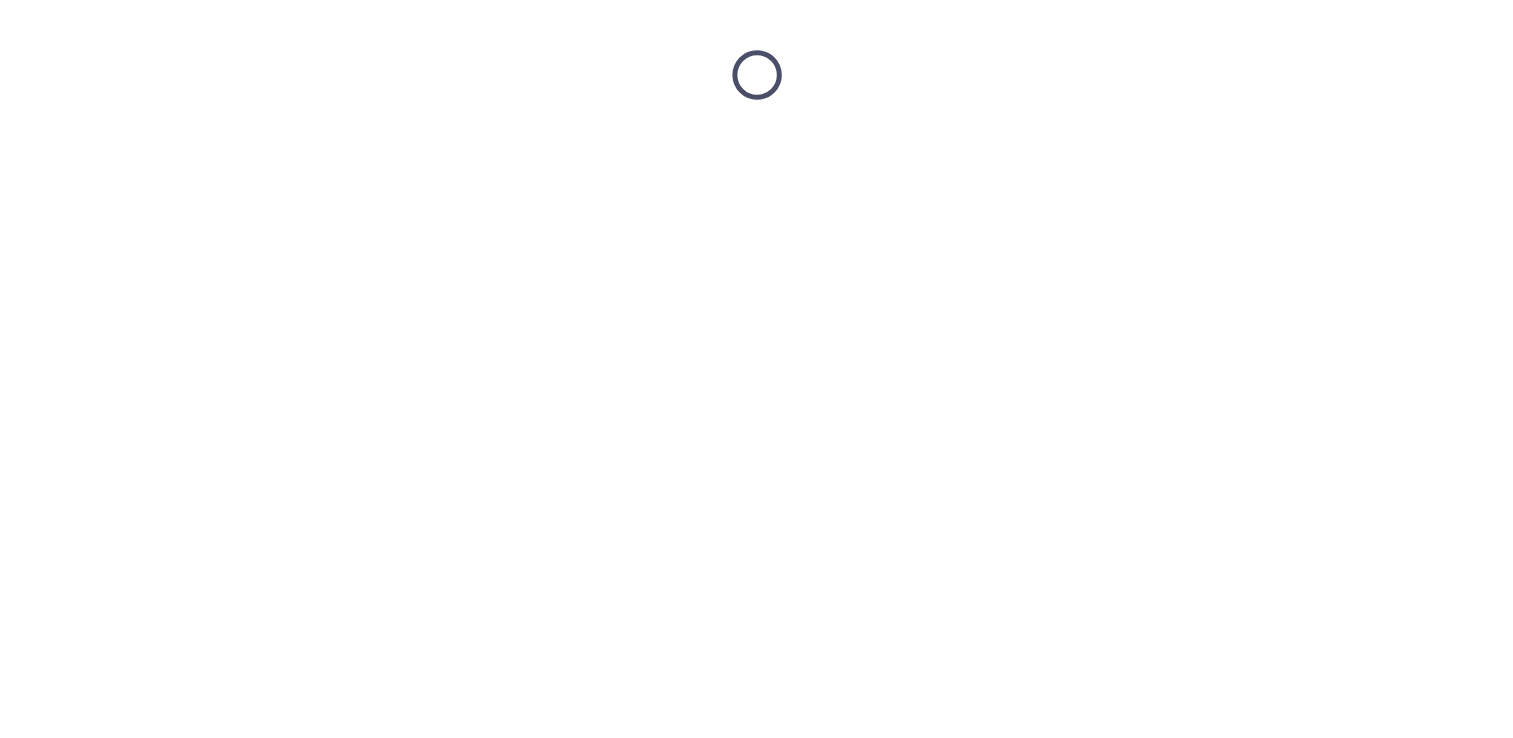 scroll, scrollTop: 0, scrollLeft: 0, axis: both 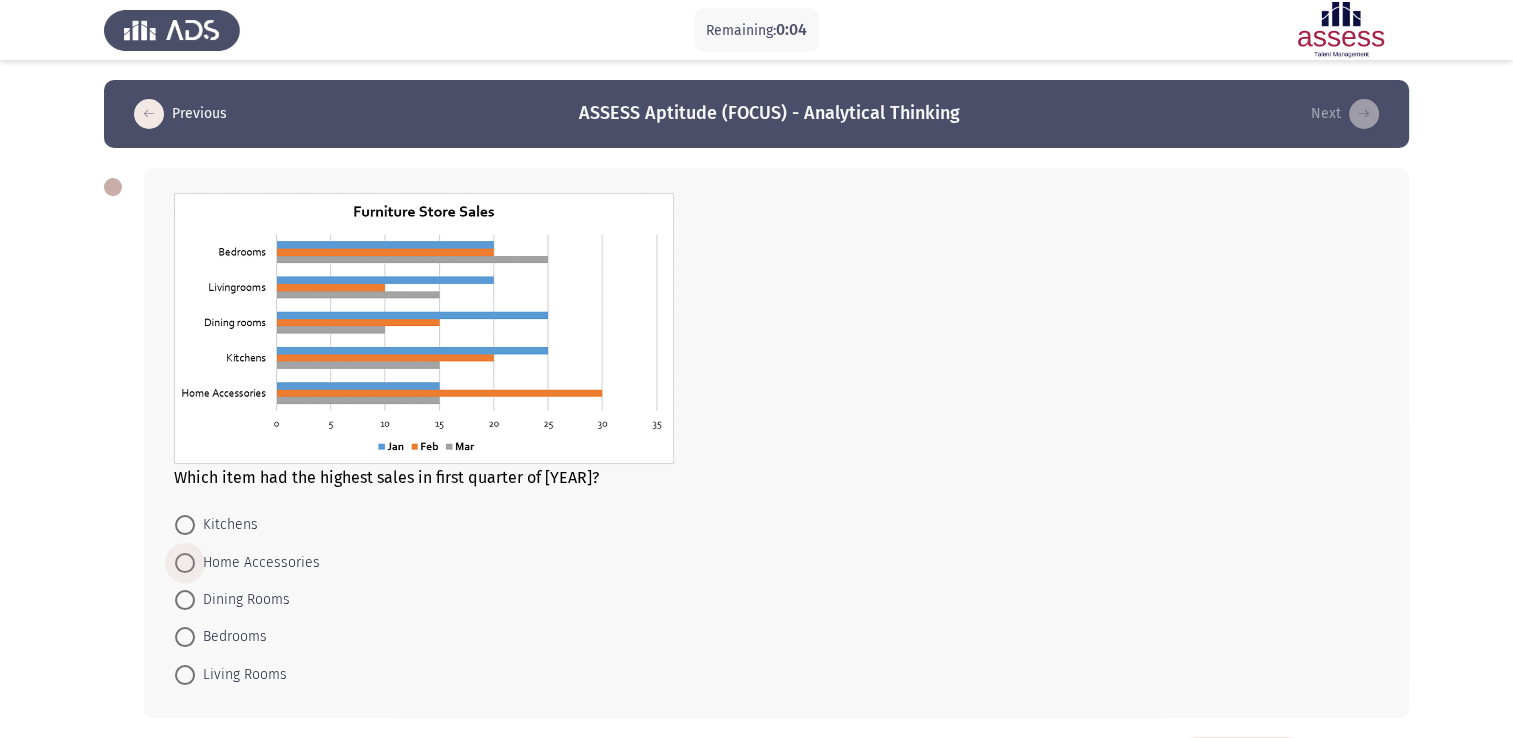 click at bounding box center (185, 563) 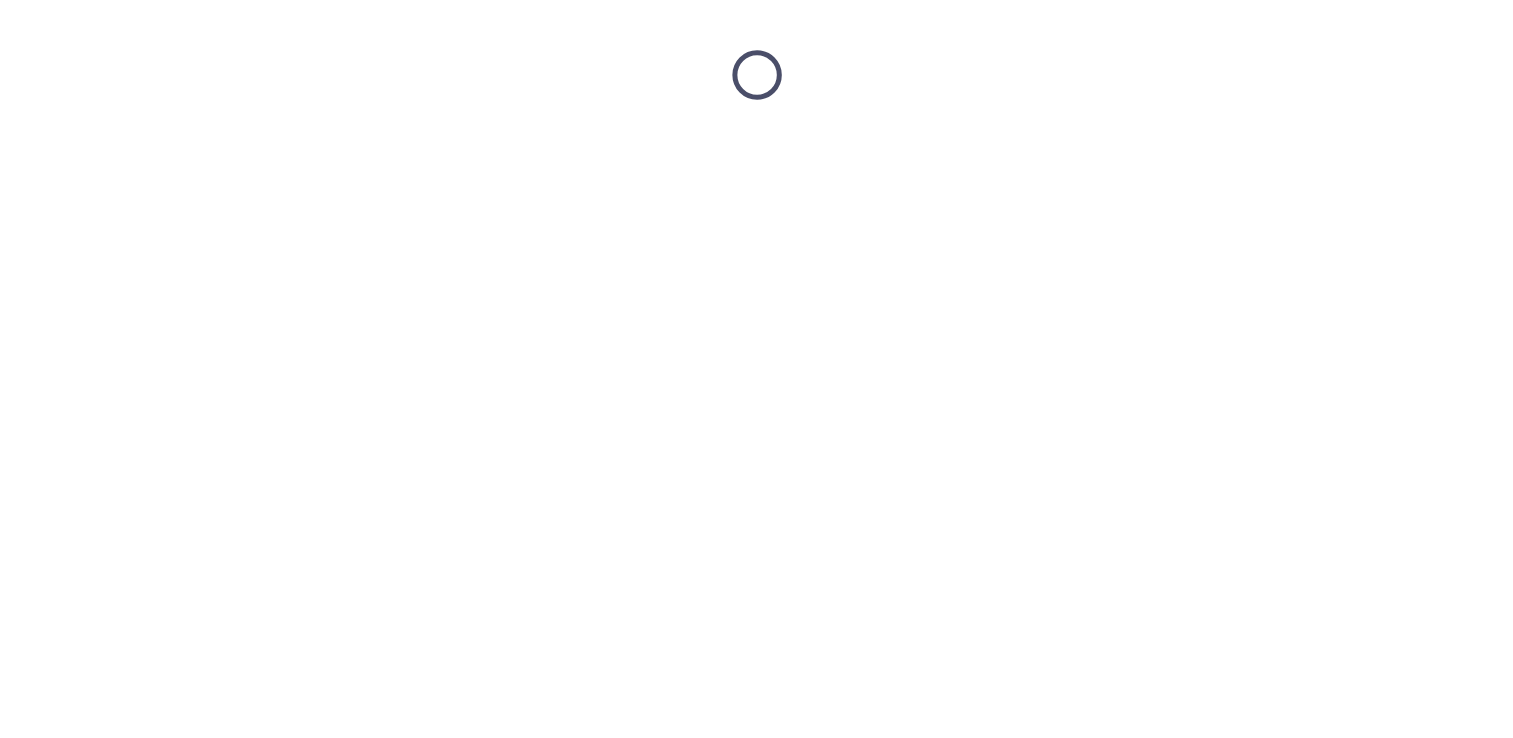 scroll, scrollTop: 0, scrollLeft: 0, axis: both 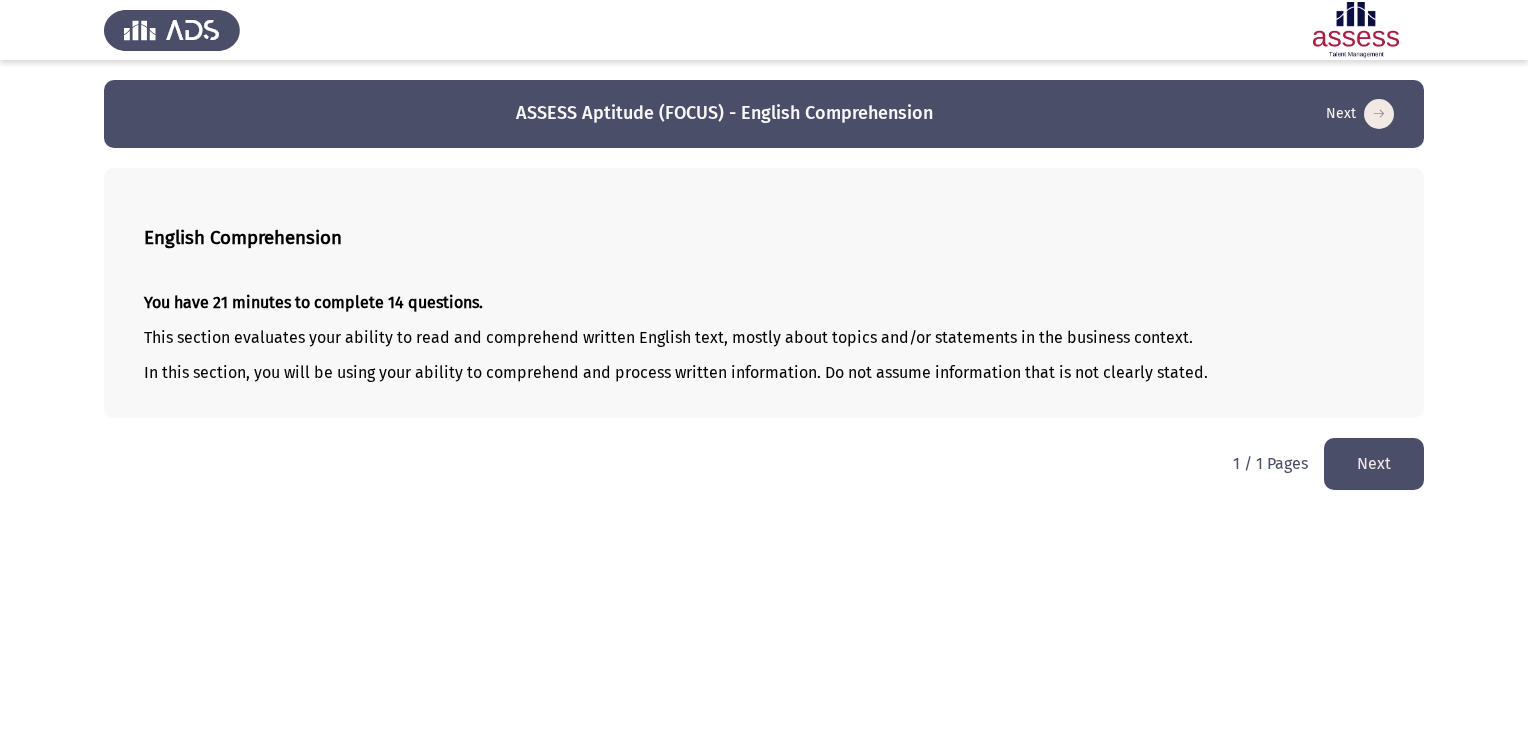 click on "Next" 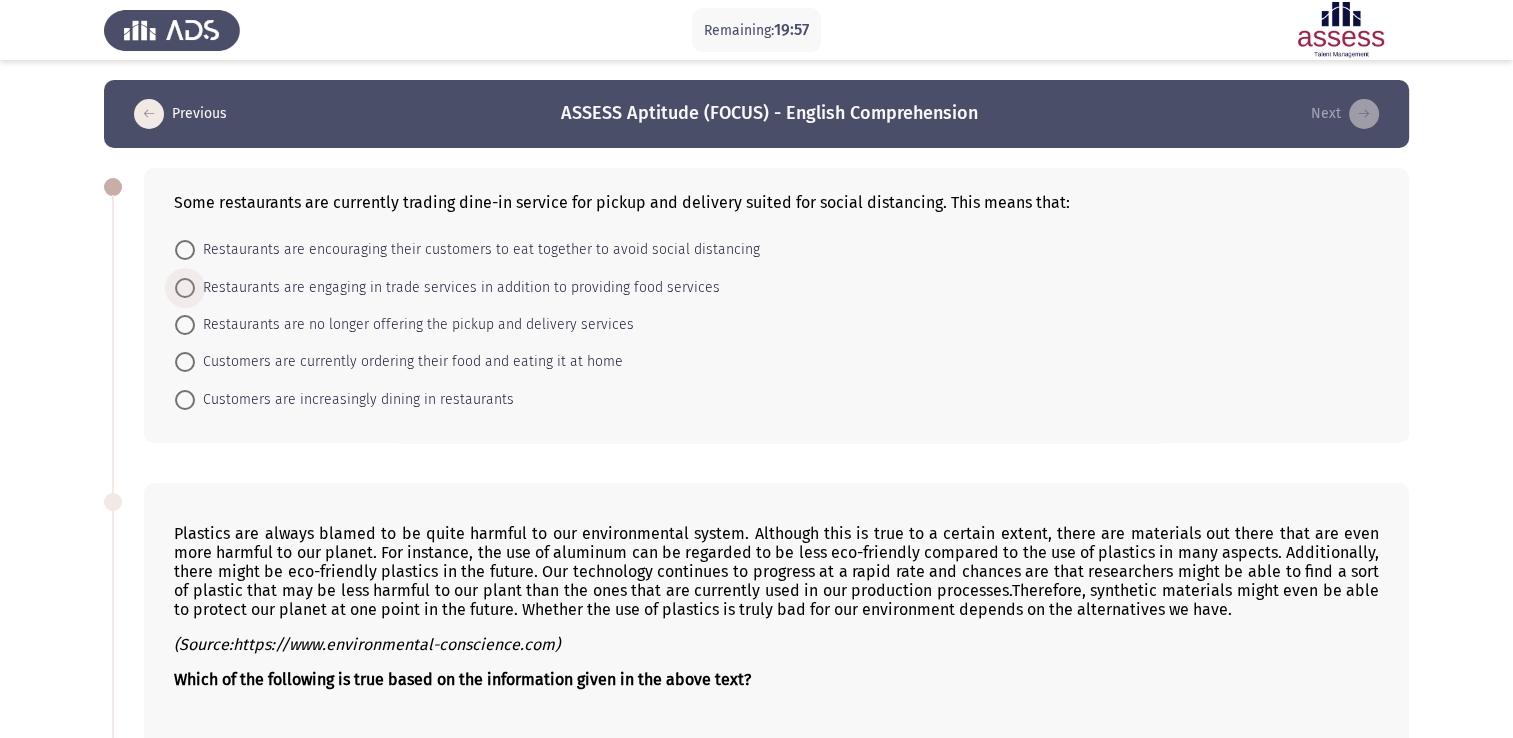 click at bounding box center [185, 288] 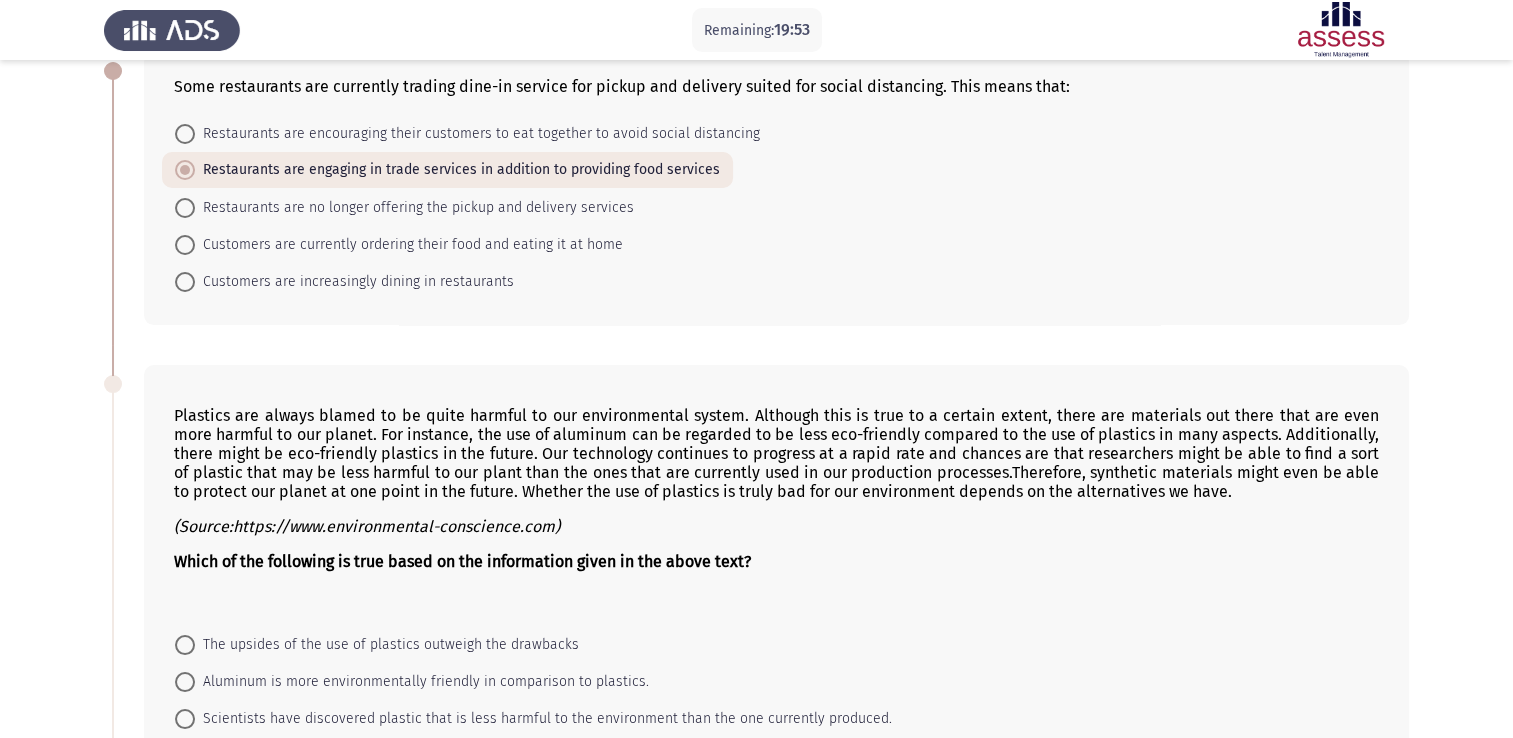 scroll, scrollTop: 120, scrollLeft: 0, axis: vertical 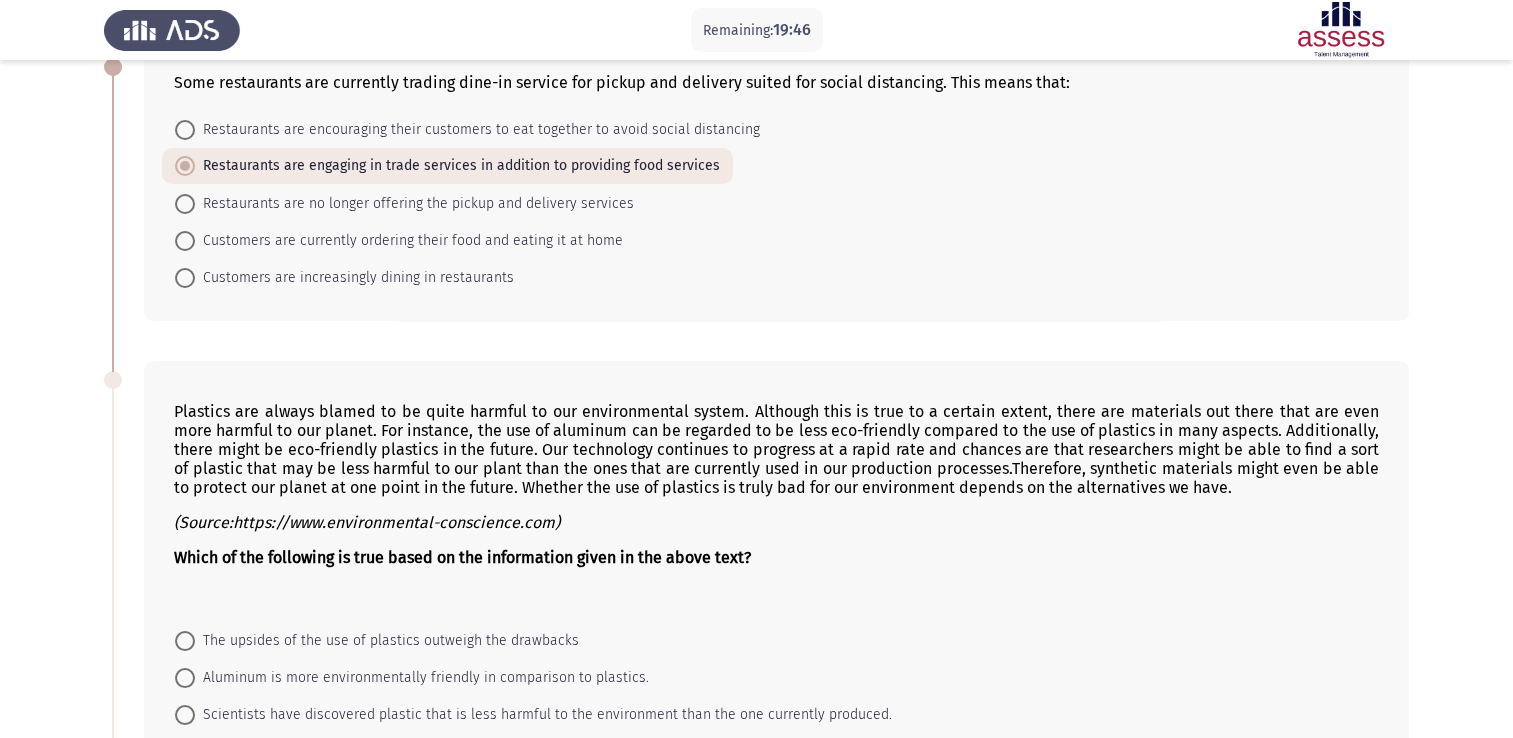 click at bounding box center [185, 241] 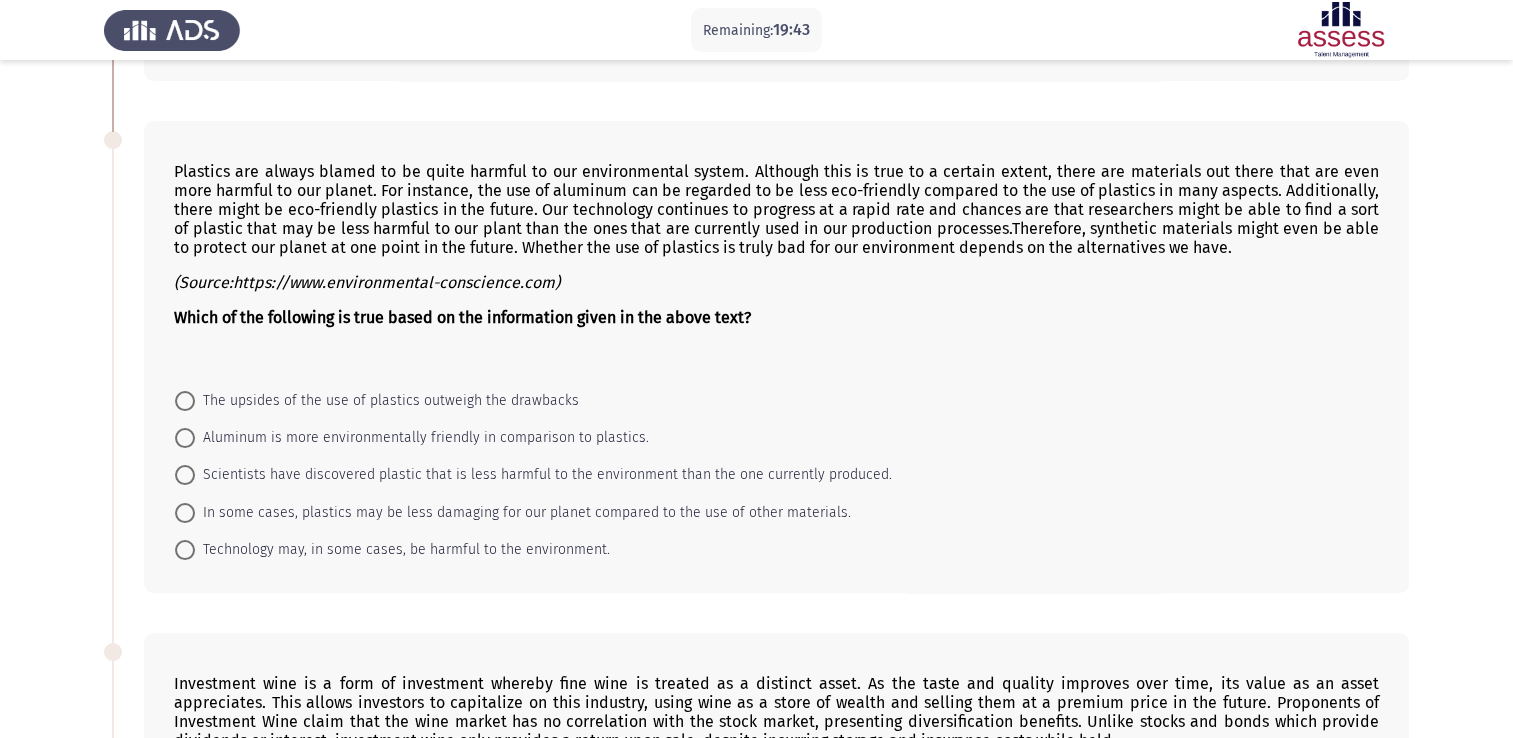 scroll, scrollTop: 400, scrollLeft: 0, axis: vertical 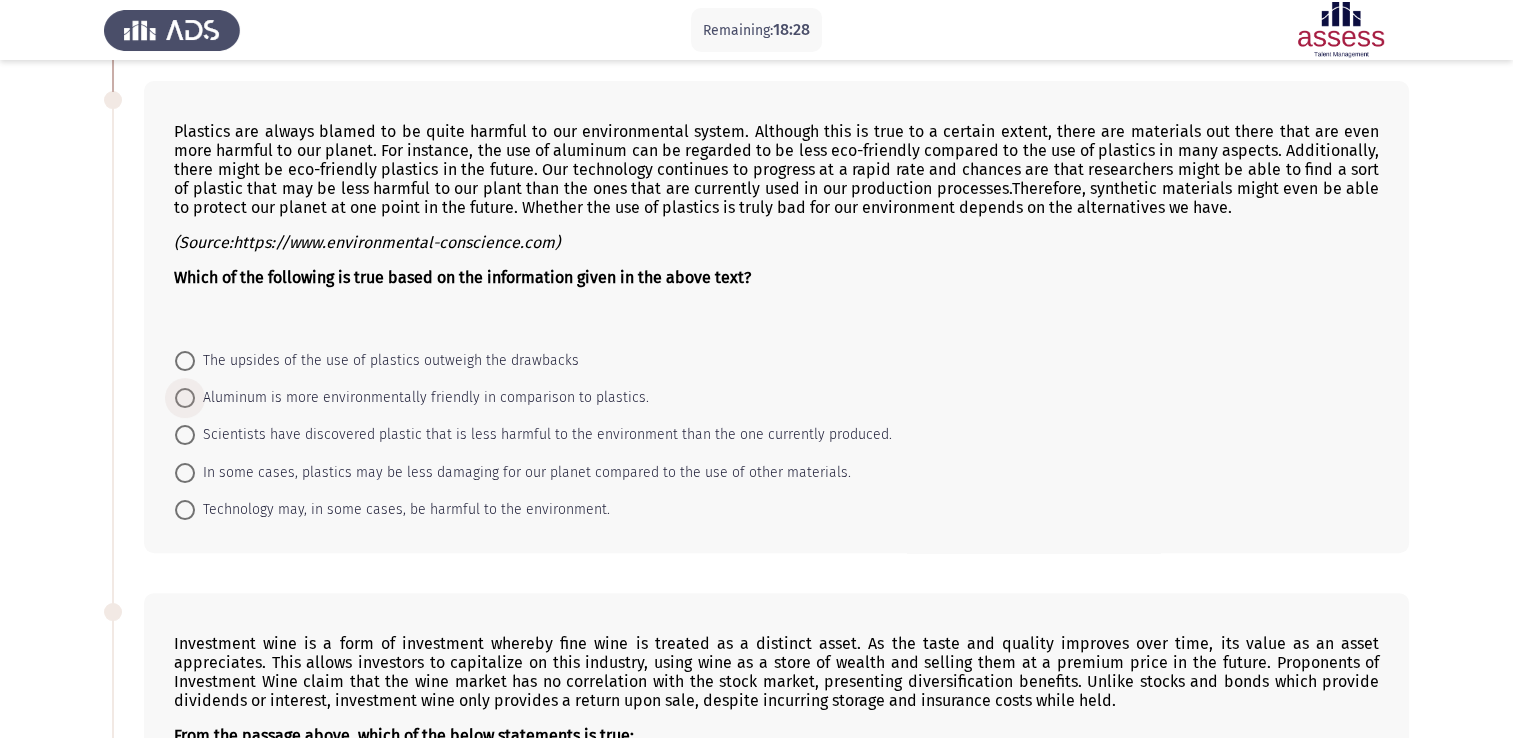 click at bounding box center (185, 398) 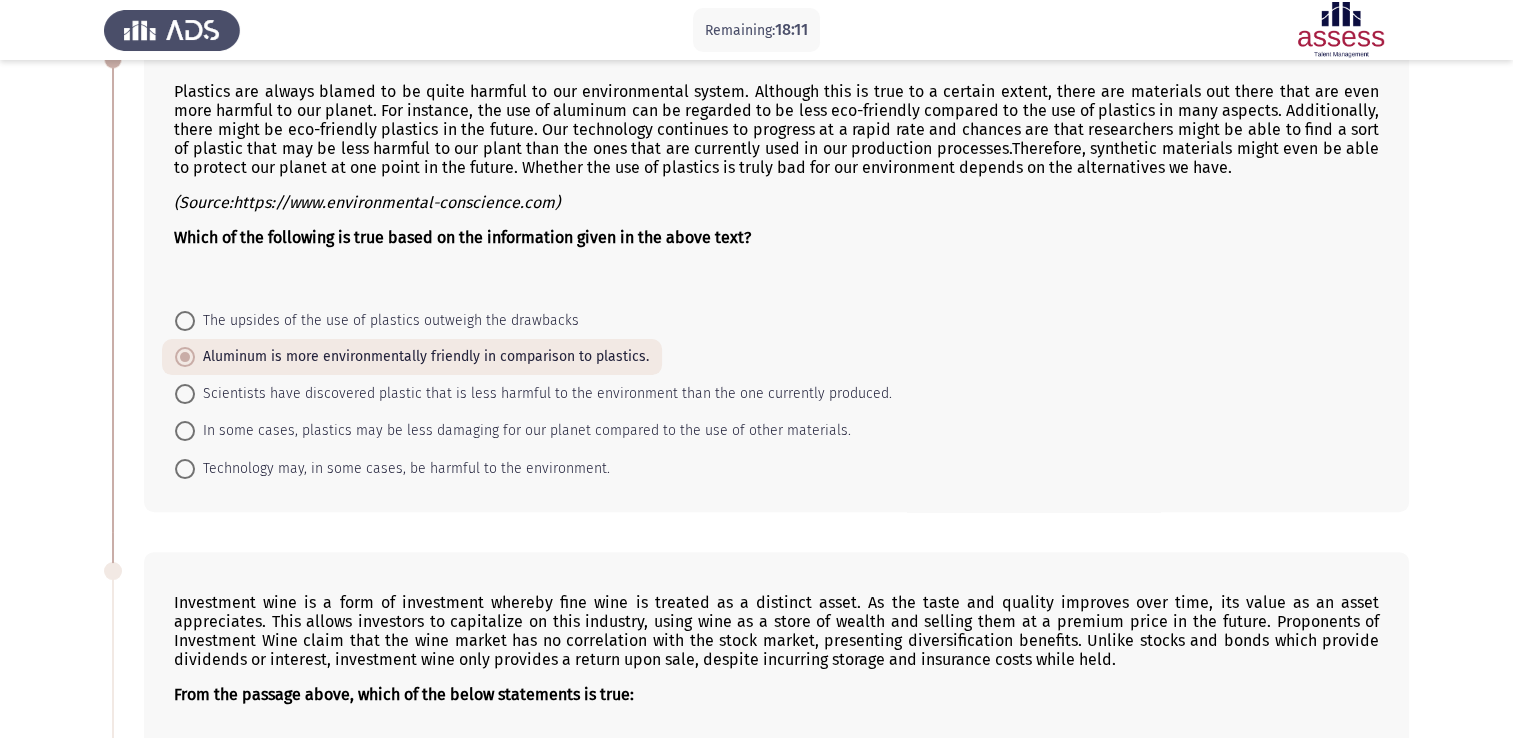 scroll, scrollTop: 400, scrollLeft: 0, axis: vertical 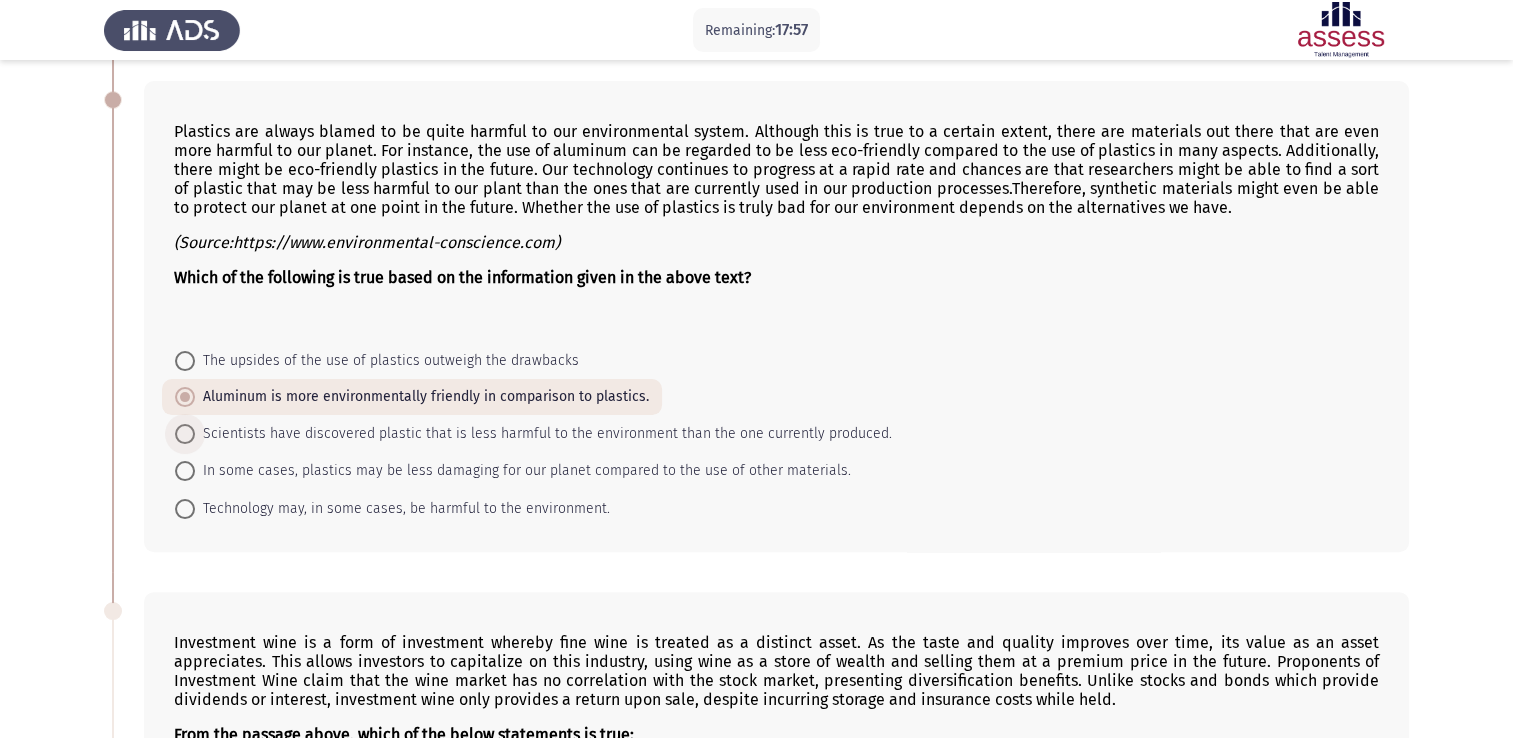 click on "Scientists have discovered plastic that is less harmful to the environment than the one currently produced." at bounding box center [533, 434] 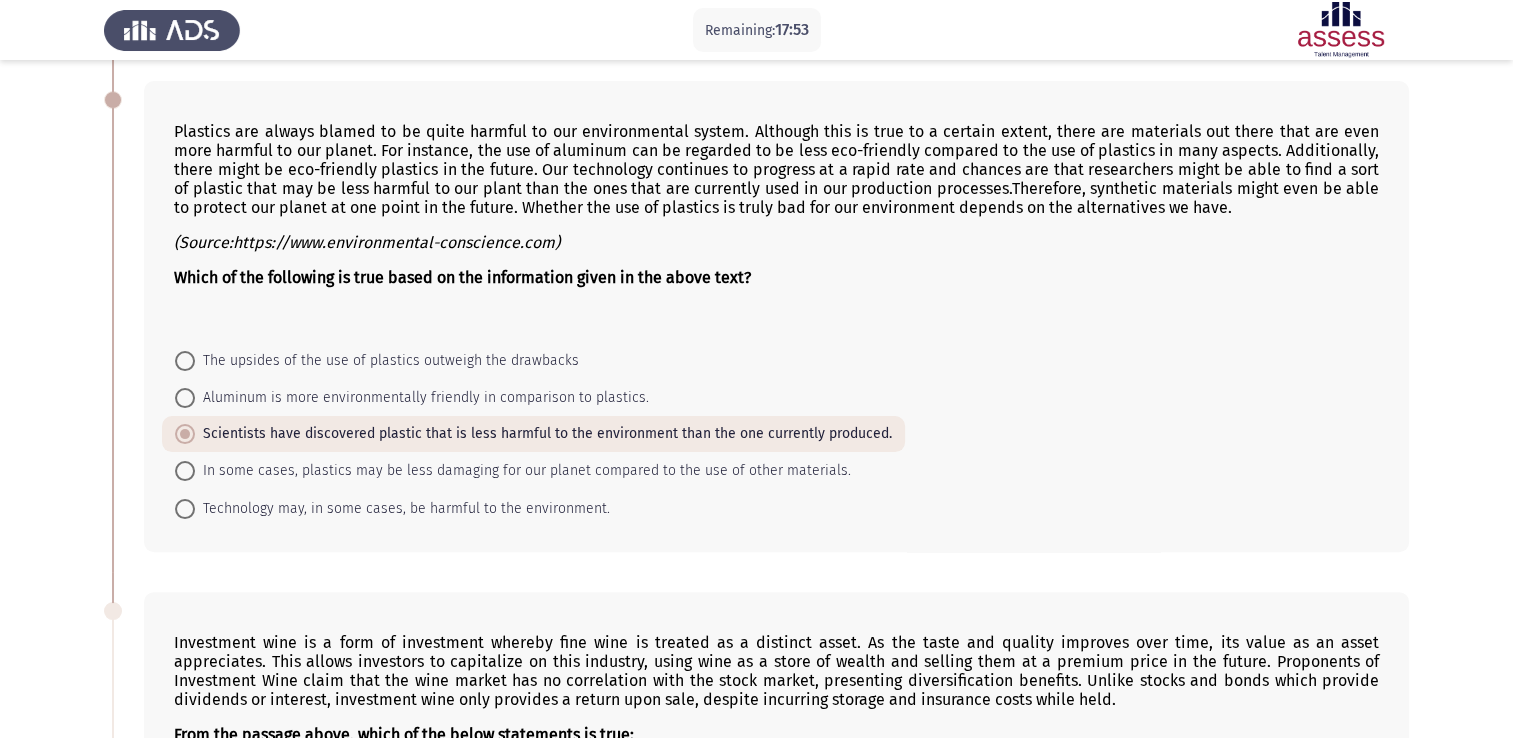 click on "In some cases, plastics may be less damaging for our planet compared to the use of other materials." at bounding box center [513, 470] 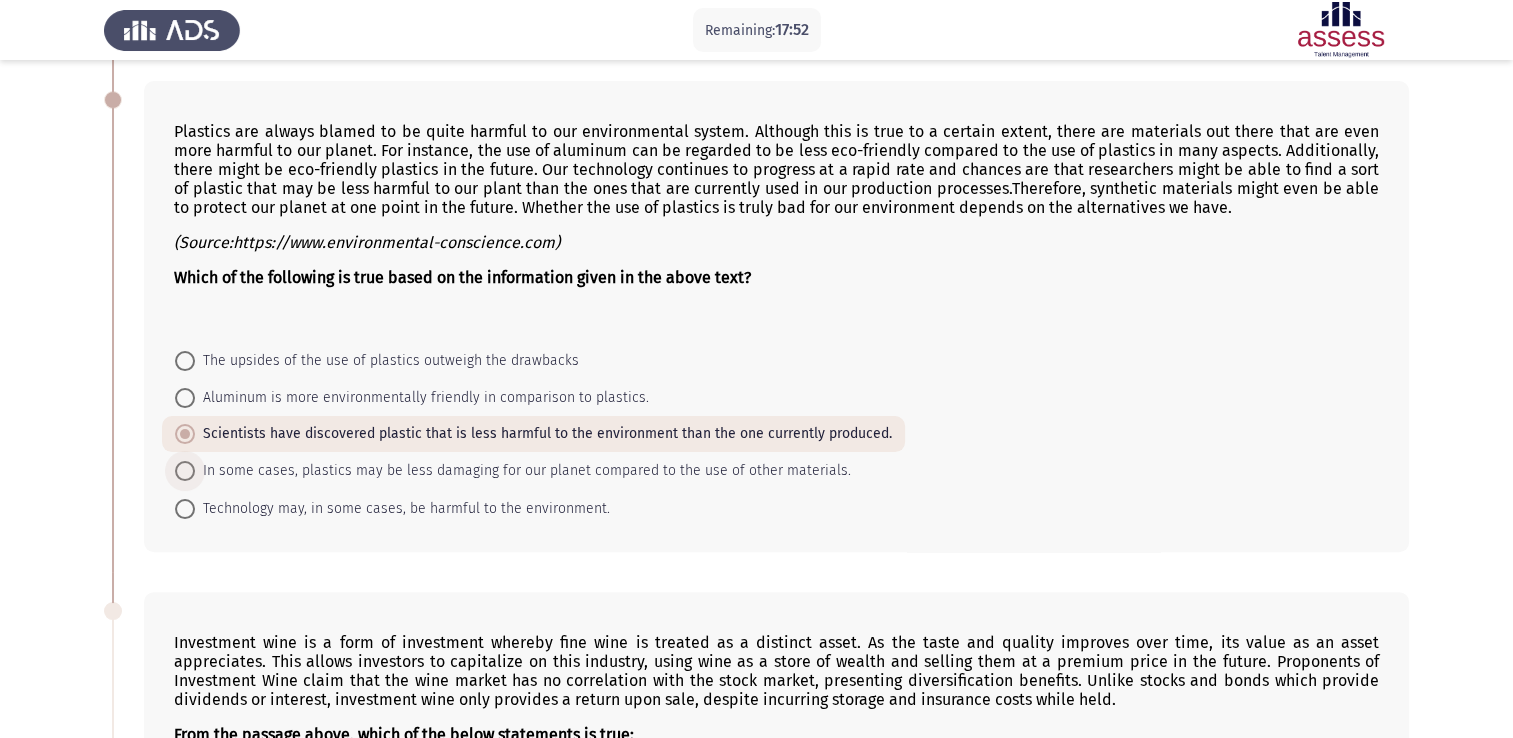 click at bounding box center [185, 471] 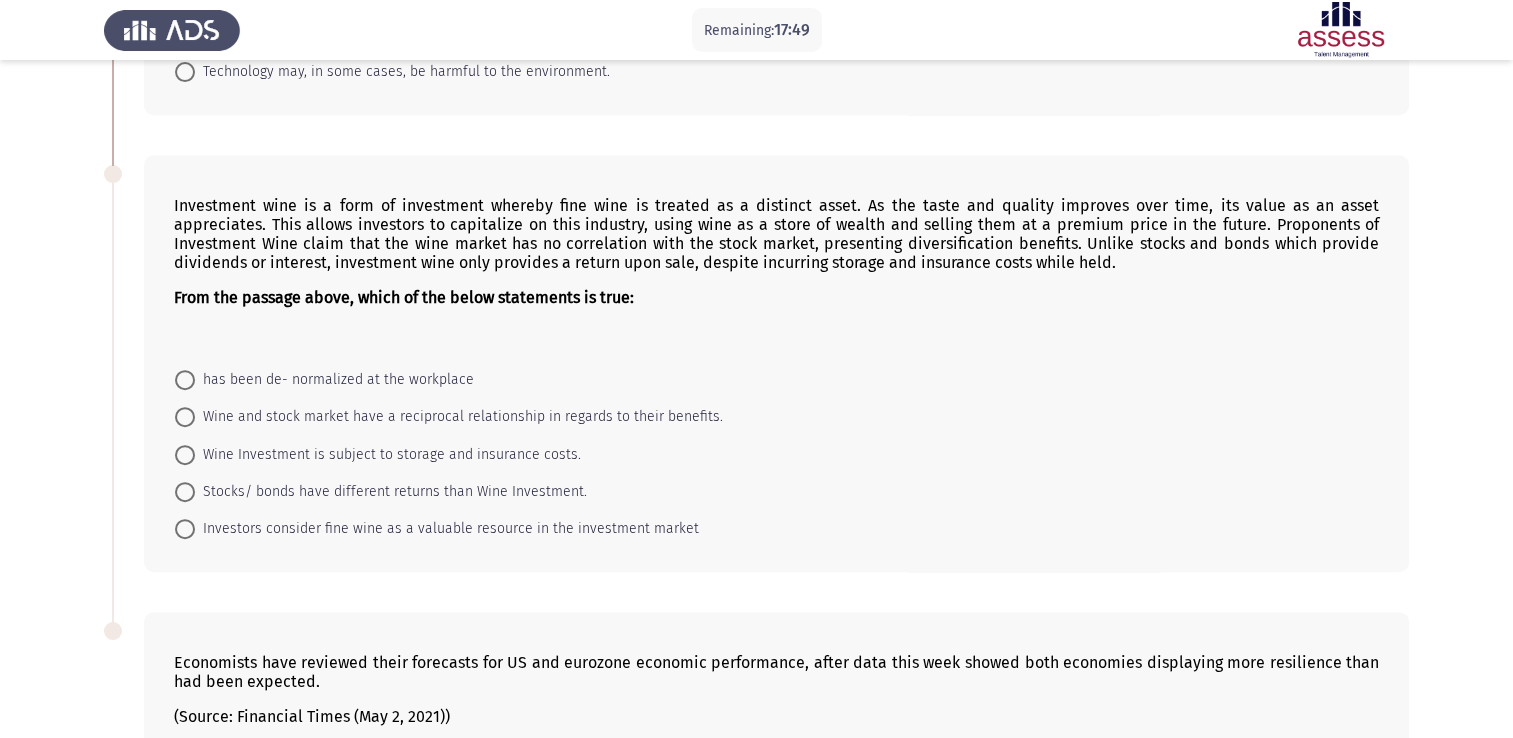 scroll, scrollTop: 840, scrollLeft: 0, axis: vertical 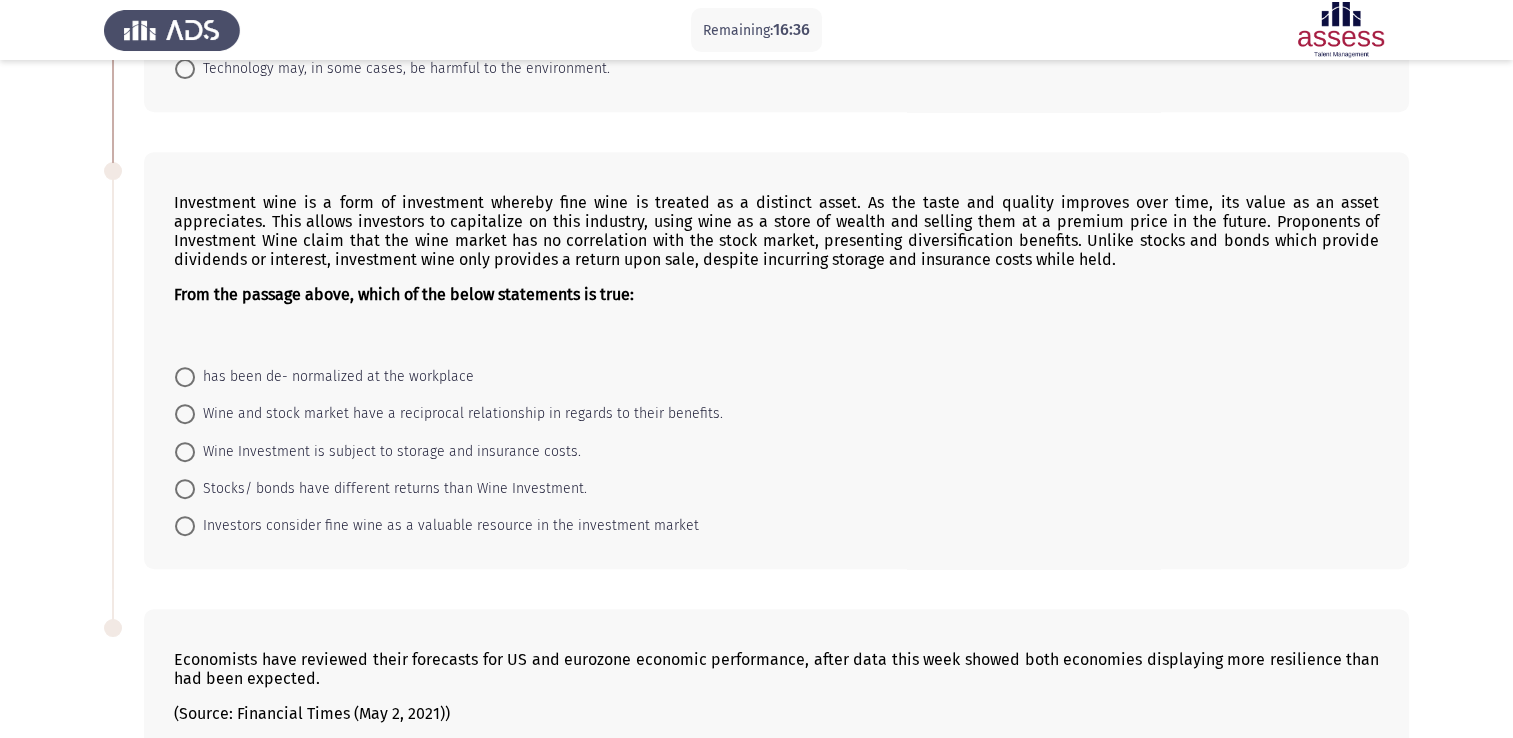 click on "Stocks/ bonds have different returns than Wine Investment." at bounding box center (381, 488) 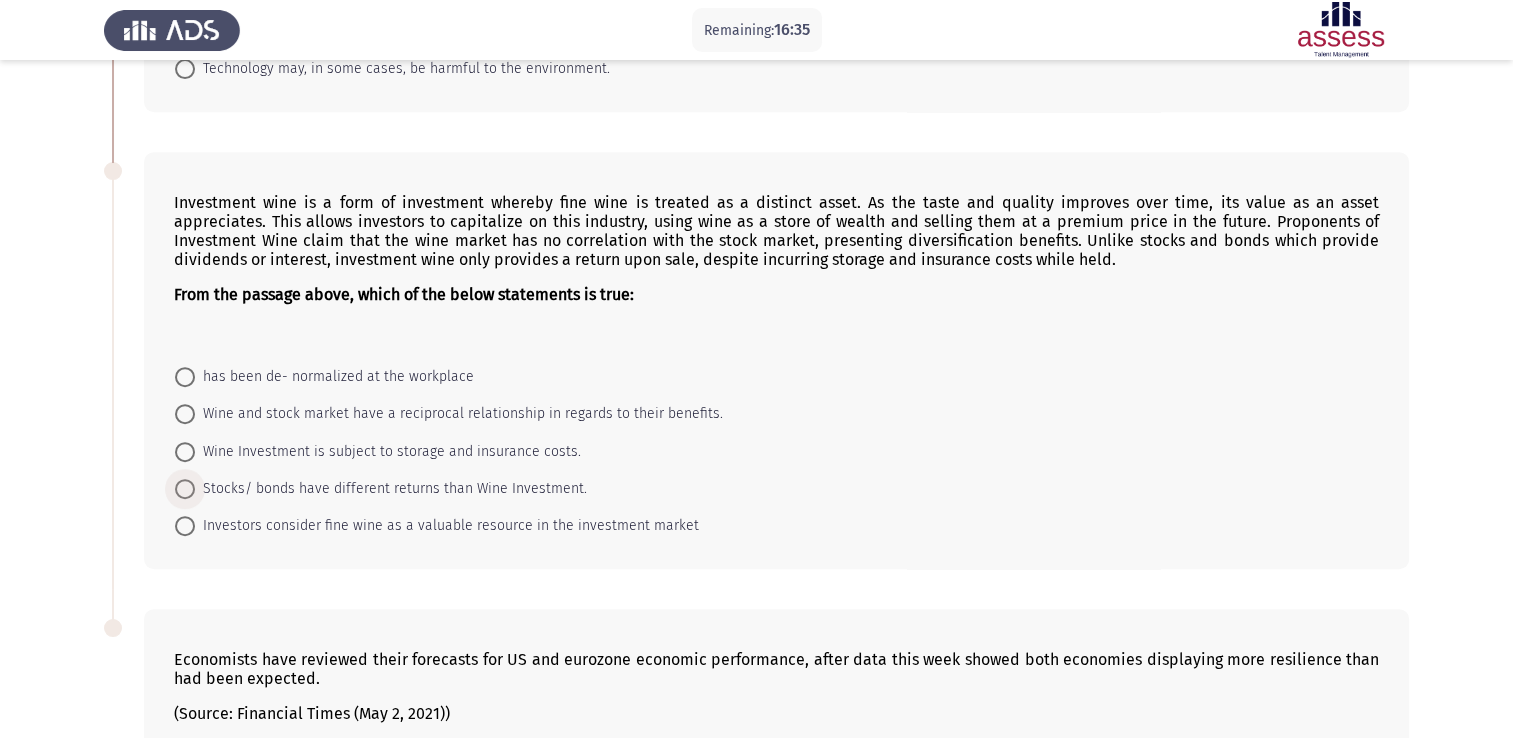 click on "Stocks/ bonds have different returns than Wine Investment." at bounding box center (391, 489) 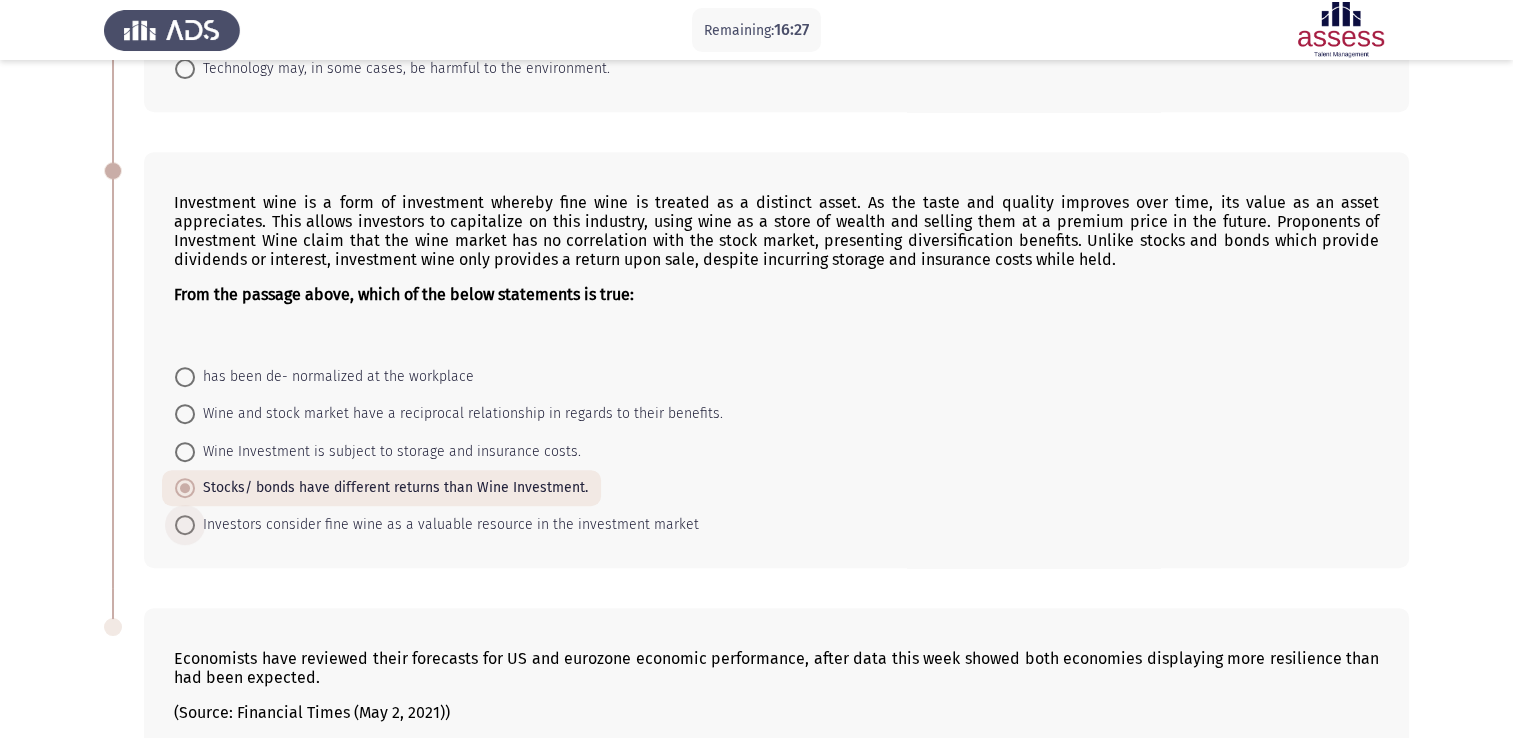 click at bounding box center [185, 525] 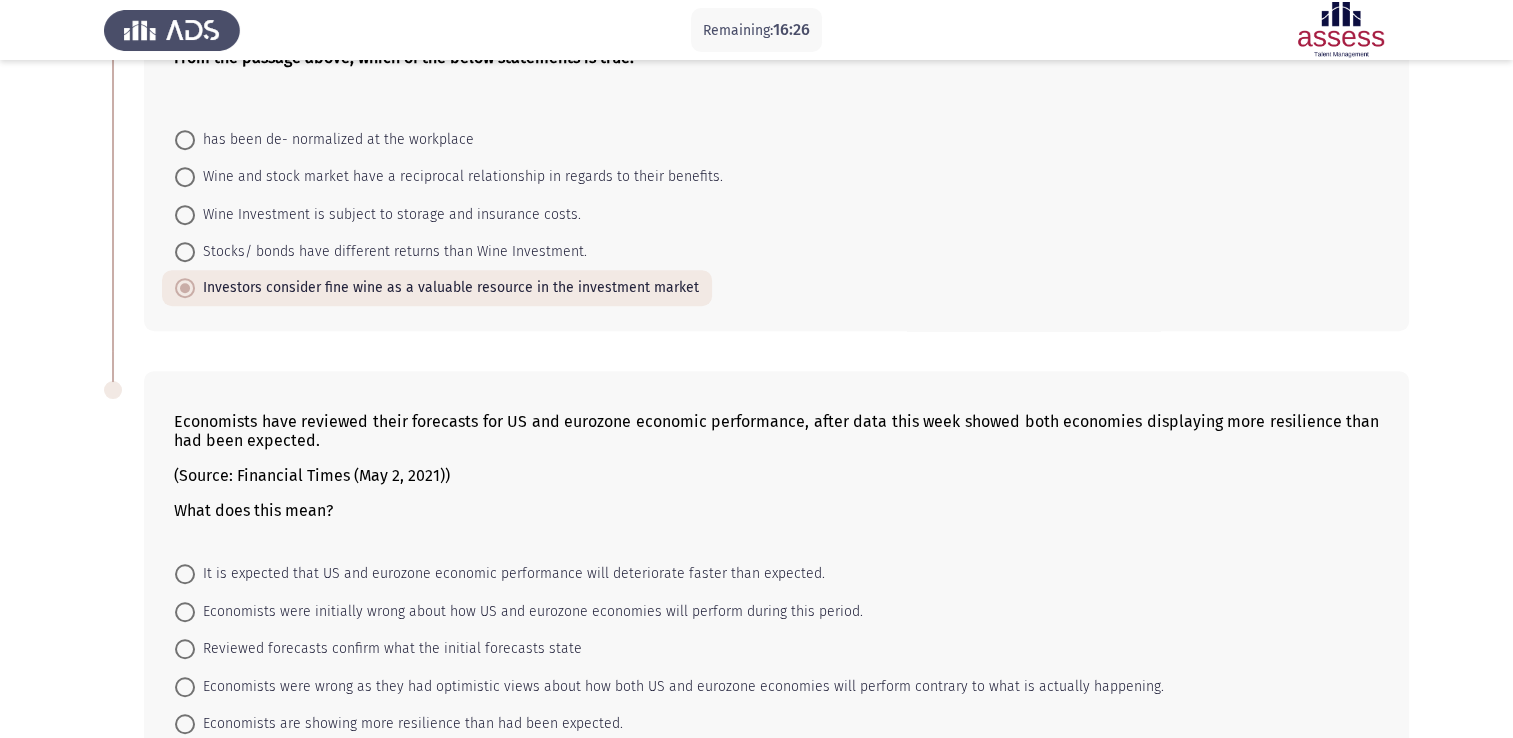 scroll, scrollTop: 1200, scrollLeft: 0, axis: vertical 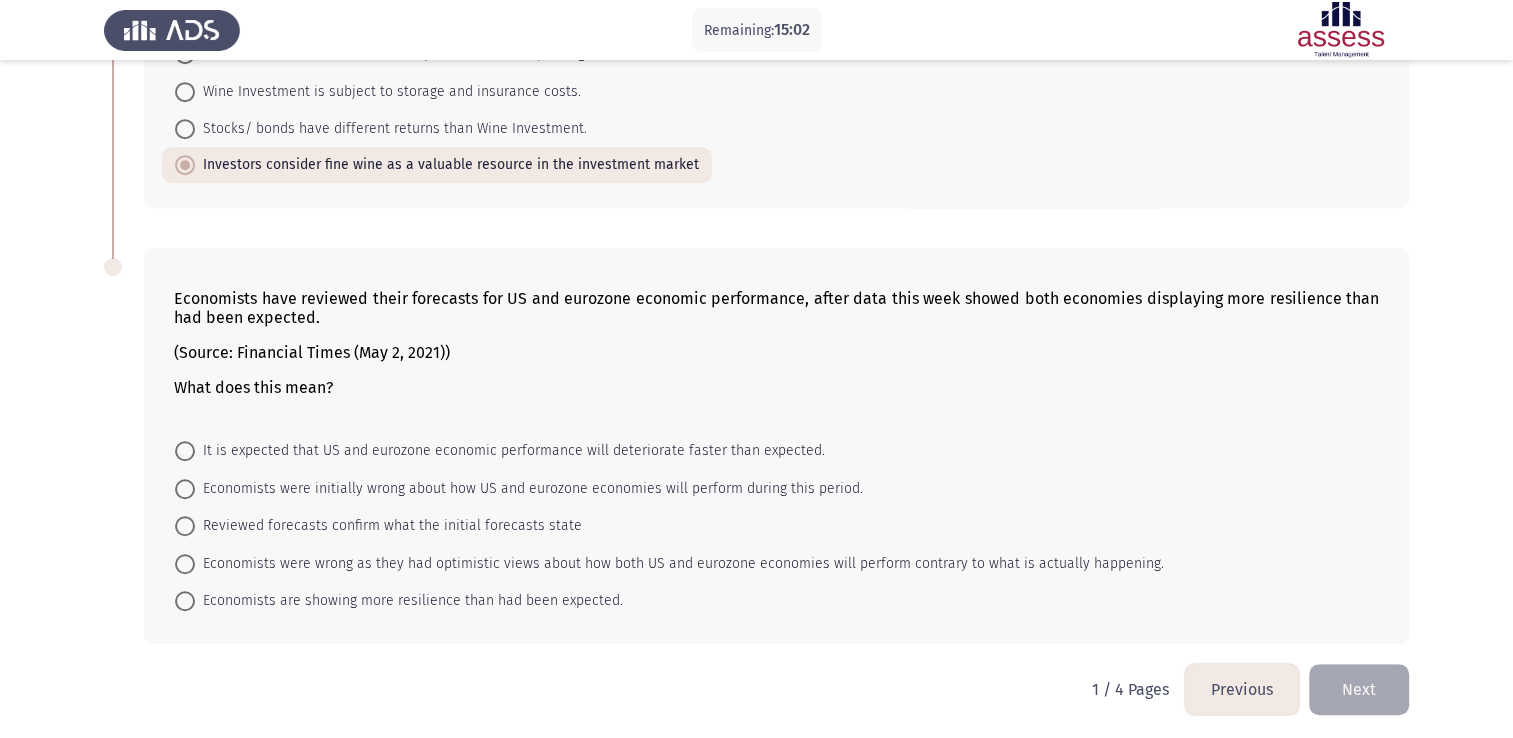 click on "Economists were initially wrong about how US and eurozone economies will perform during this period." at bounding box center (519, 487) 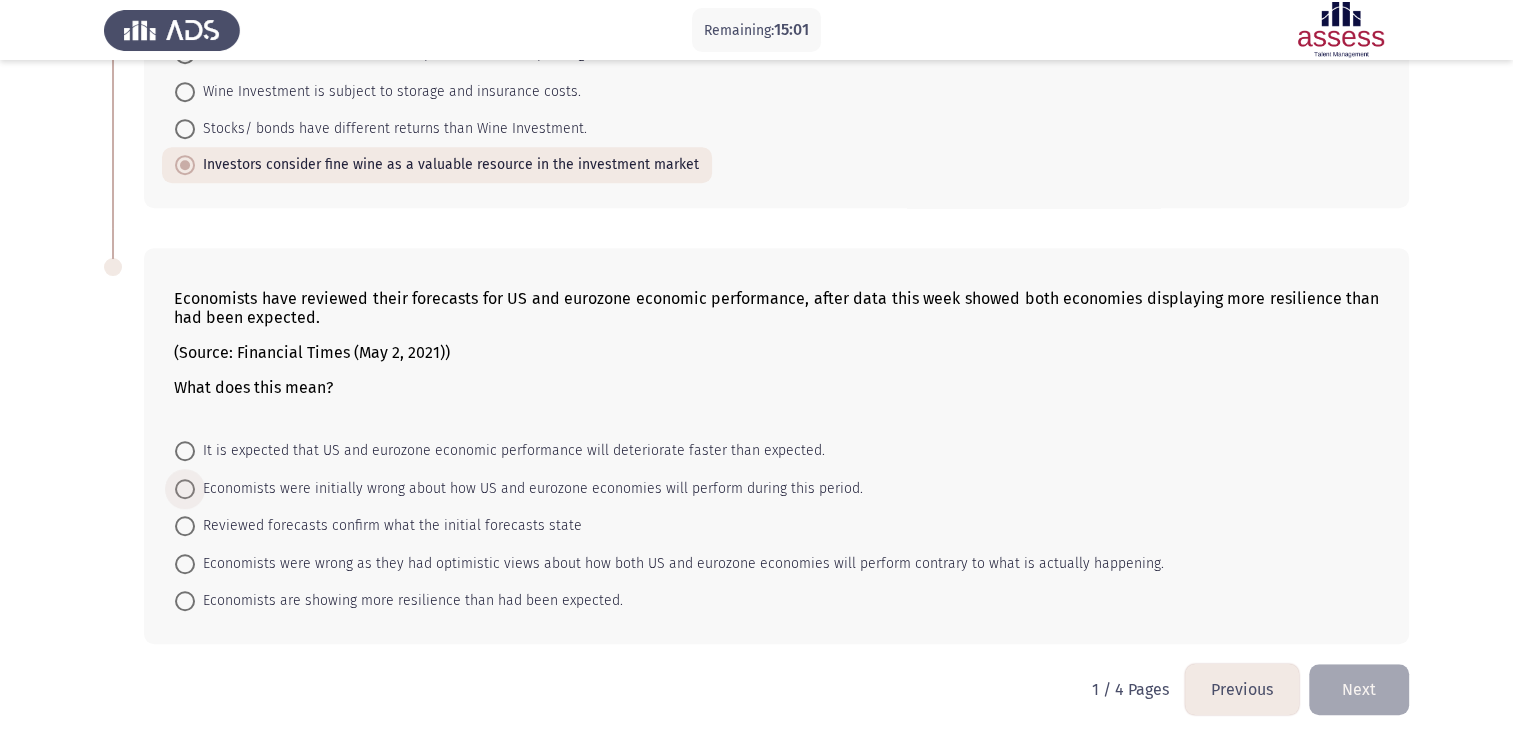 click at bounding box center (185, 489) 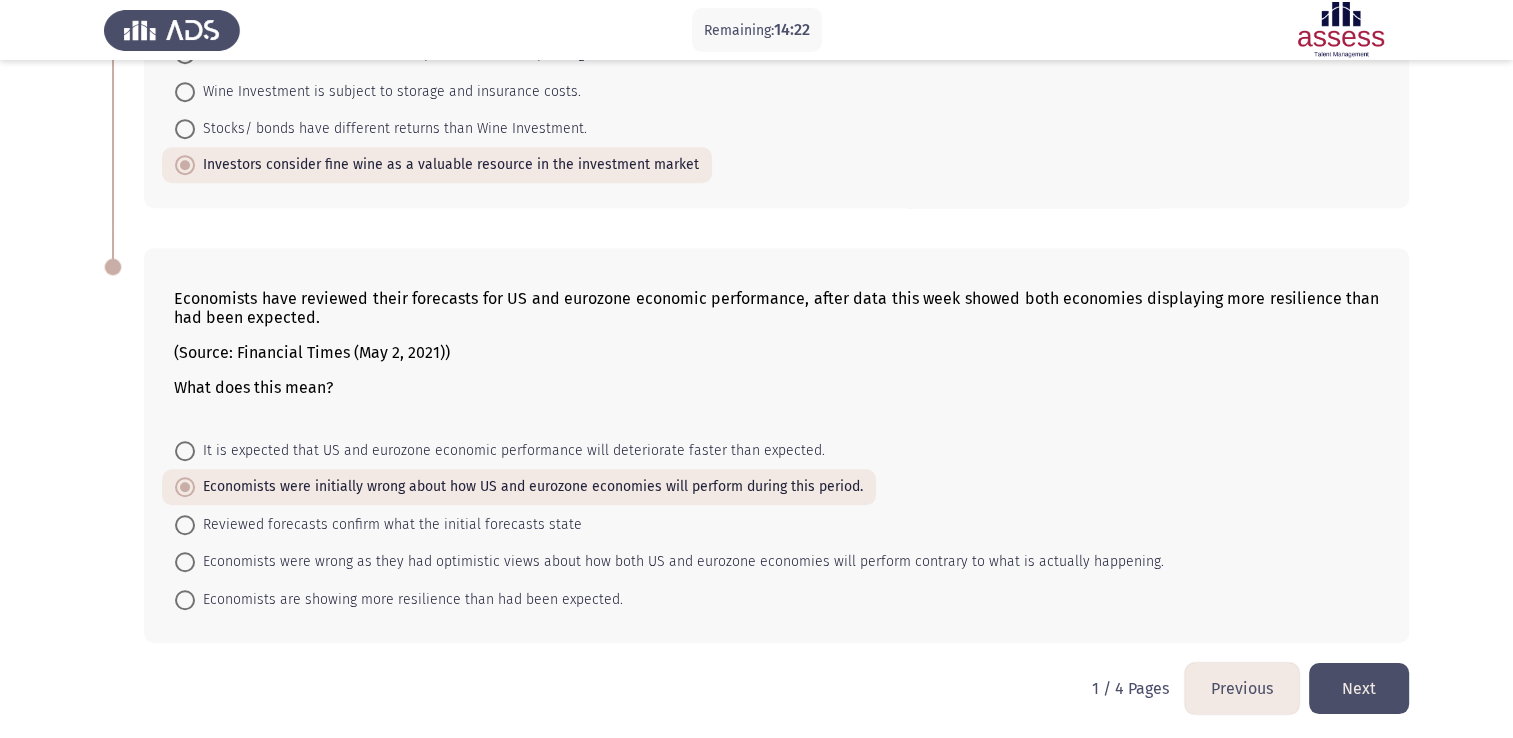 click on "Next" 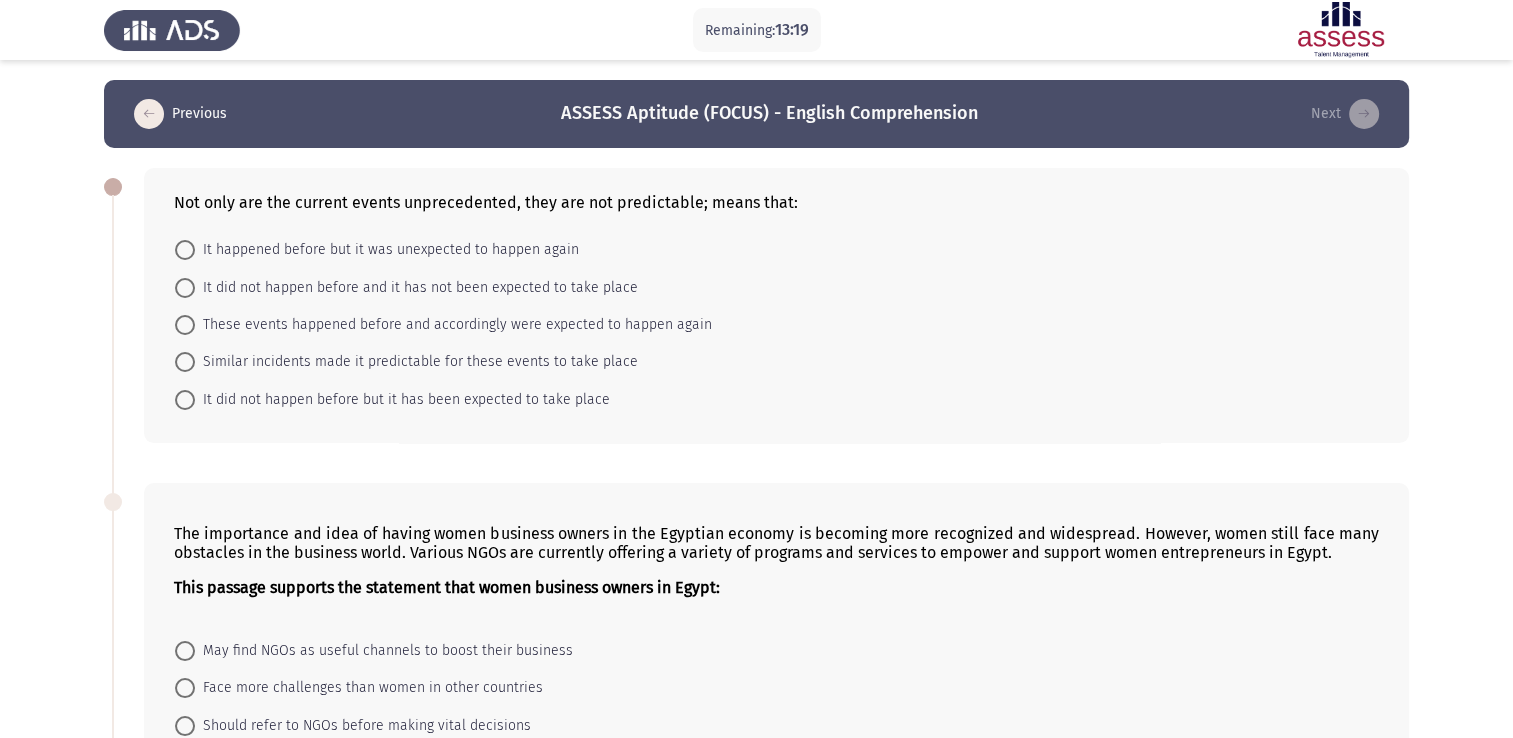 click at bounding box center [185, 288] 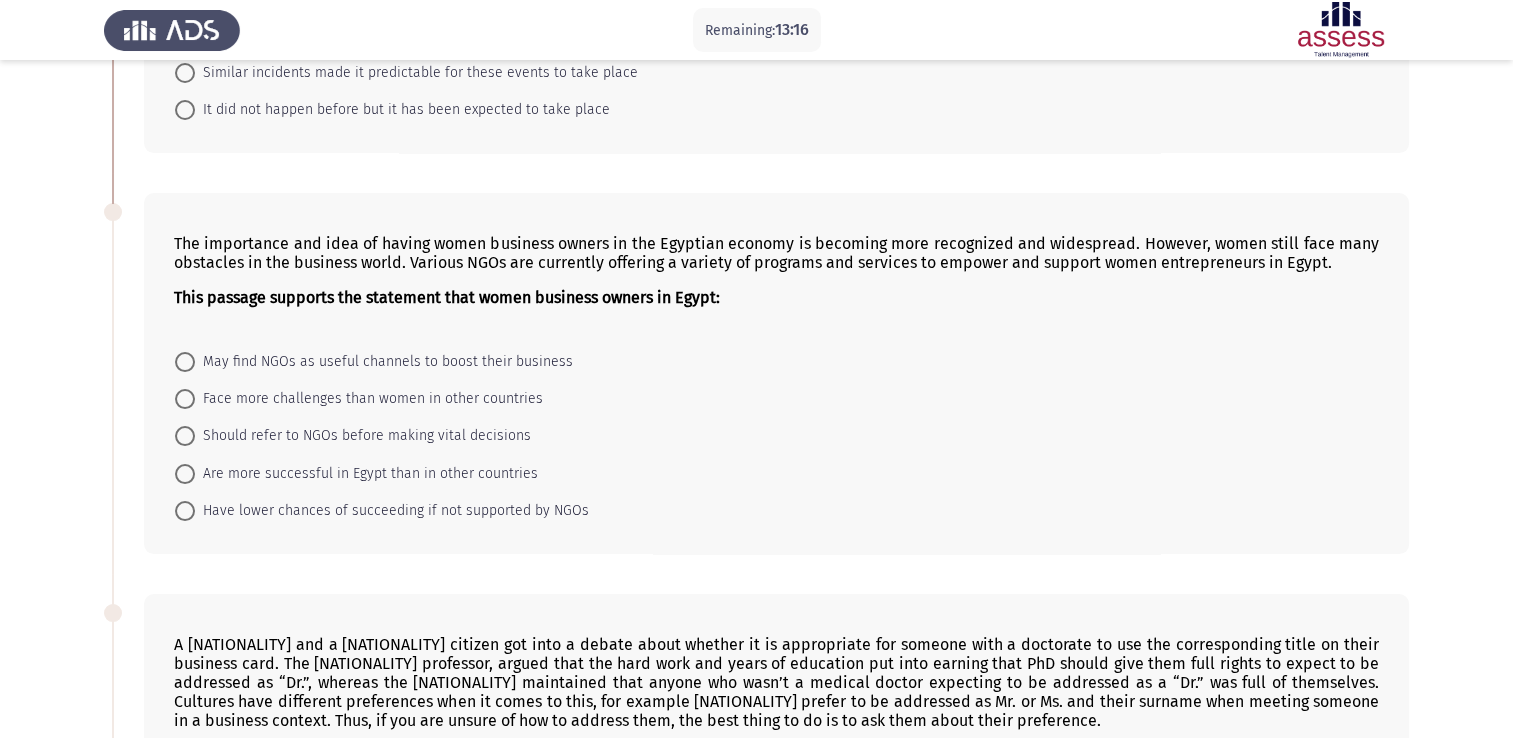 scroll, scrollTop: 320, scrollLeft: 0, axis: vertical 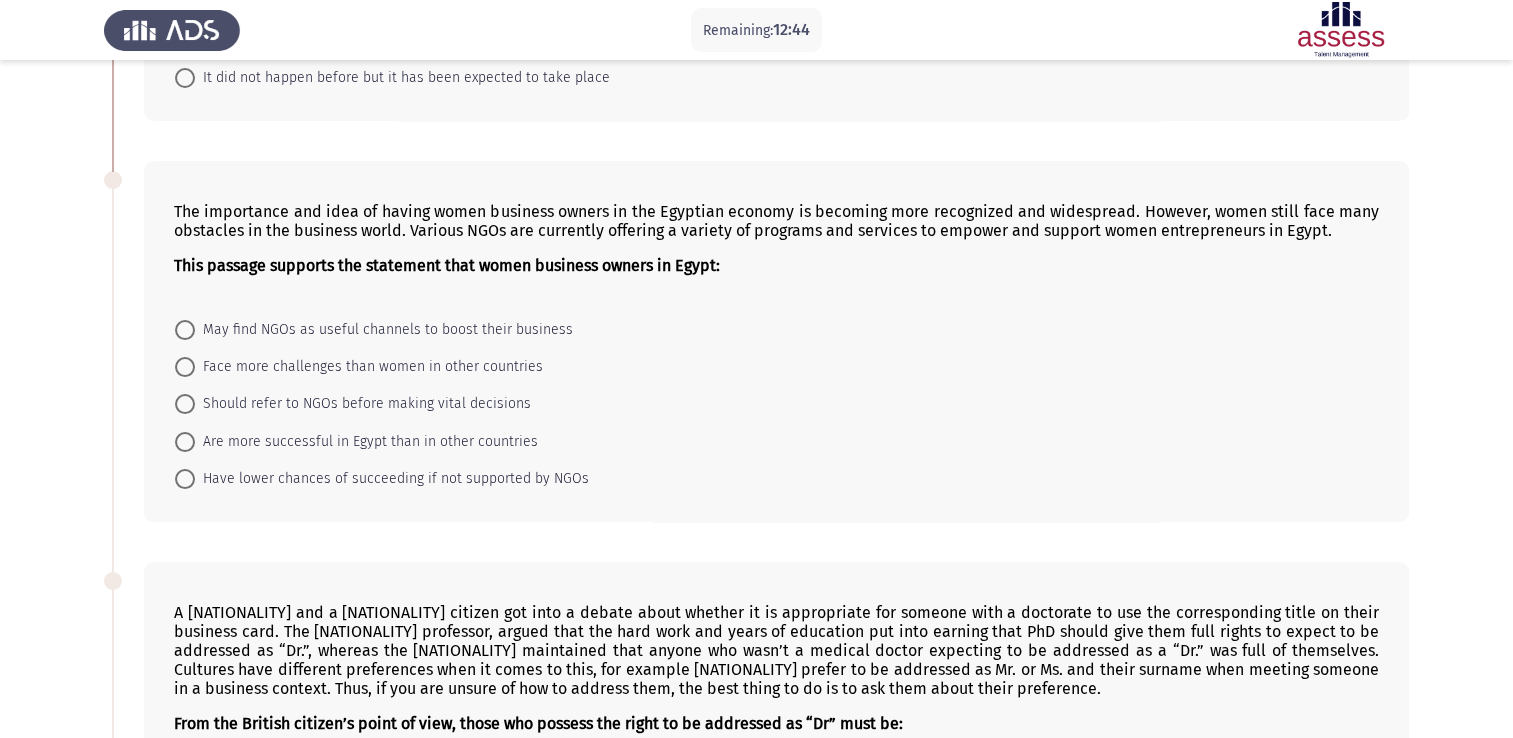 drag, startPoint x: 187, startPoint y: 448, endPoint x: 191, endPoint y: 374, distance: 74.10803 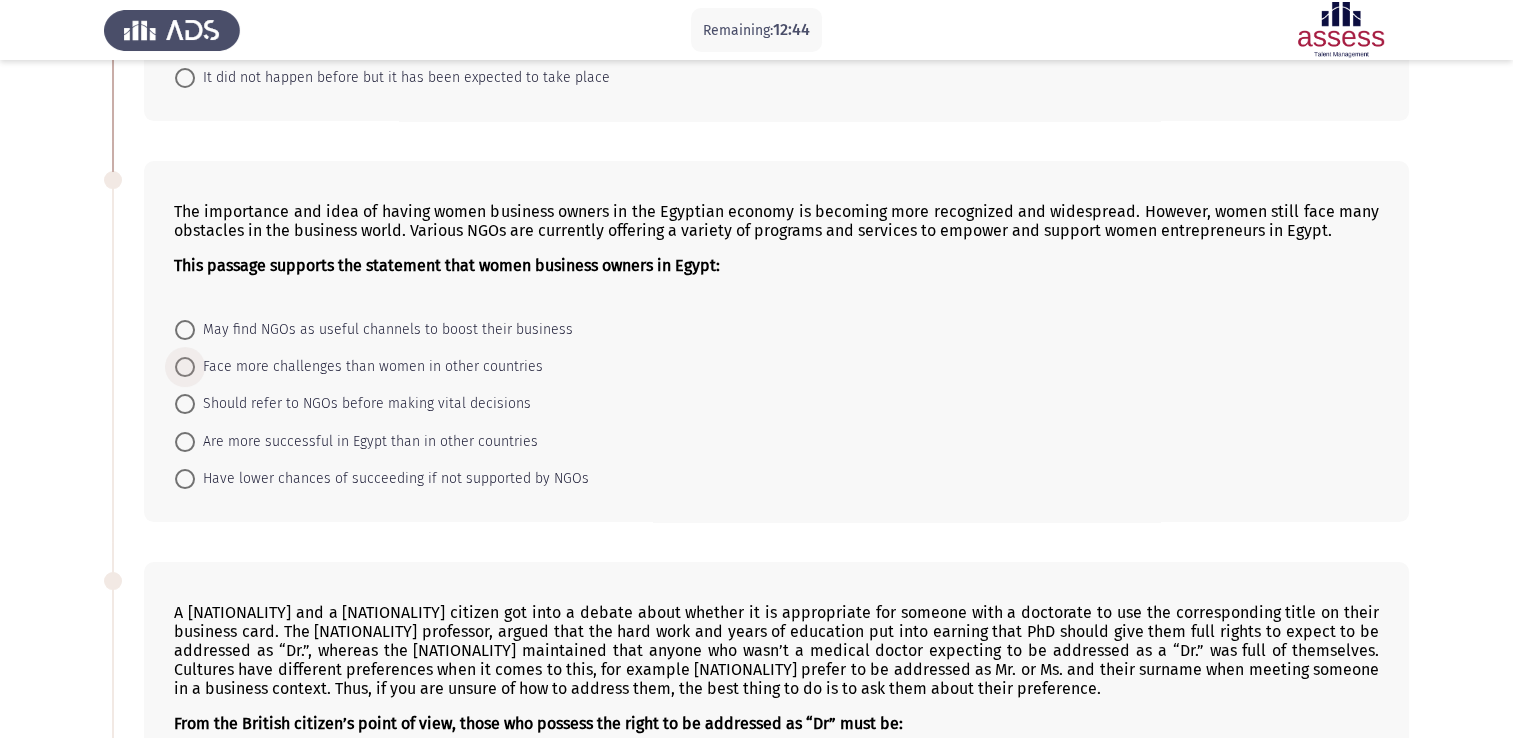 click at bounding box center (185, 367) 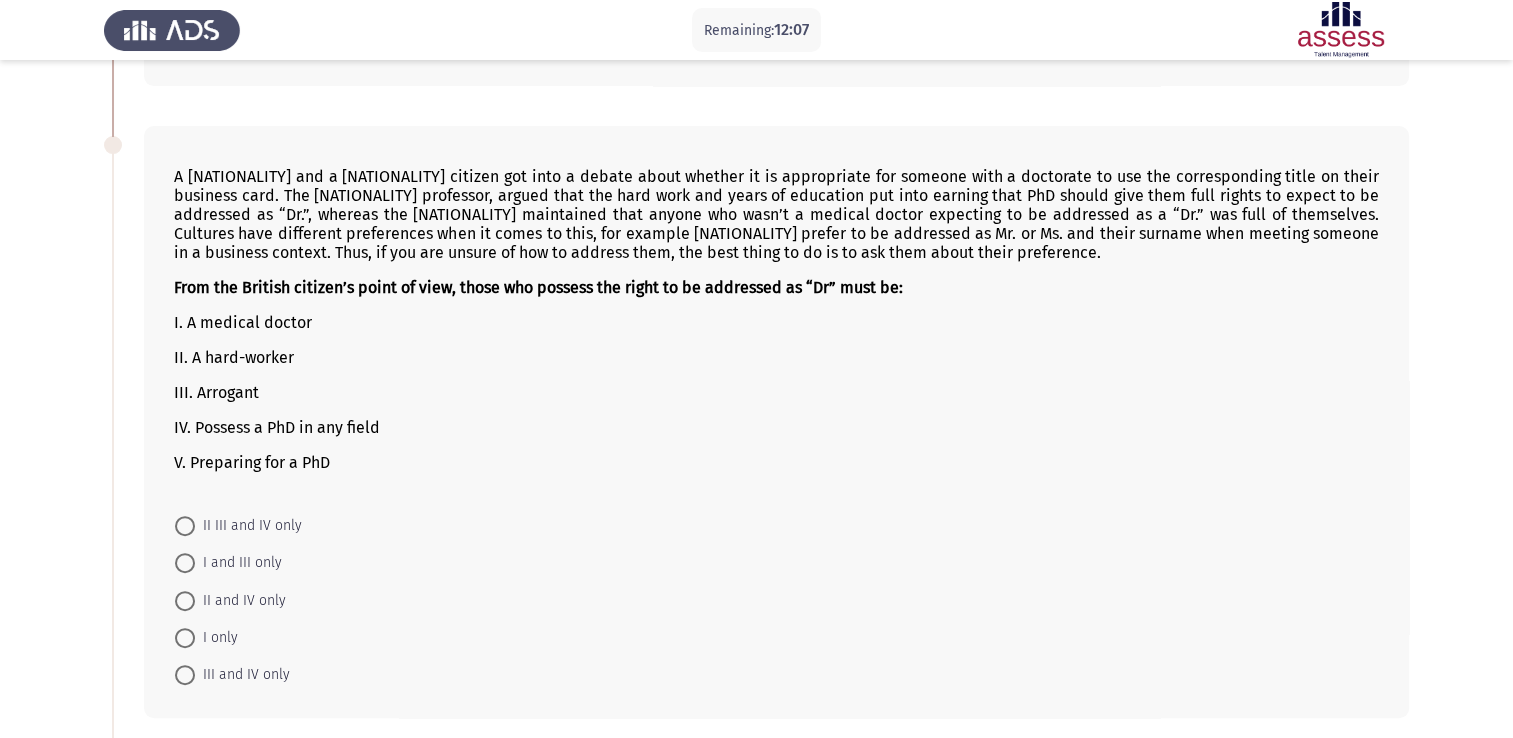 scroll, scrollTop: 760, scrollLeft: 0, axis: vertical 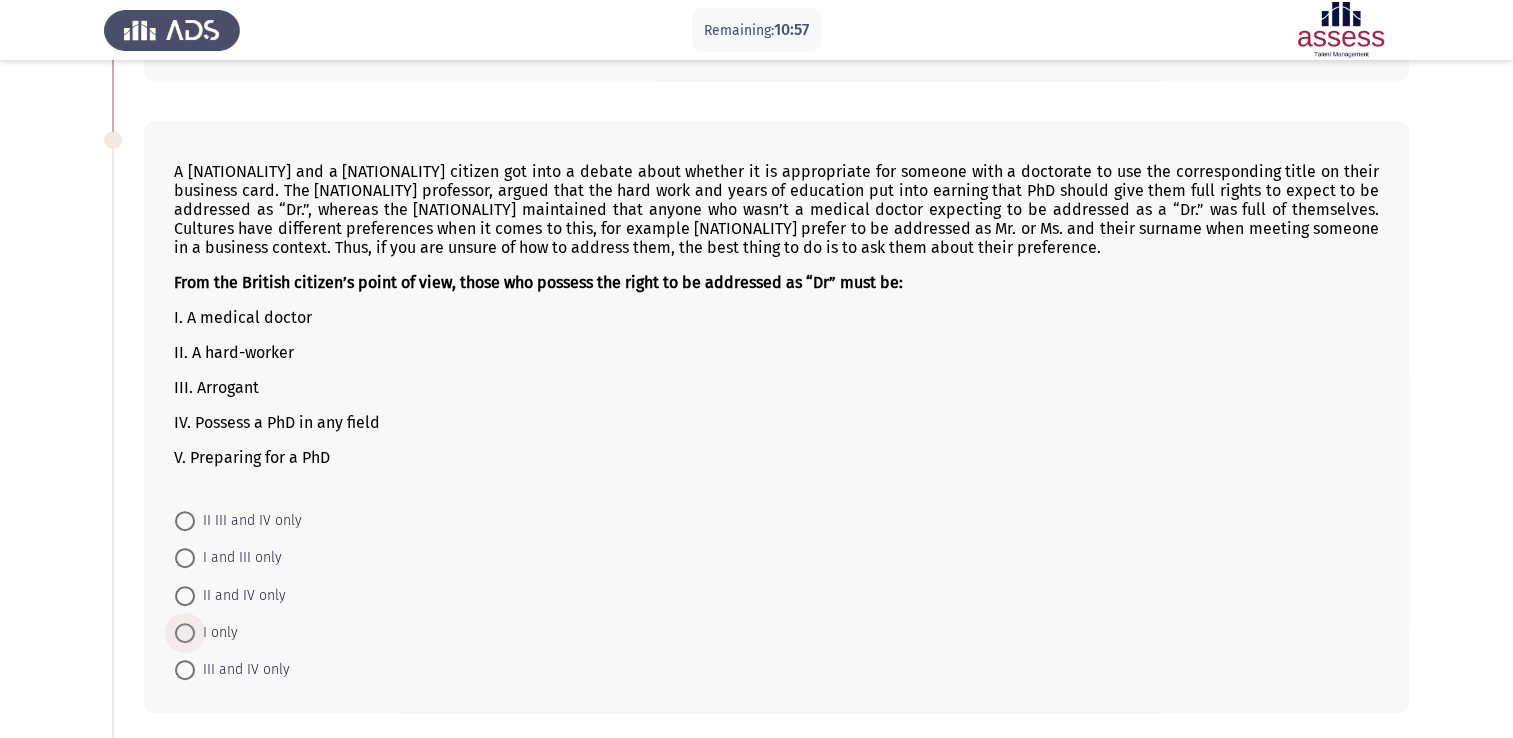 click at bounding box center [185, 633] 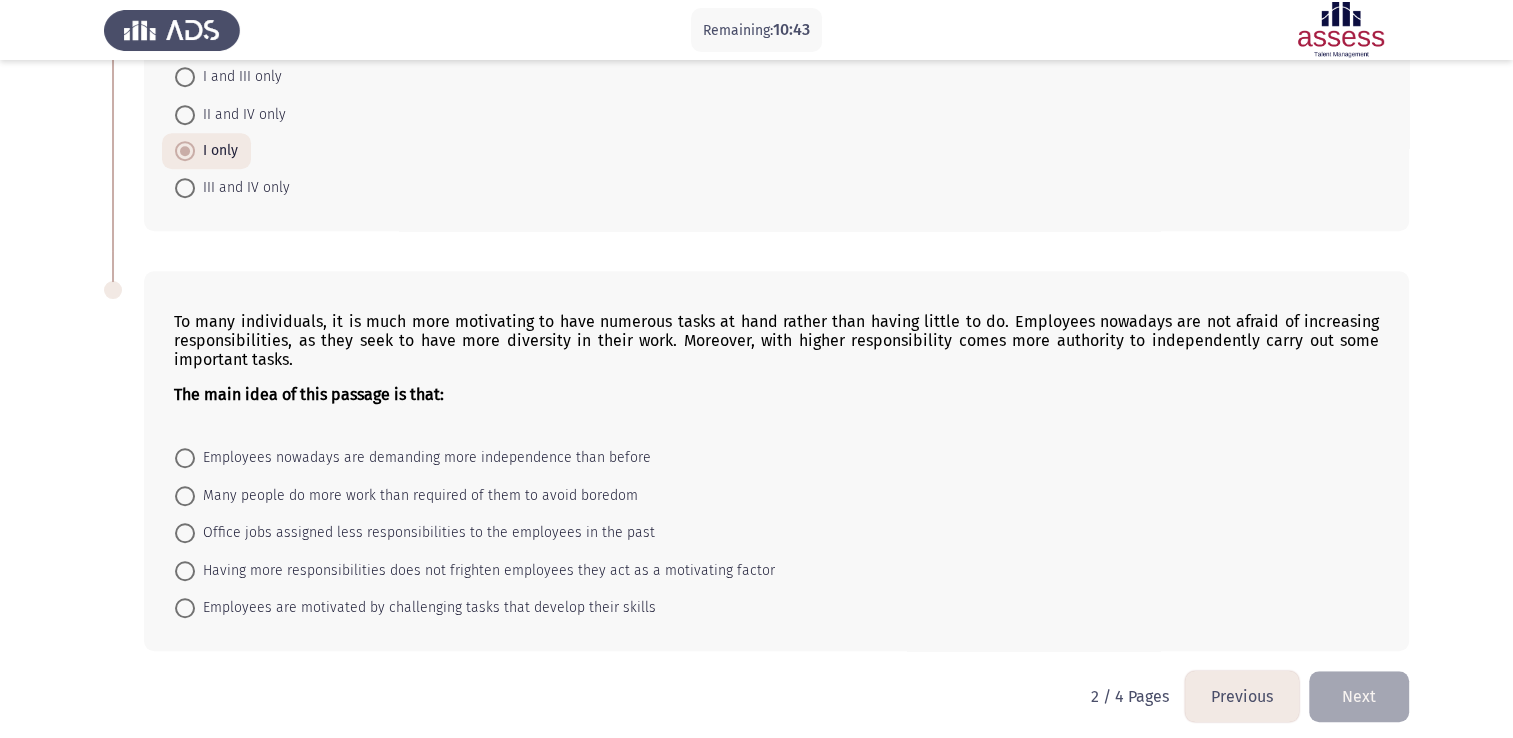 scroll, scrollTop: 1254, scrollLeft: 0, axis: vertical 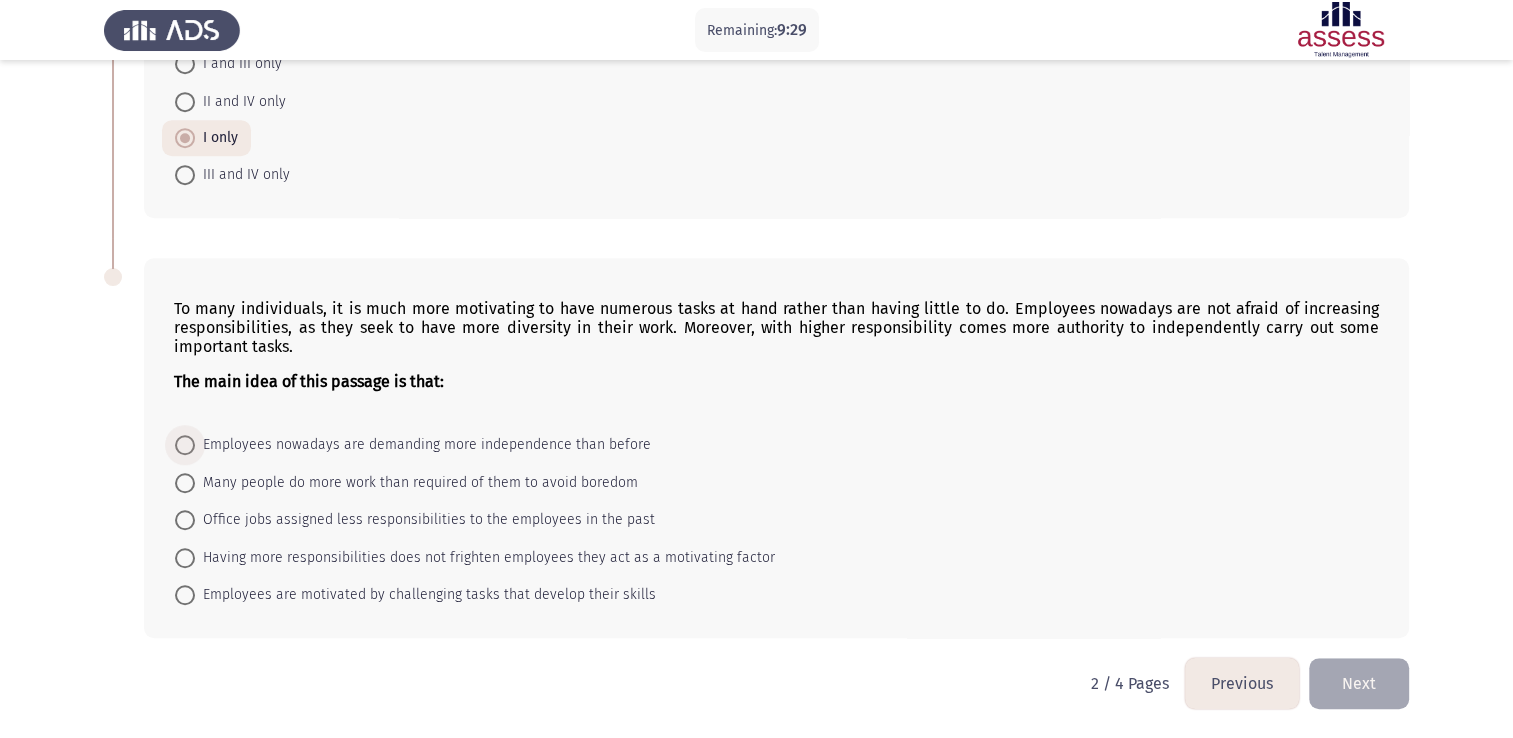 click at bounding box center (185, 445) 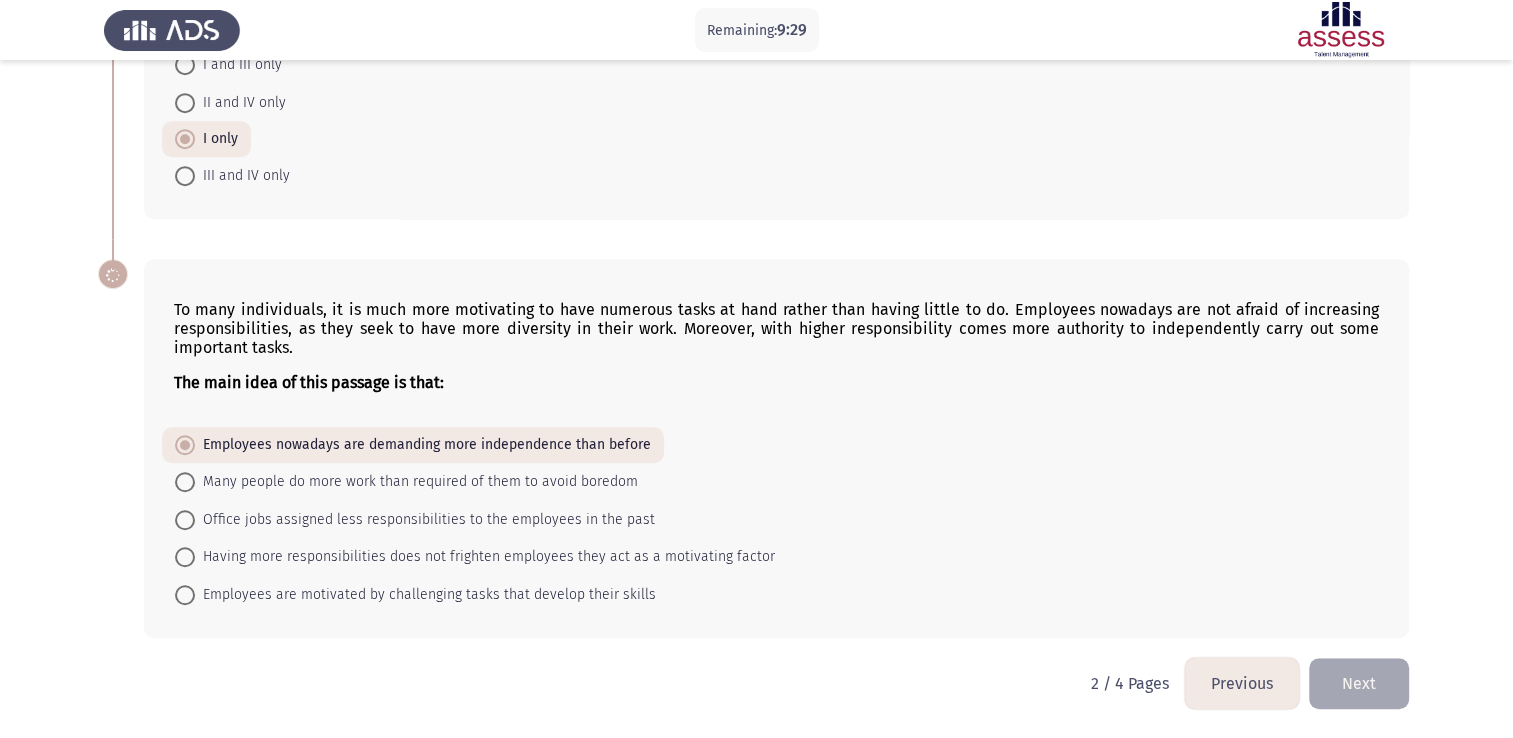 scroll, scrollTop: 1253, scrollLeft: 0, axis: vertical 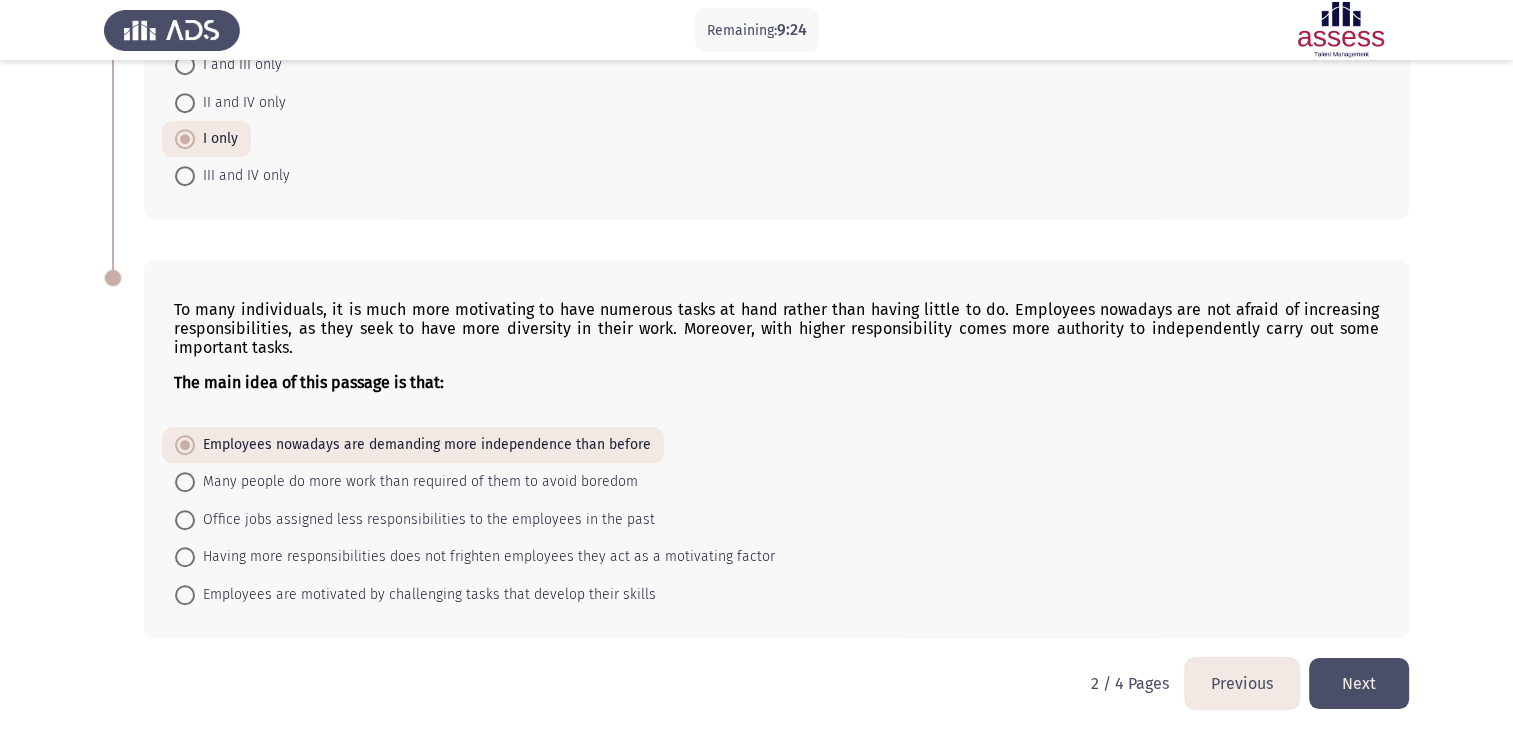 click on "Next" 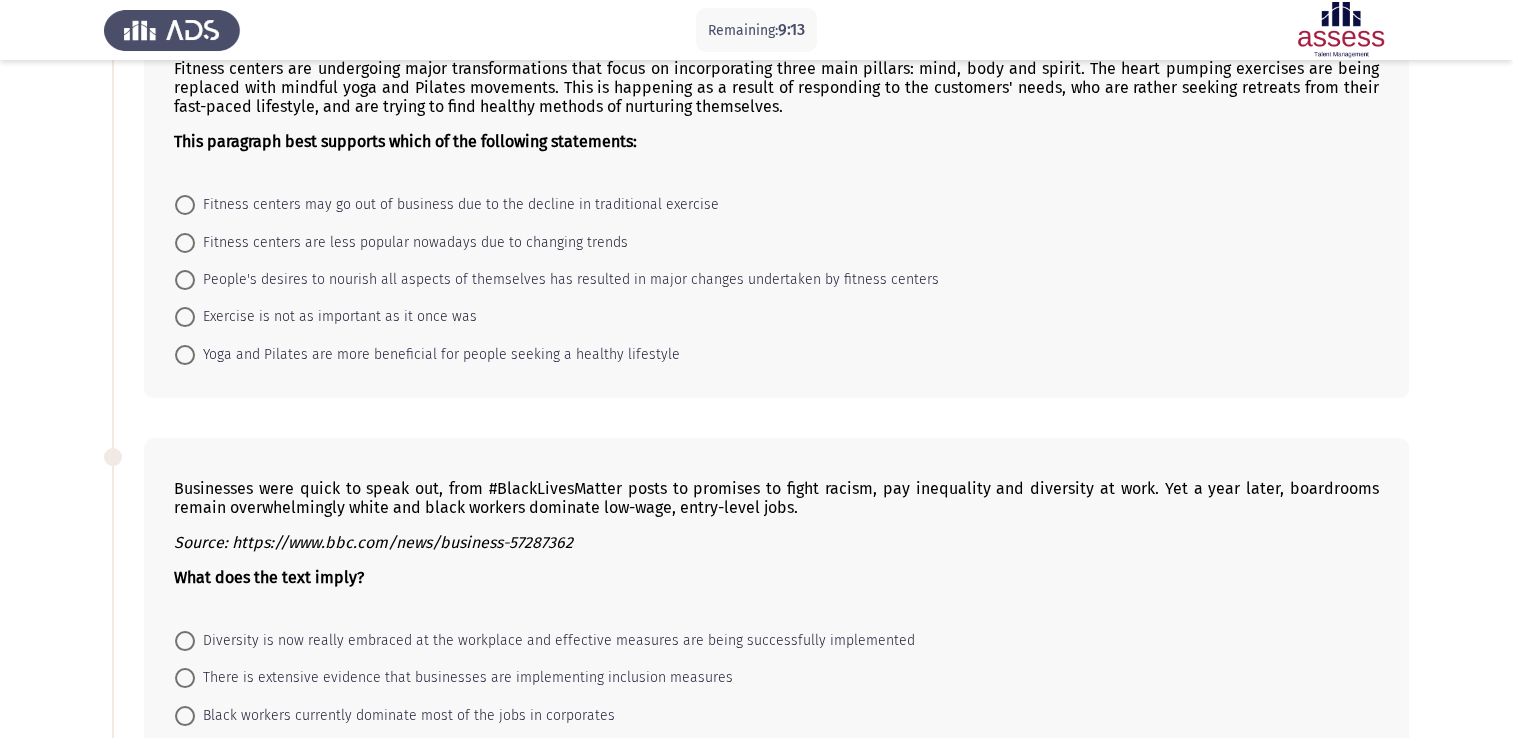 scroll, scrollTop: 96, scrollLeft: 0, axis: vertical 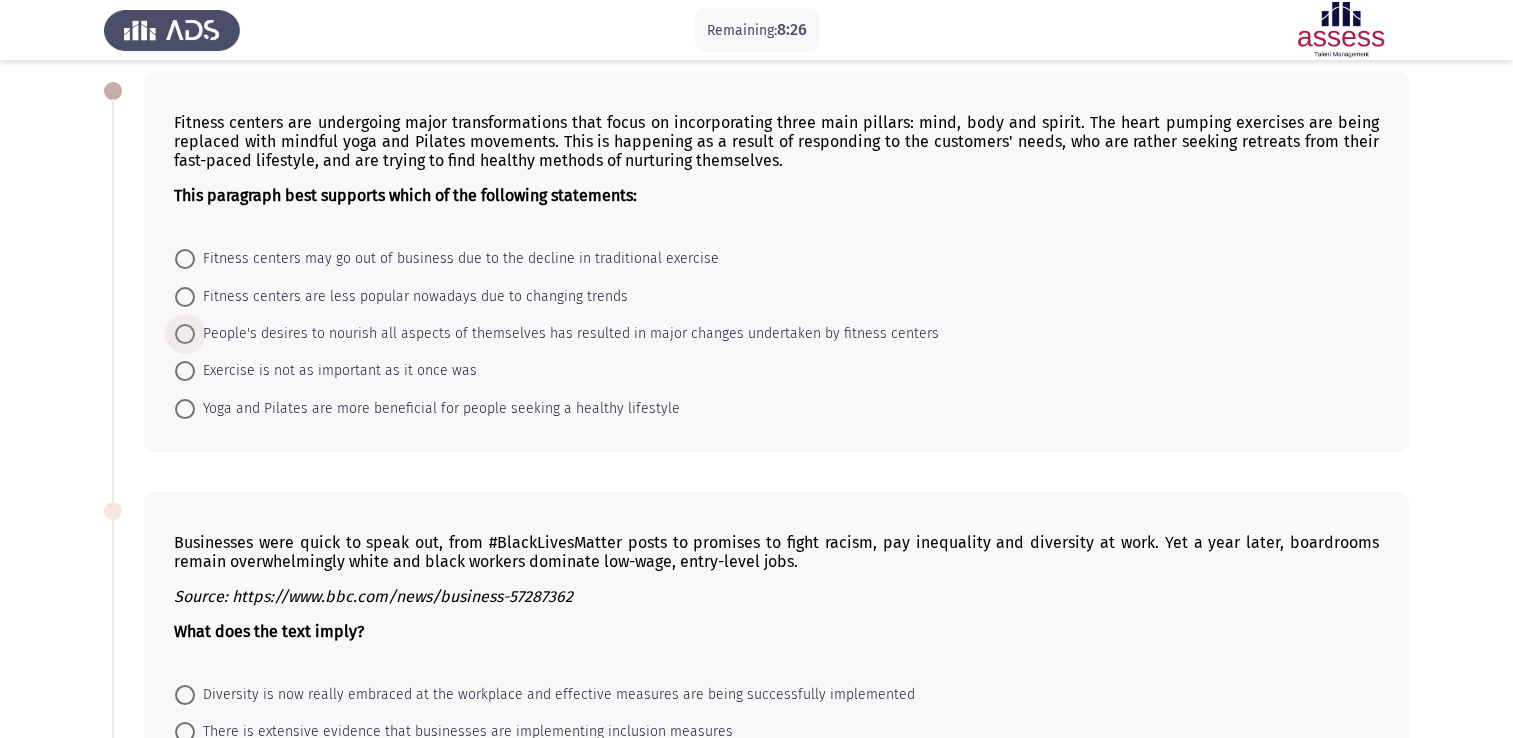 click at bounding box center (185, 334) 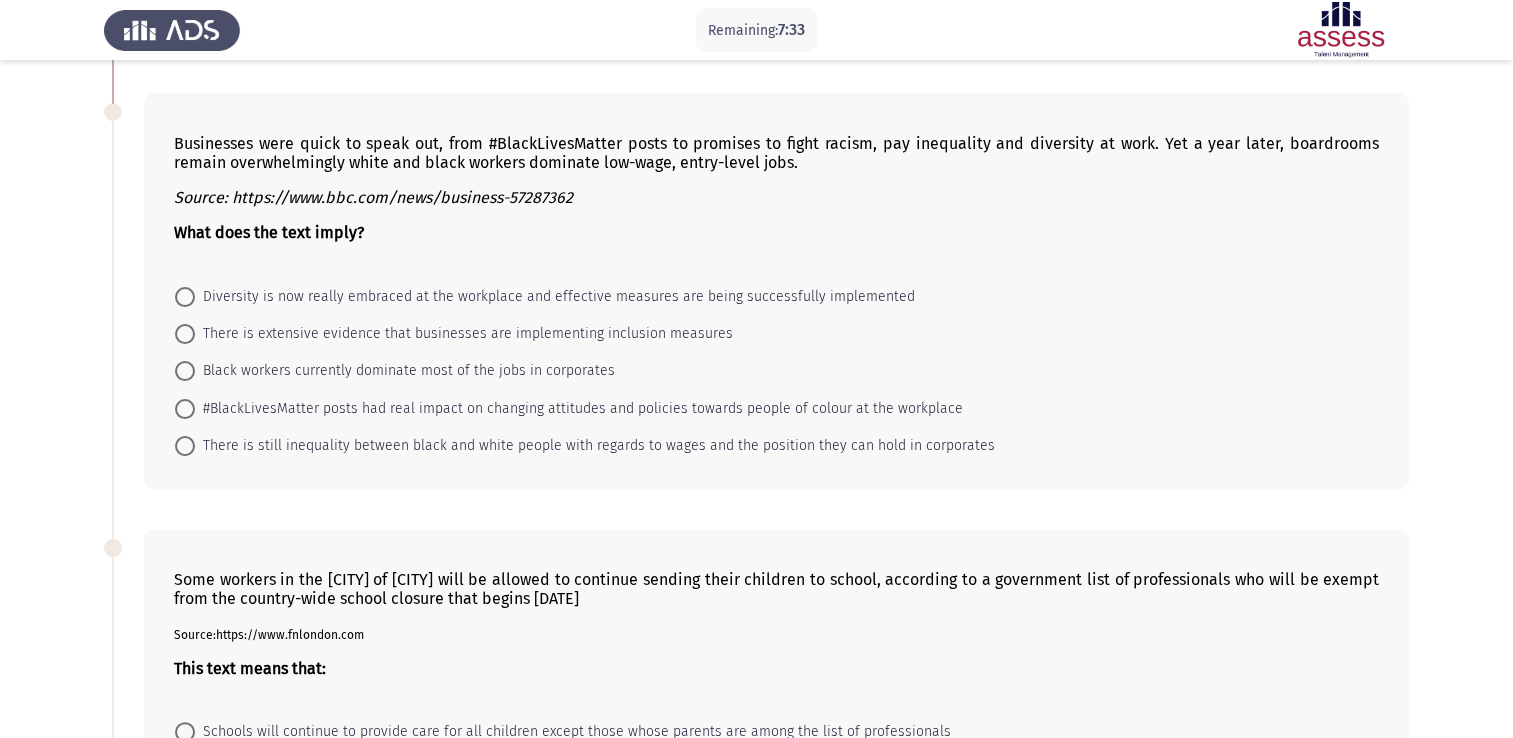 scroll, scrollTop: 496, scrollLeft: 0, axis: vertical 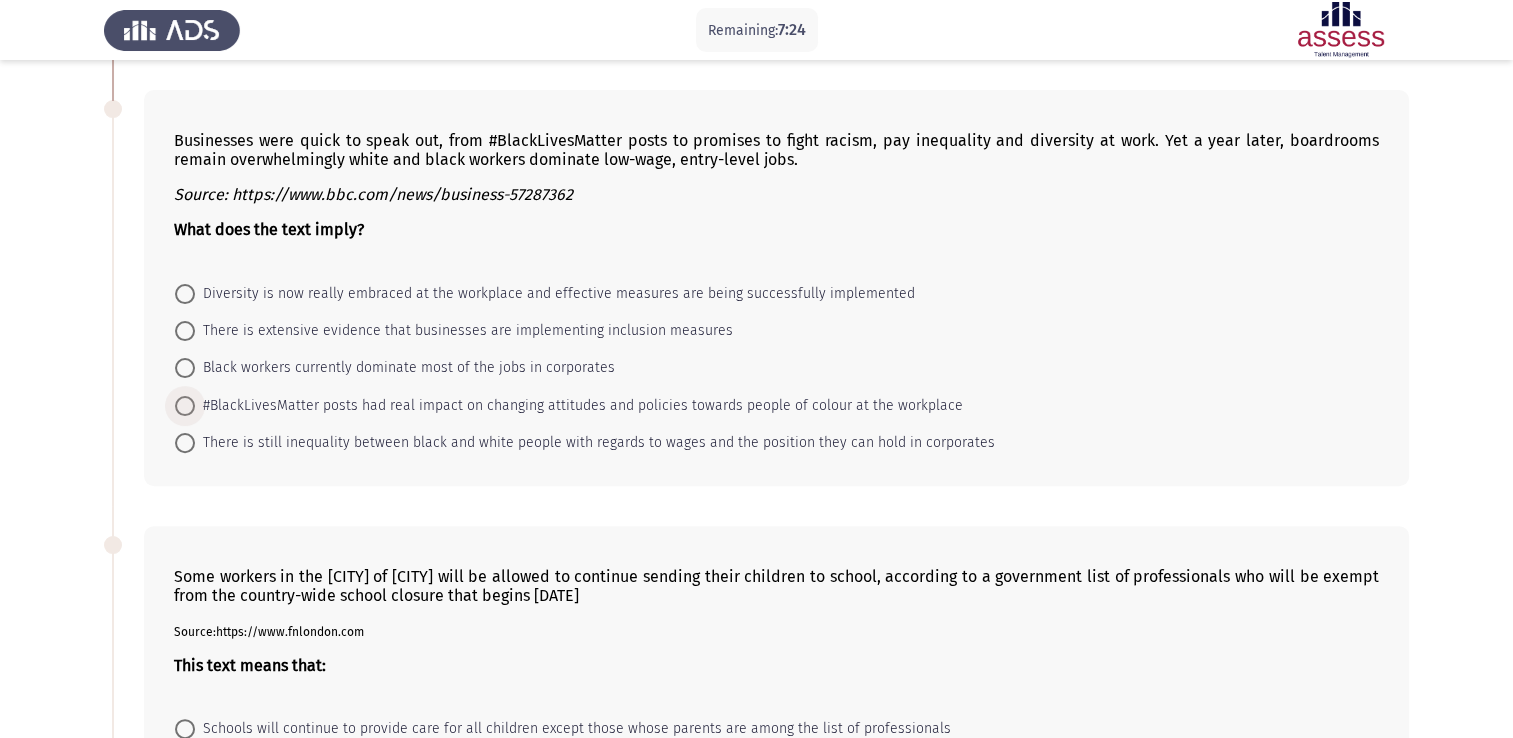 click at bounding box center (185, 406) 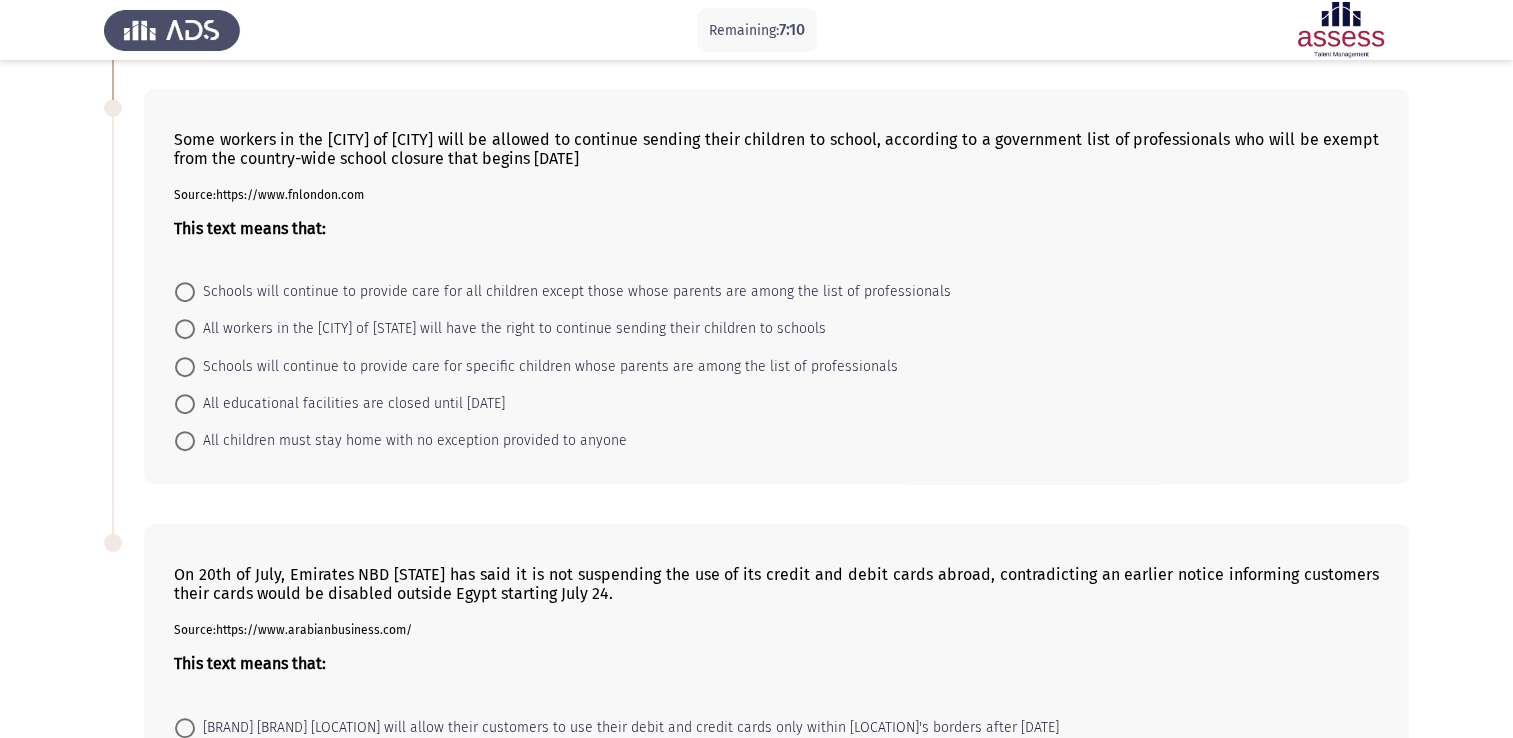 scroll, scrollTop: 936, scrollLeft: 0, axis: vertical 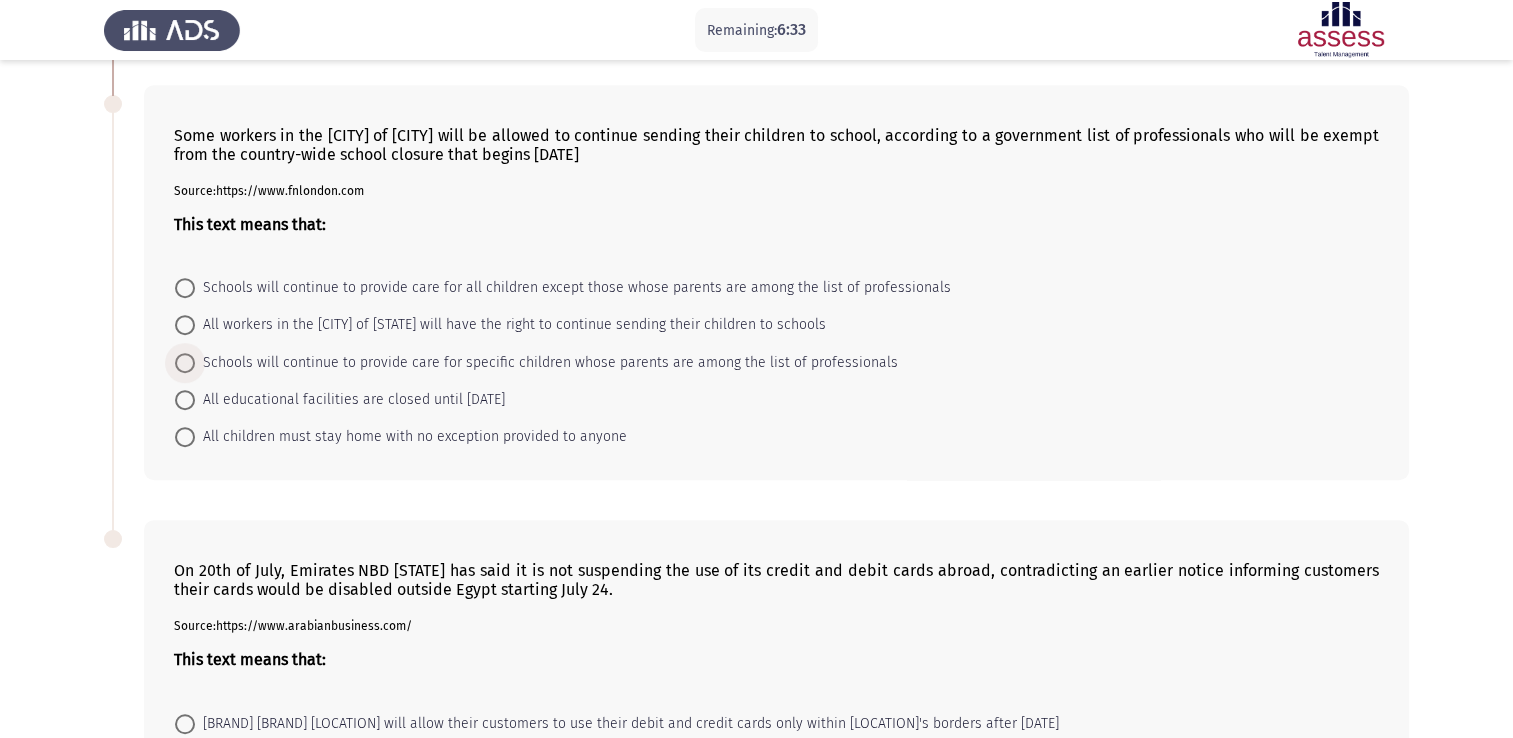 click on "Schools will continue to provide care for specific children whose parents are among the list of professionals" at bounding box center [546, 363] 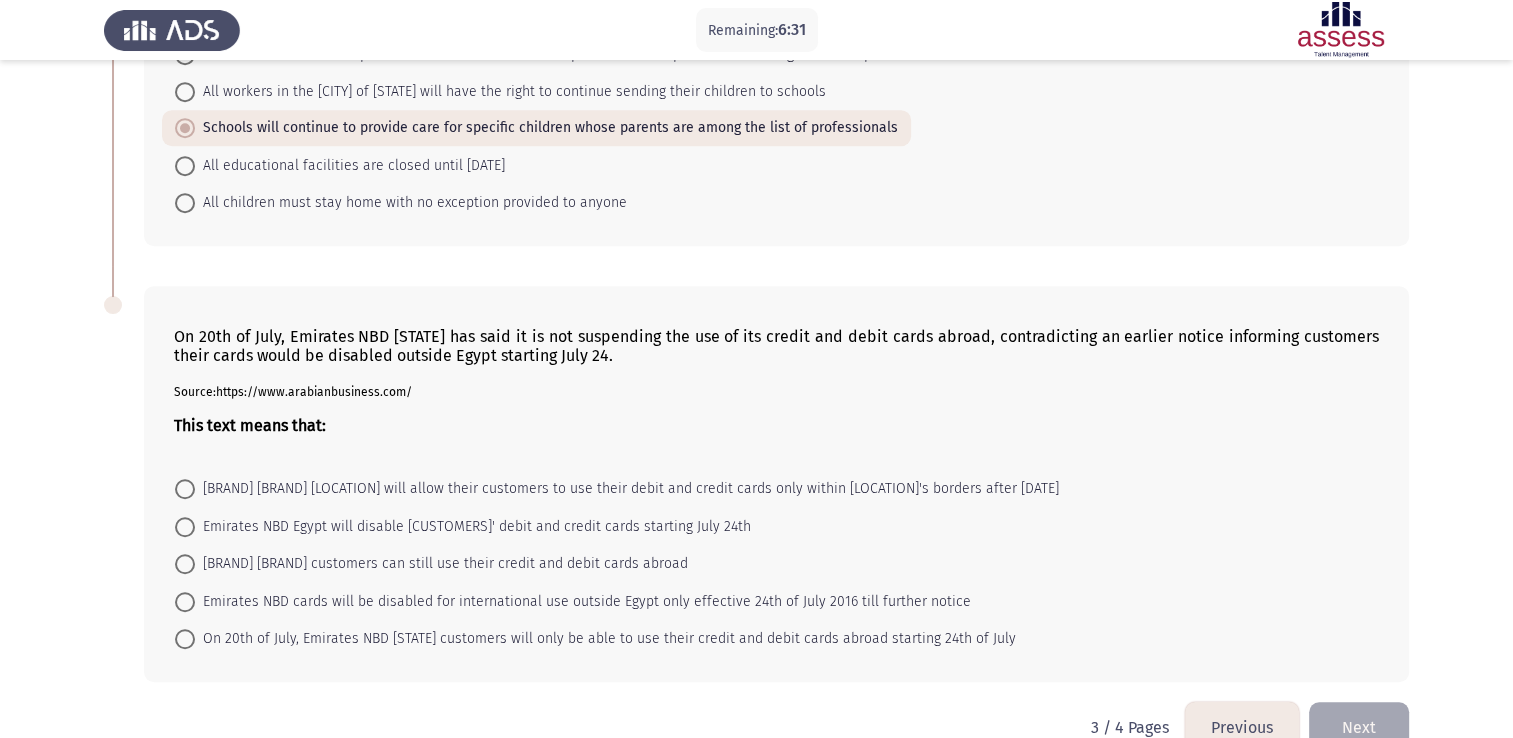 scroll, scrollTop: 1212, scrollLeft: 0, axis: vertical 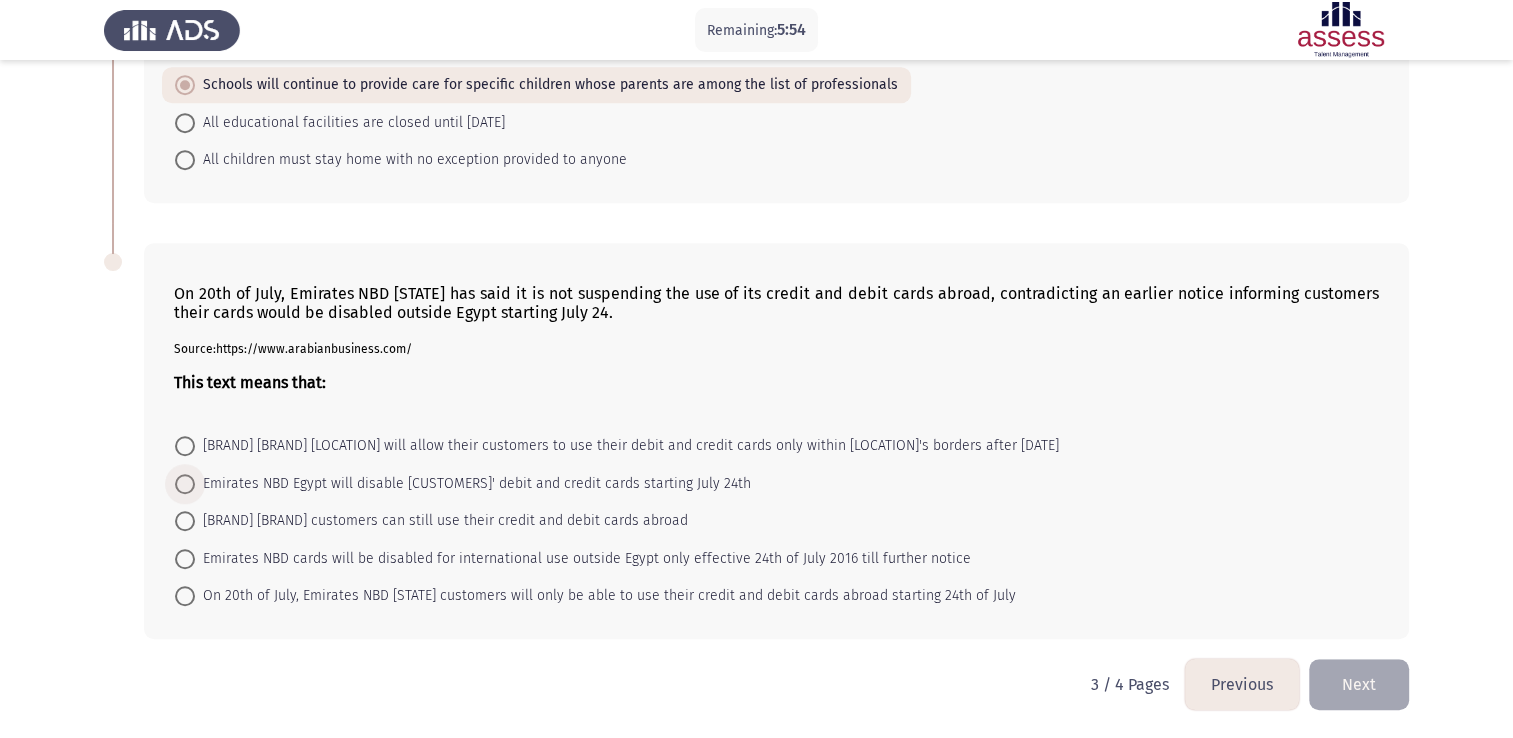 click at bounding box center (185, 484) 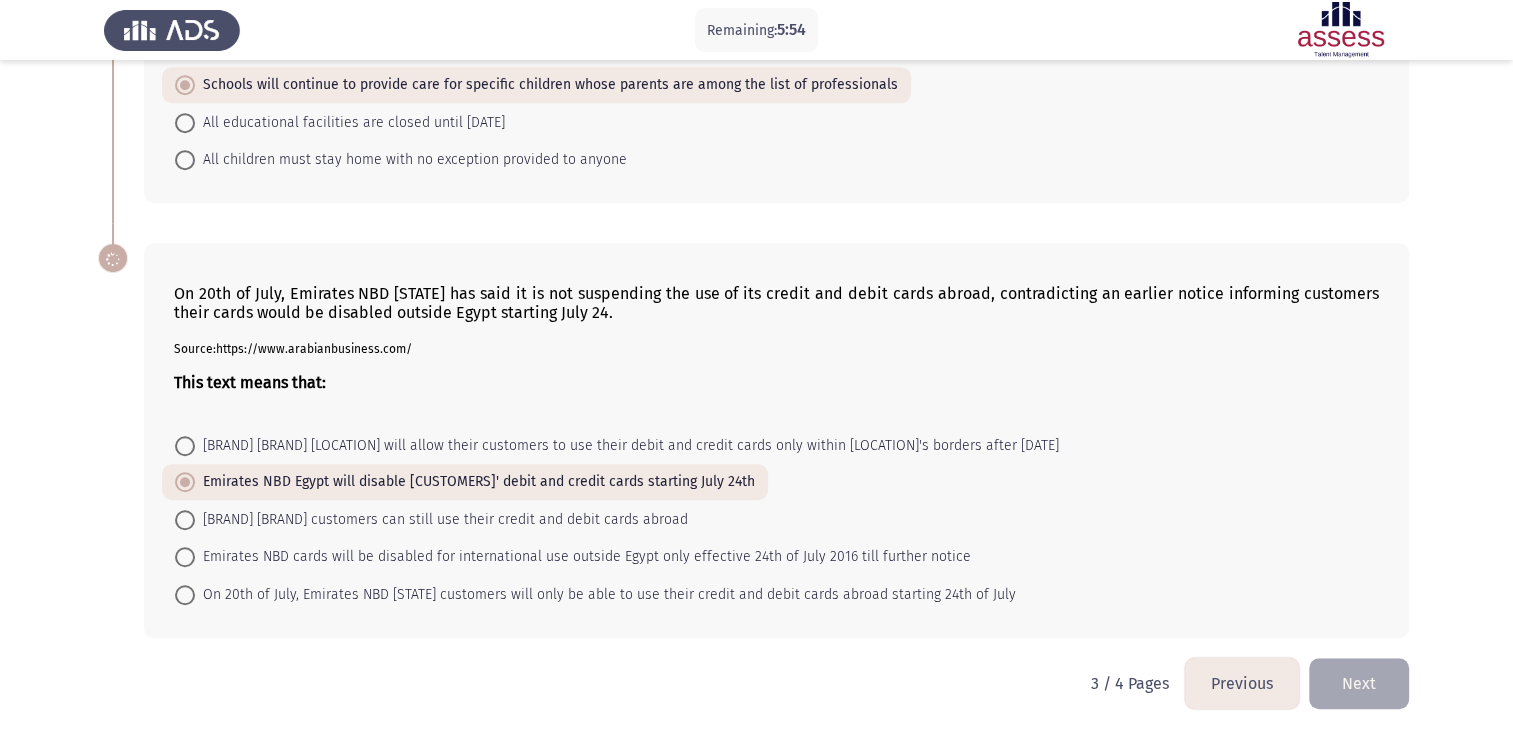 scroll, scrollTop: 1212, scrollLeft: 0, axis: vertical 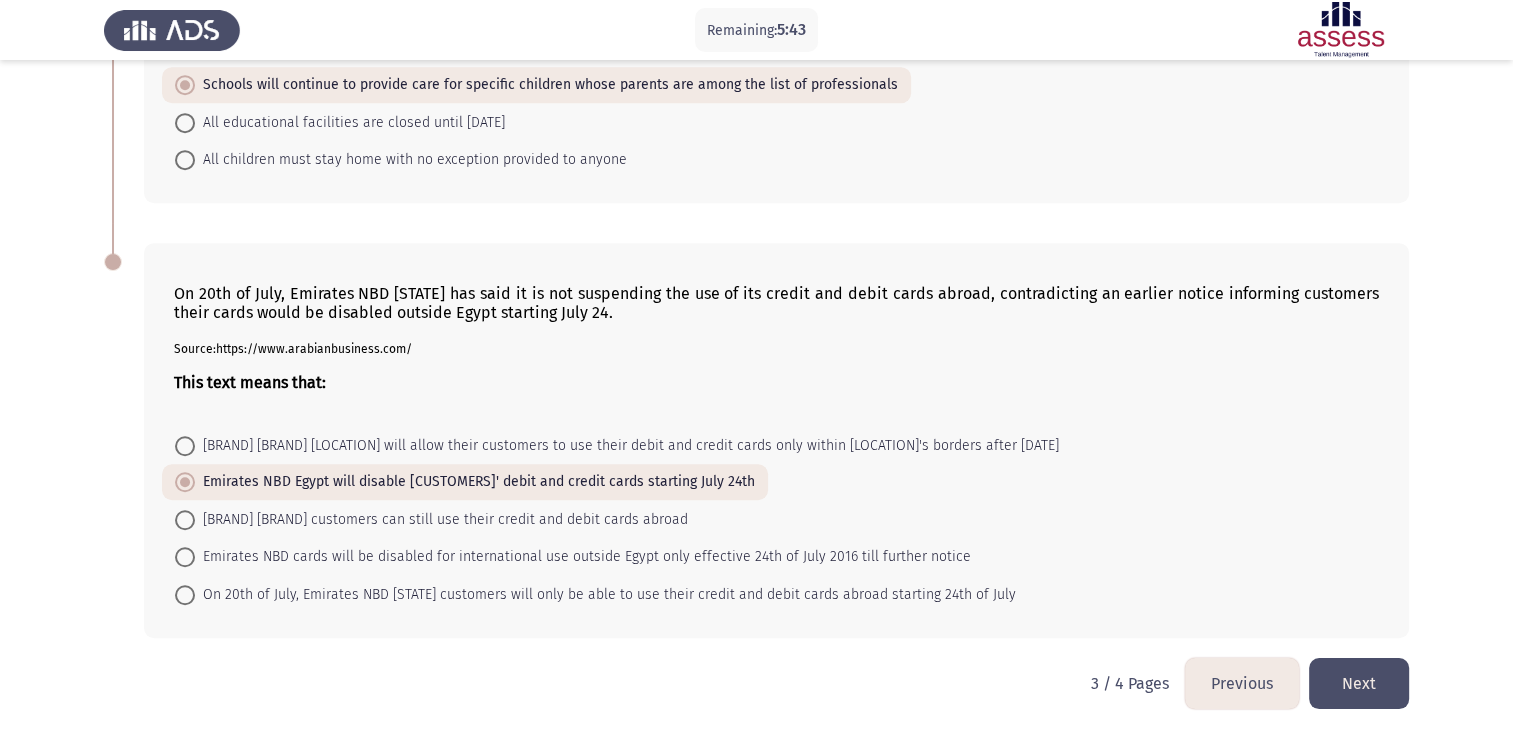 click on "Next" 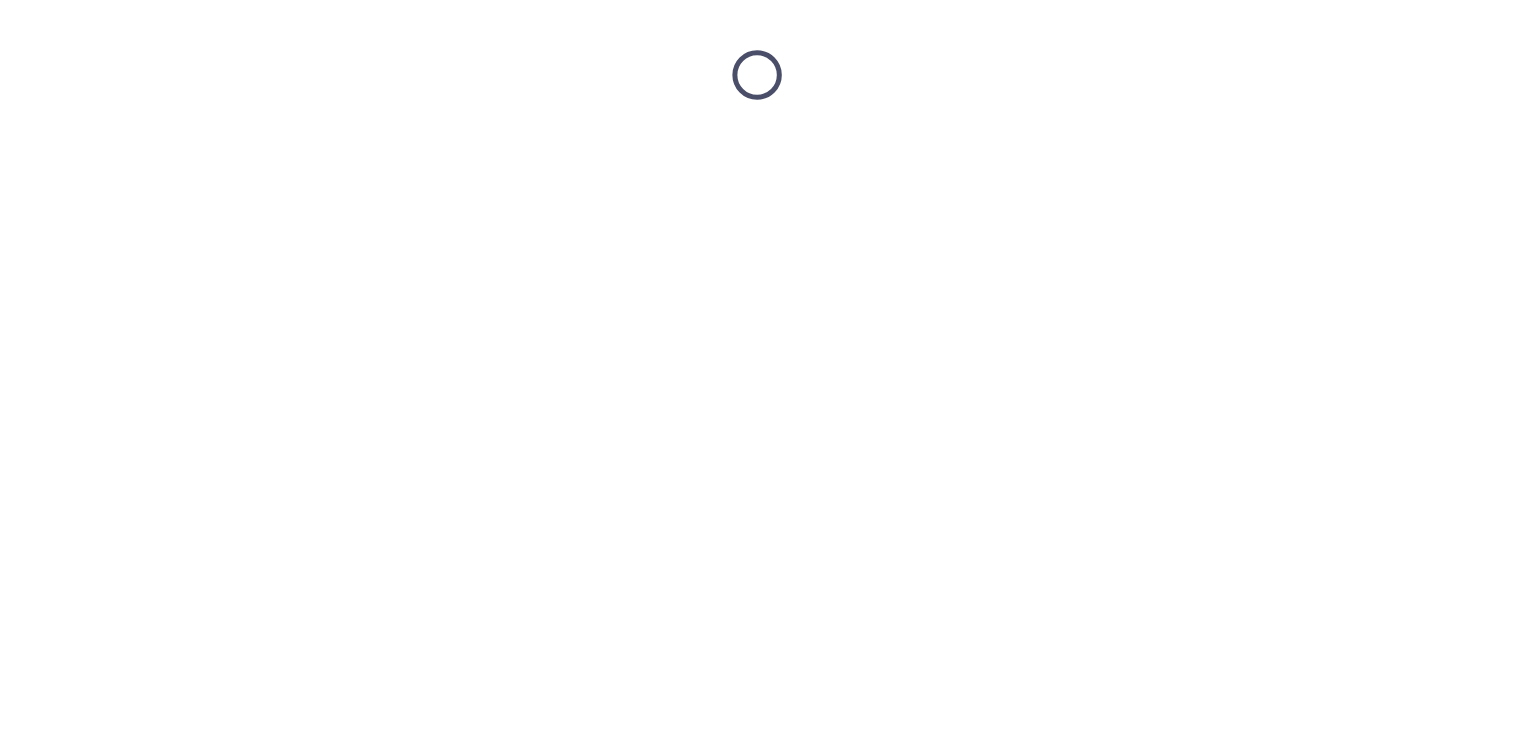 scroll, scrollTop: 0, scrollLeft: 0, axis: both 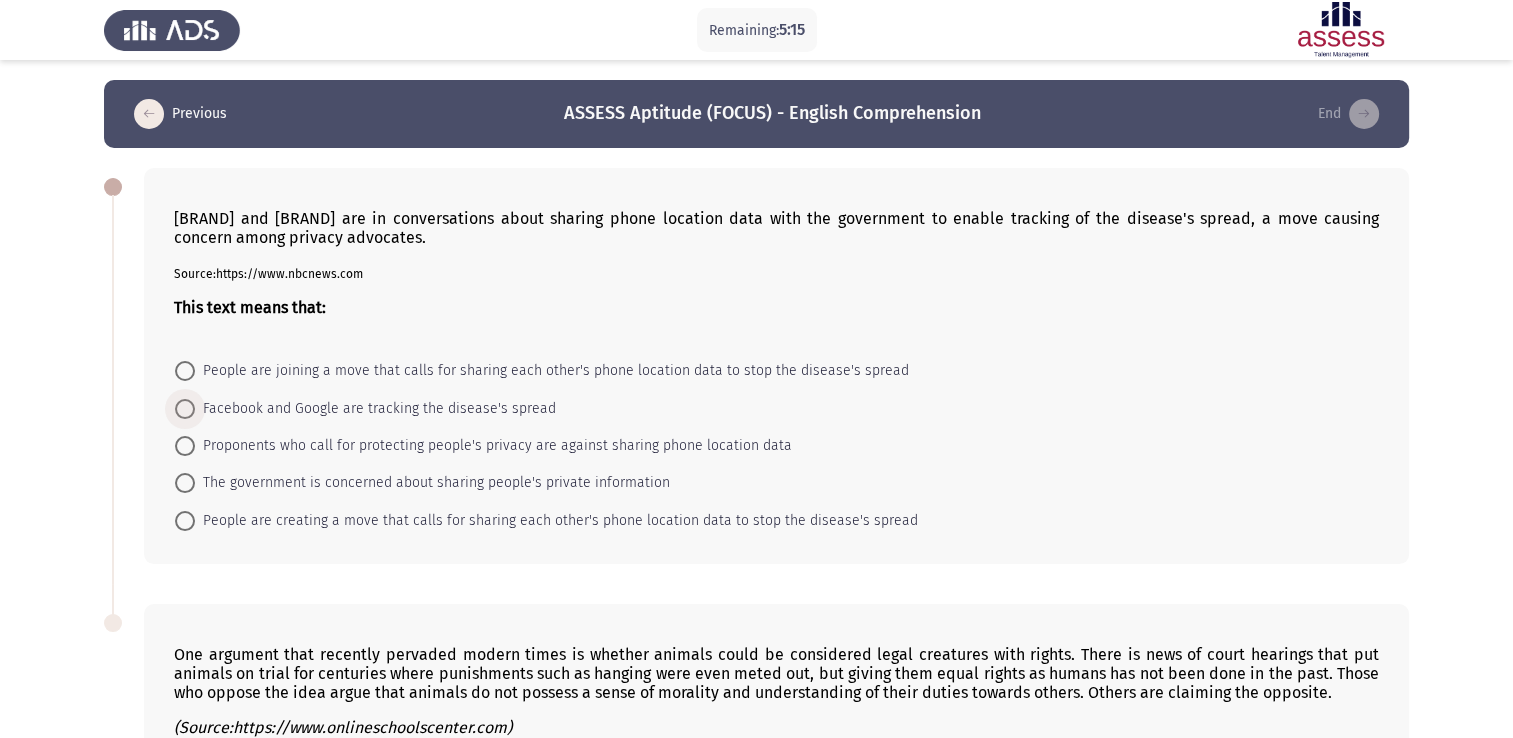 click at bounding box center [185, 409] 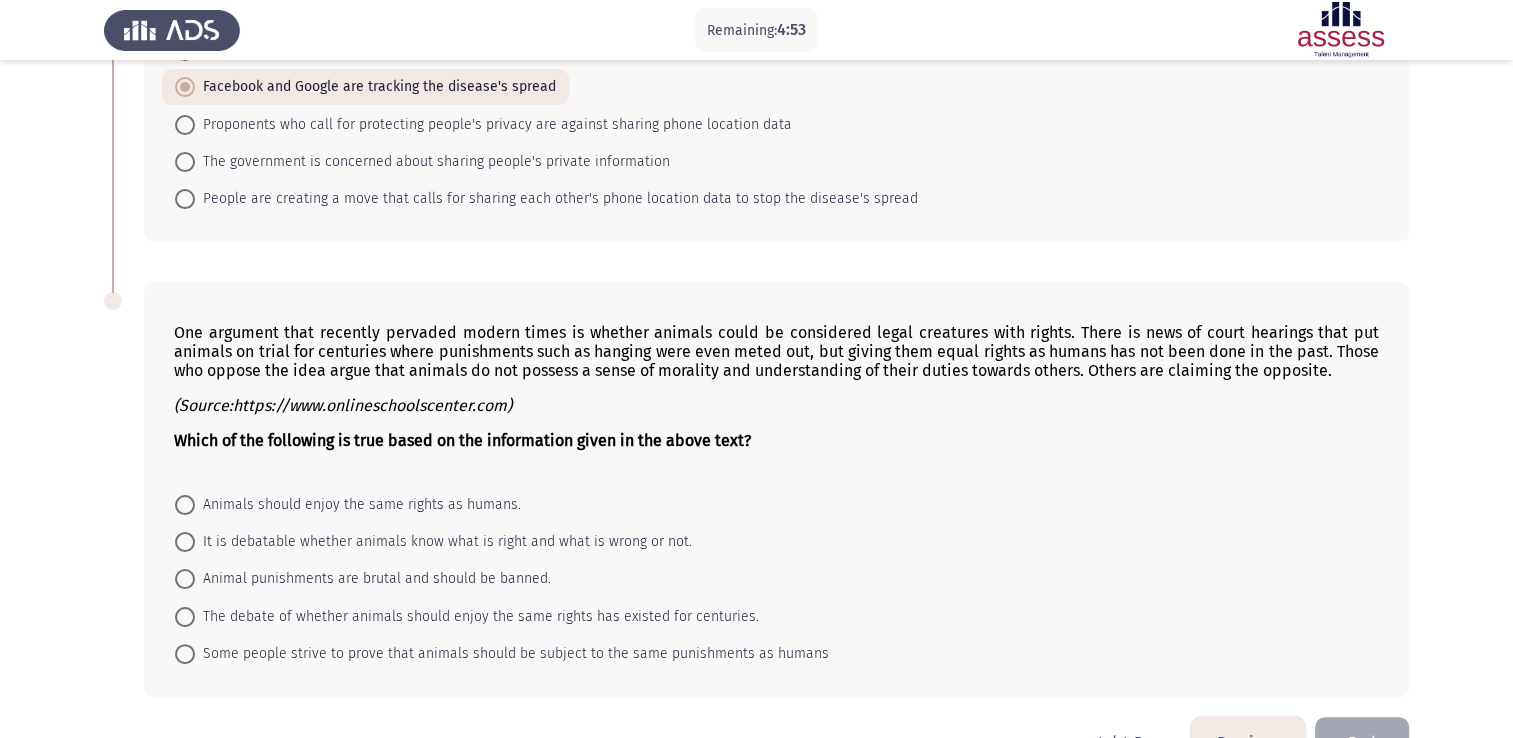 scroll, scrollTop: 379, scrollLeft: 0, axis: vertical 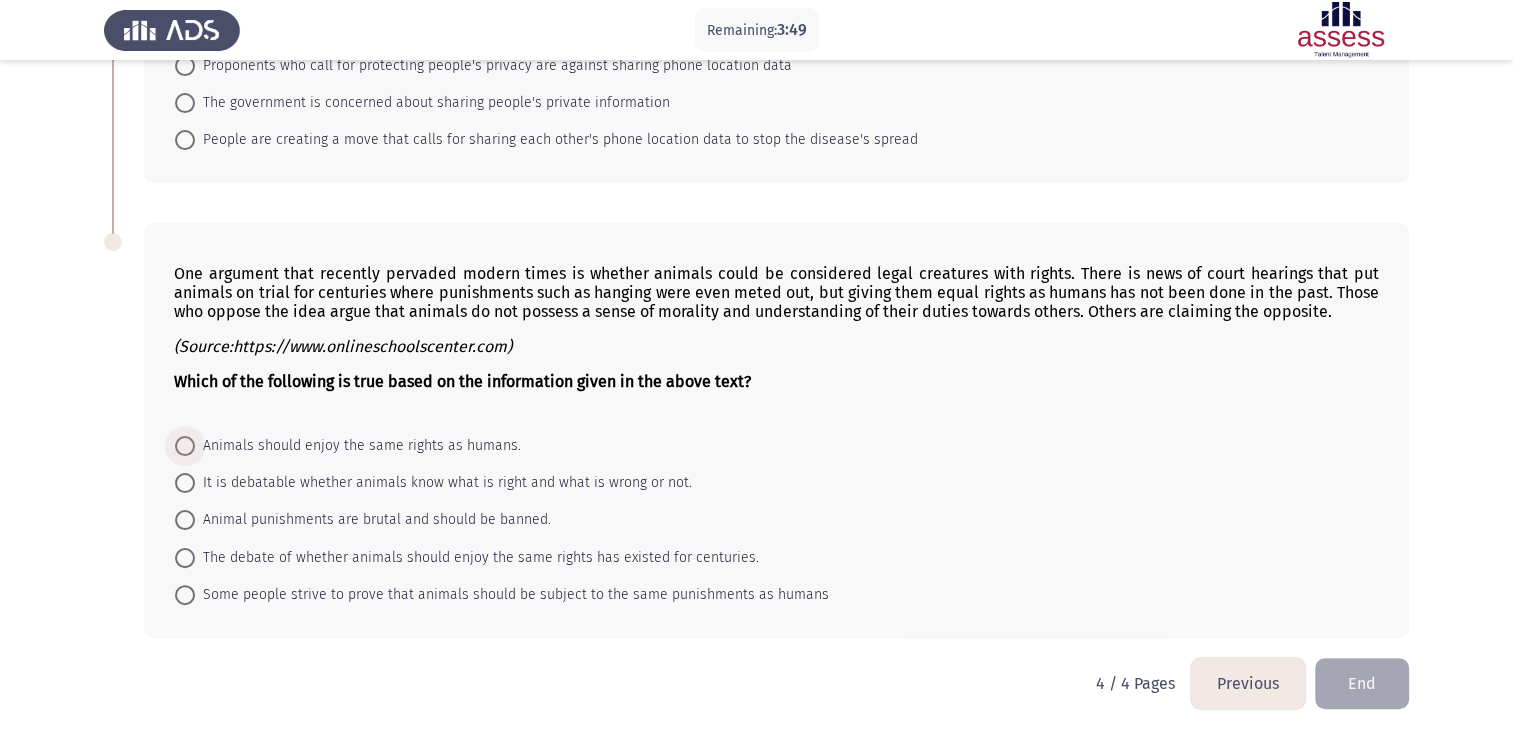 click at bounding box center [185, 446] 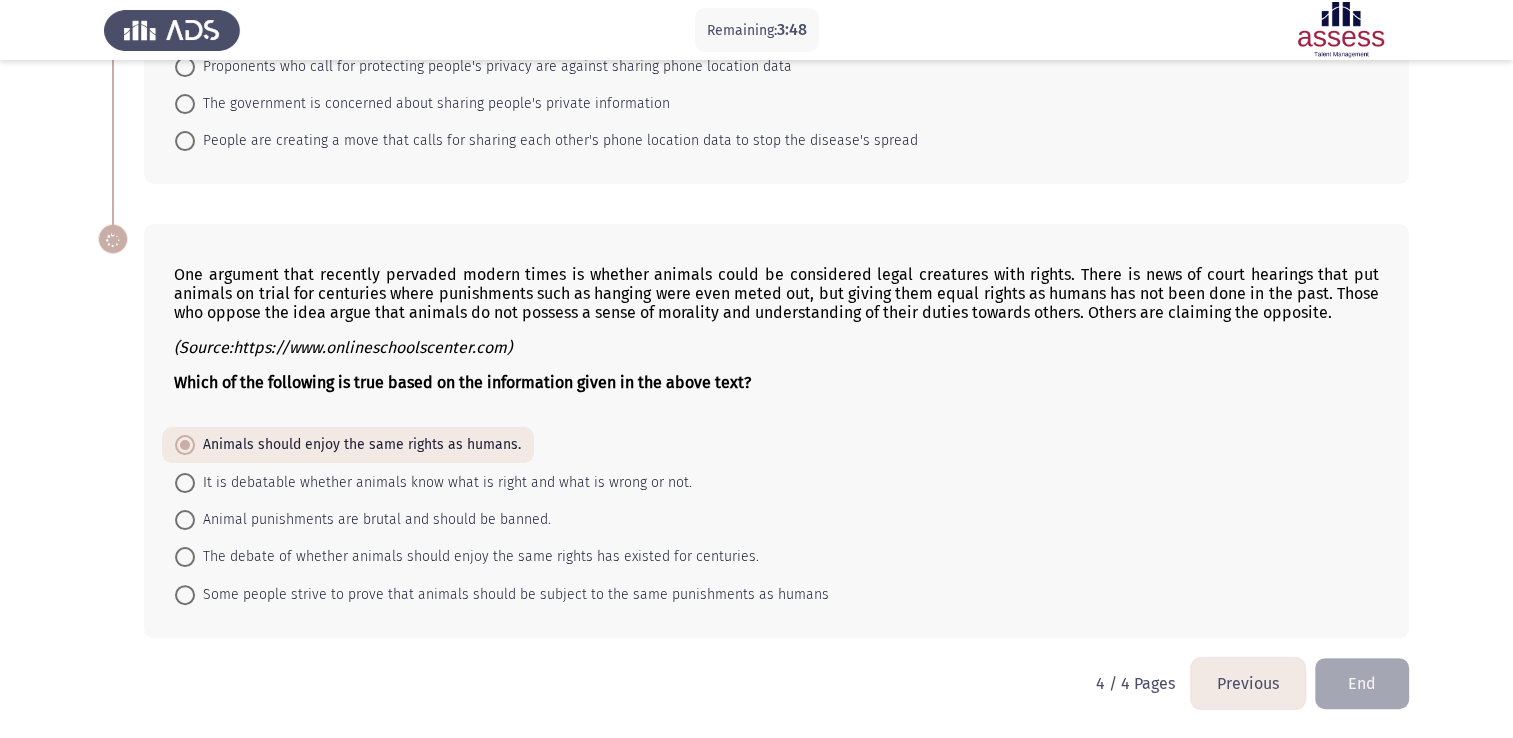 scroll, scrollTop: 377, scrollLeft: 0, axis: vertical 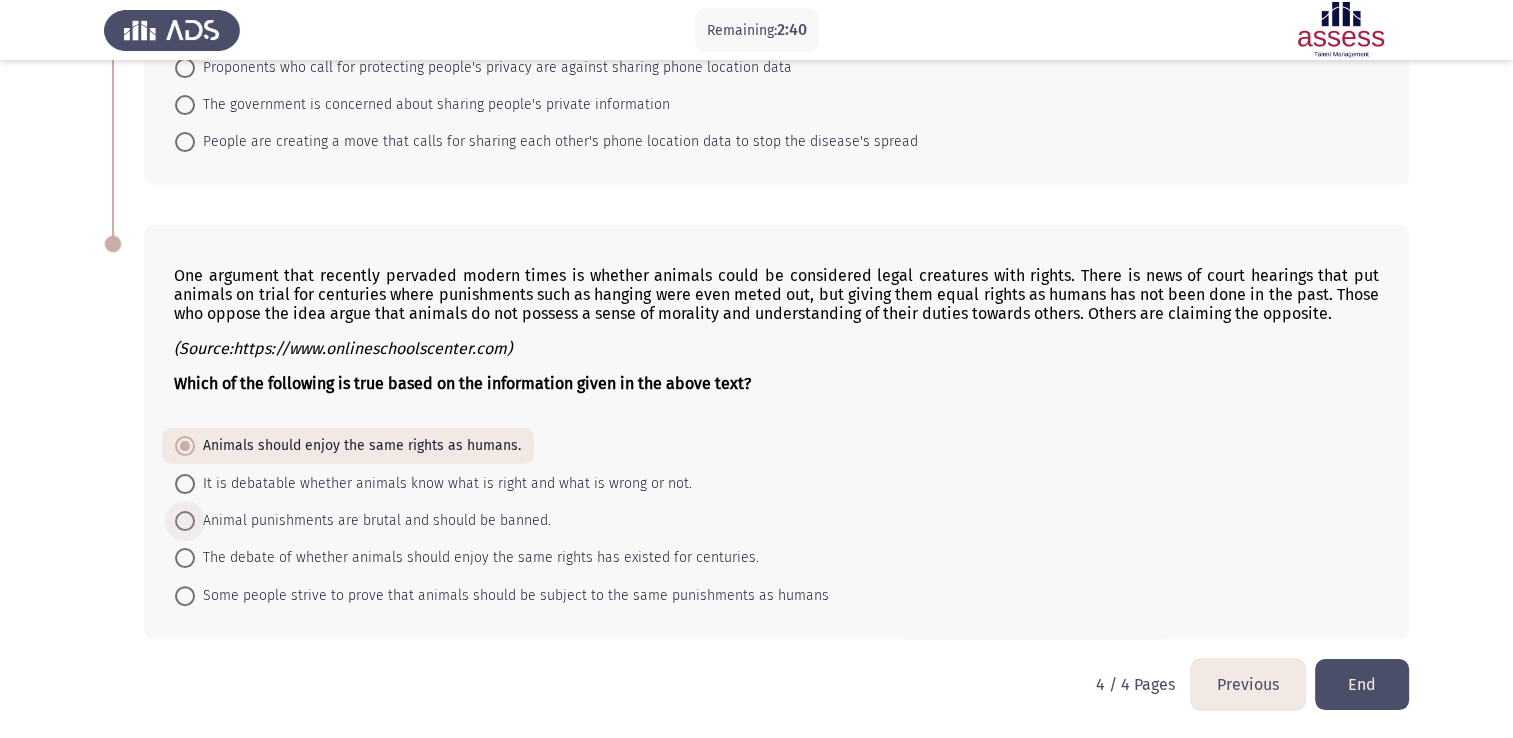 click at bounding box center (185, 521) 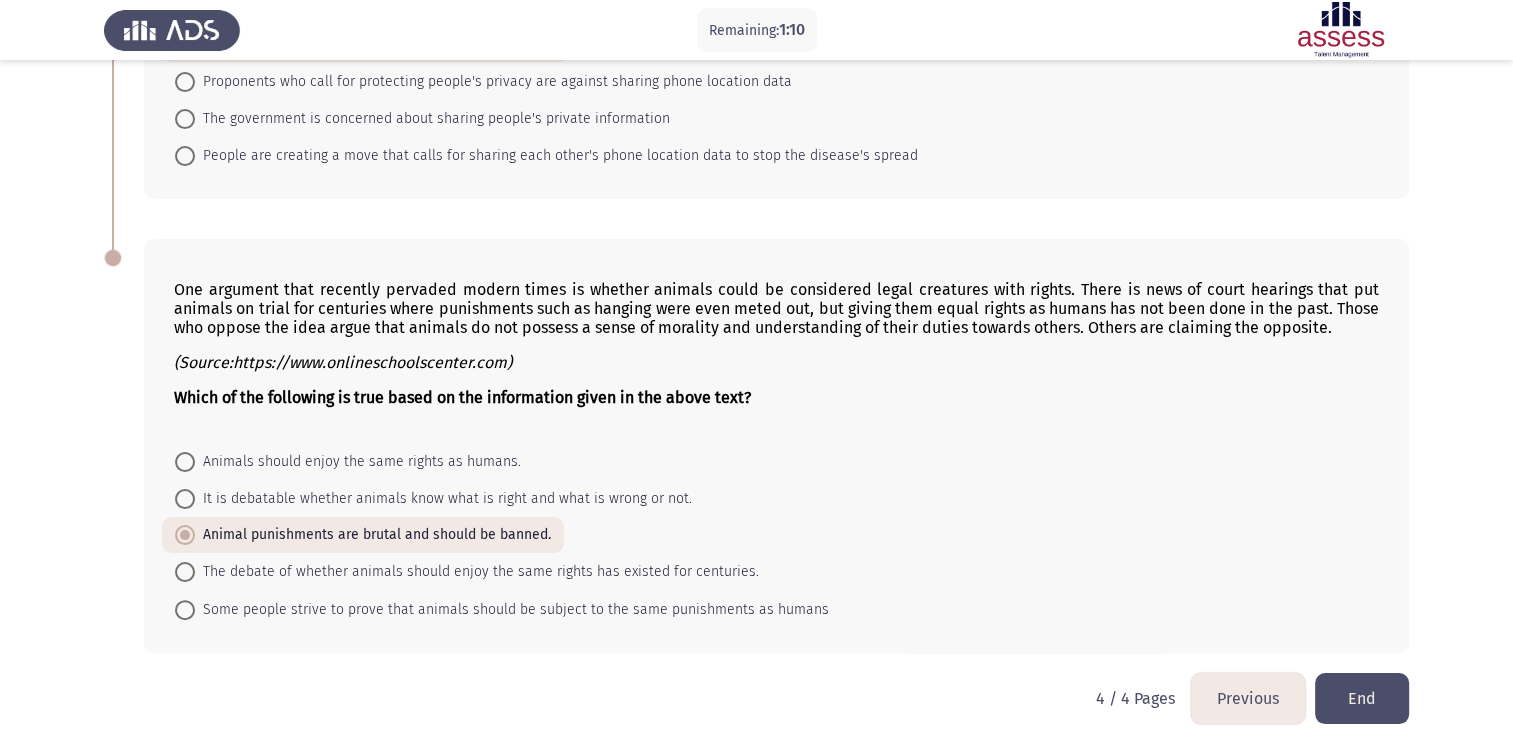 scroll, scrollTop: 377, scrollLeft: 0, axis: vertical 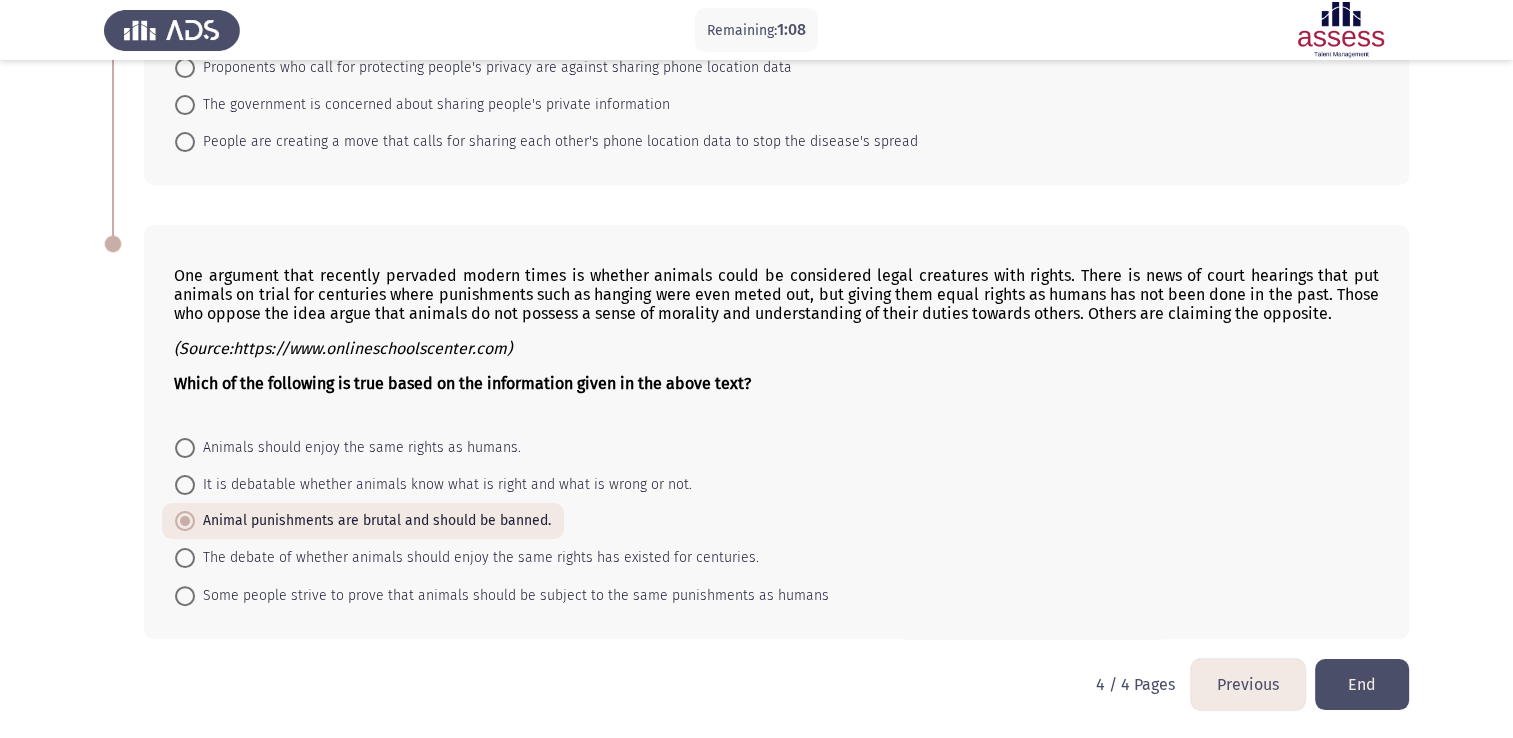 click on "End" 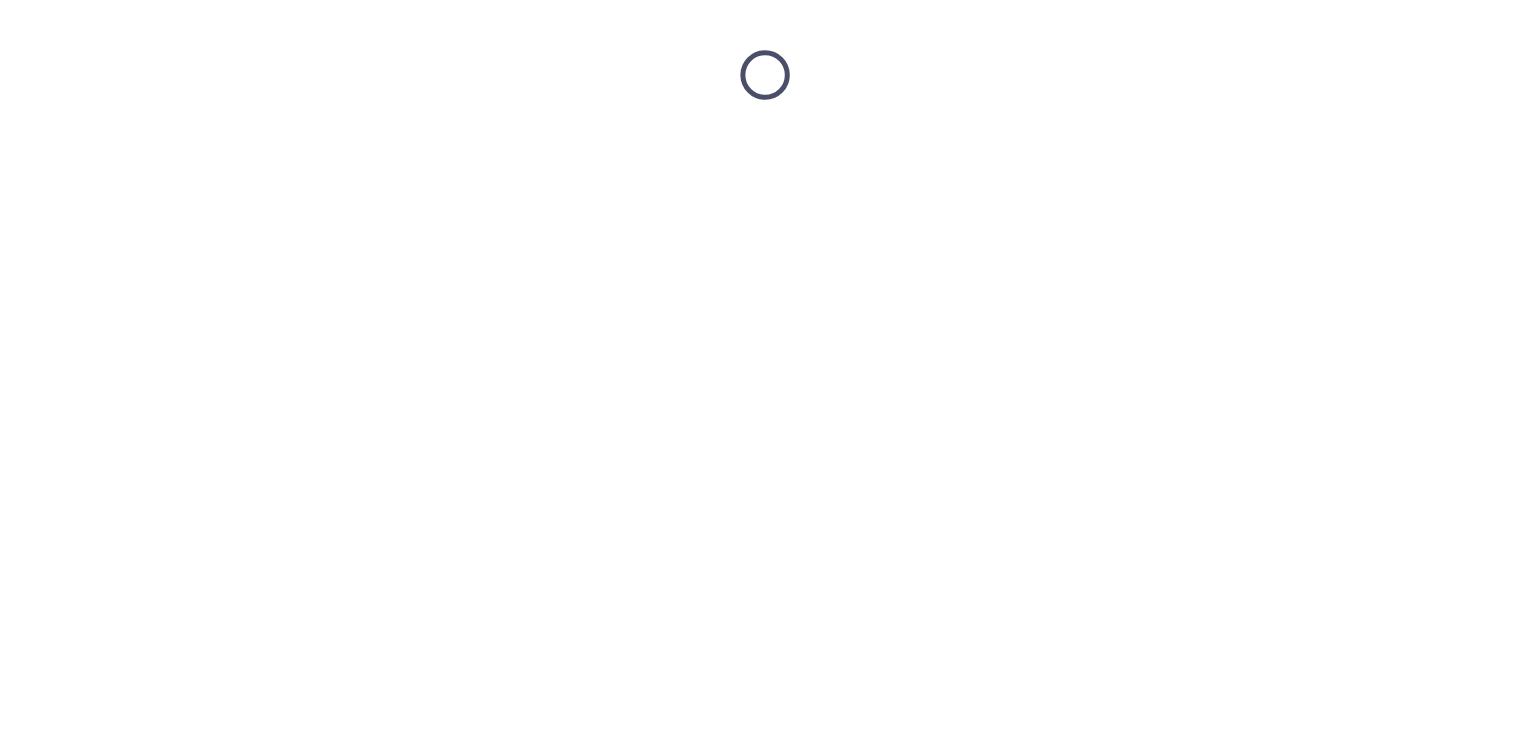 scroll, scrollTop: 0, scrollLeft: 0, axis: both 